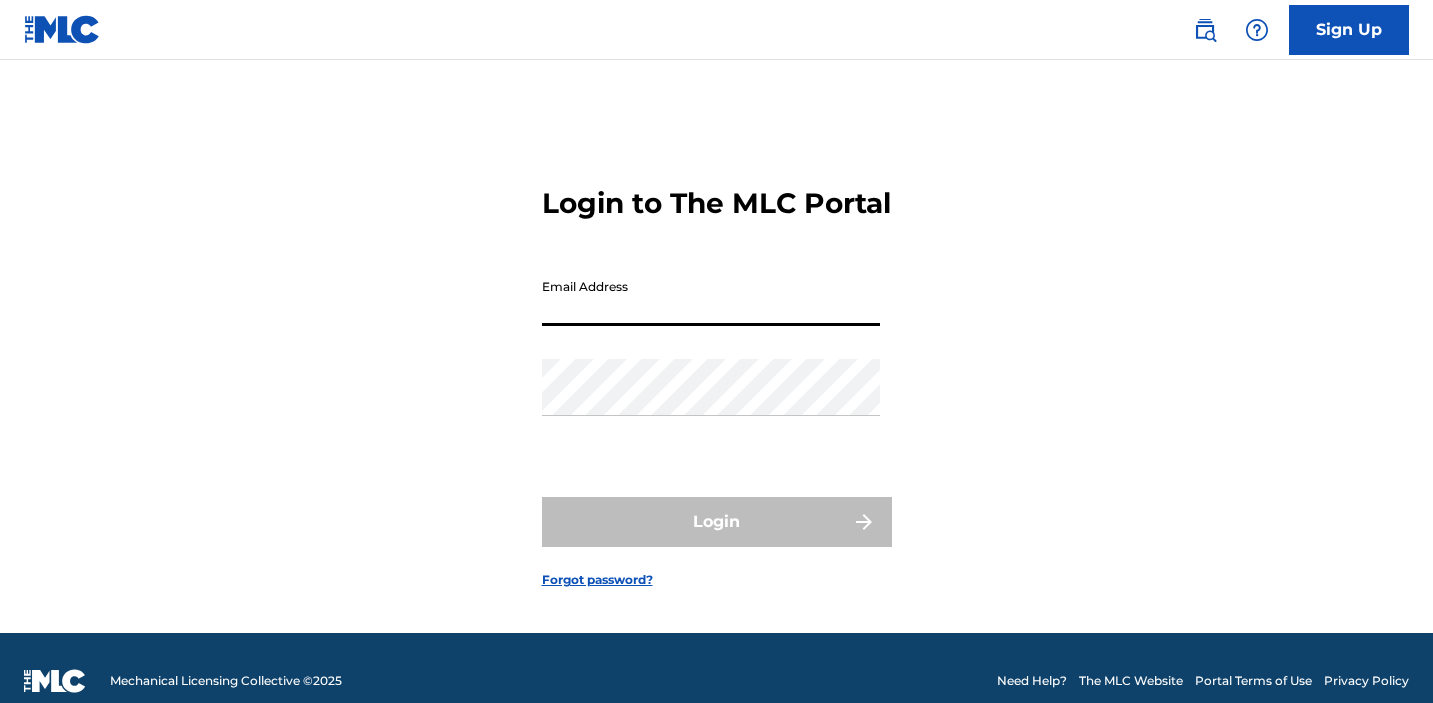 scroll, scrollTop: 0, scrollLeft: 0, axis: both 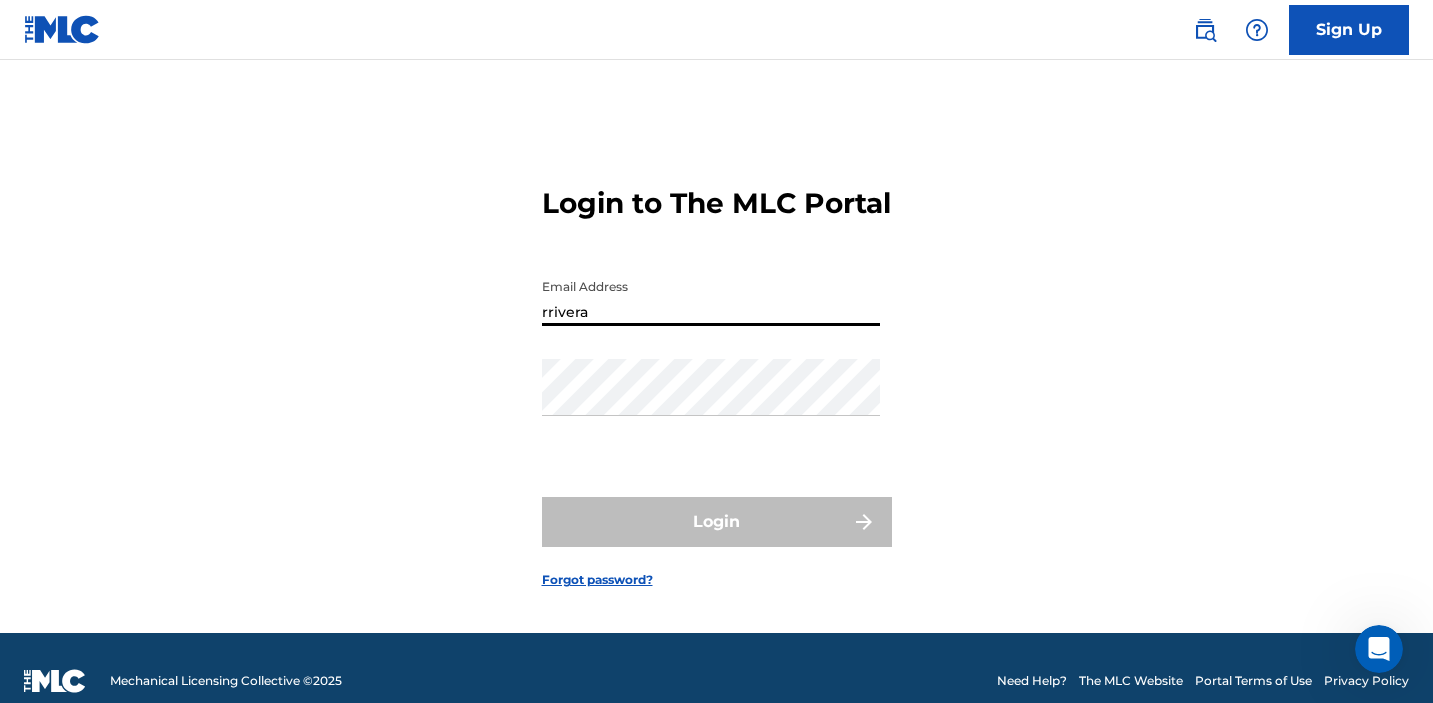type on "[EMAIL_ADDRESS][DOMAIN_NAME]" 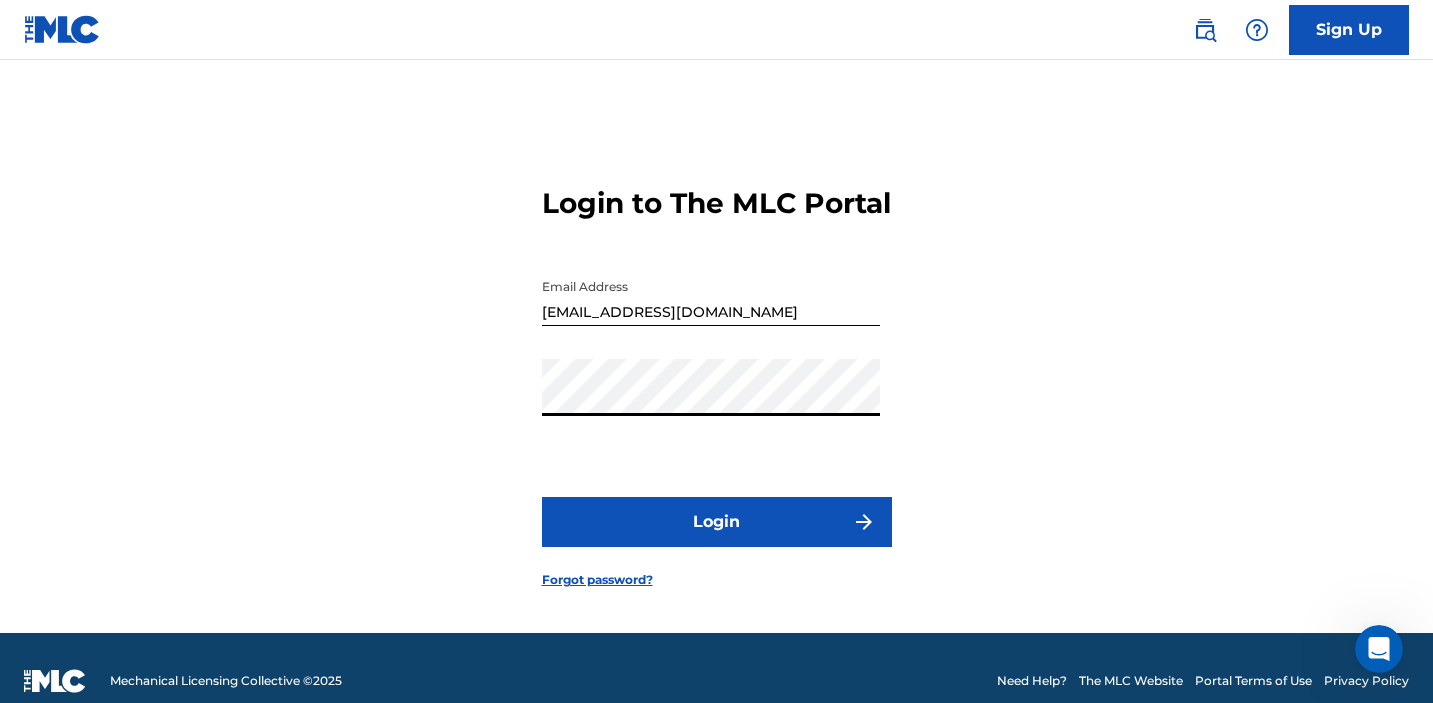 click on "Login" at bounding box center [717, 522] 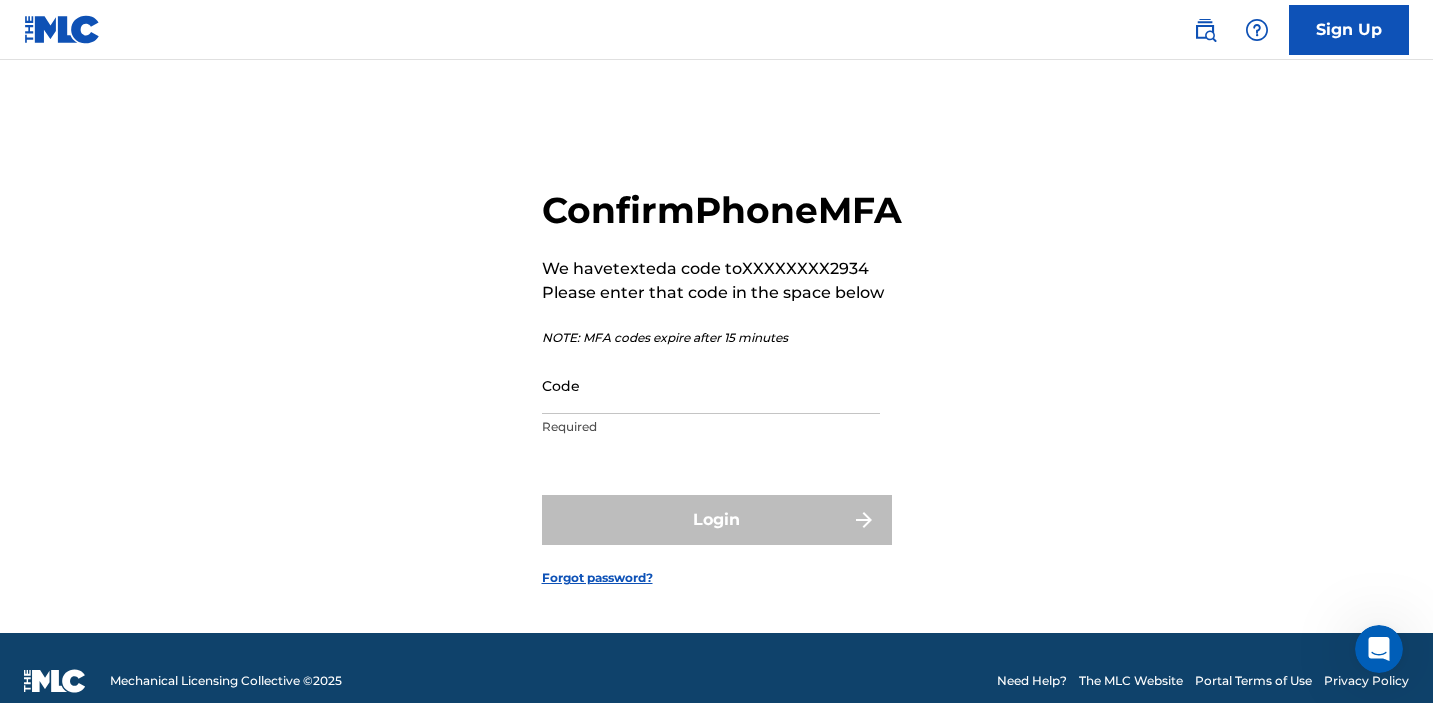 click on "Code" at bounding box center (711, 385) 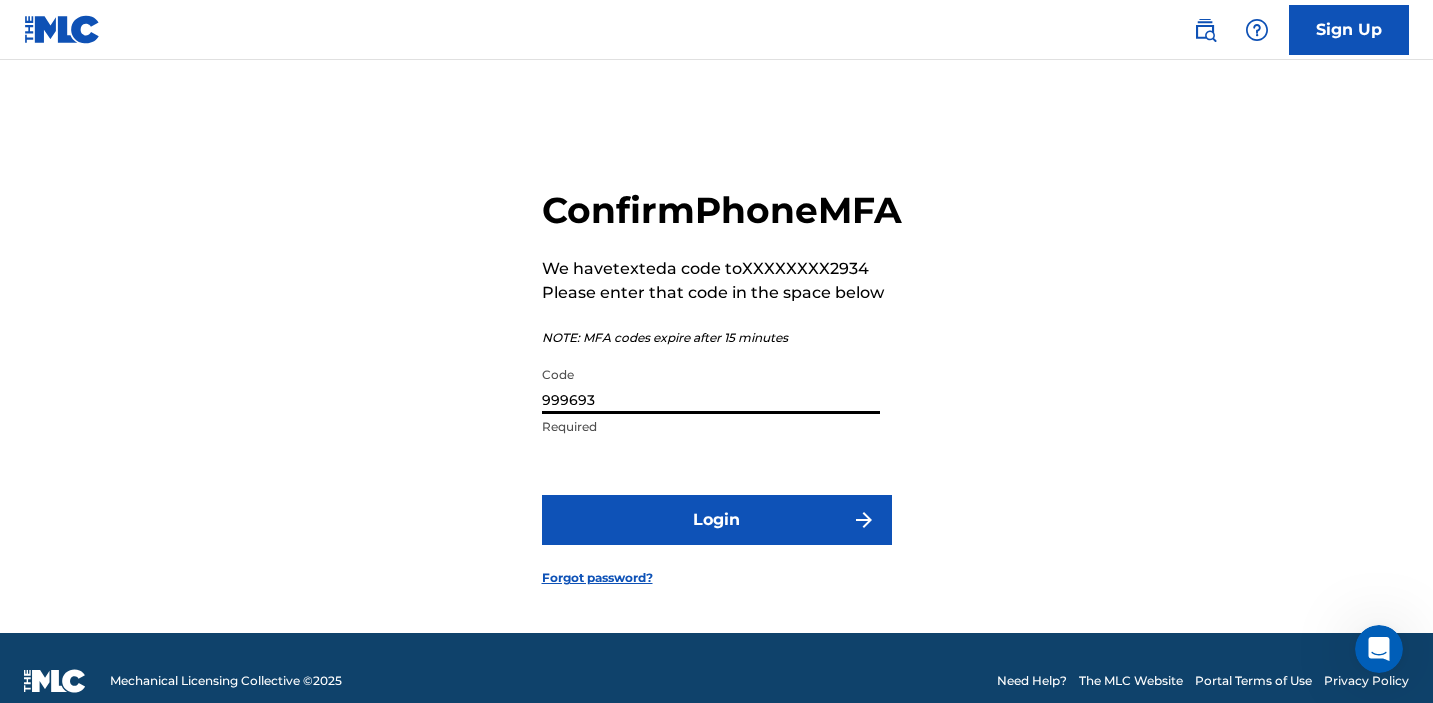 type on "999693" 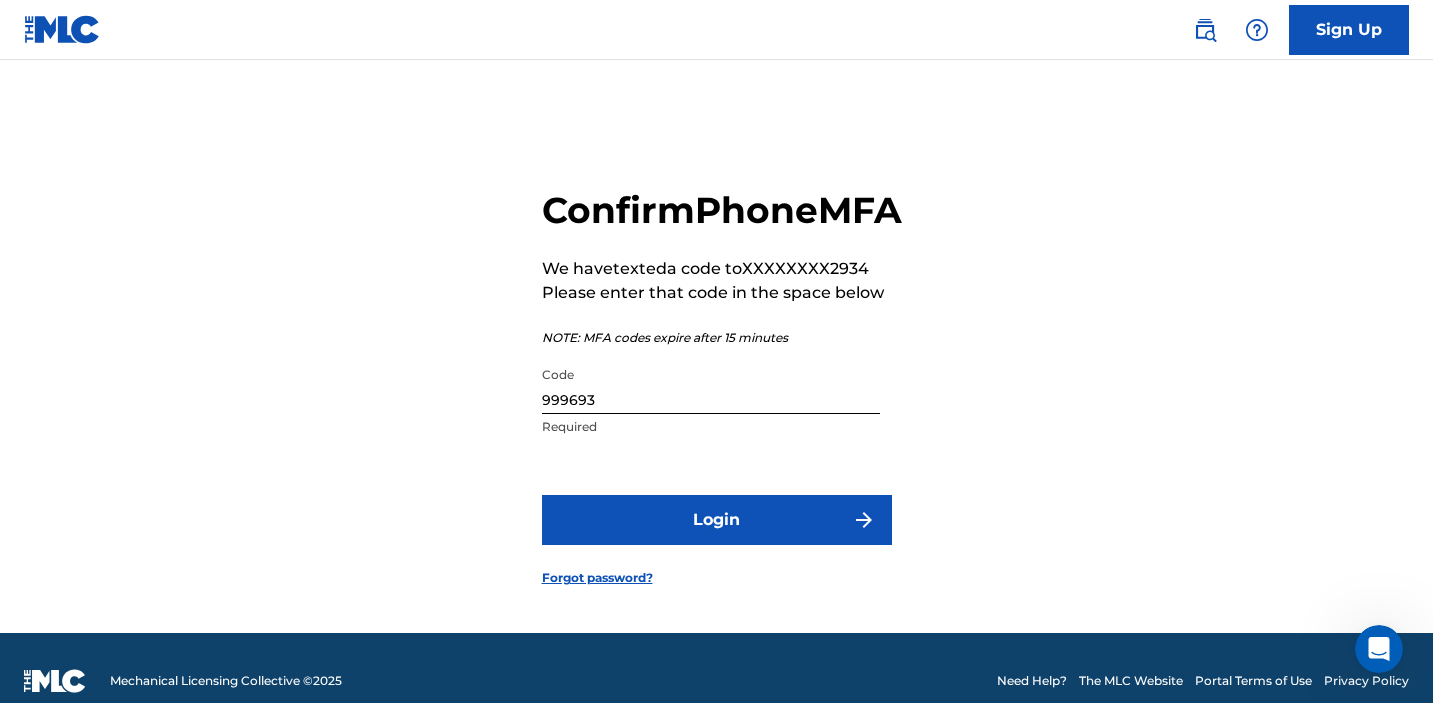 click on "Login" at bounding box center [717, 520] 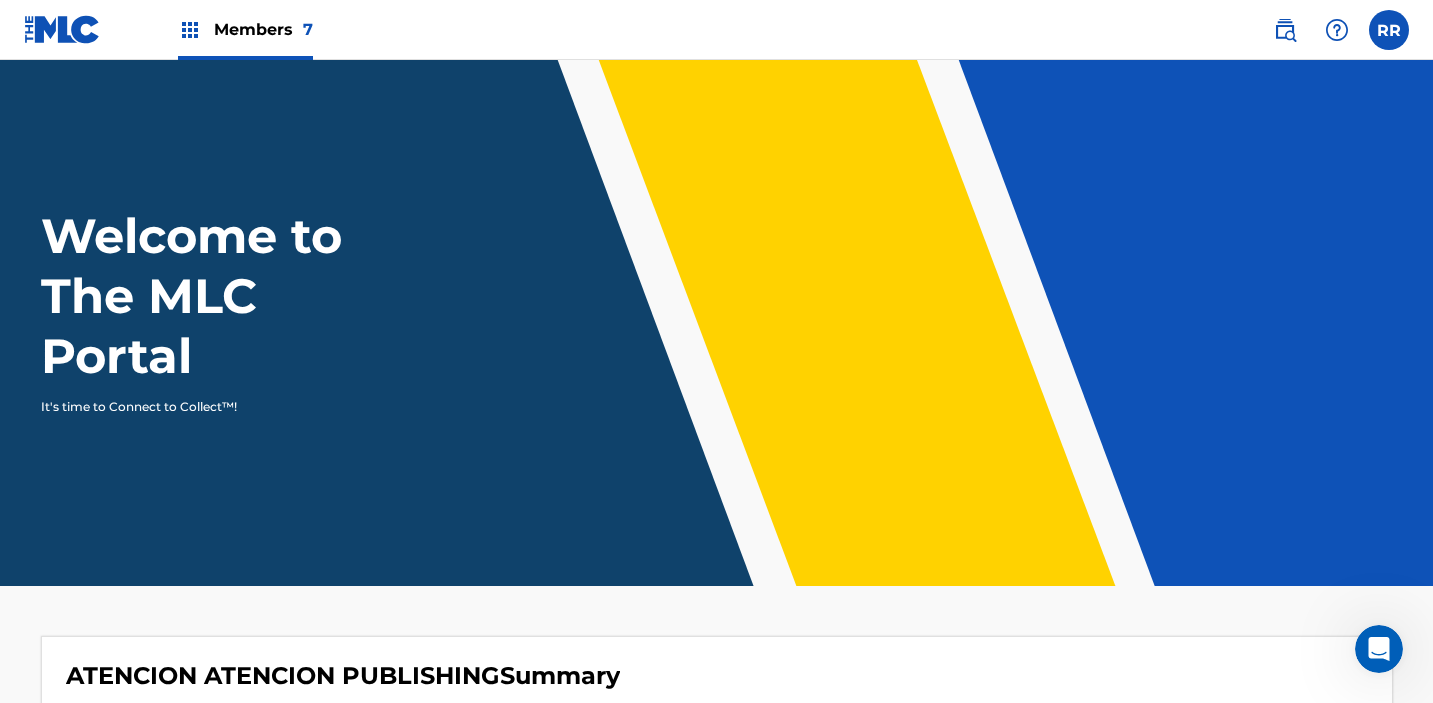 scroll, scrollTop: 0, scrollLeft: 0, axis: both 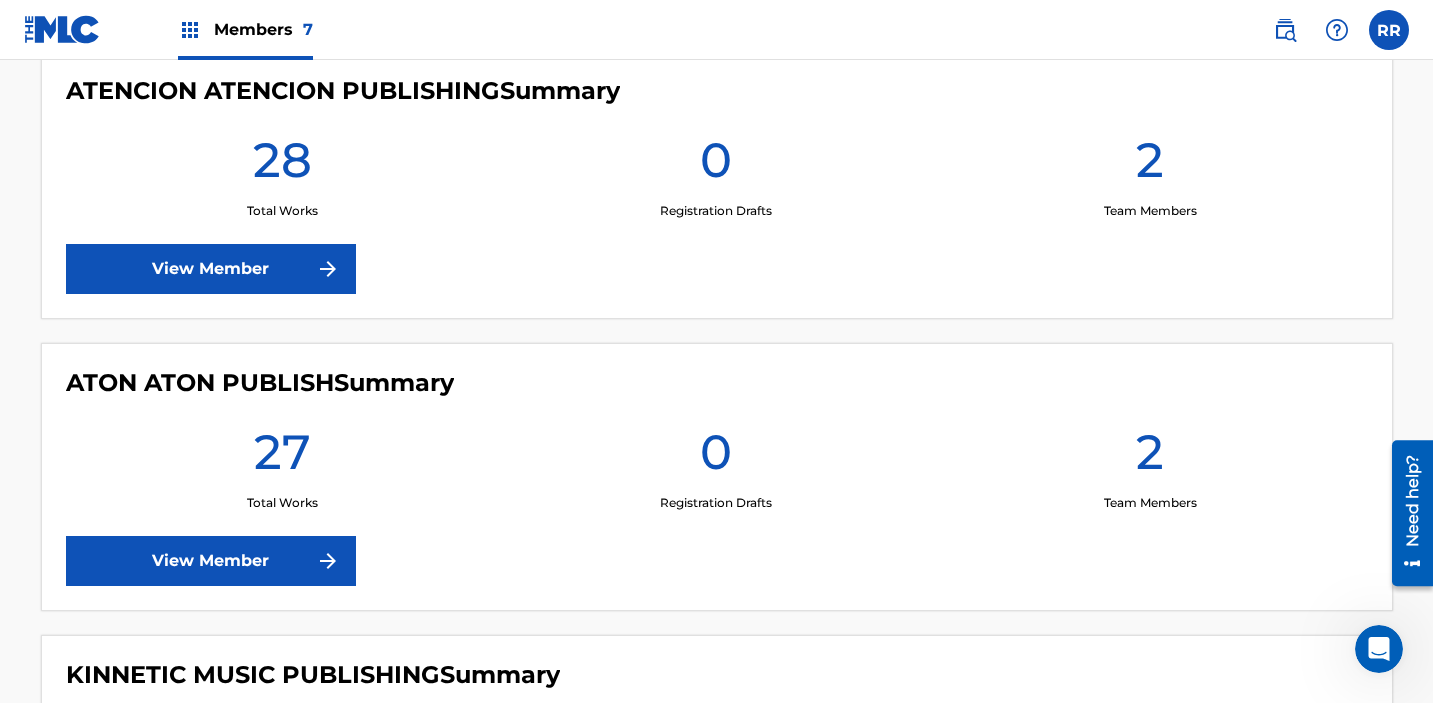 click on "View Member" at bounding box center (211, 561) 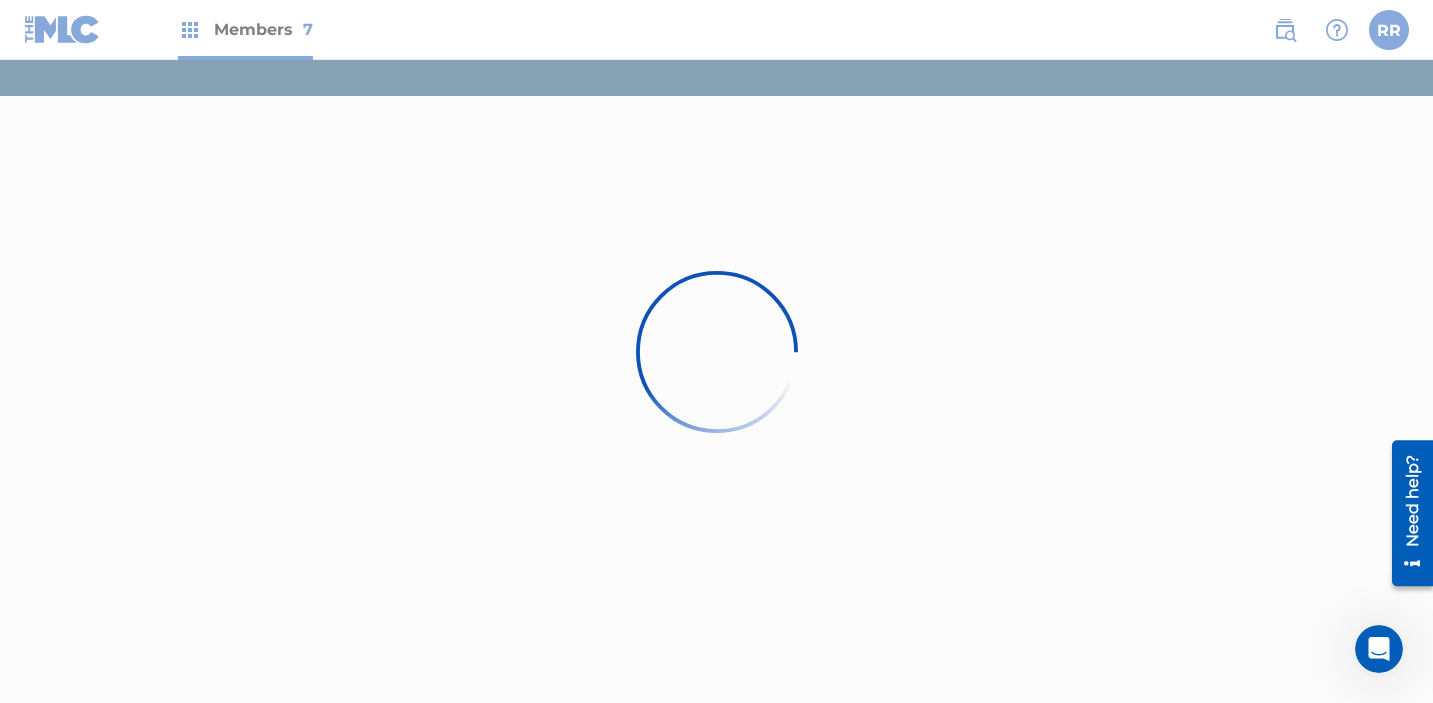 scroll, scrollTop: 0, scrollLeft: 0, axis: both 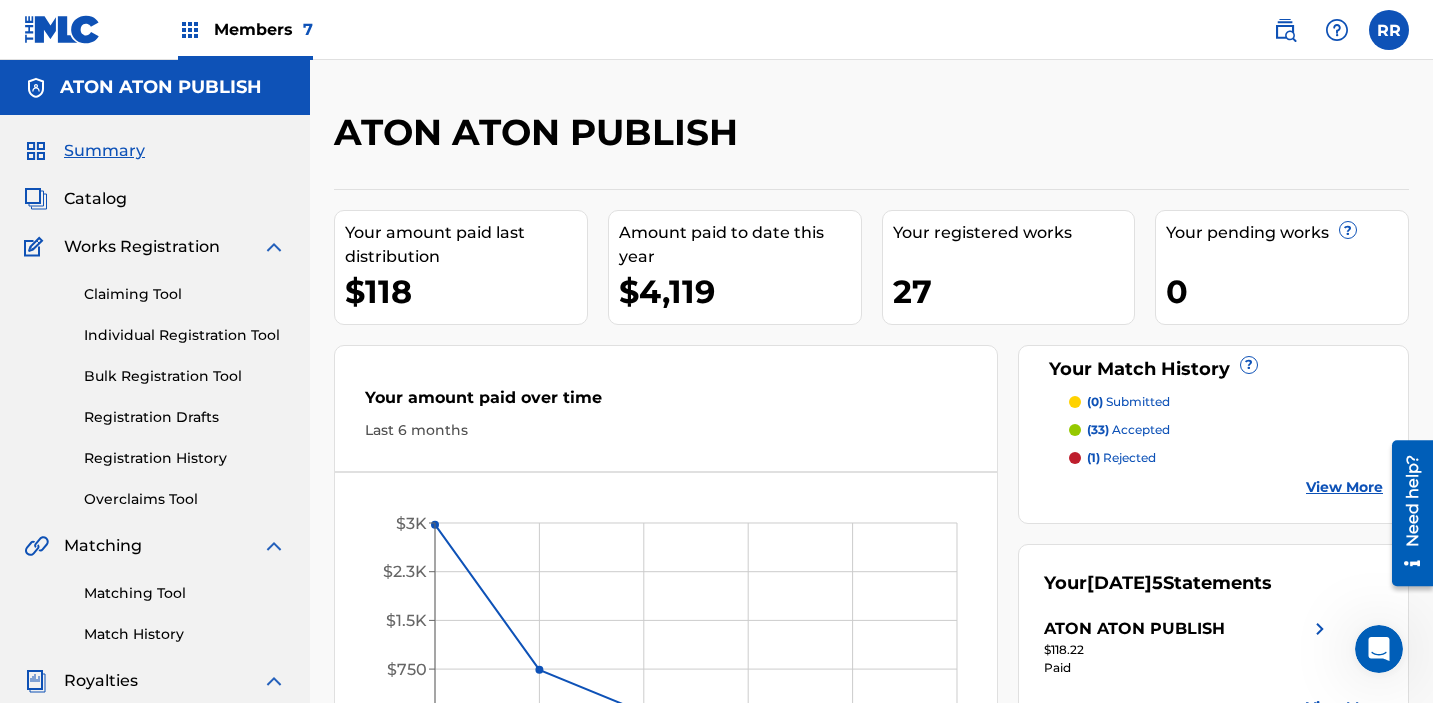 click on "Registration History" at bounding box center (185, 458) 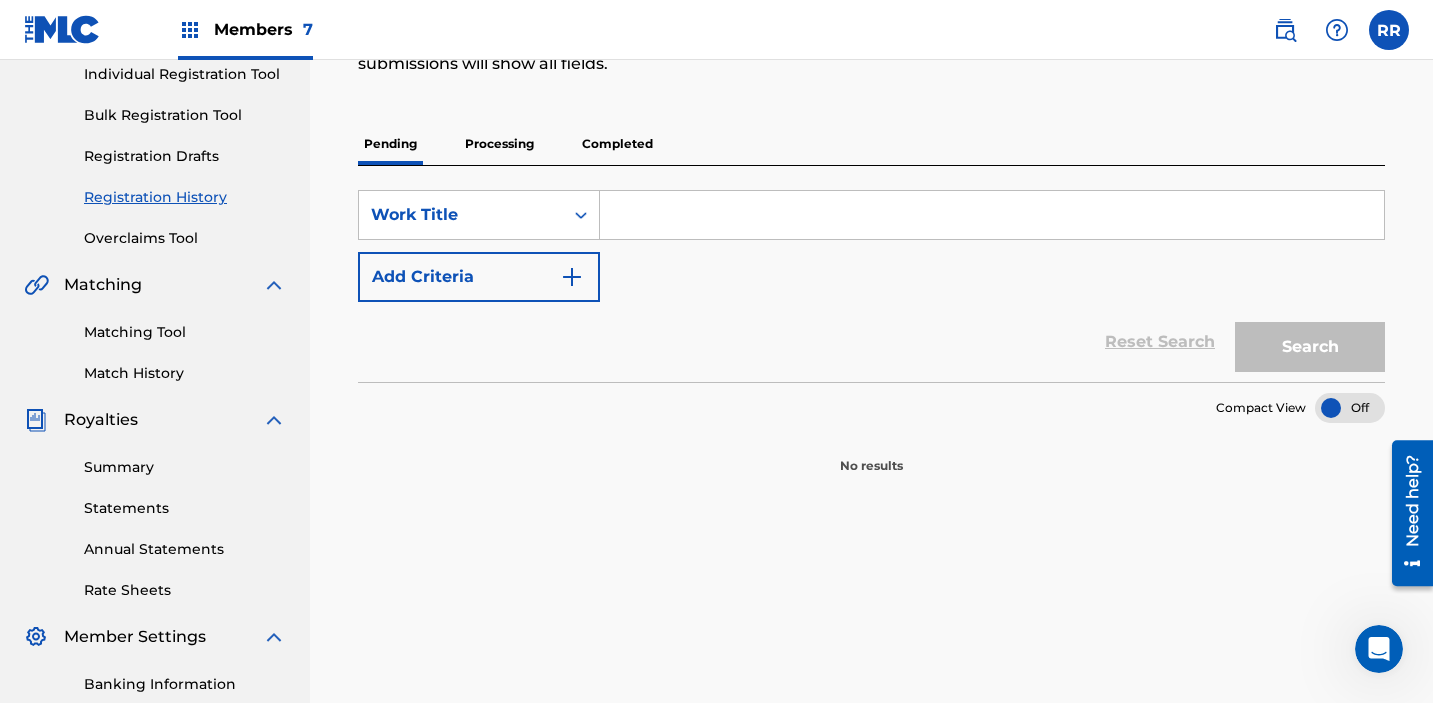 scroll, scrollTop: 132, scrollLeft: 0, axis: vertical 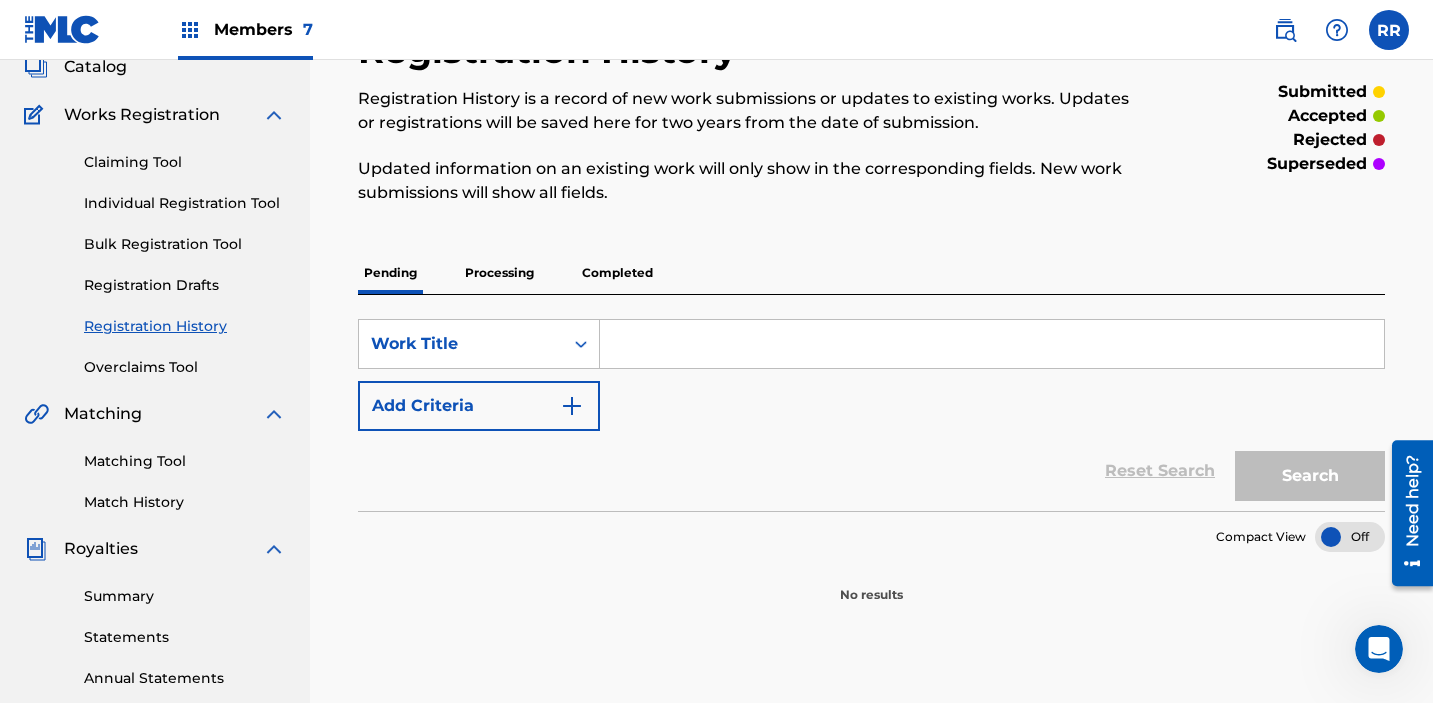 click on "Processing" at bounding box center [499, 273] 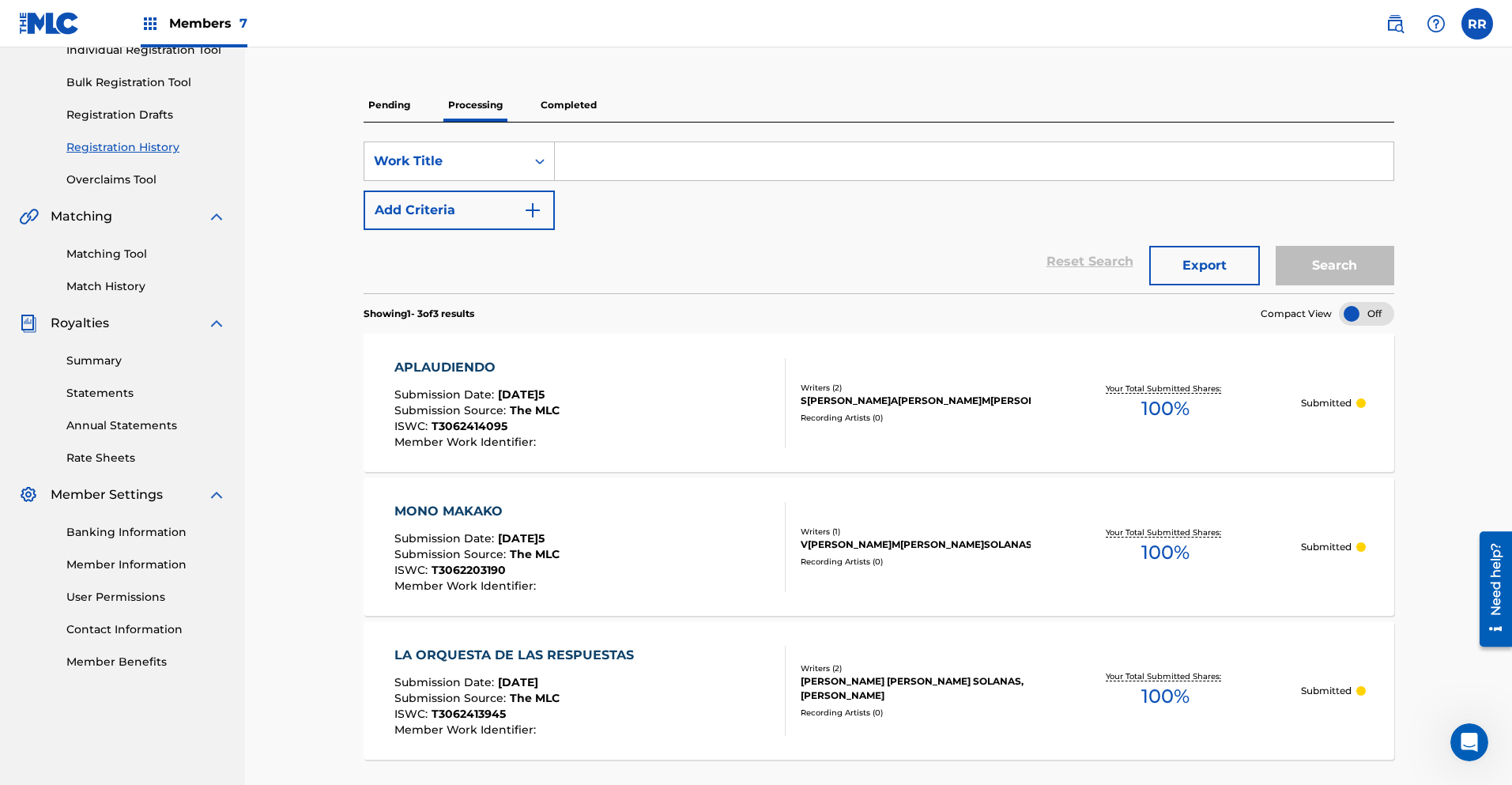 scroll, scrollTop: 0, scrollLeft: 0, axis: both 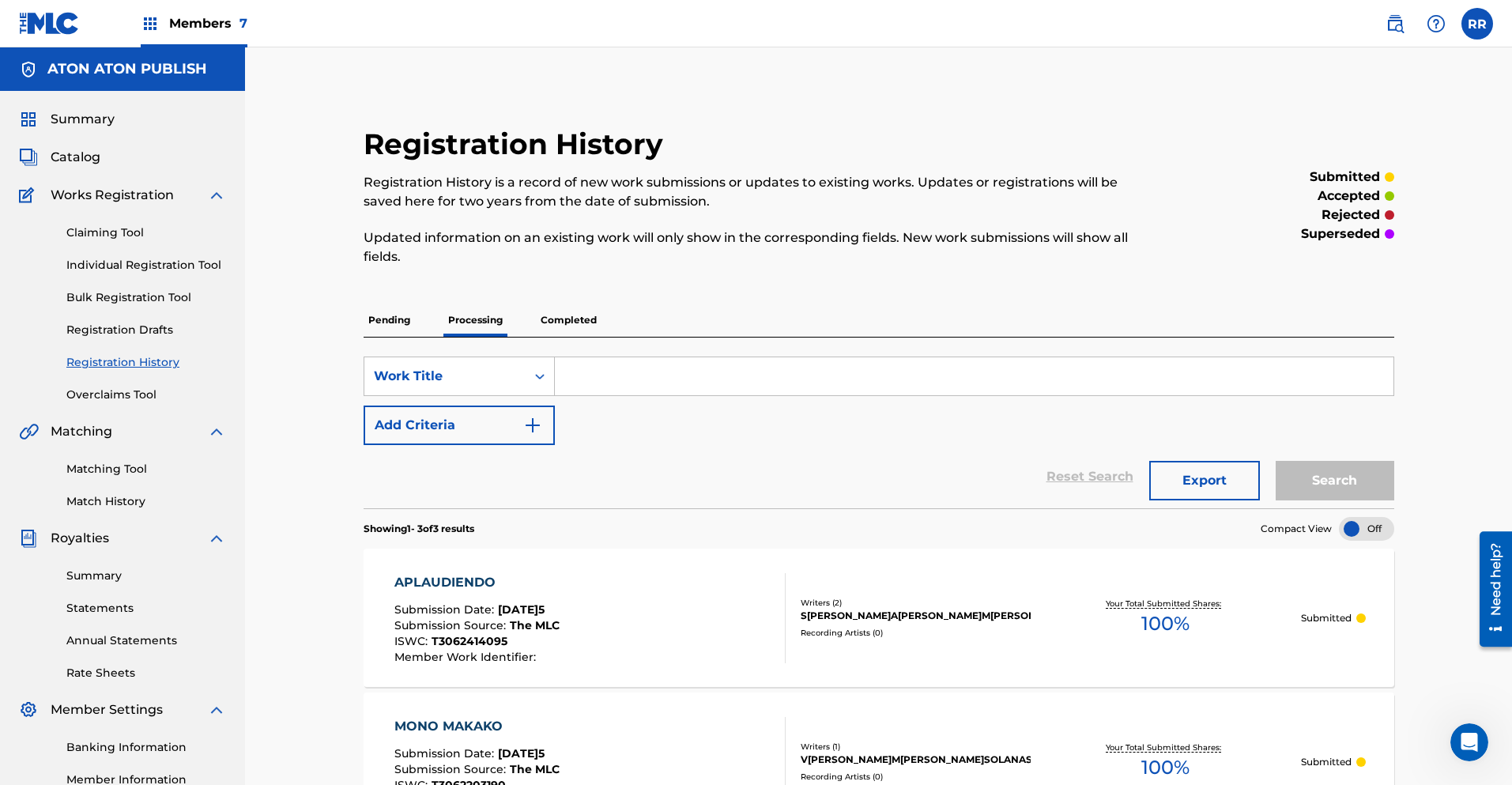 click on "Members    7" at bounding box center (208, 23) 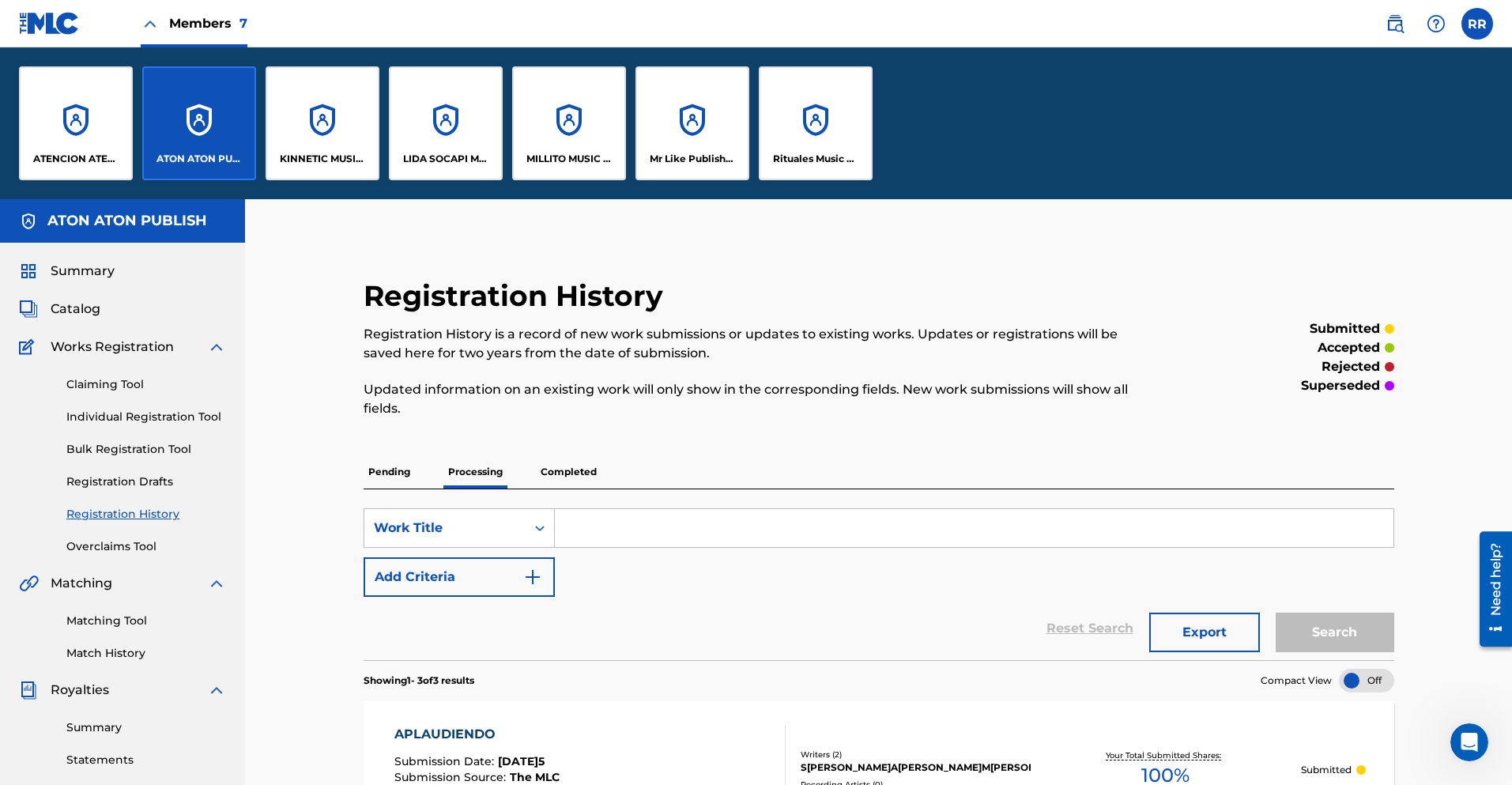 click on "ATENCION ATENCION PUBLISHING" at bounding box center [76, 123] 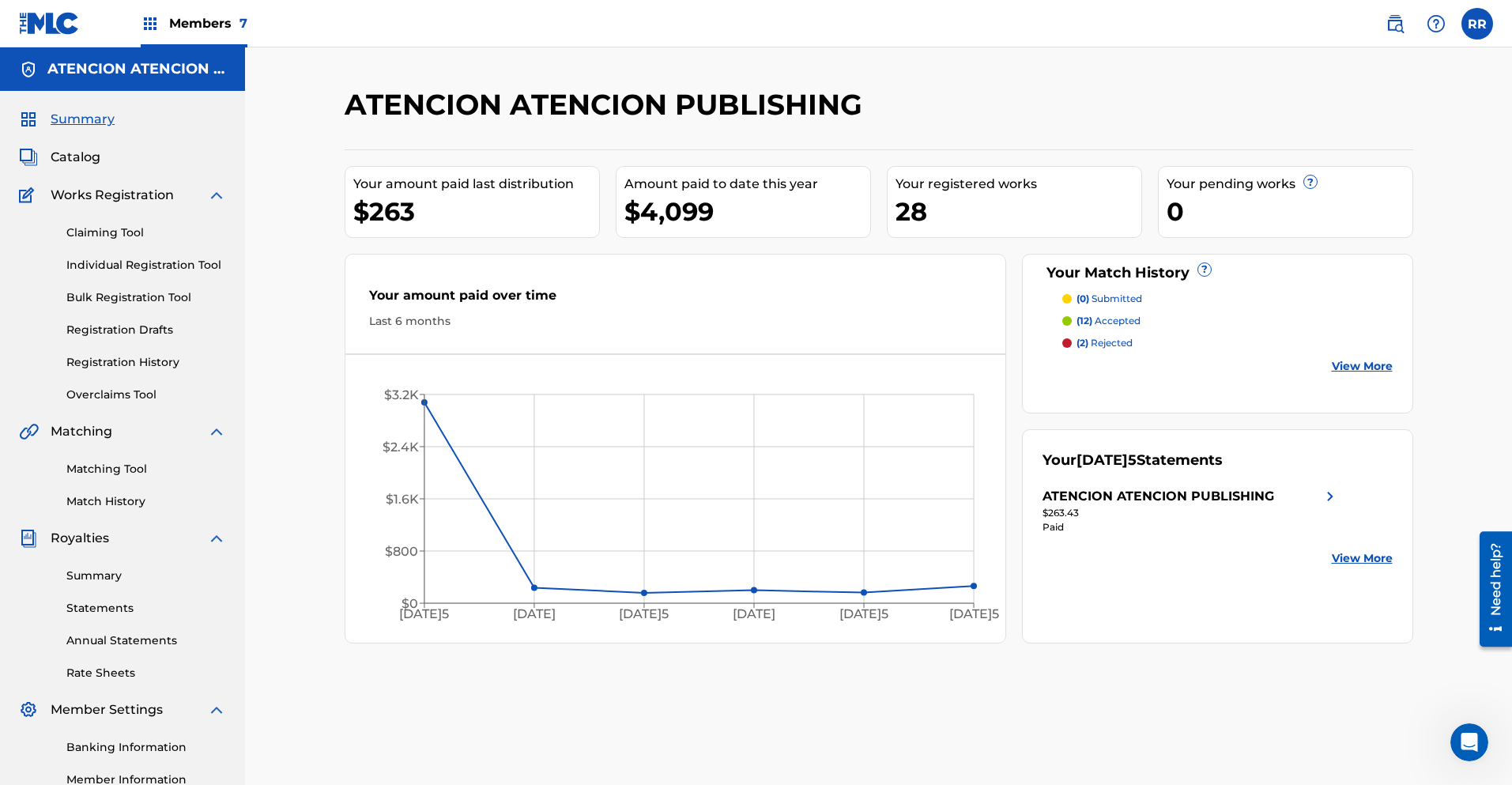 click on "Matching Tool" at bounding box center [146, 469] 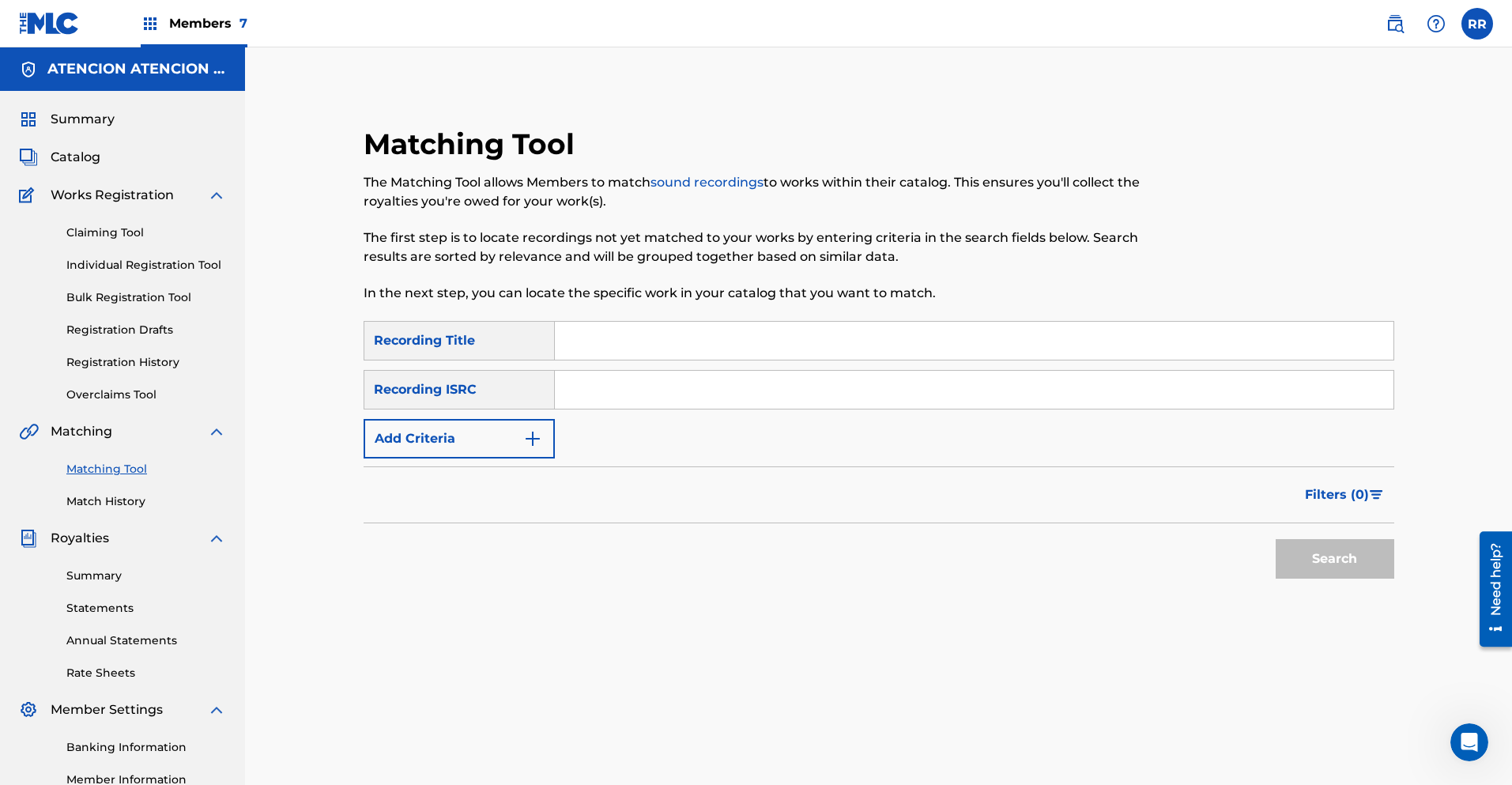click at bounding box center [974, 341] 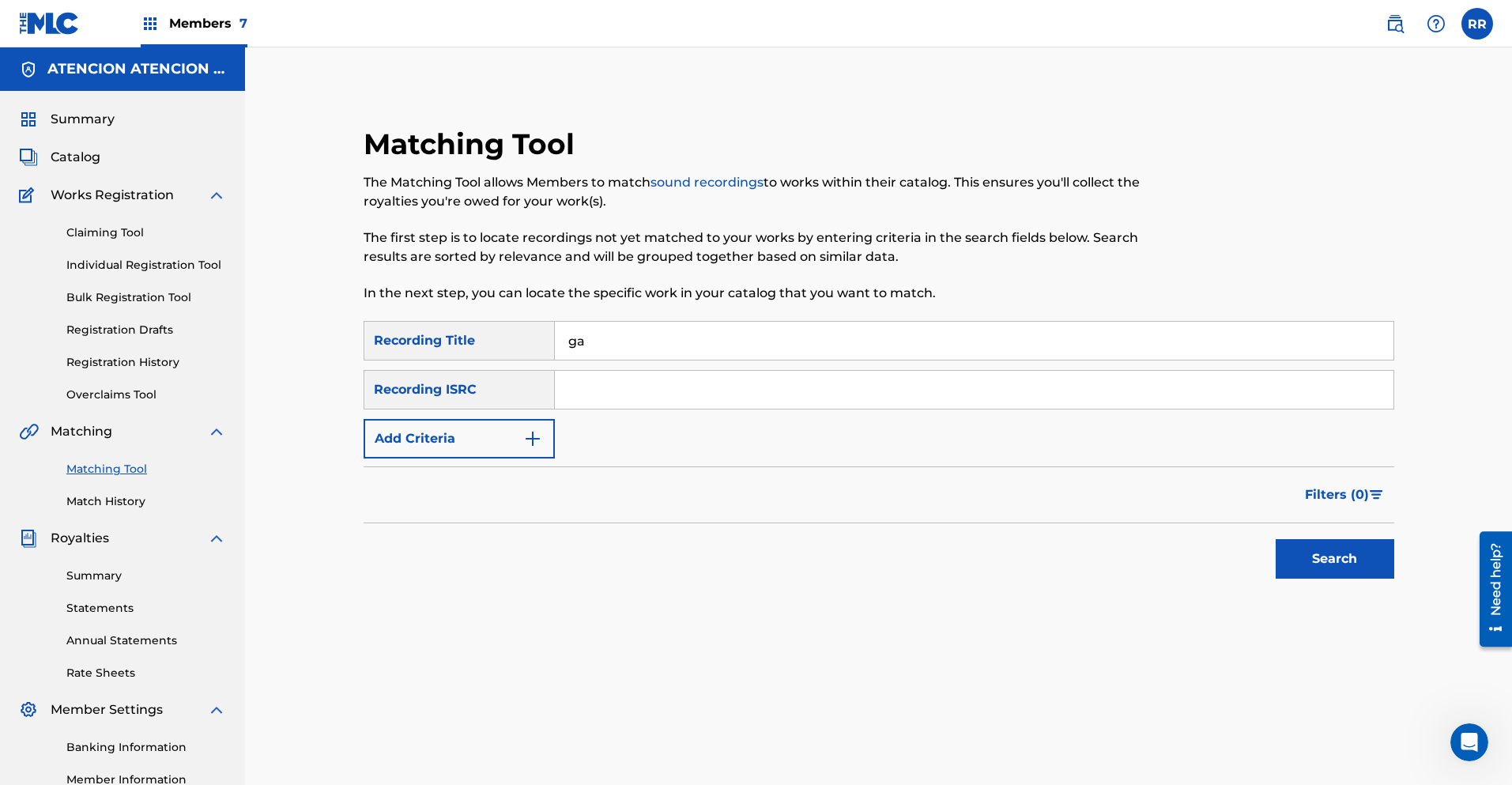 type on "g" 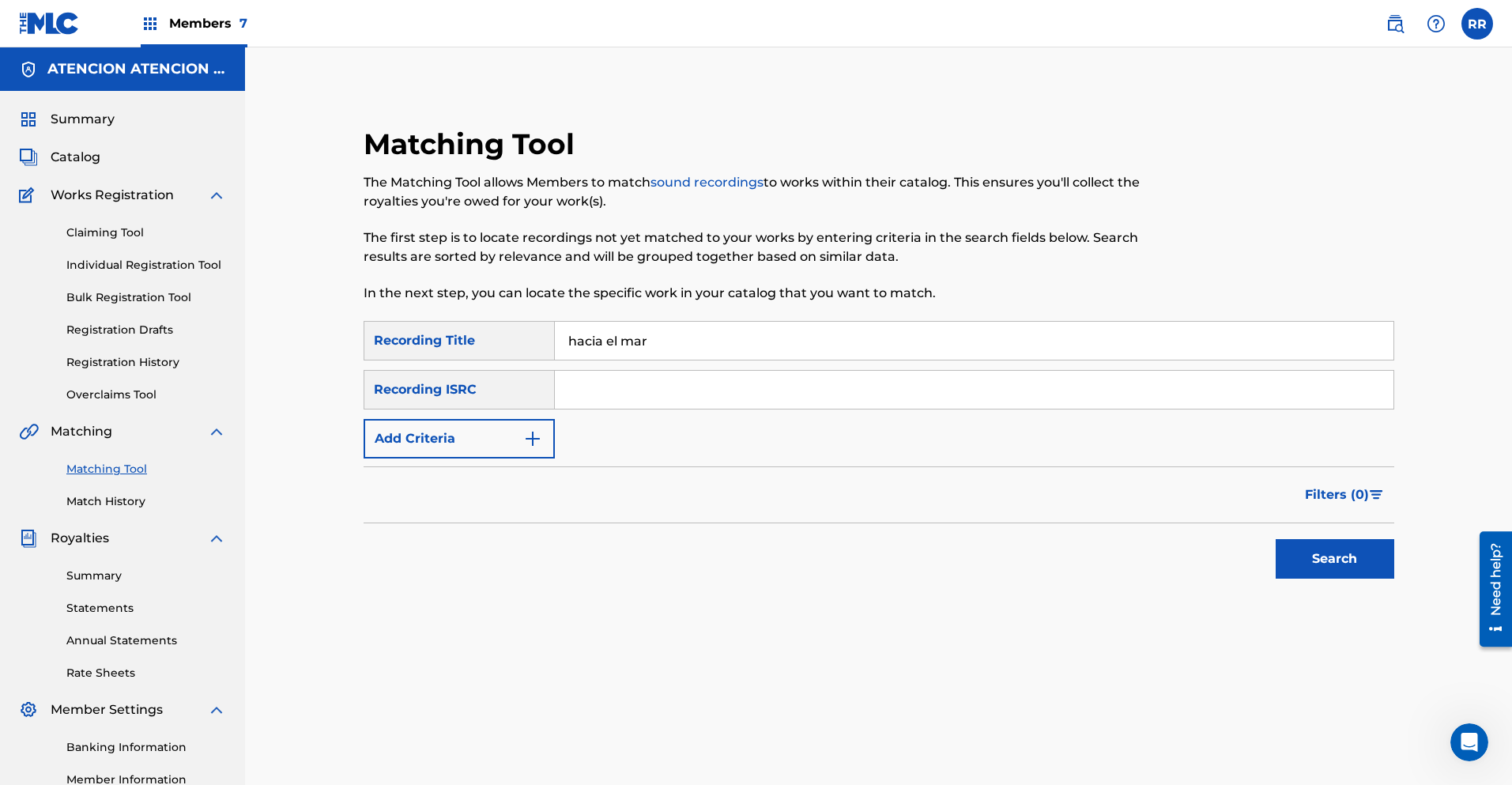 type on "hacia el mar" 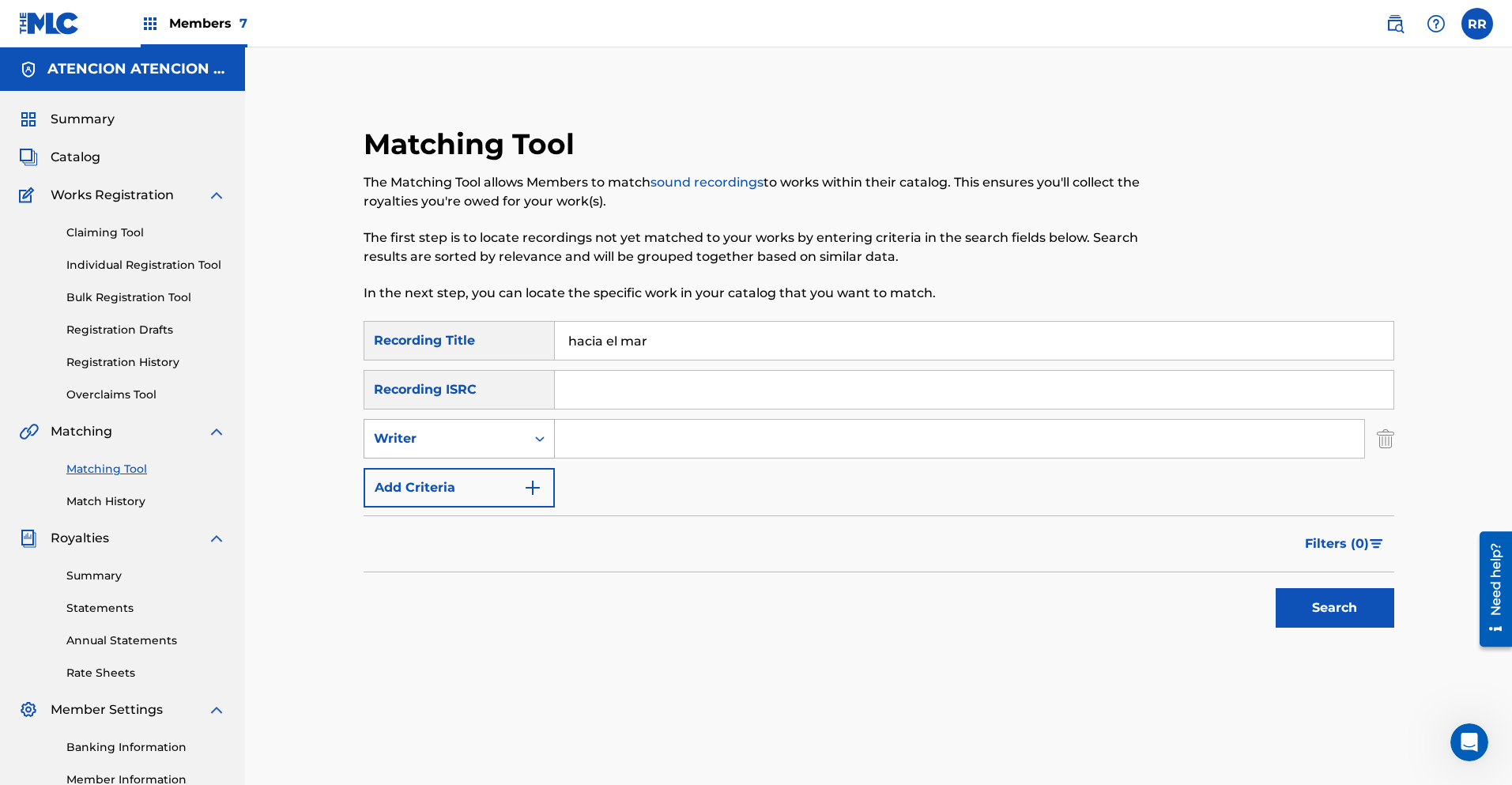 click on "Writer" at bounding box center (445, 439) 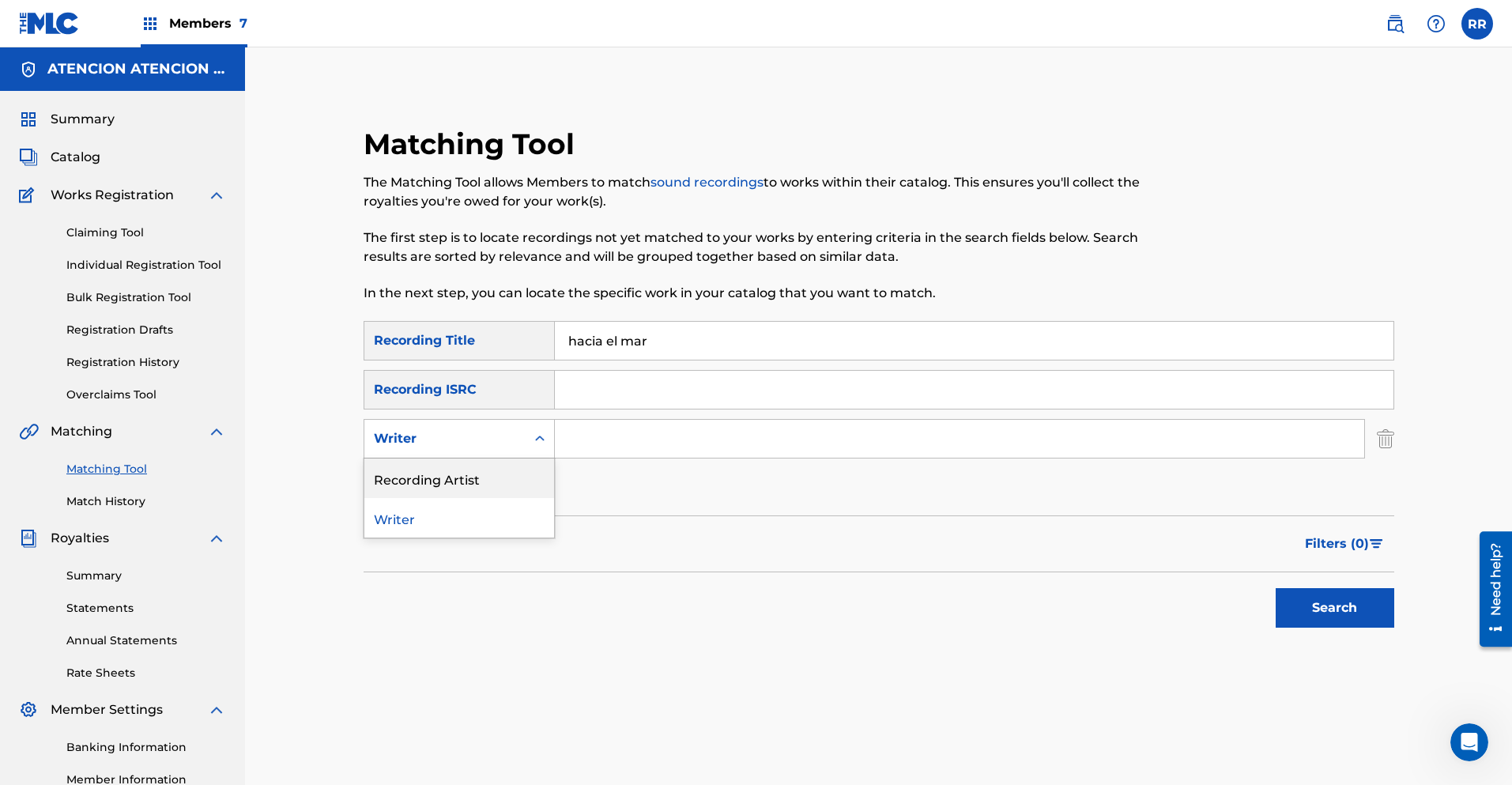 click on "Recording Artist" at bounding box center (459, 478) 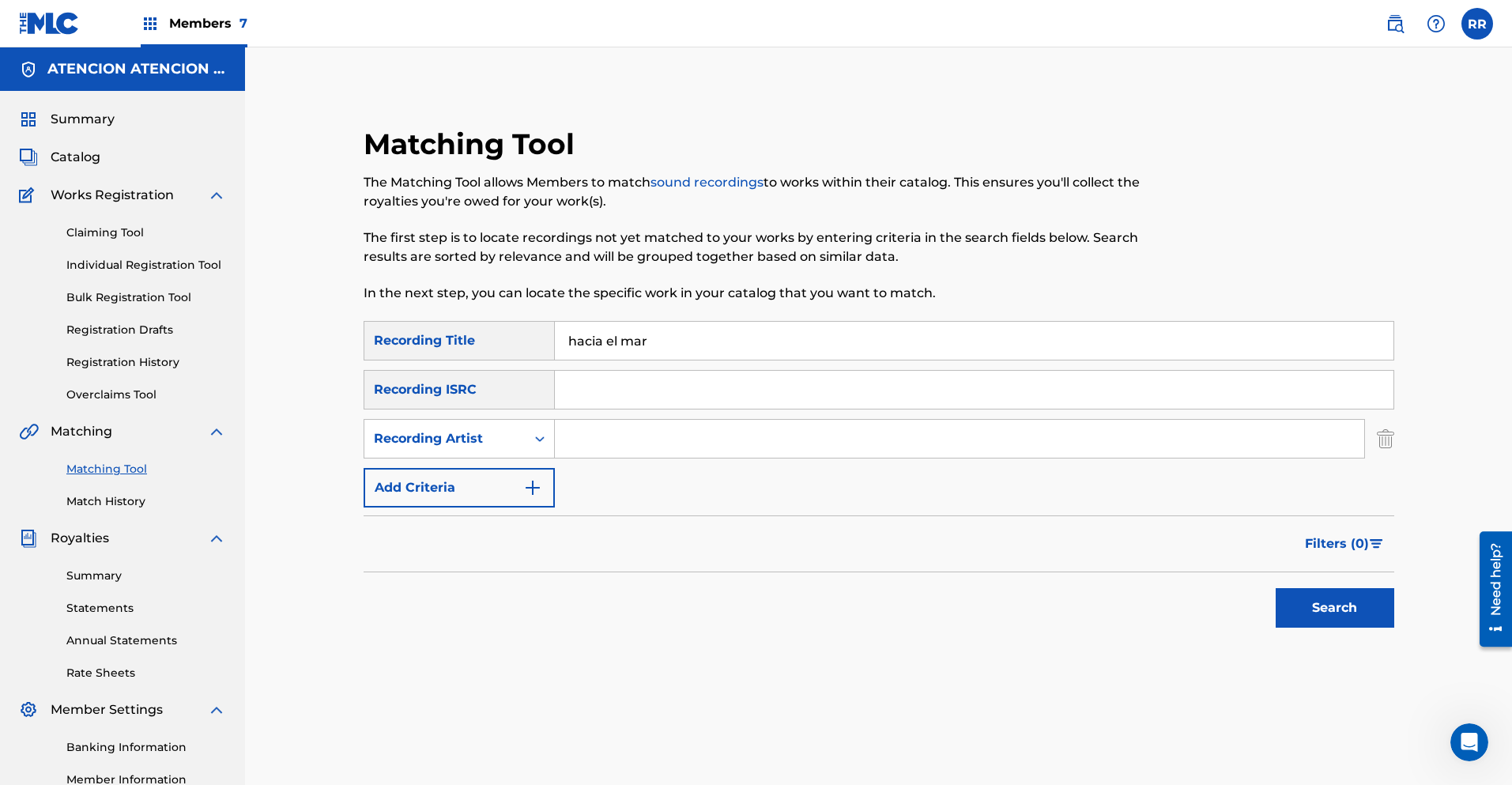 click at bounding box center (960, 439) 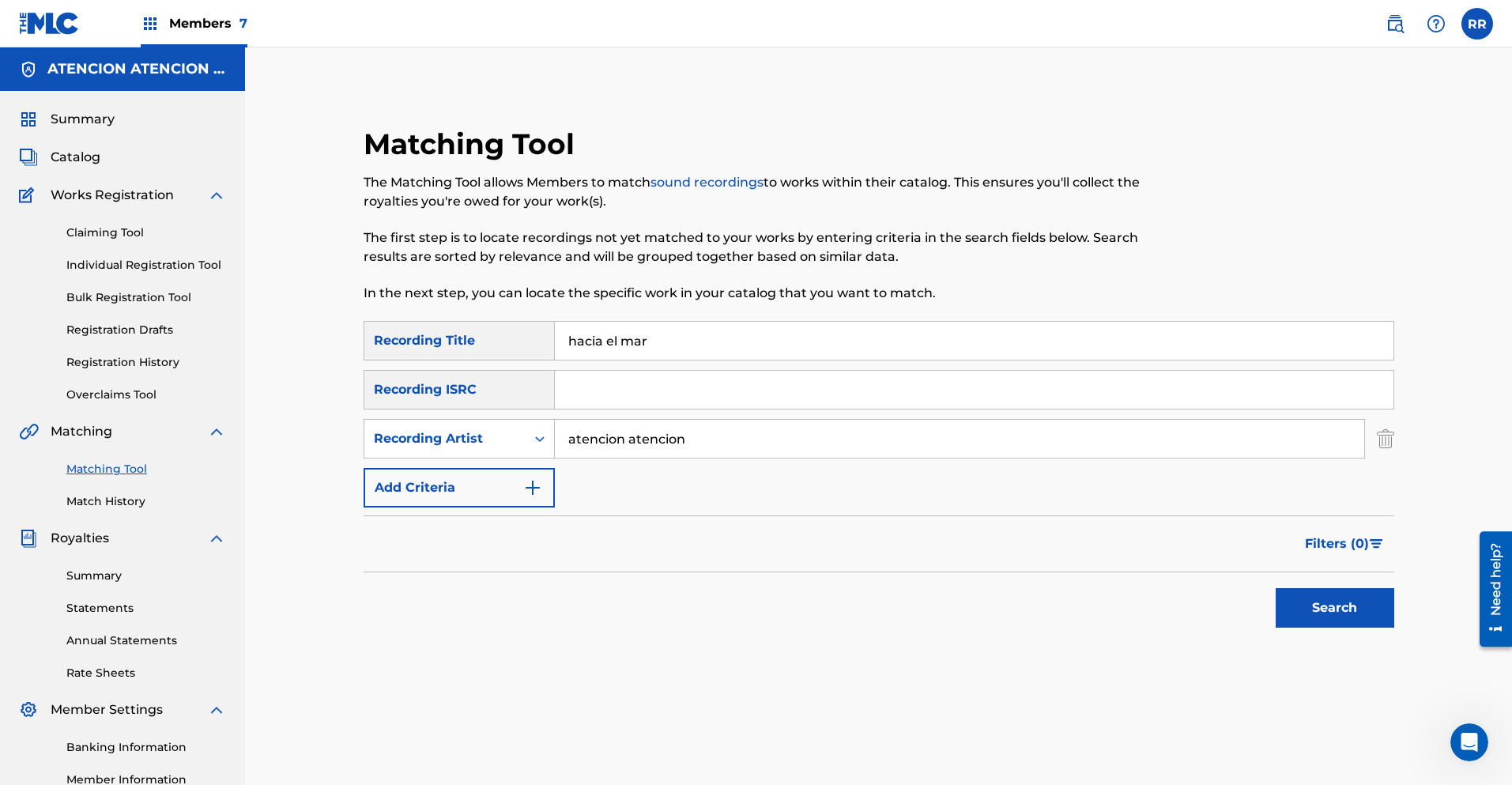 type on "atencion atencion" 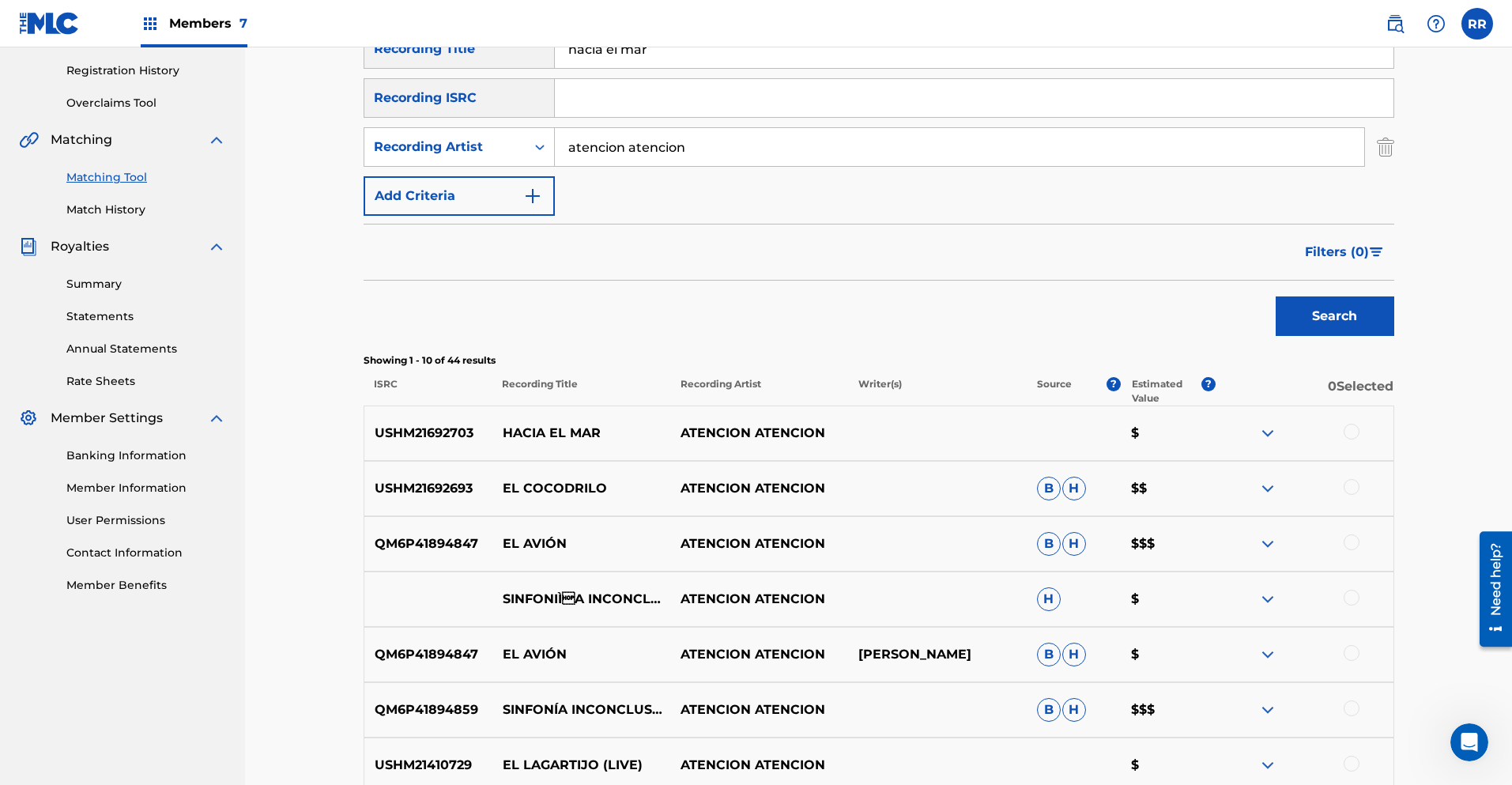 scroll, scrollTop: 297, scrollLeft: 0, axis: vertical 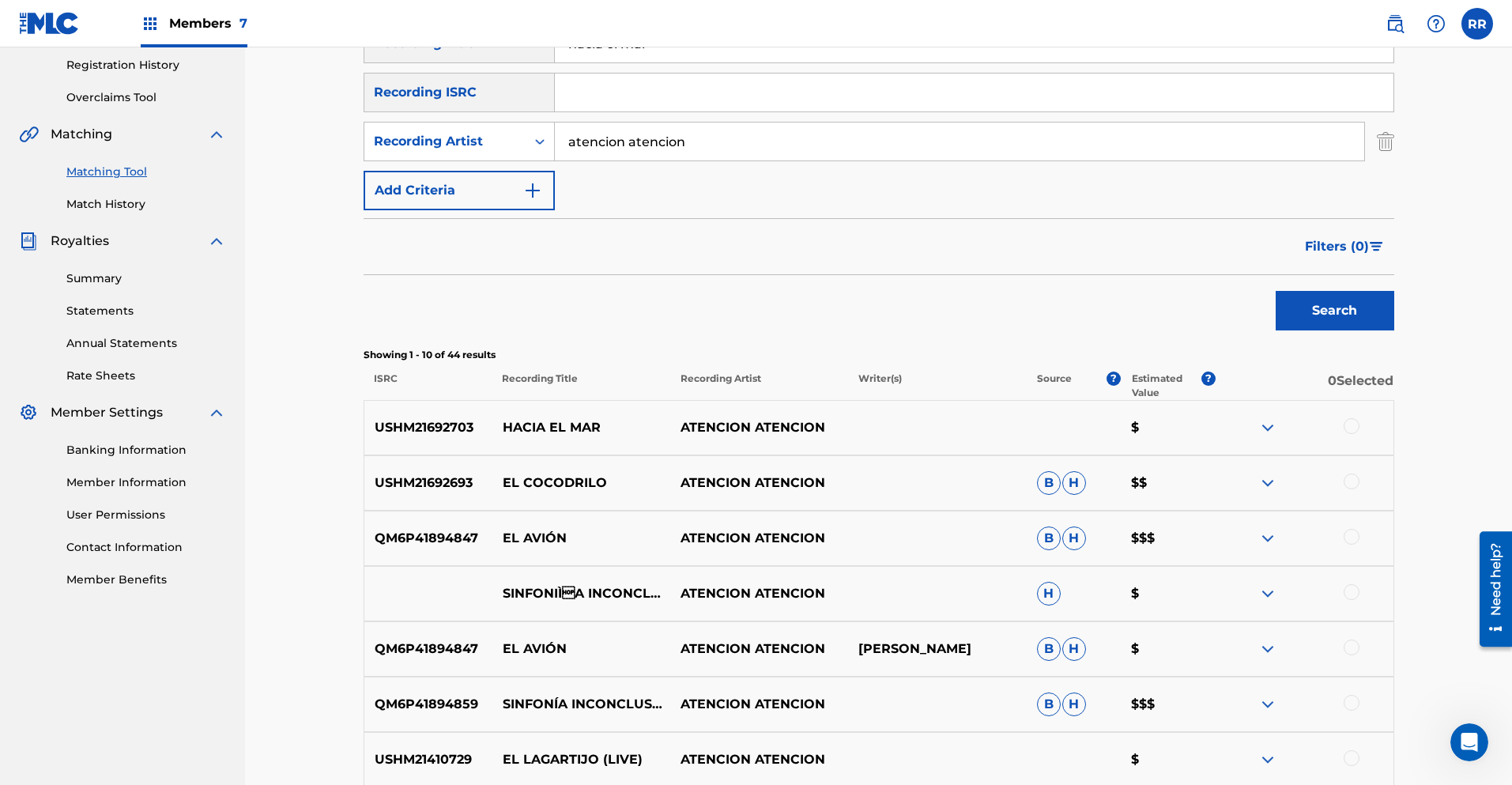 click at bounding box center (1352, 426) 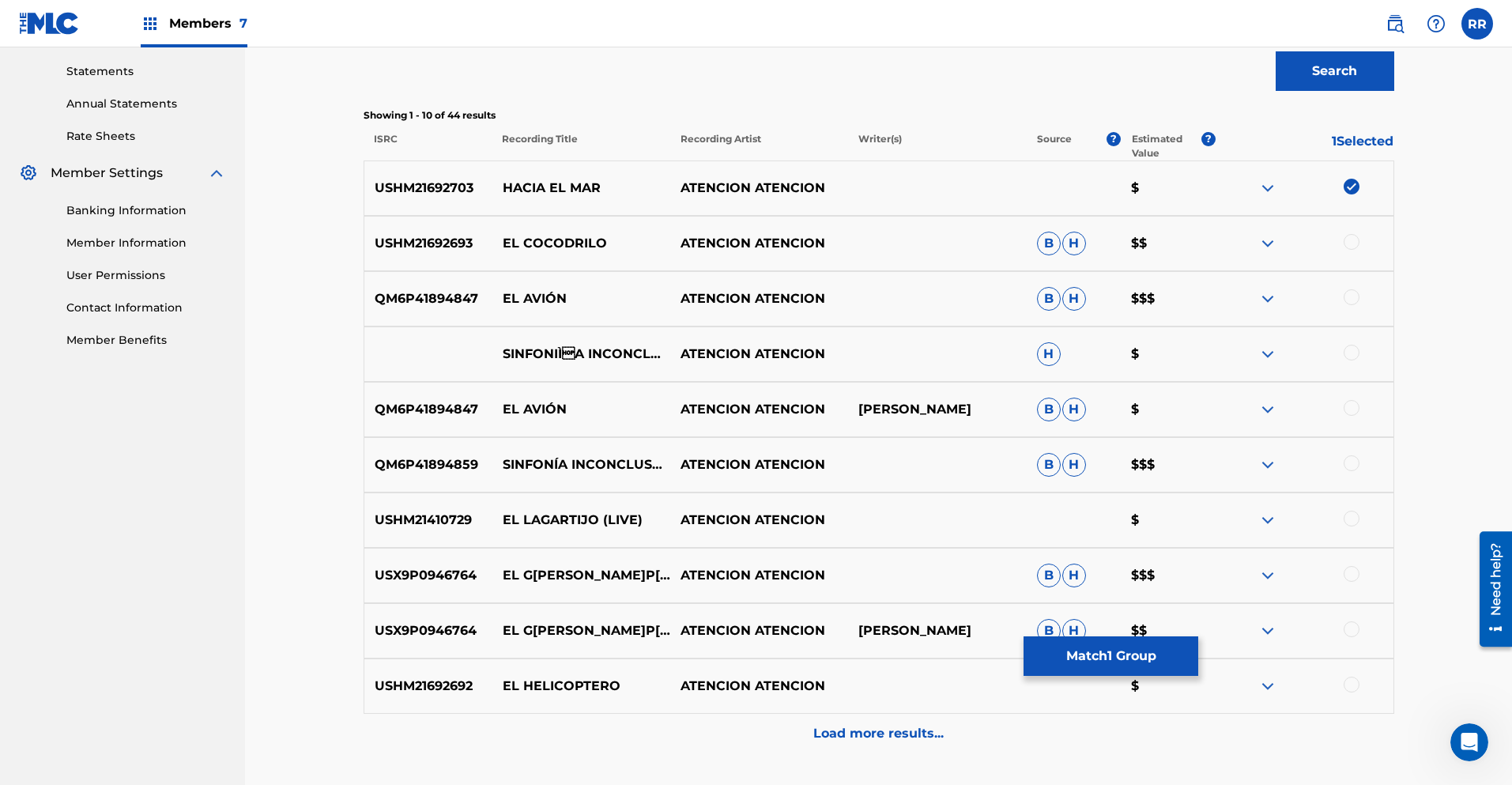 scroll, scrollTop: 538, scrollLeft: 0, axis: vertical 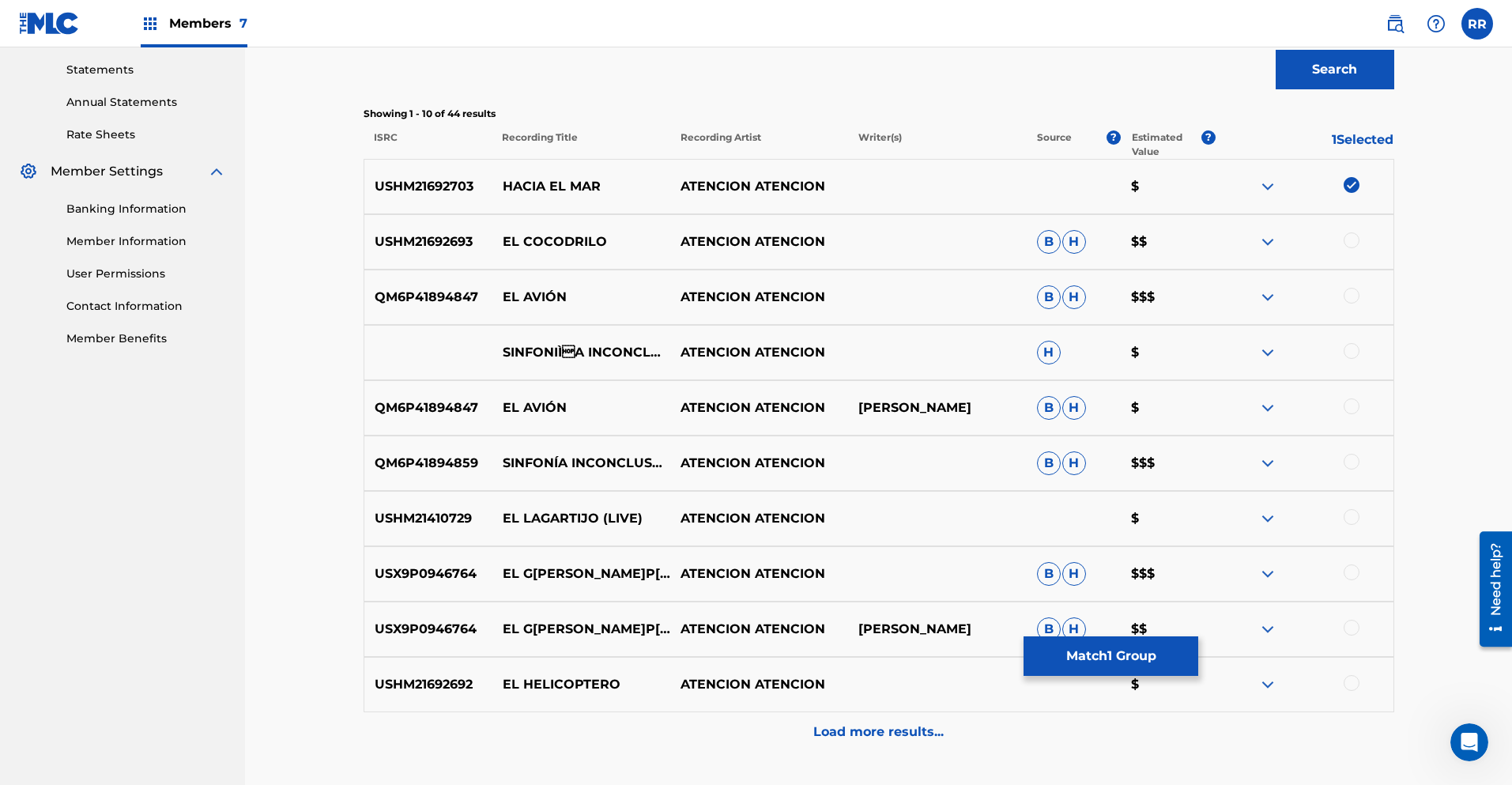 click on "Load more results..." at bounding box center [878, 732] 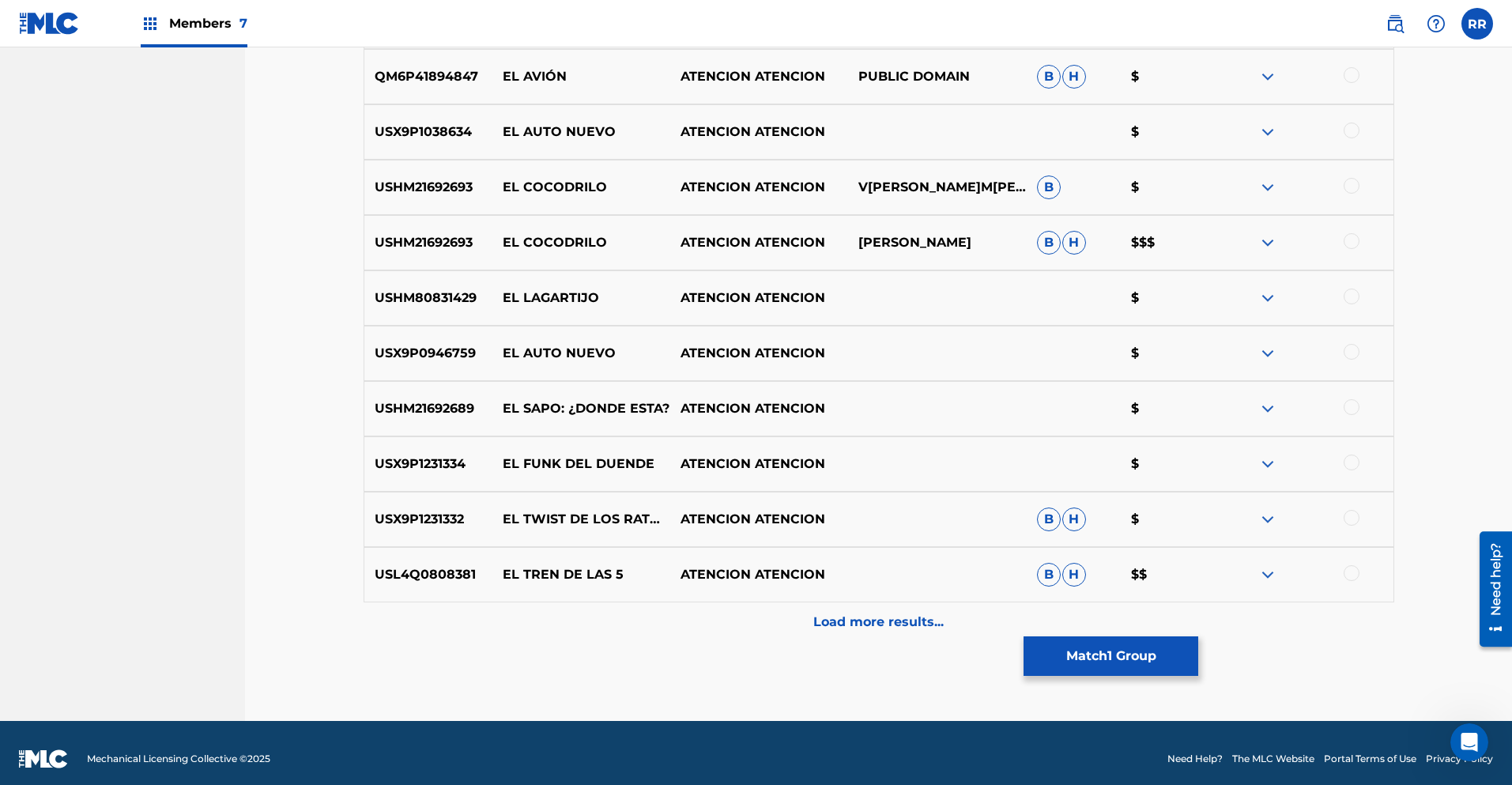 scroll, scrollTop: 1202, scrollLeft: 0, axis: vertical 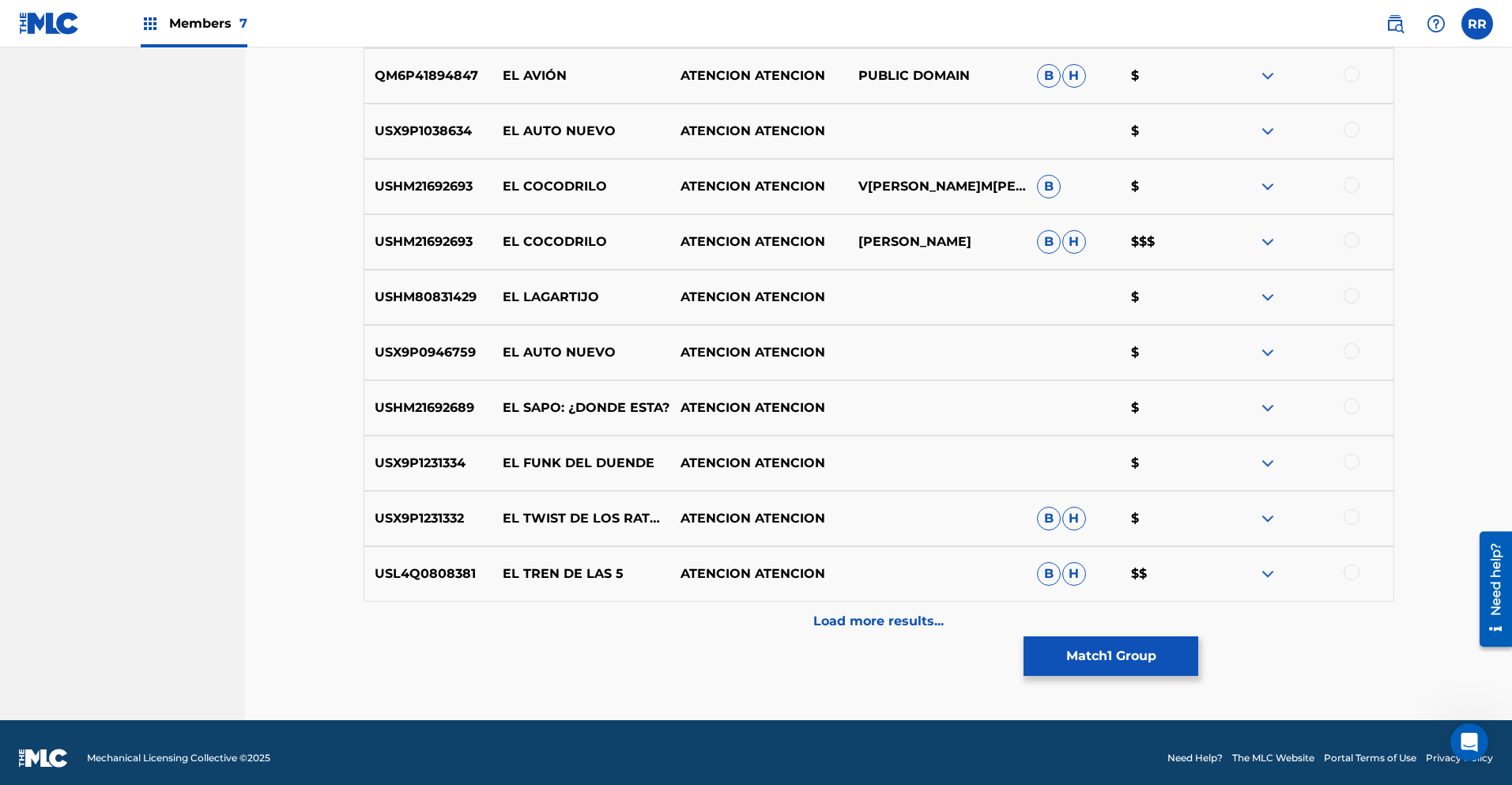 click on "Load more results..." at bounding box center (879, 621) 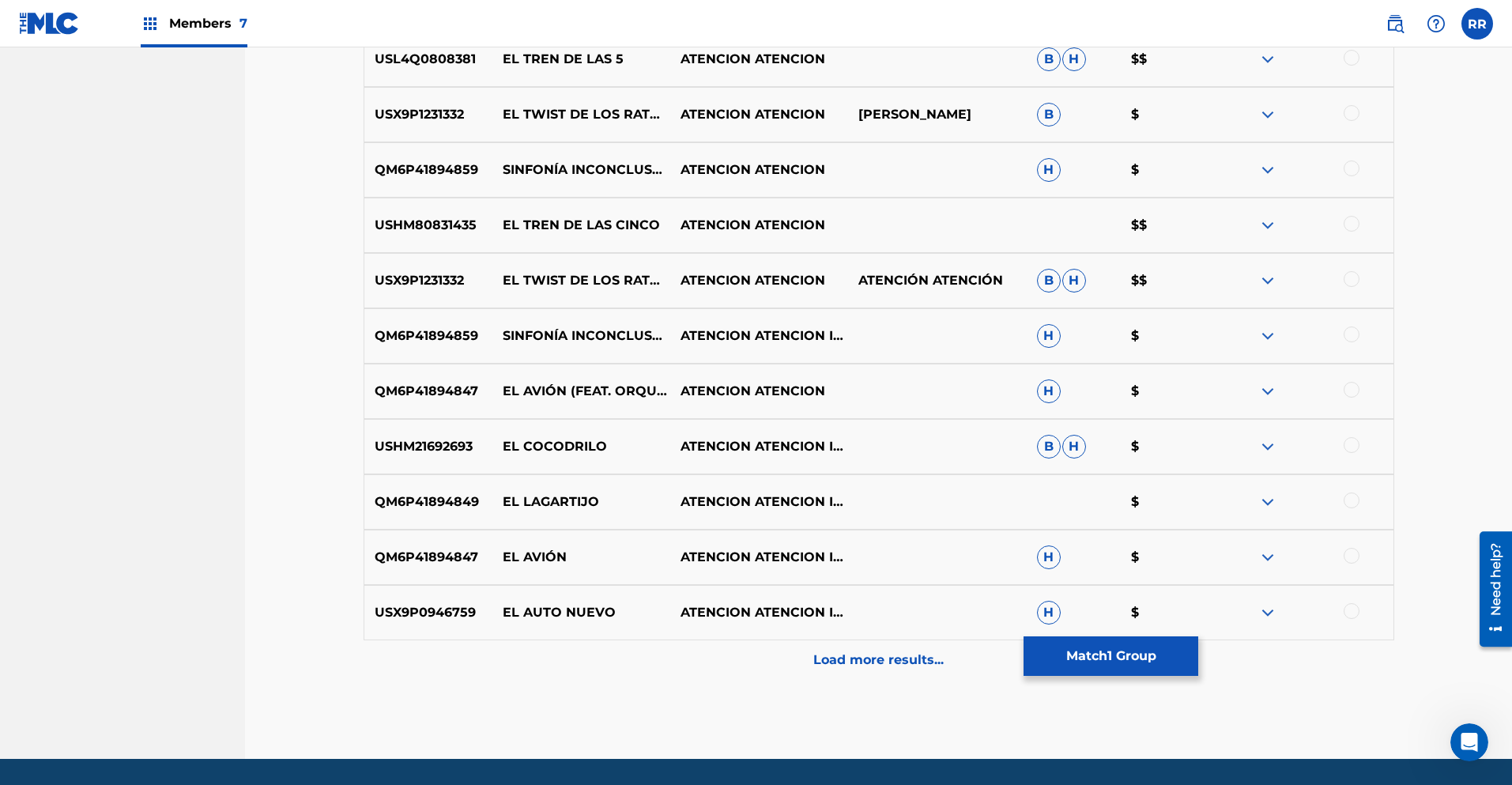 scroll, scrollTop: 1767, scrollLeft: 0, axis: vertical 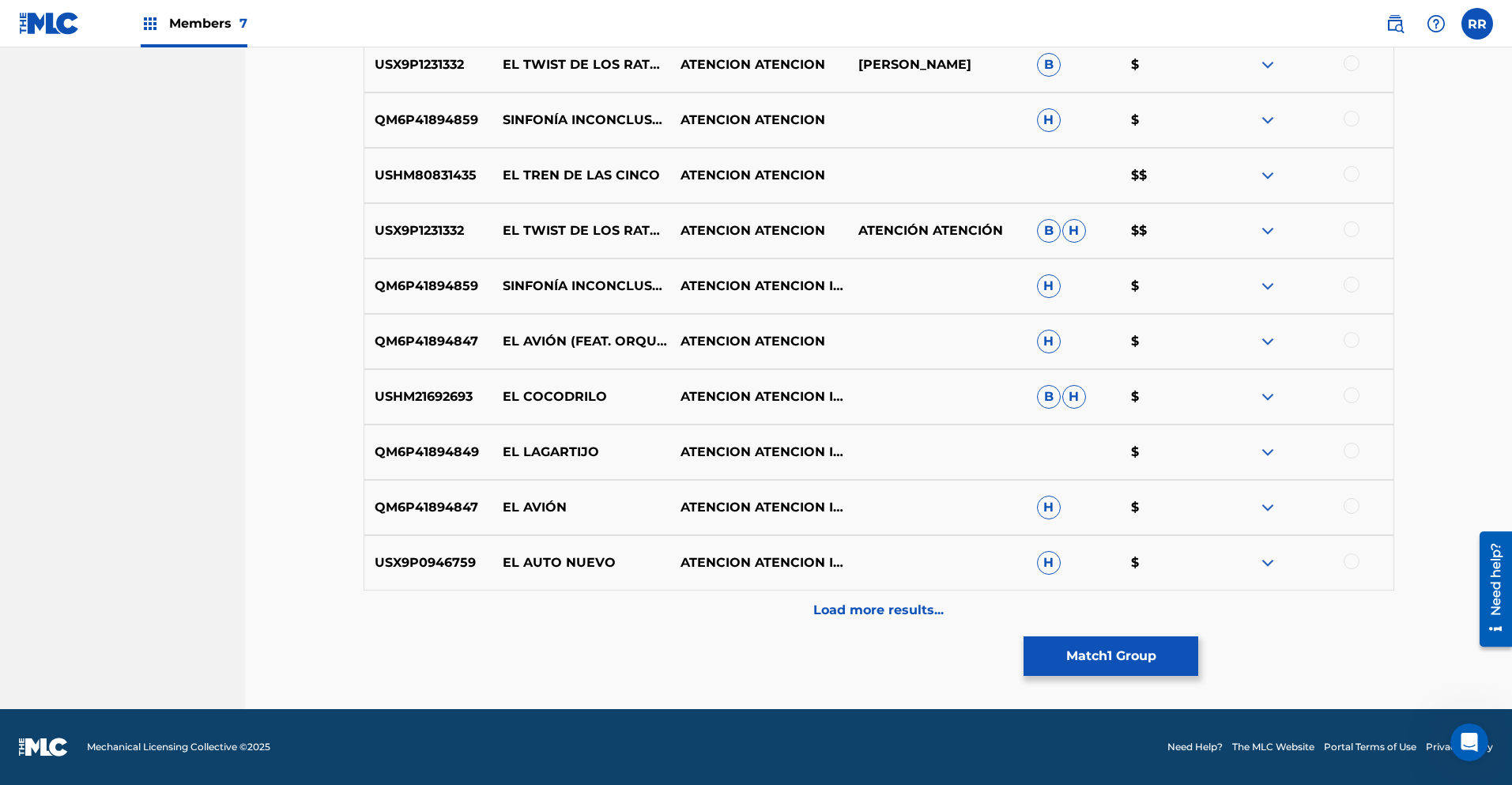 click on "Load more results..." at bounding box center [878, 610] 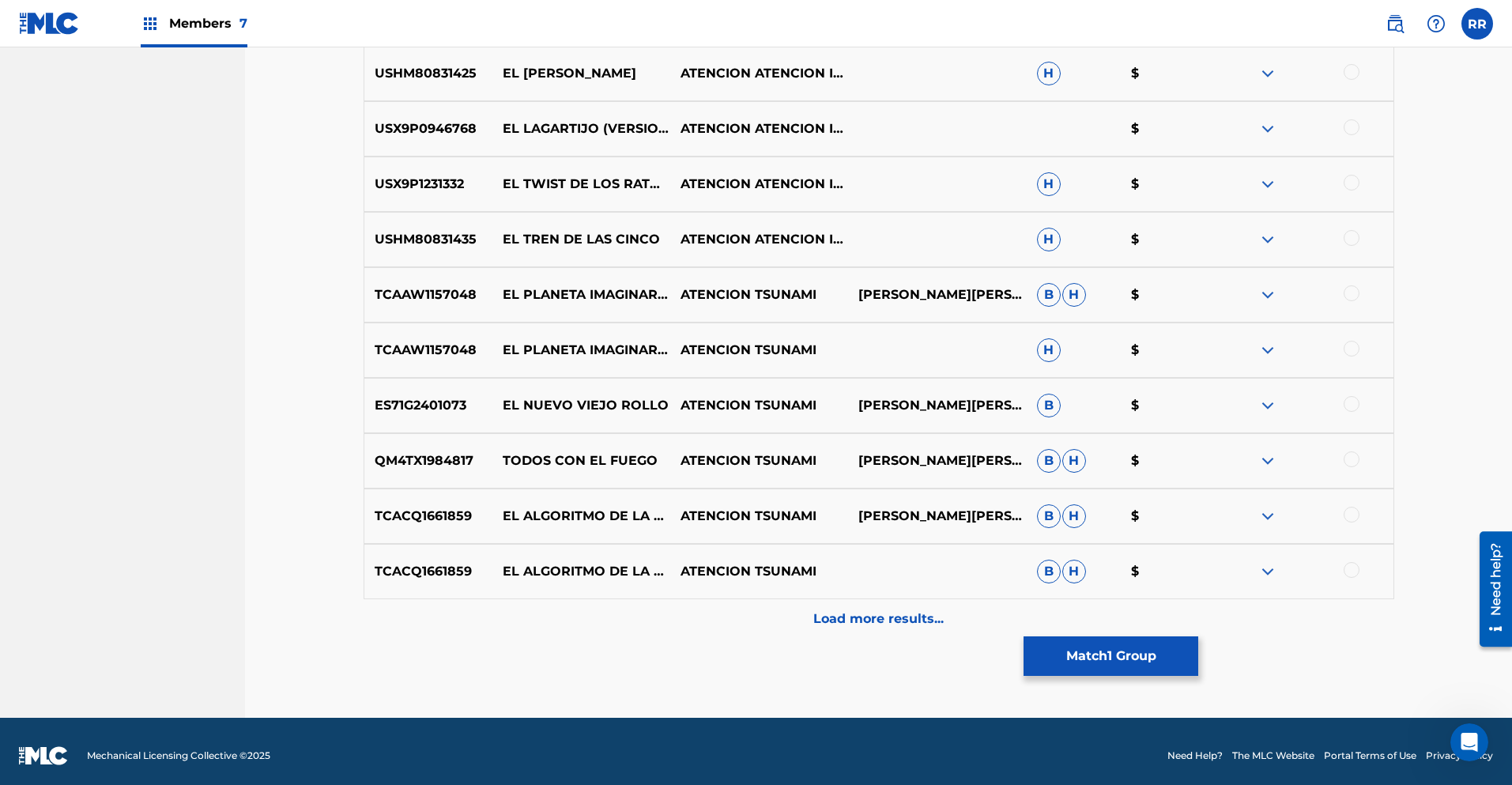 scroll, scrollTop: 2320, scrollLeft: 0, axis: vertical 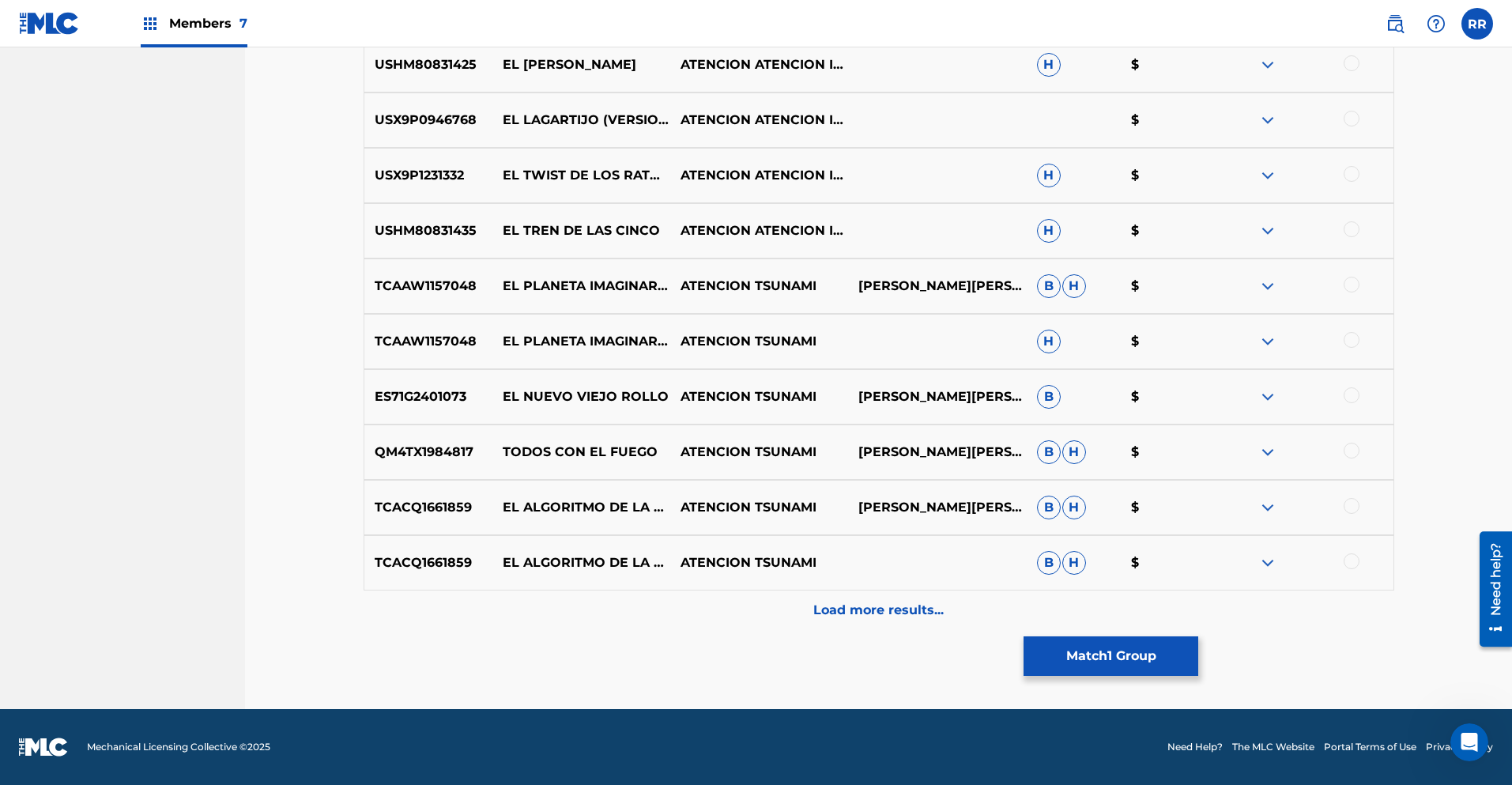 click on "Match  1 Group" at bounding box center [1110, 656] 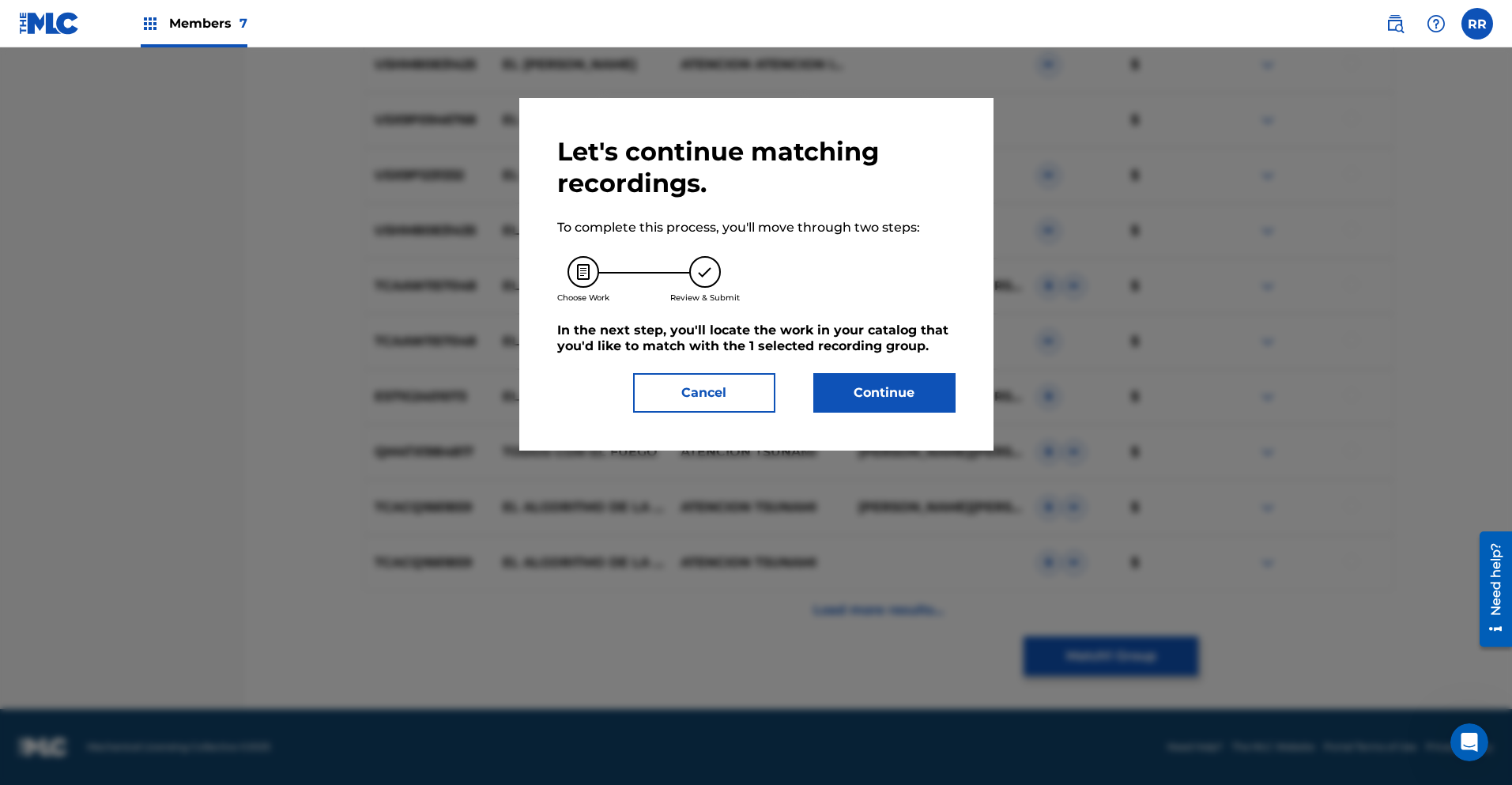 click on "Continue" at bounding box center [884, 393] 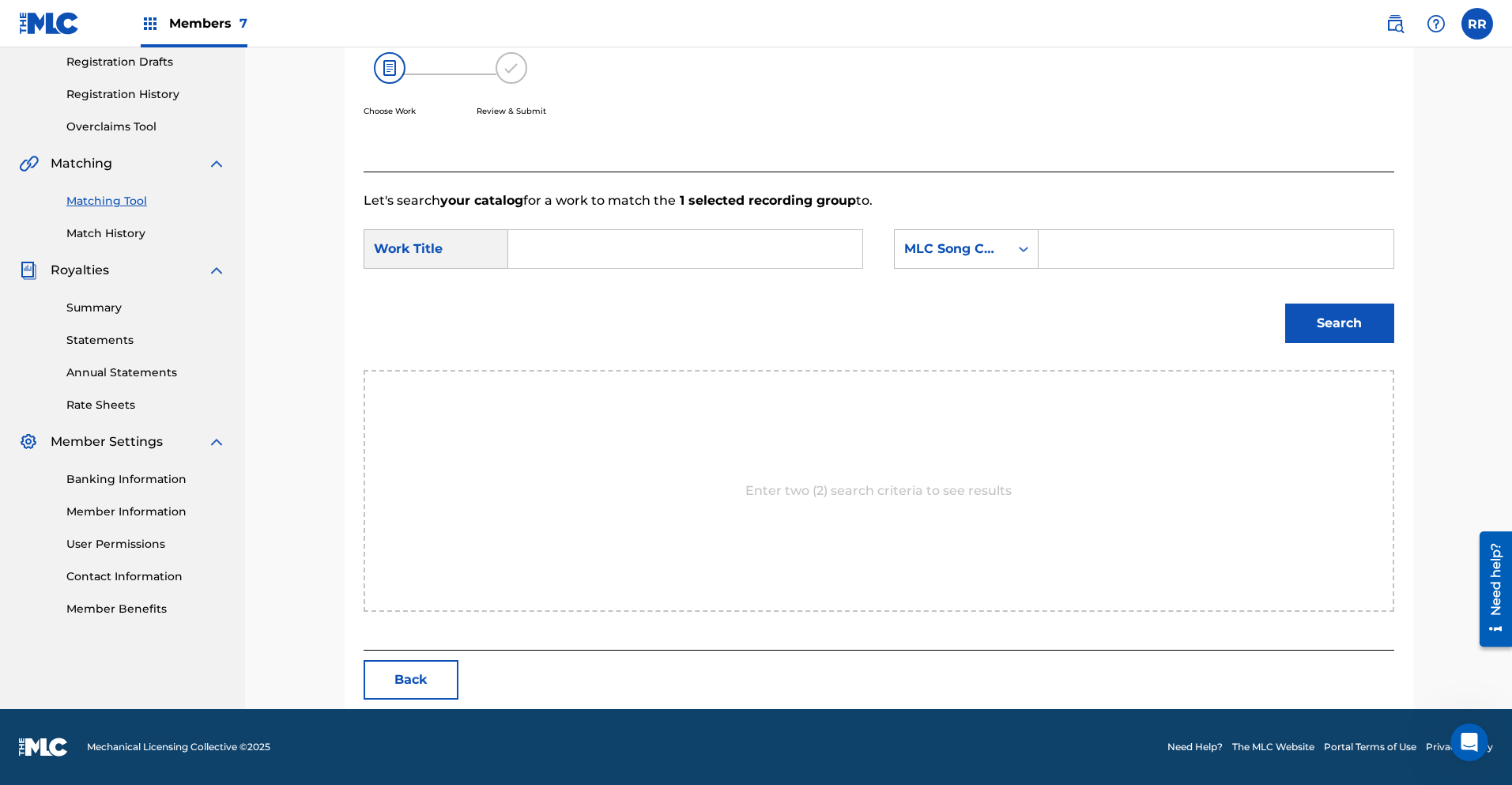 scroll, scrollTop: 268, scrollLeft: 0, axis: vertical 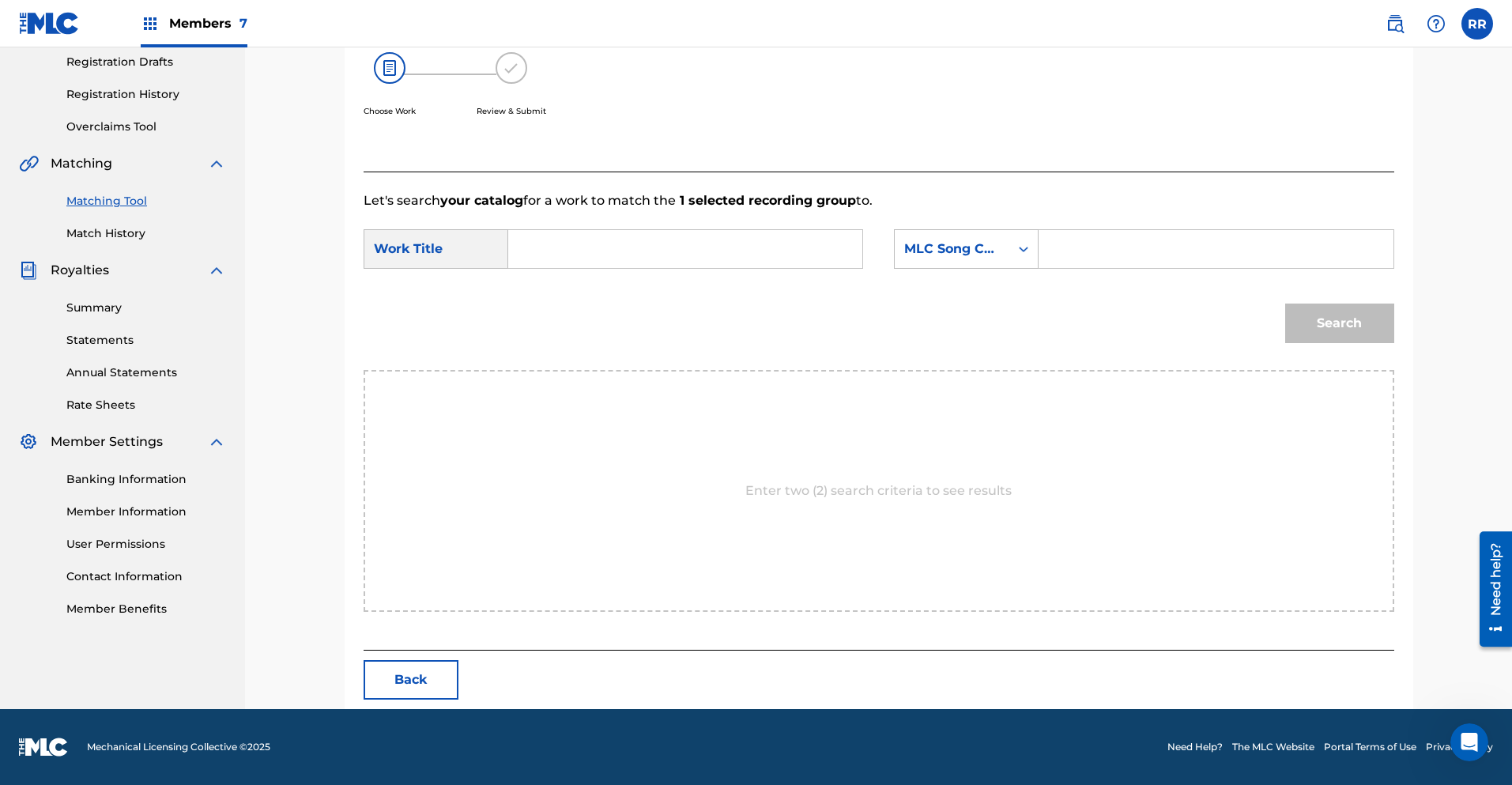 click on "SearchWithCriteria9dfba143-2bdd-4eb6-9908-cf419e3dfee8 Work Title SearchWithCriteria43c5d462-1887-4db0-afdf-299918c32efd MLC Song Code Search" at bounding box center (879, 290) 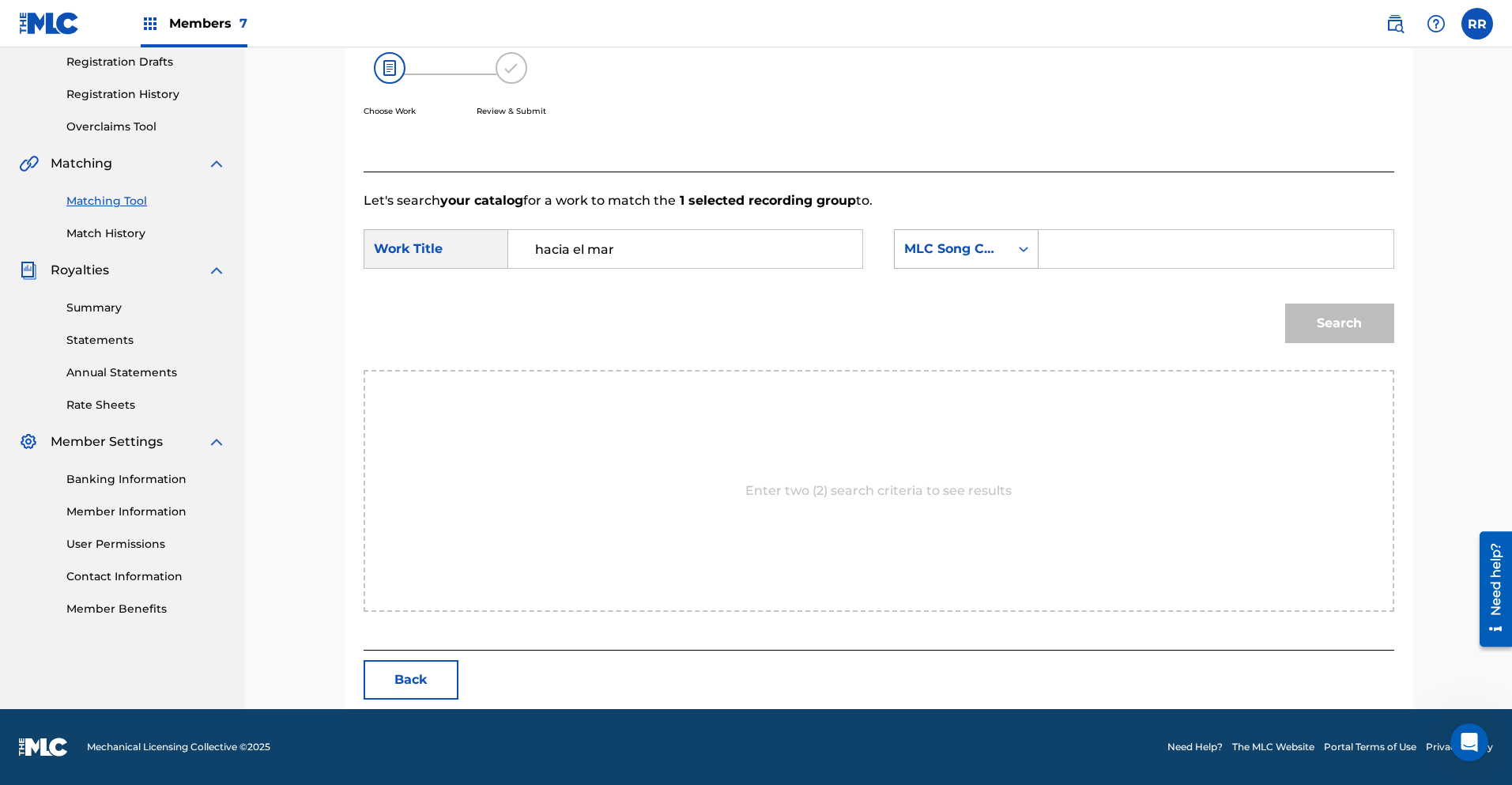 type on "hacia el mar" 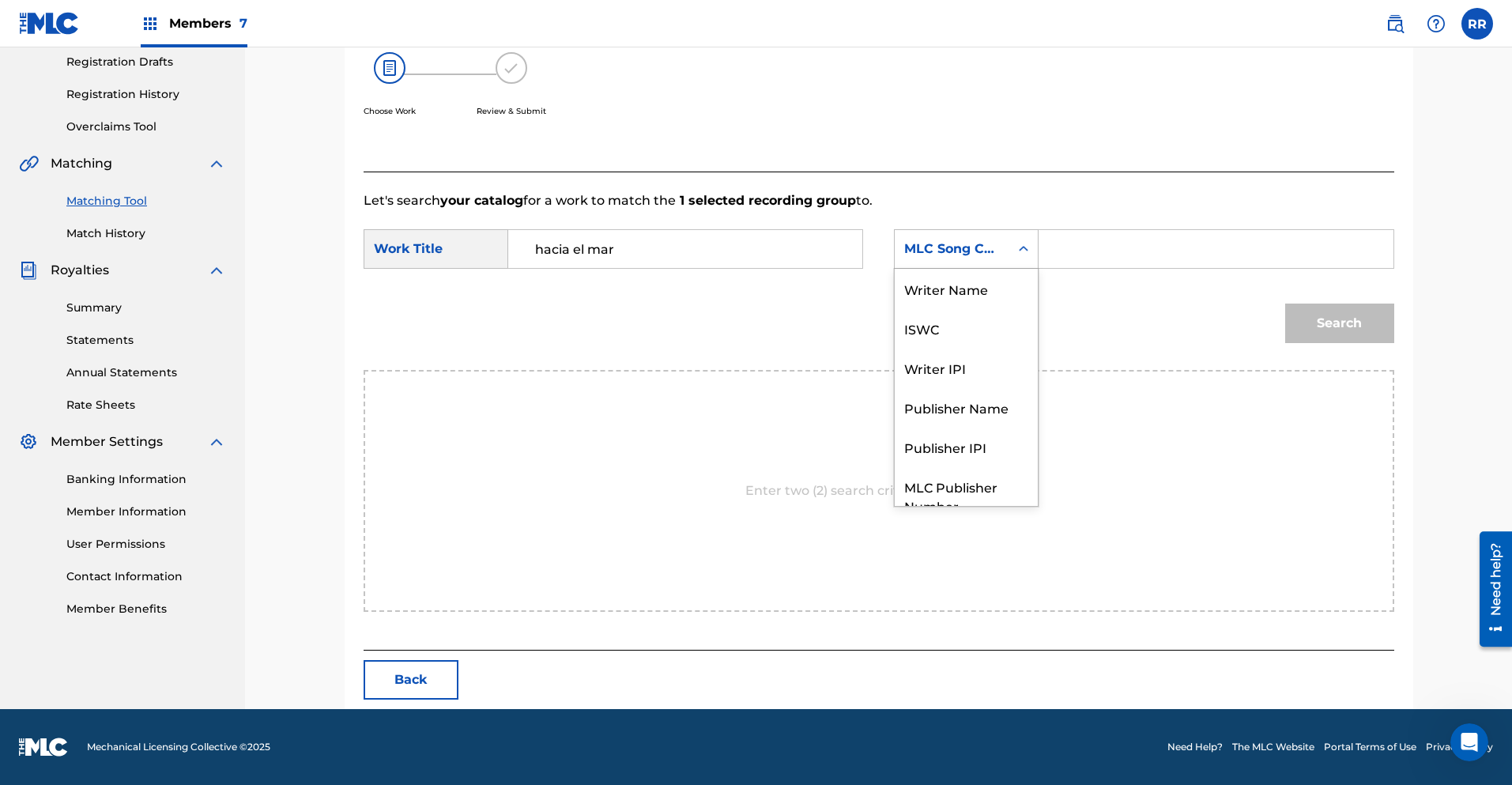 scroll, scrollTop: 58, scrollLeft: 0, axis: vertical 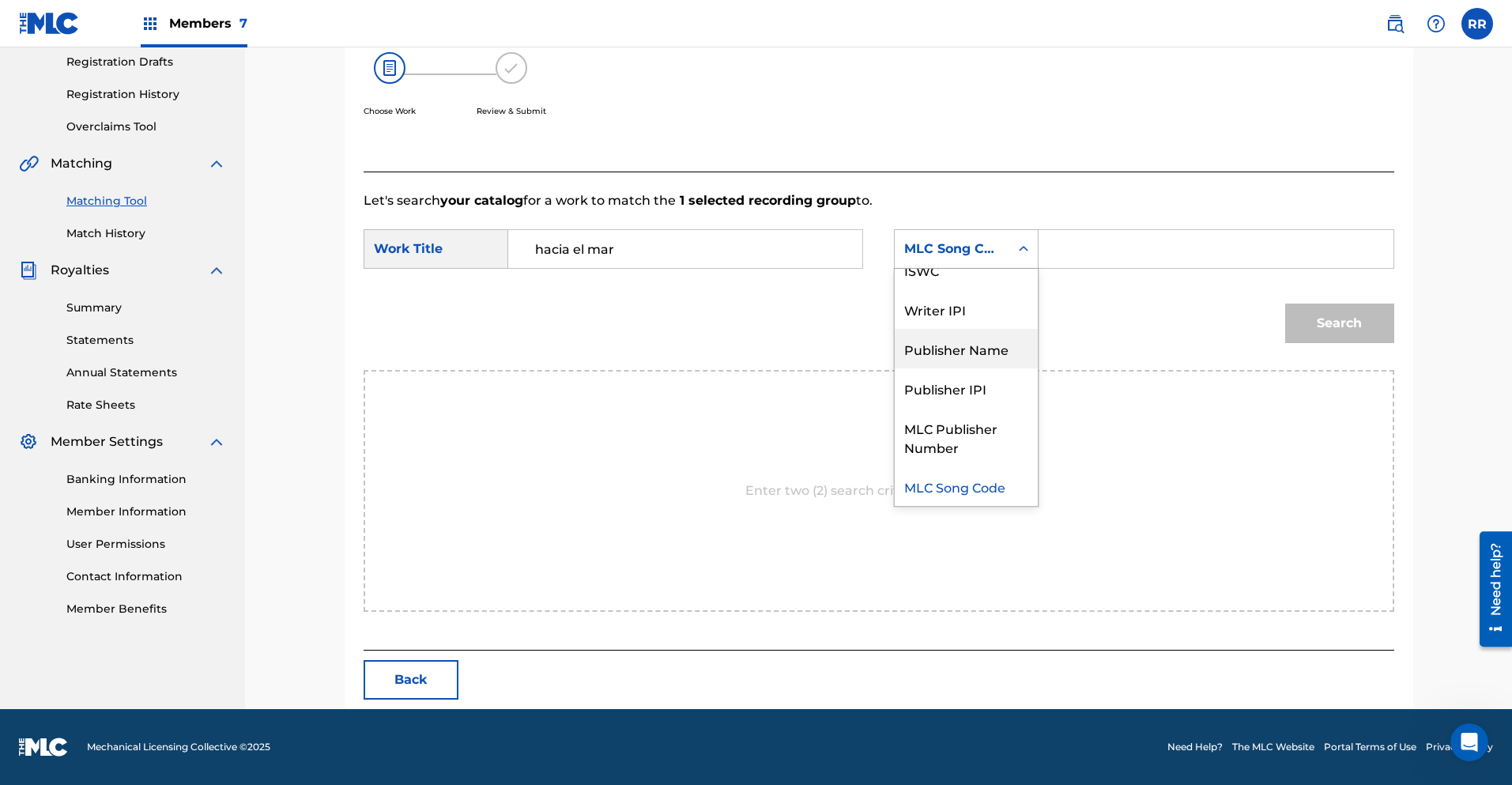 click on "Publisher Name" at bounding box center (966, 349) 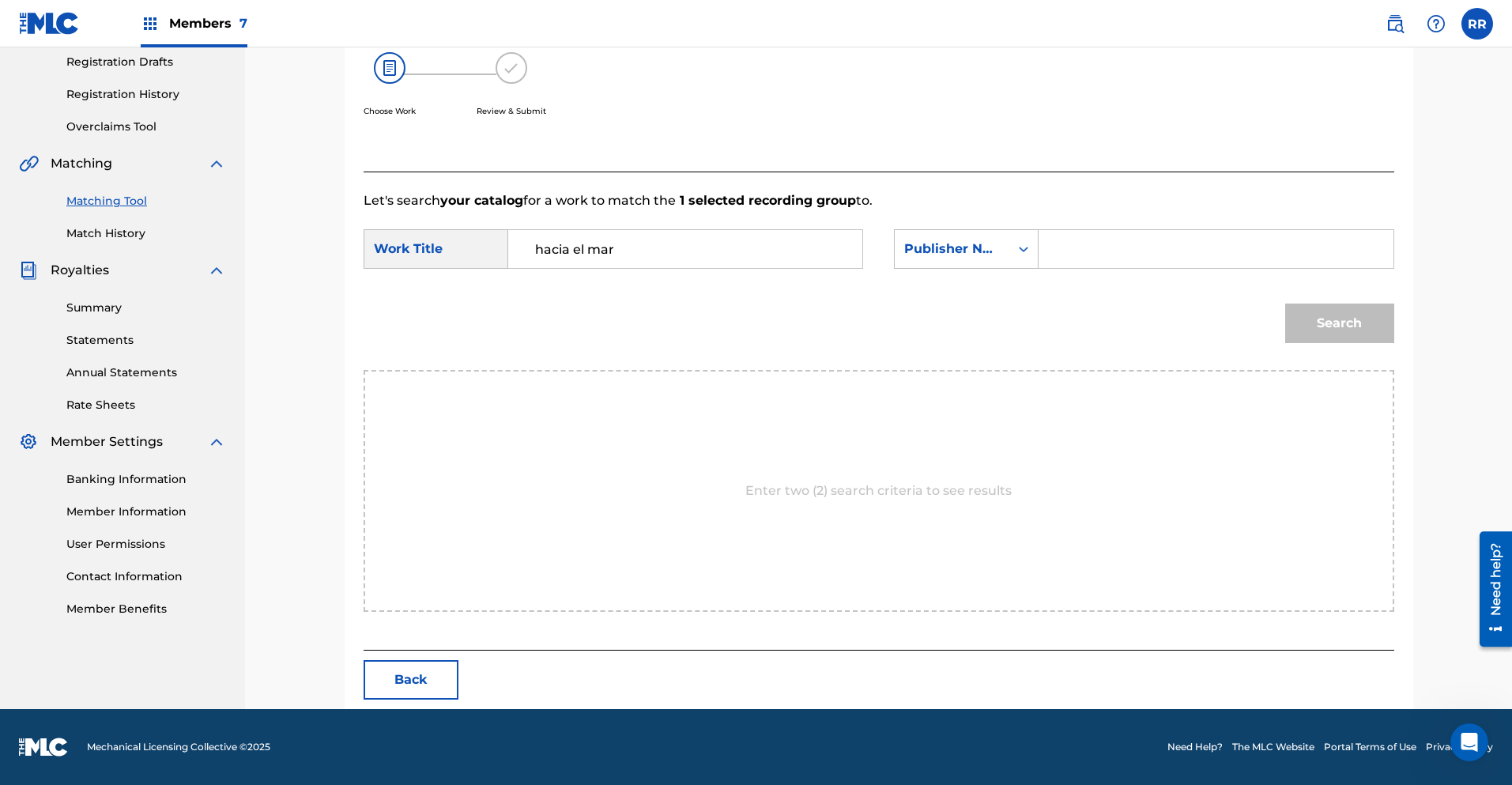 click at bounding box center (1216, 249) 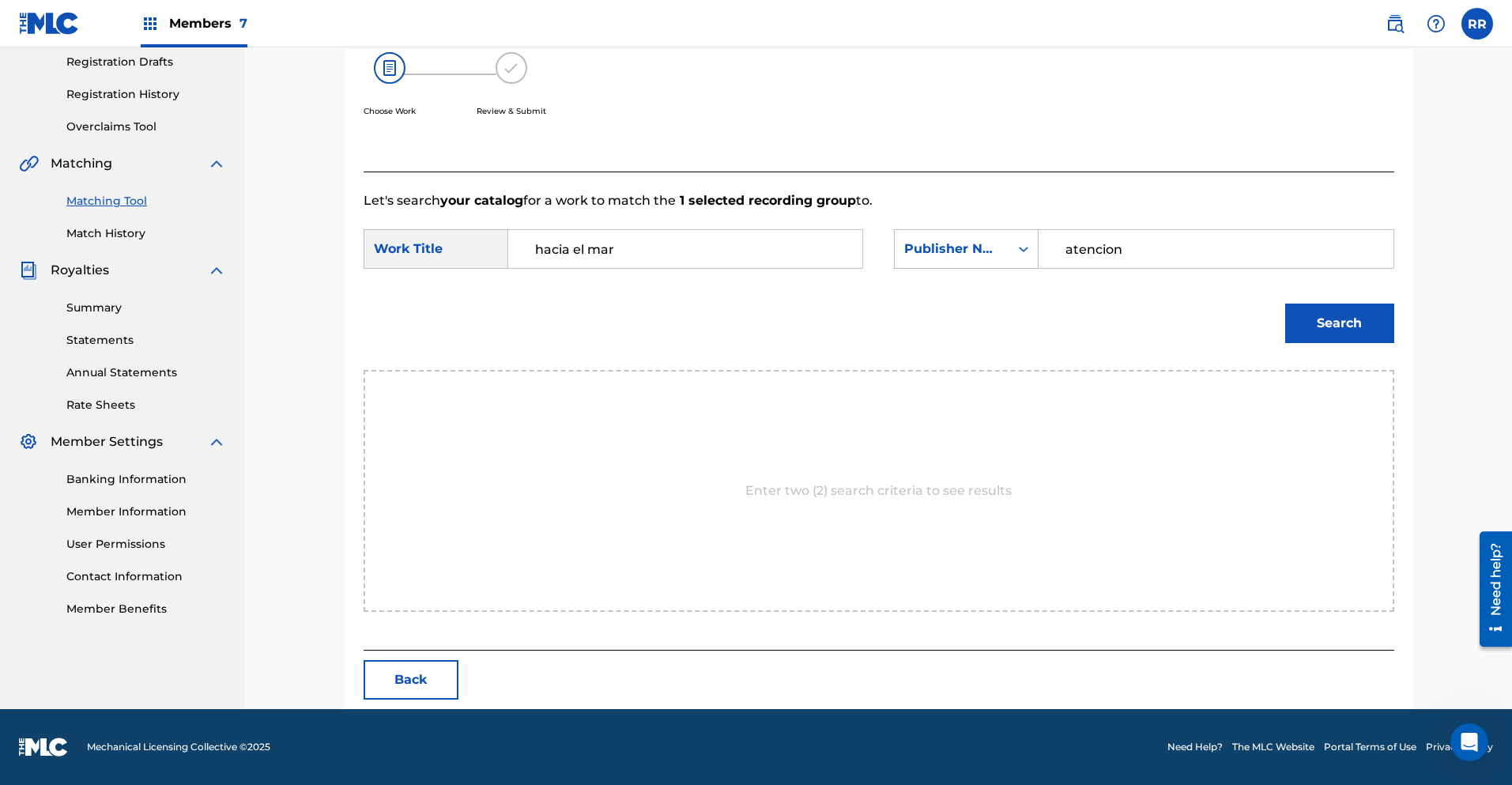type on "atencion" 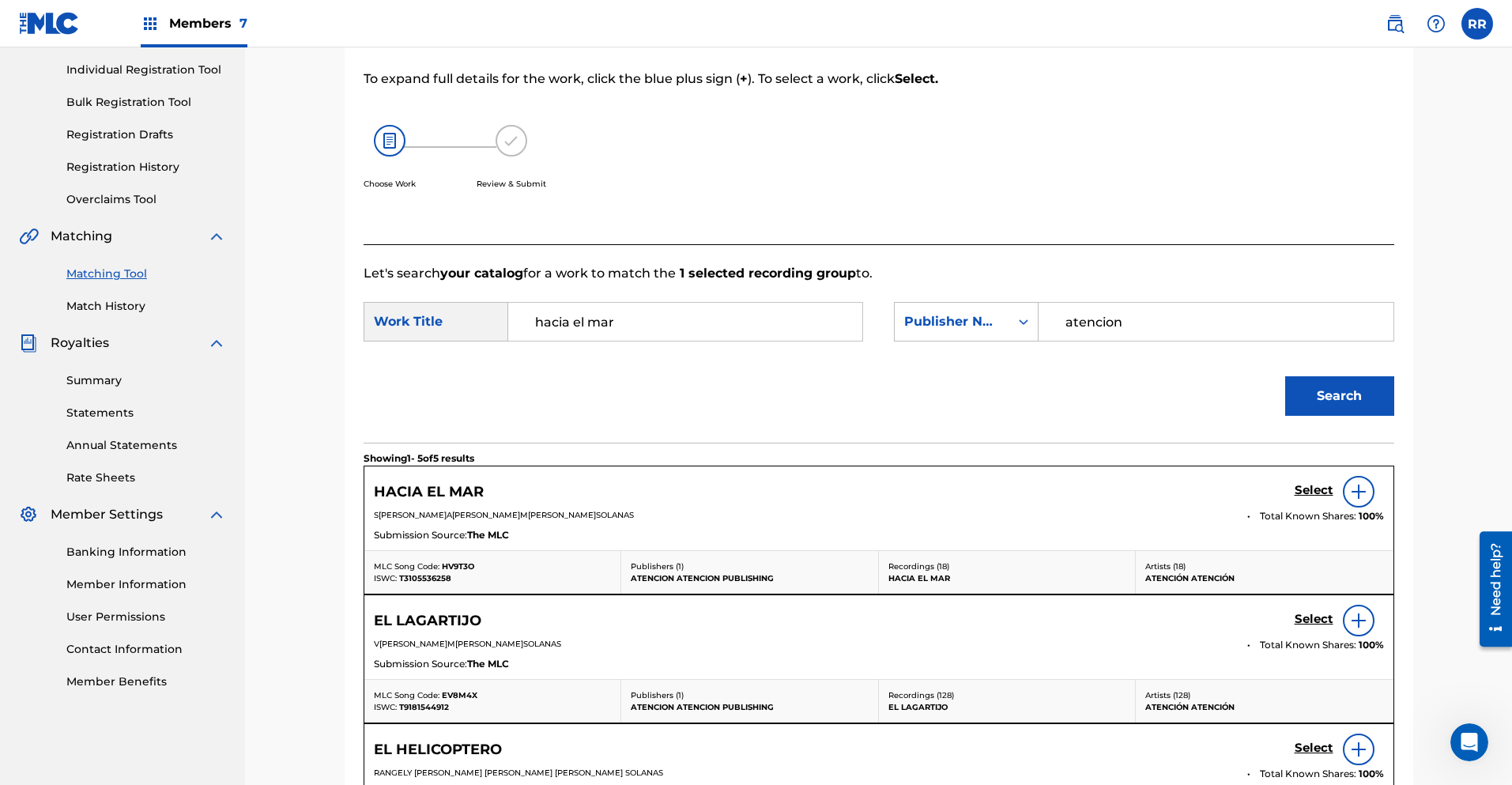 scroll, scrollTop: 268, scrollLeft: 0, axis: vertical 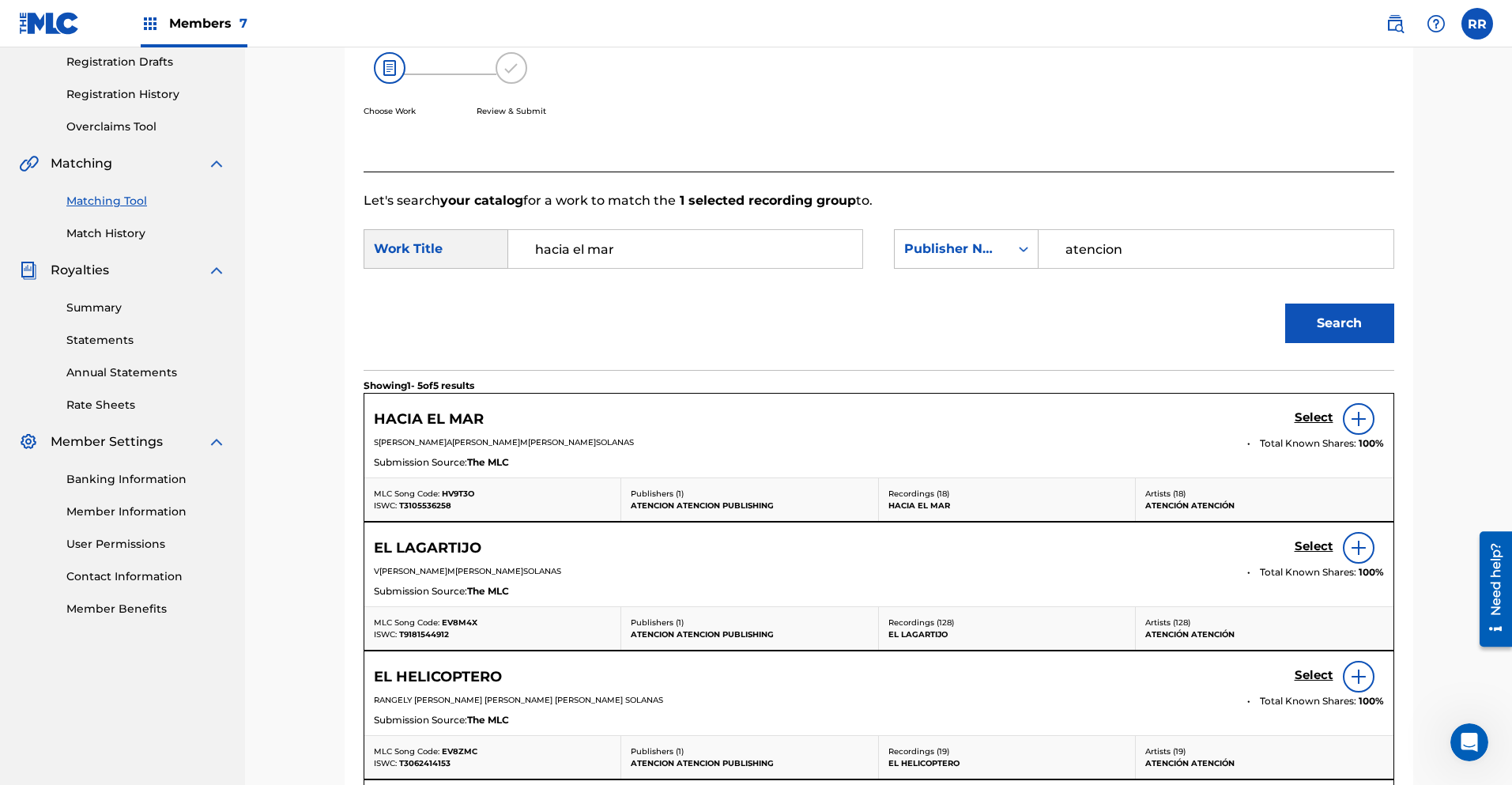 click on "Select" at bounding box center [1314, 417] 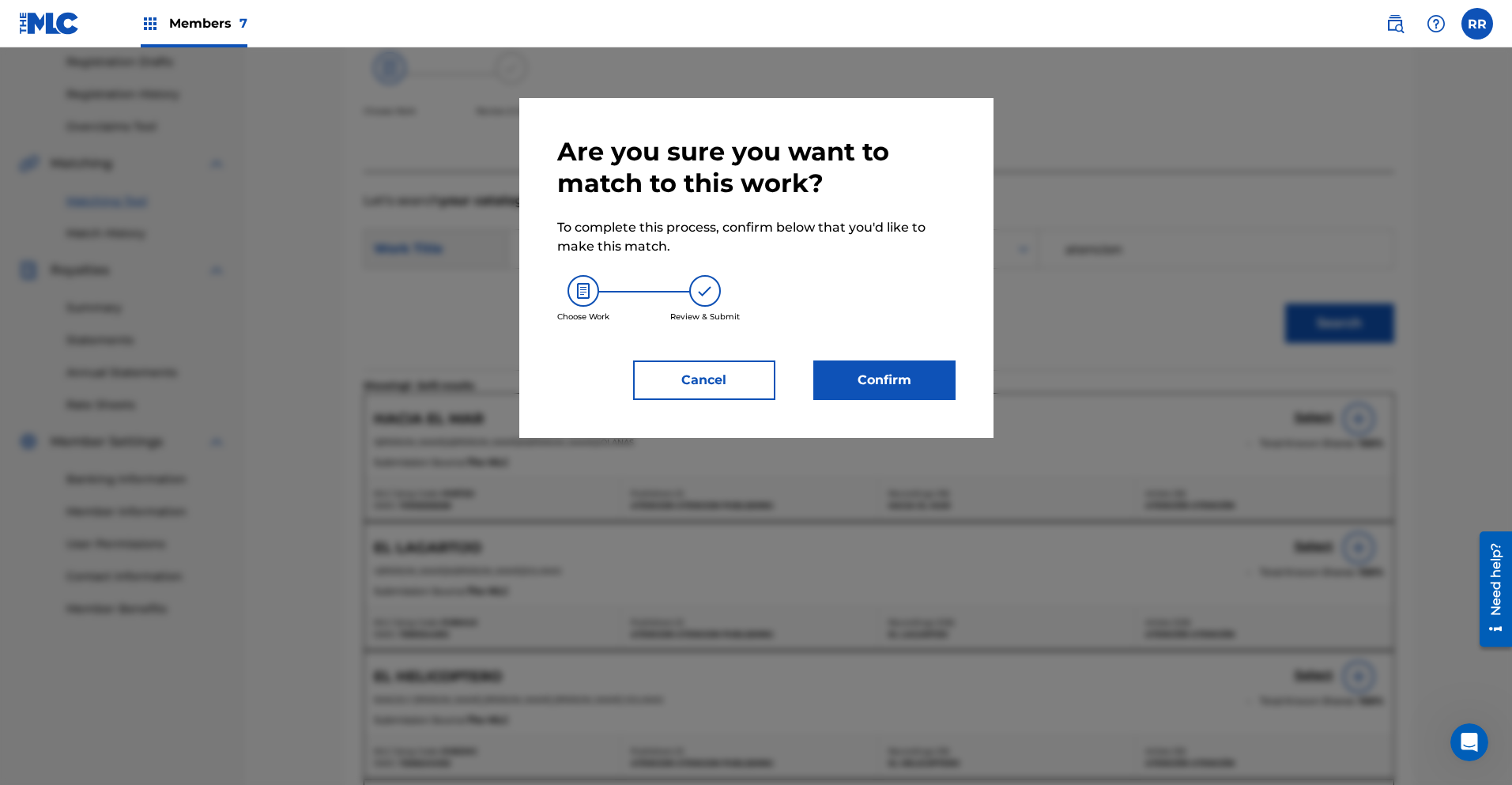 click on "Are you sure you want to match to this work? To complete this process, confirm below that you'd like to make this match. Choose Work Review & Submit Cancel Confirm" at bounding box center [756, 268] 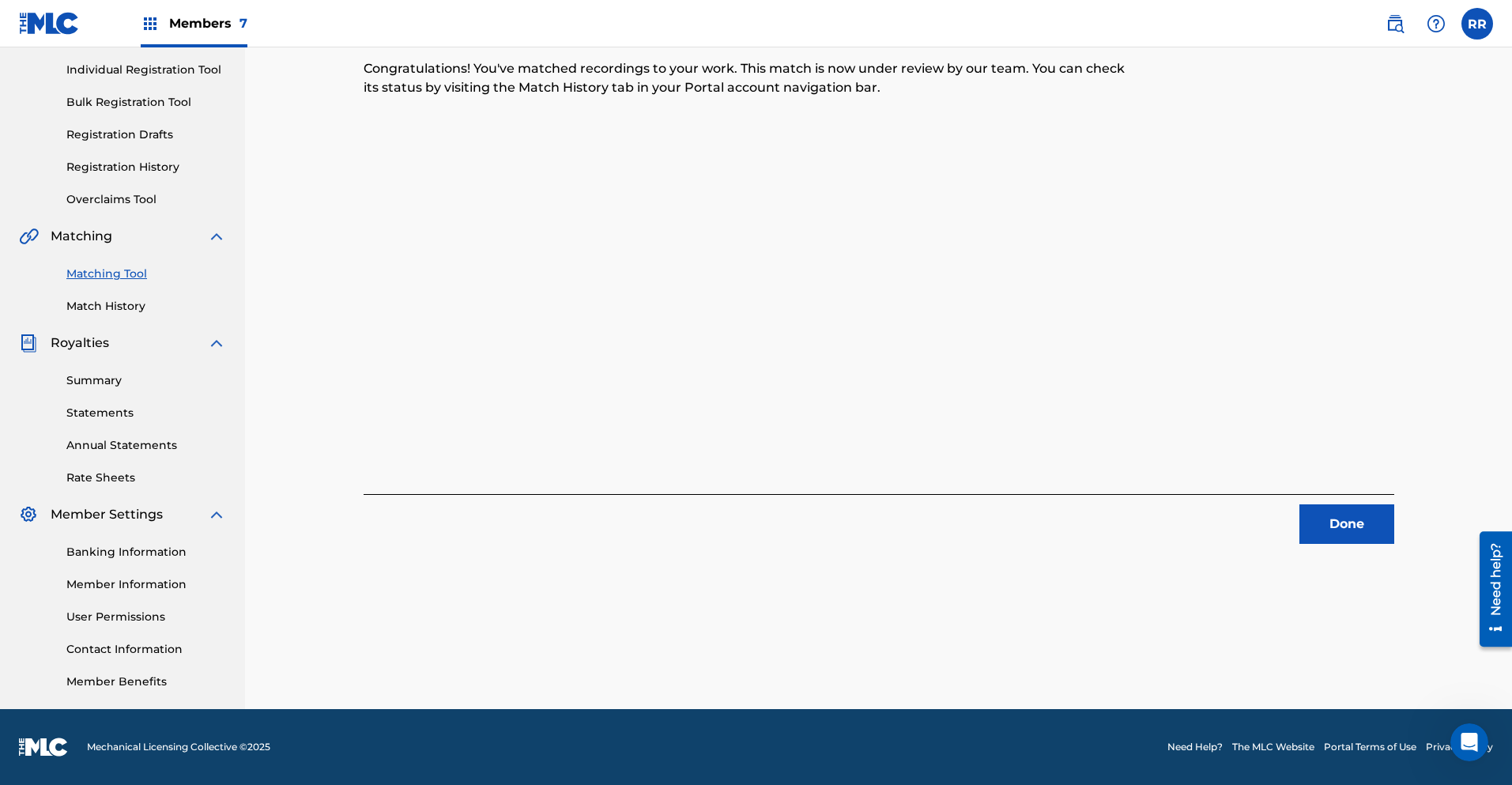 click on "Done" at bounding box center [1347, 524] 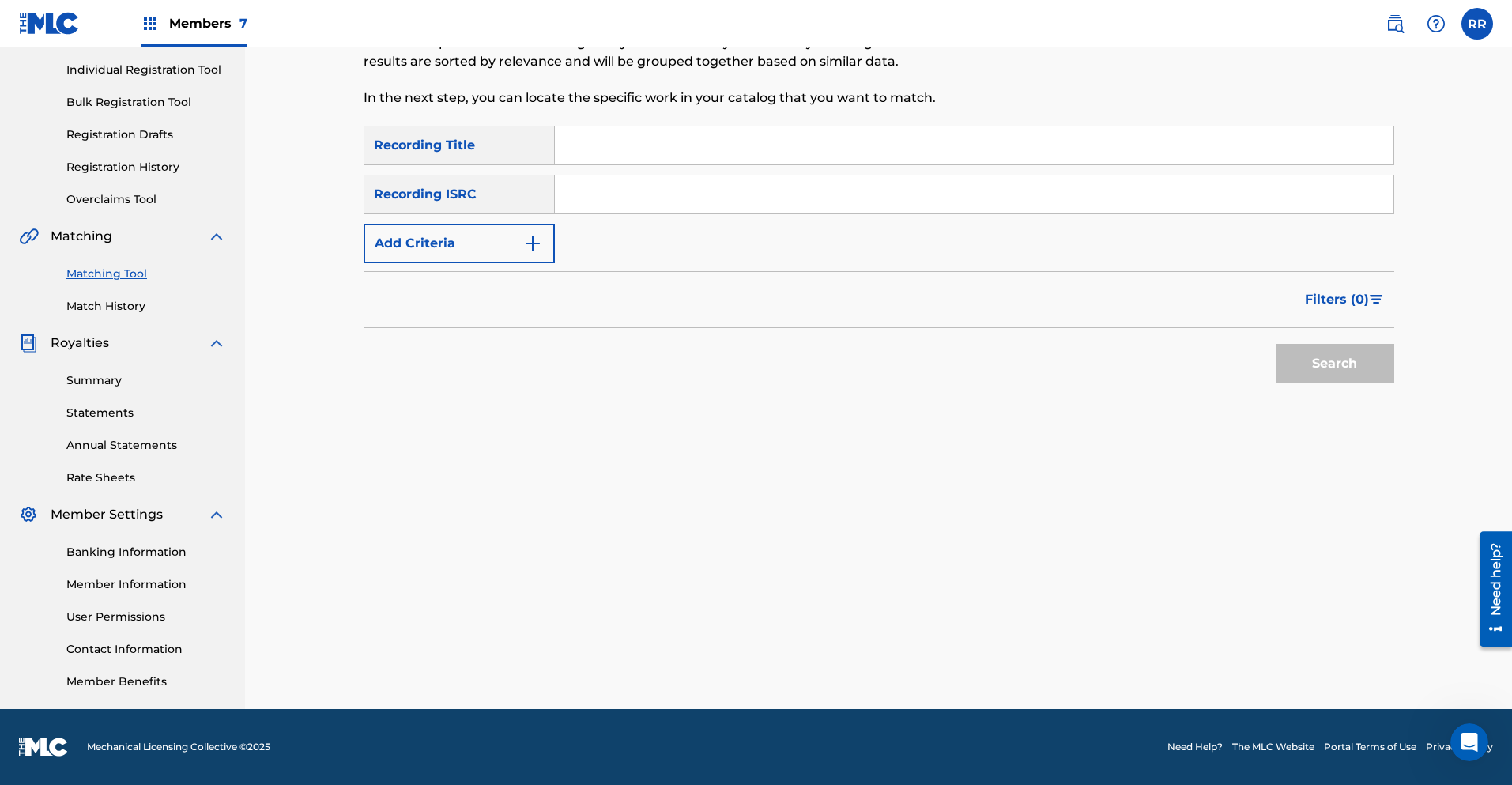 click on "Matching Tool" at bounding box center [146, 274] 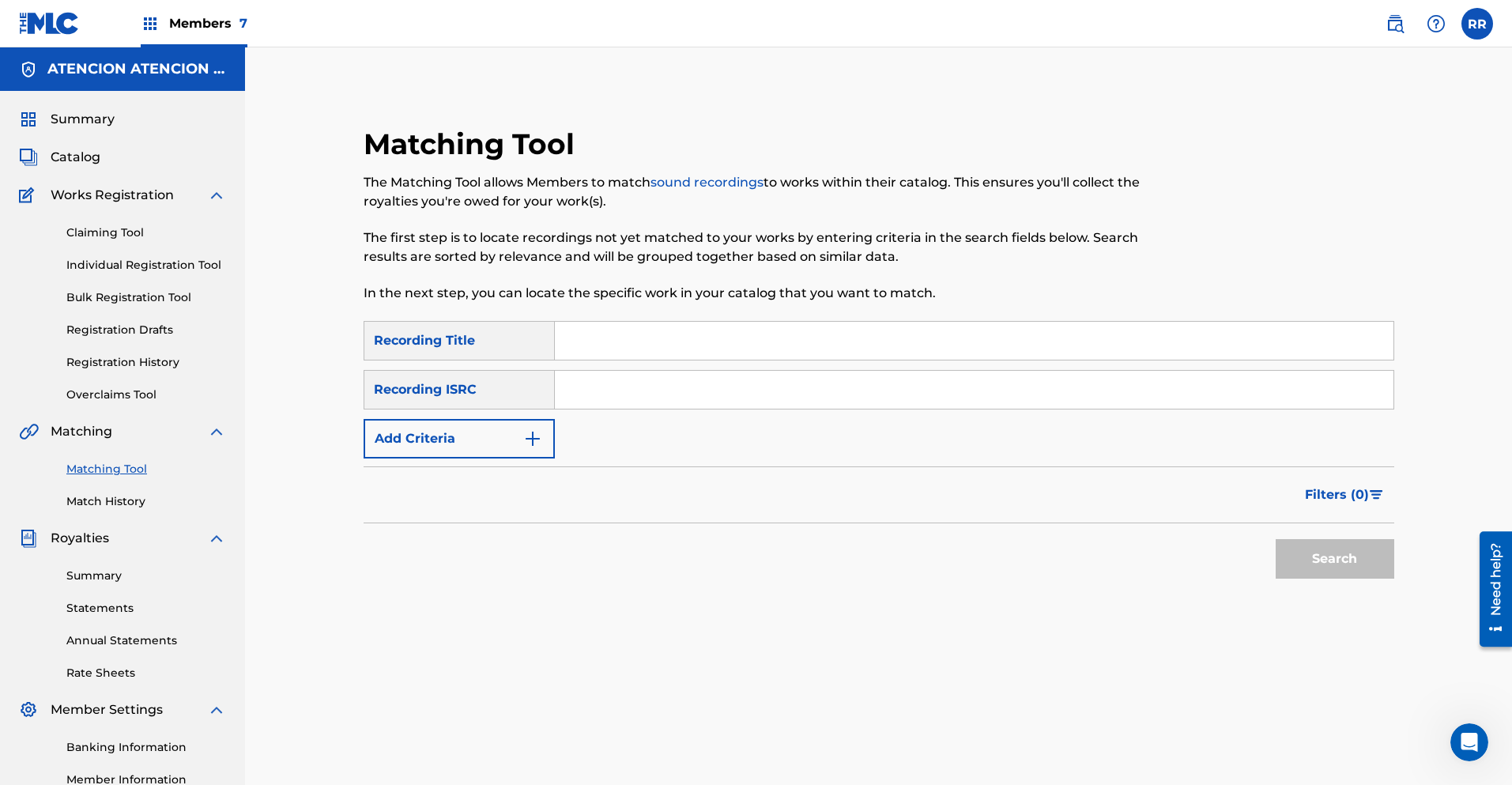 click at bounding box center [974, 341] 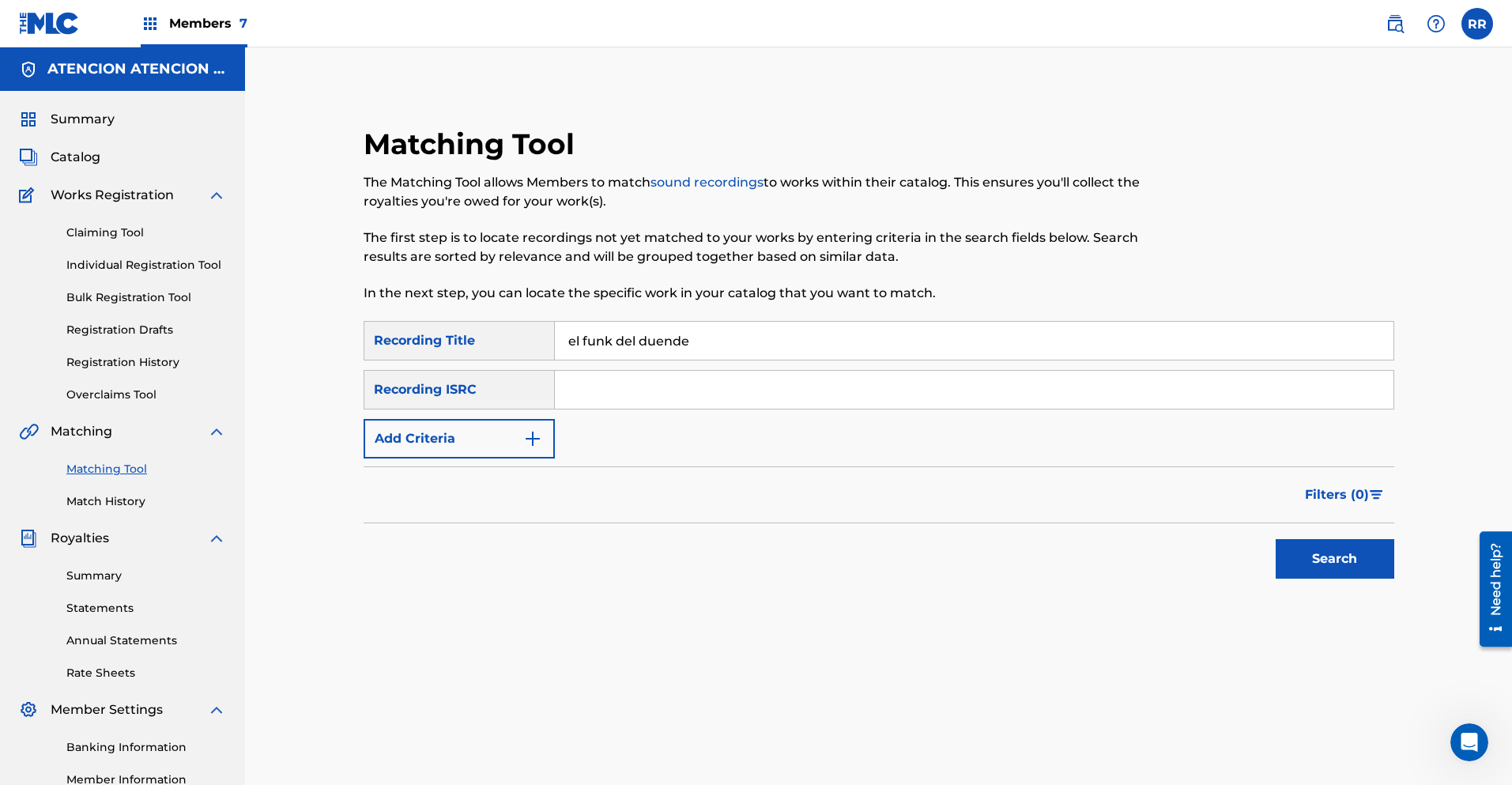 type on "el funk del duende" 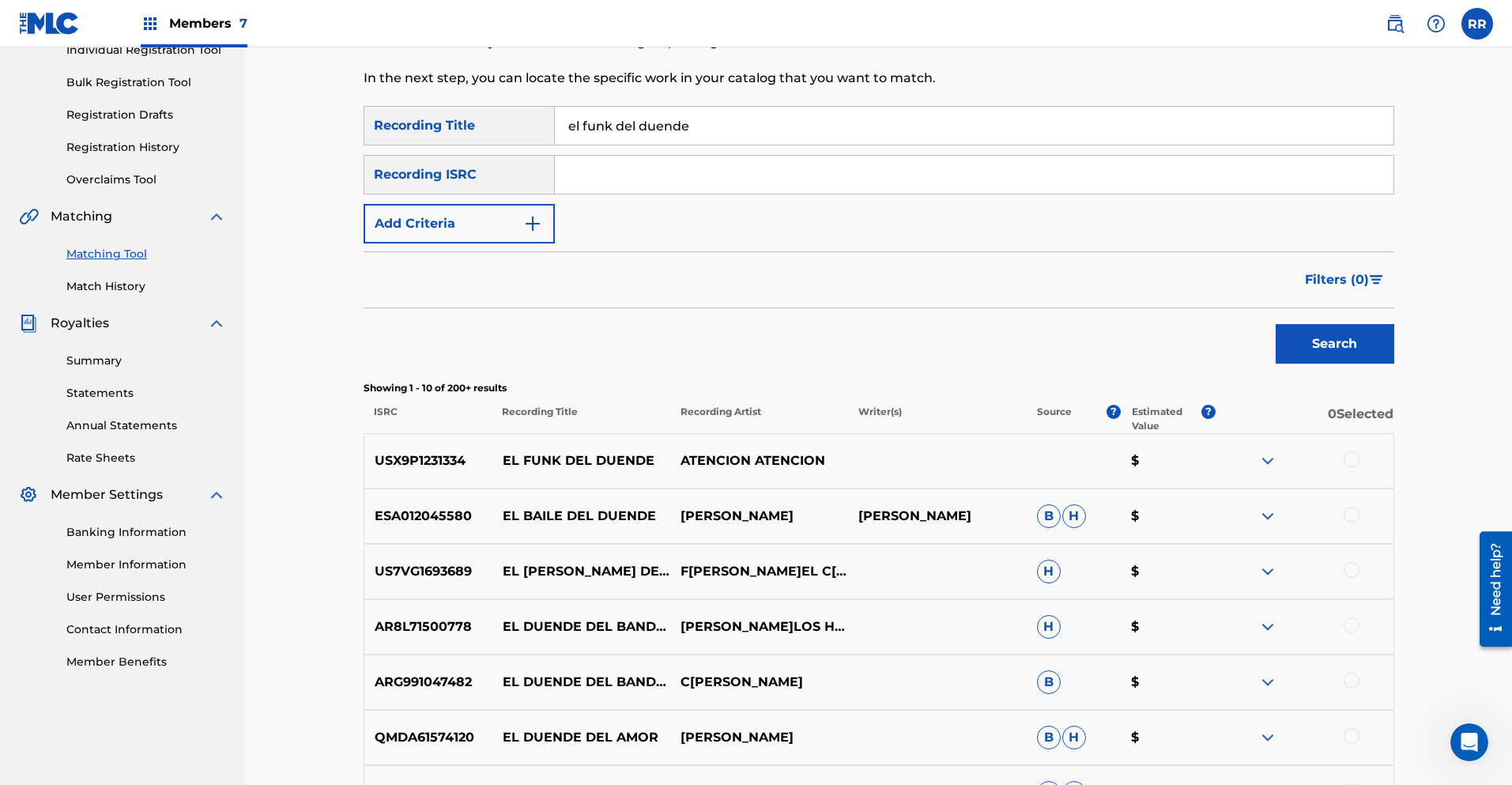 scroll, scrollTop: 221, scrollLeft: 0, axis: vertical 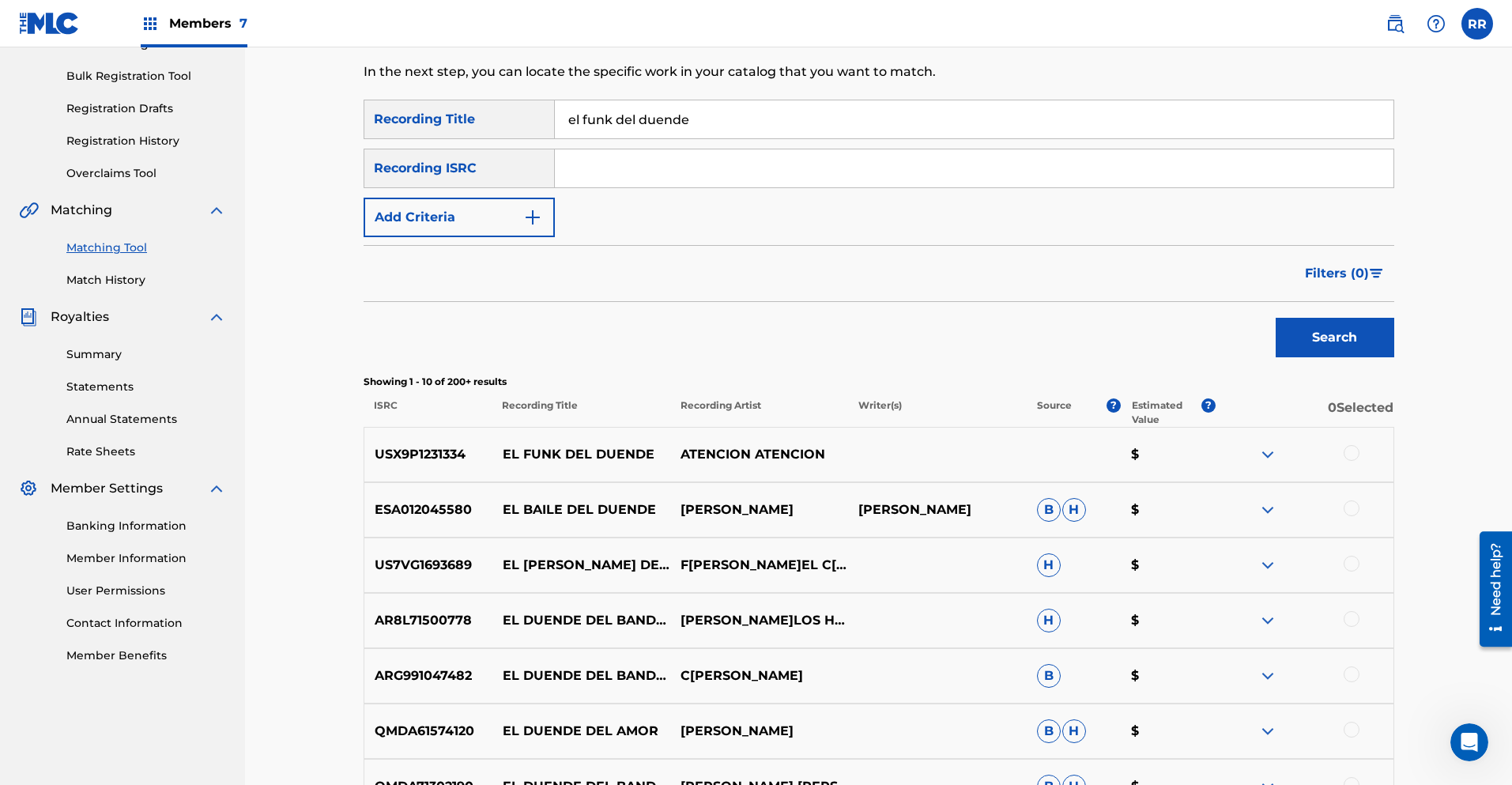 click at bounding box center [1352, 453] 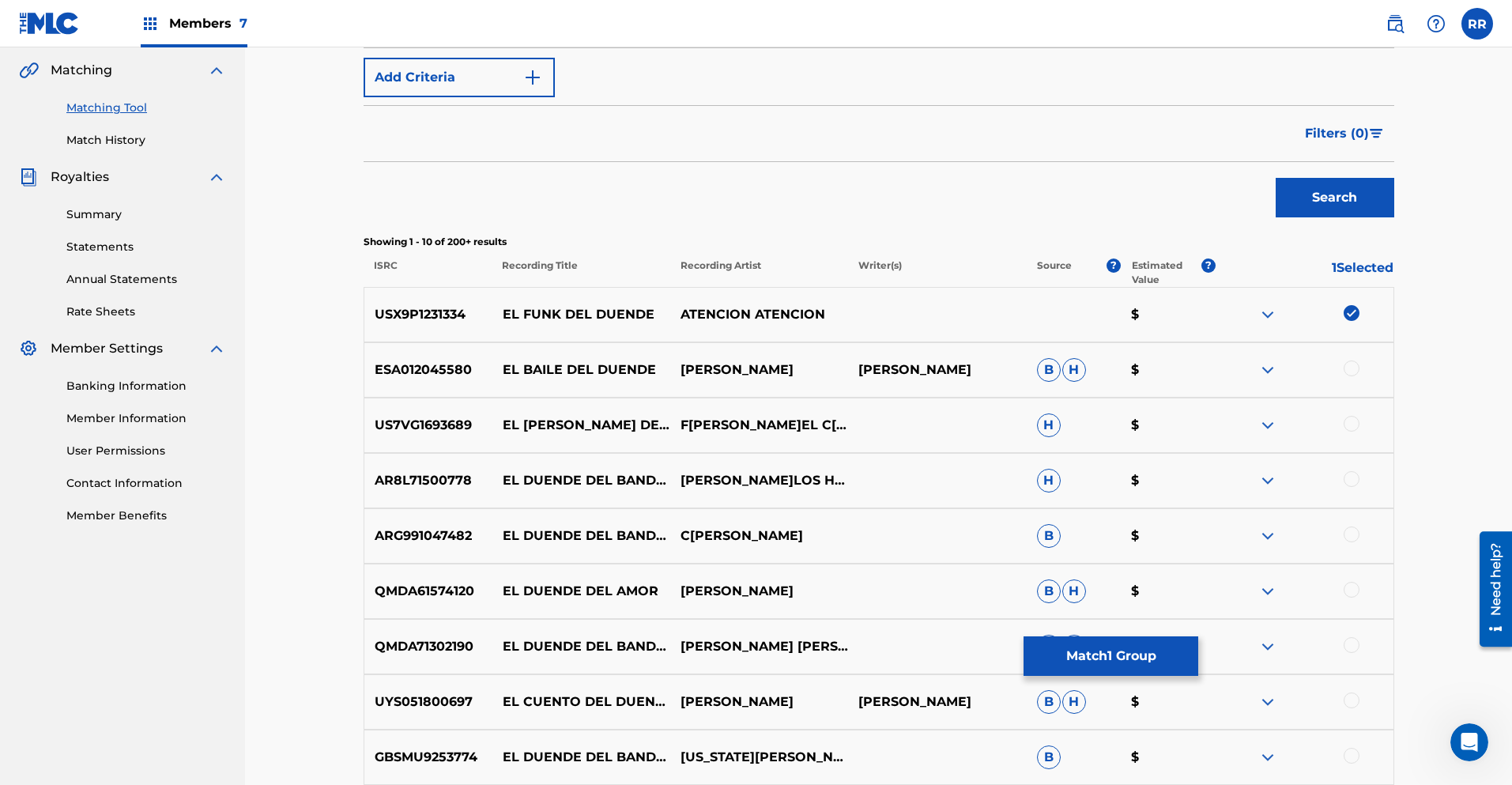 scroll, scrollTop: 251, scrollLeft: 0, axis: vertical 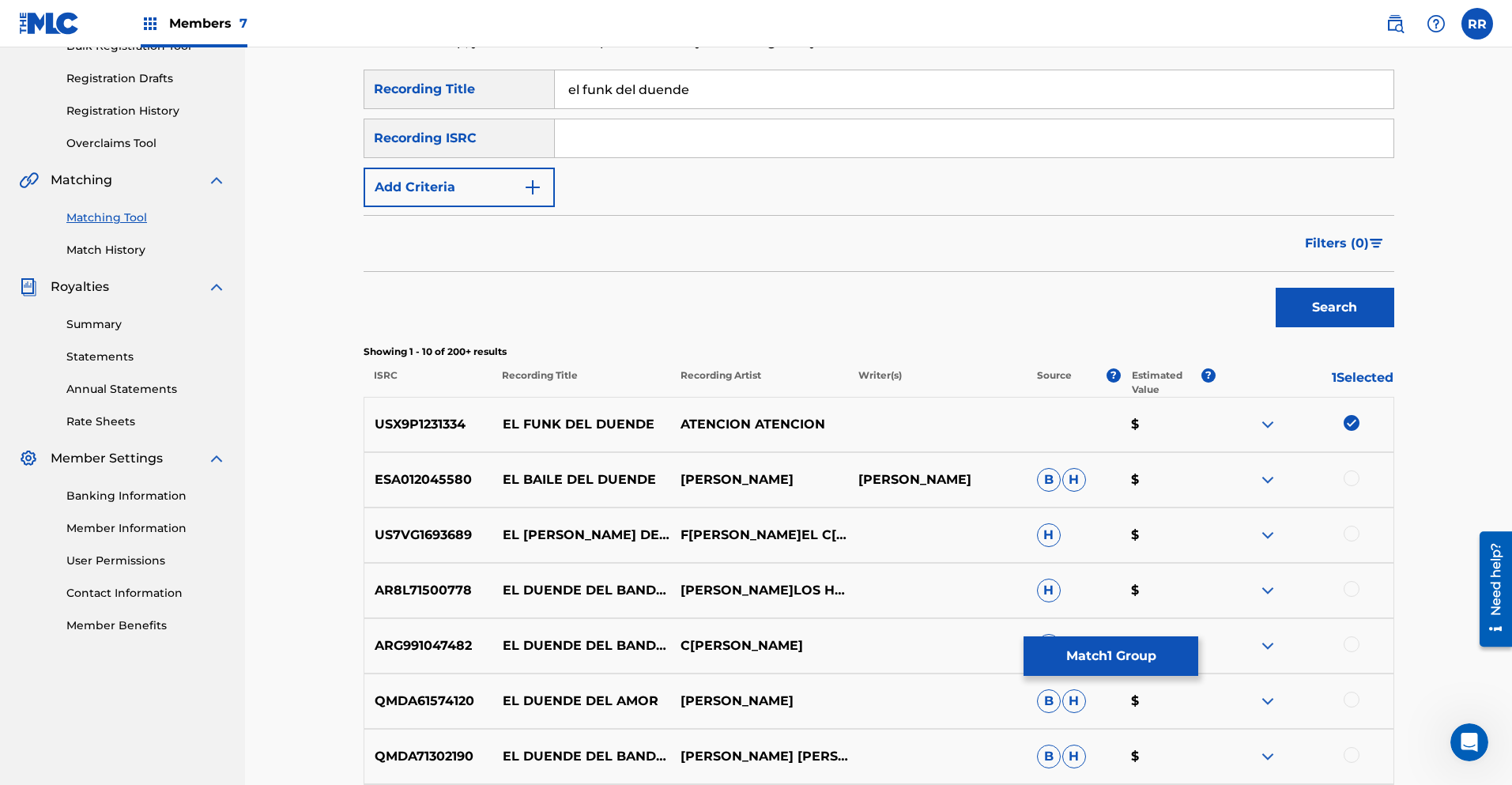 click on "Add Criteria" at bounding box center (459, 187) 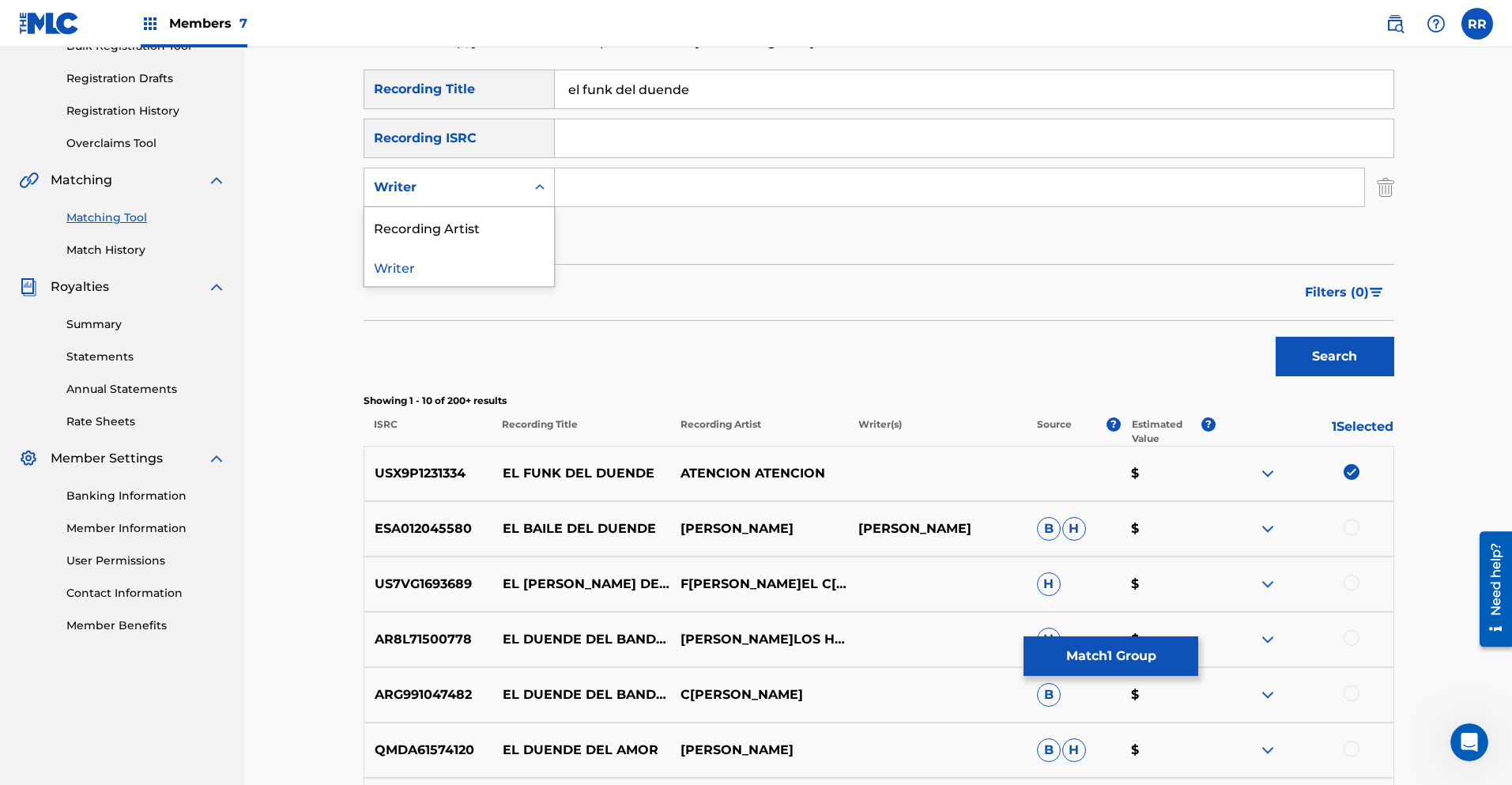 click on "Writer" at bounding box center [445, 187] 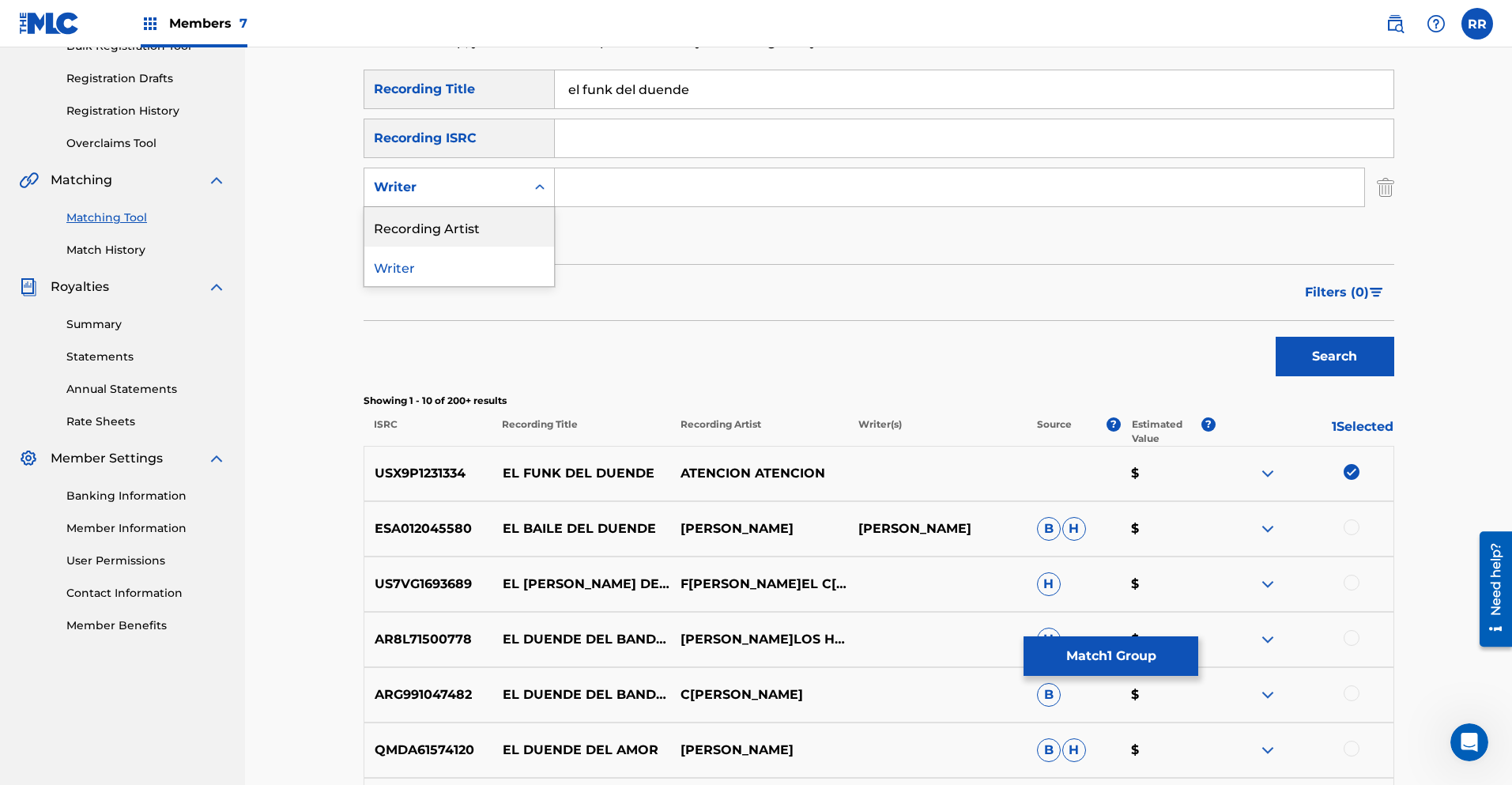 click on "Recording Artist" at bounding box center (459, 227) 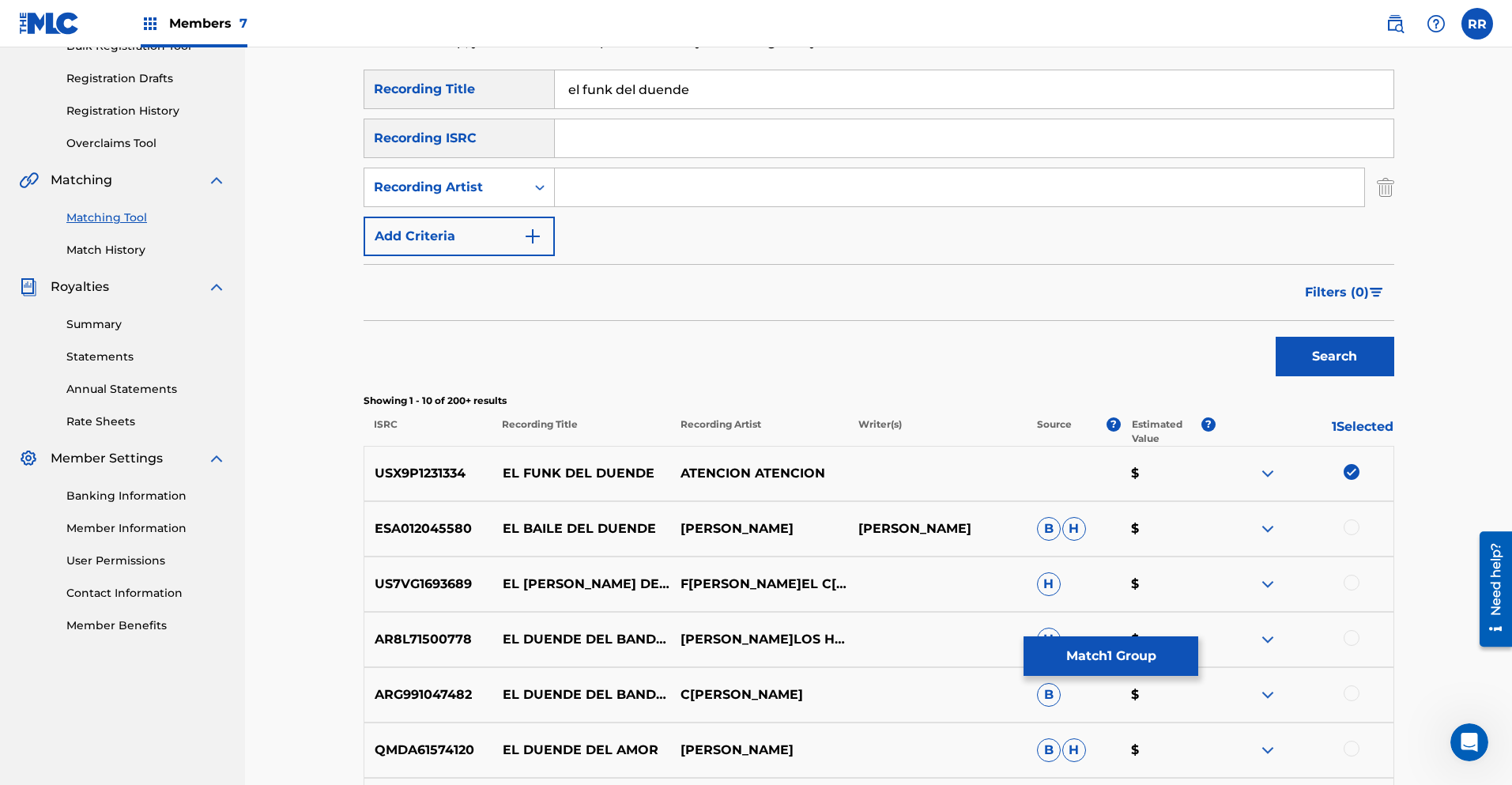 click at bounding box center (960, 187) 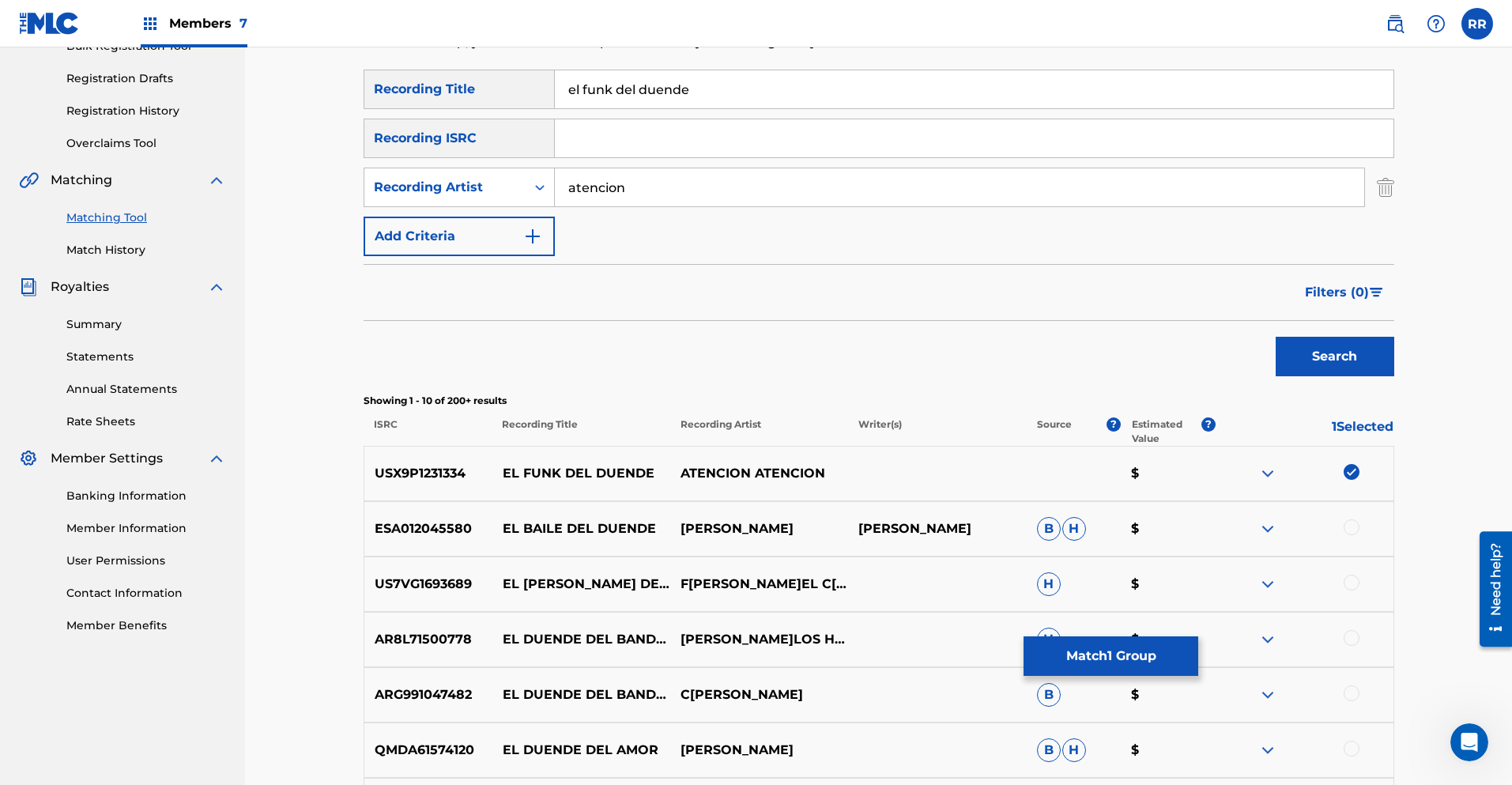 type on "atencion" 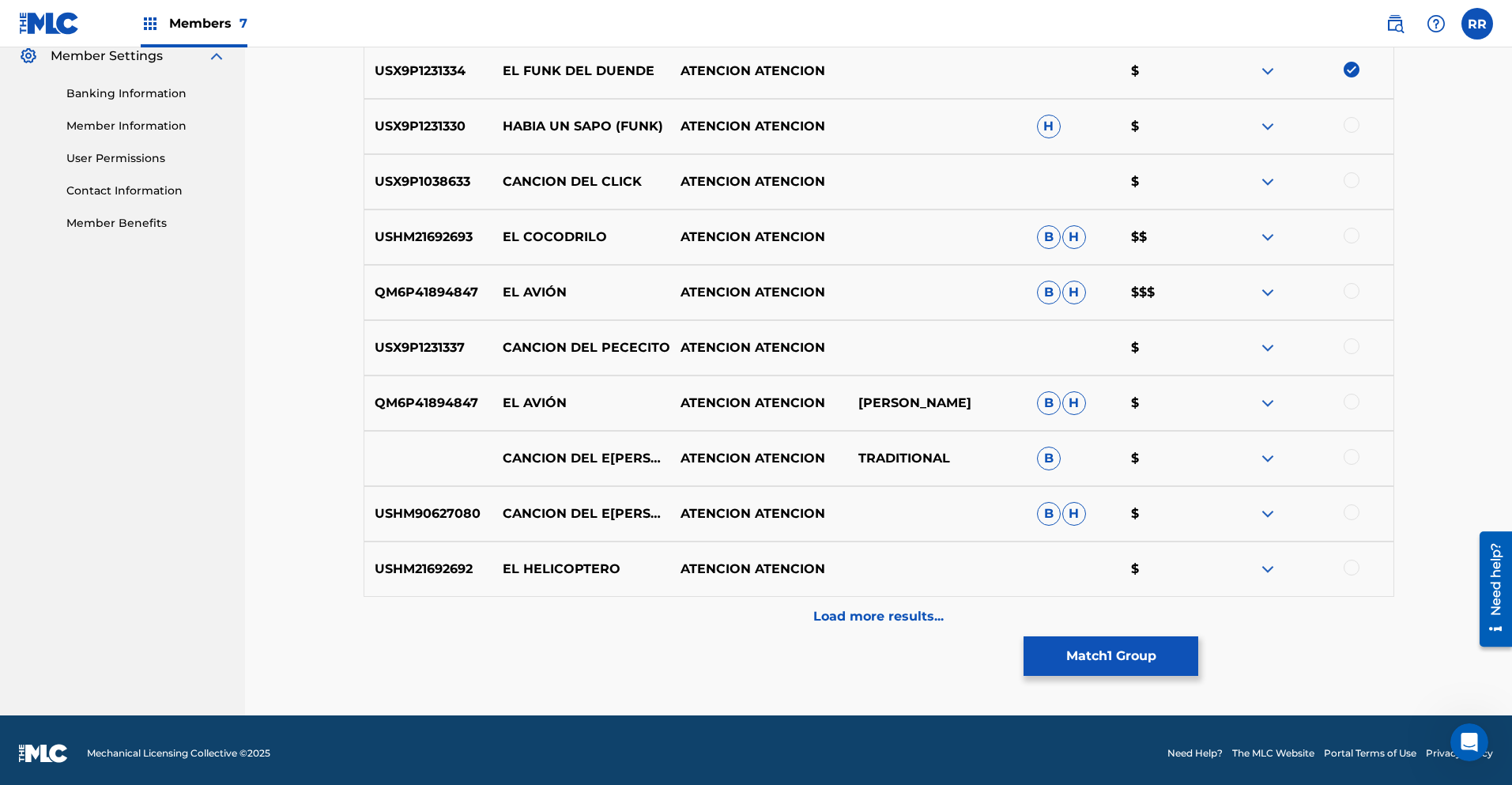 scroll, scrollTop: 660, scrollLeft: 0, axis: vertical 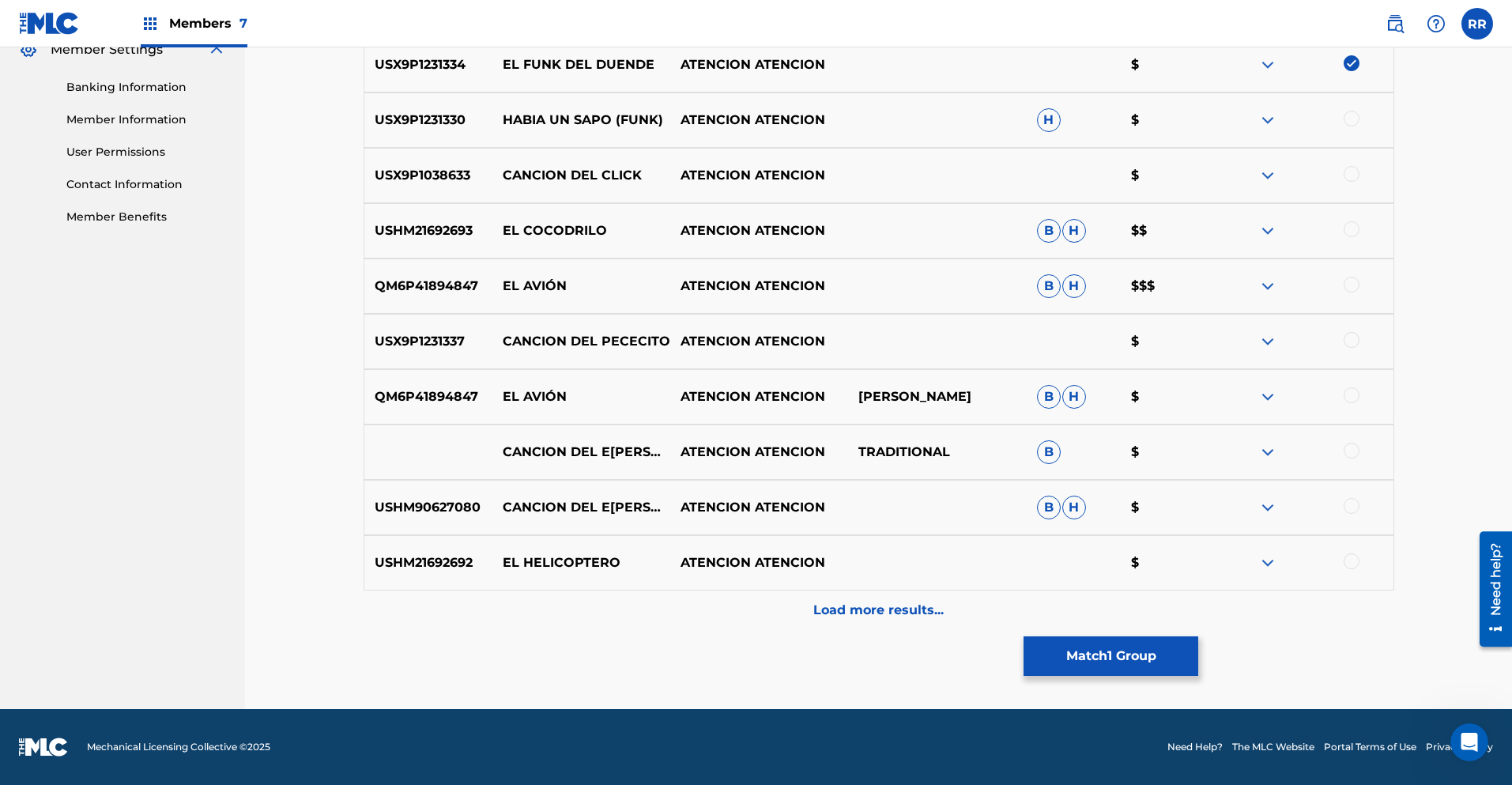 click on "Match  1 Group" at bounding box center [1110, 656] 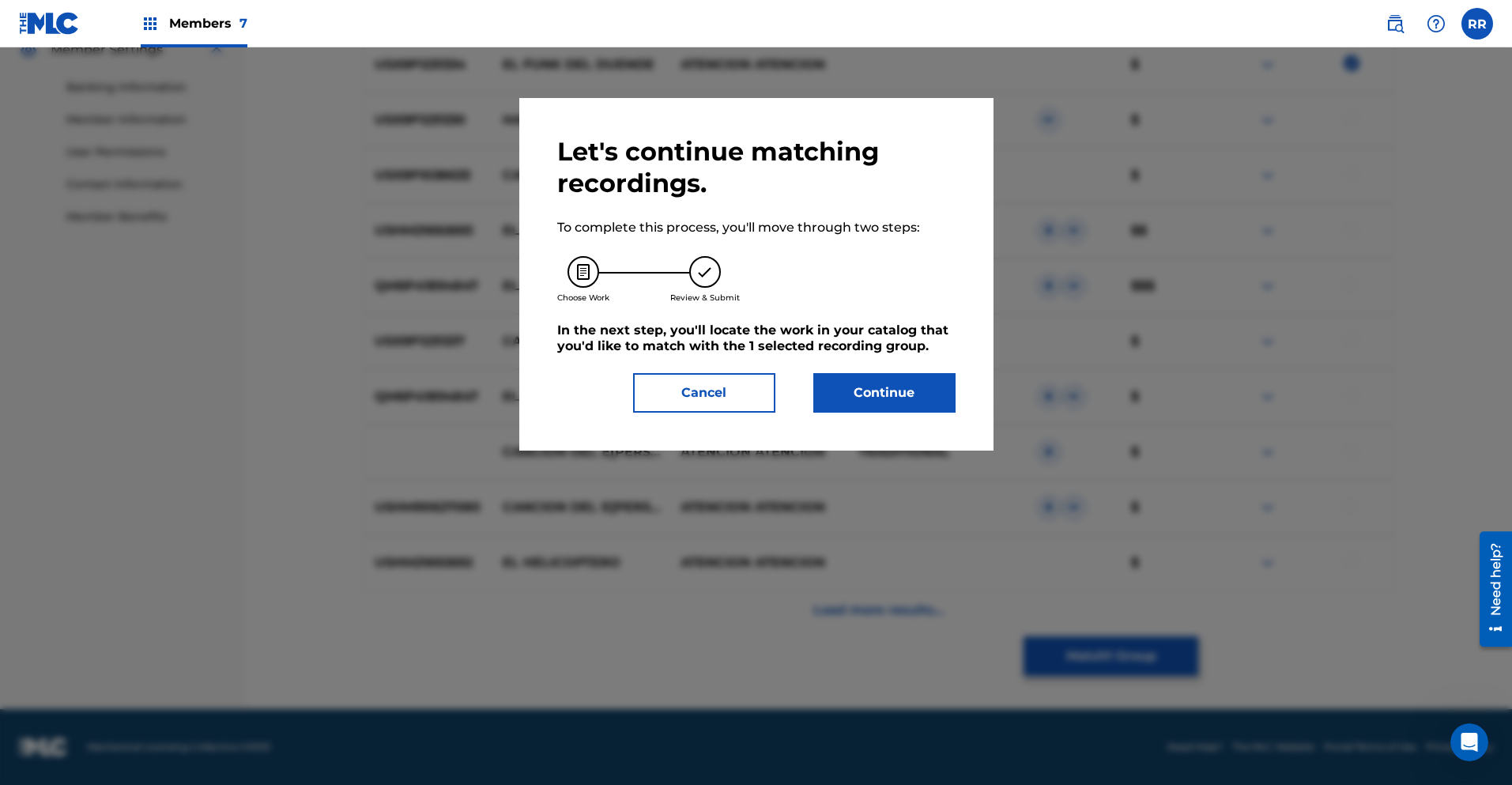 click on "Let's continue matching recordings. To complete this process, you'll move through two steps: Choose Work Review & Submit In the next step, you'll locate the work in your catalog that you'd like to match with the   1 selected recording group . Cancel Continue" at bounding box center [756, 274] 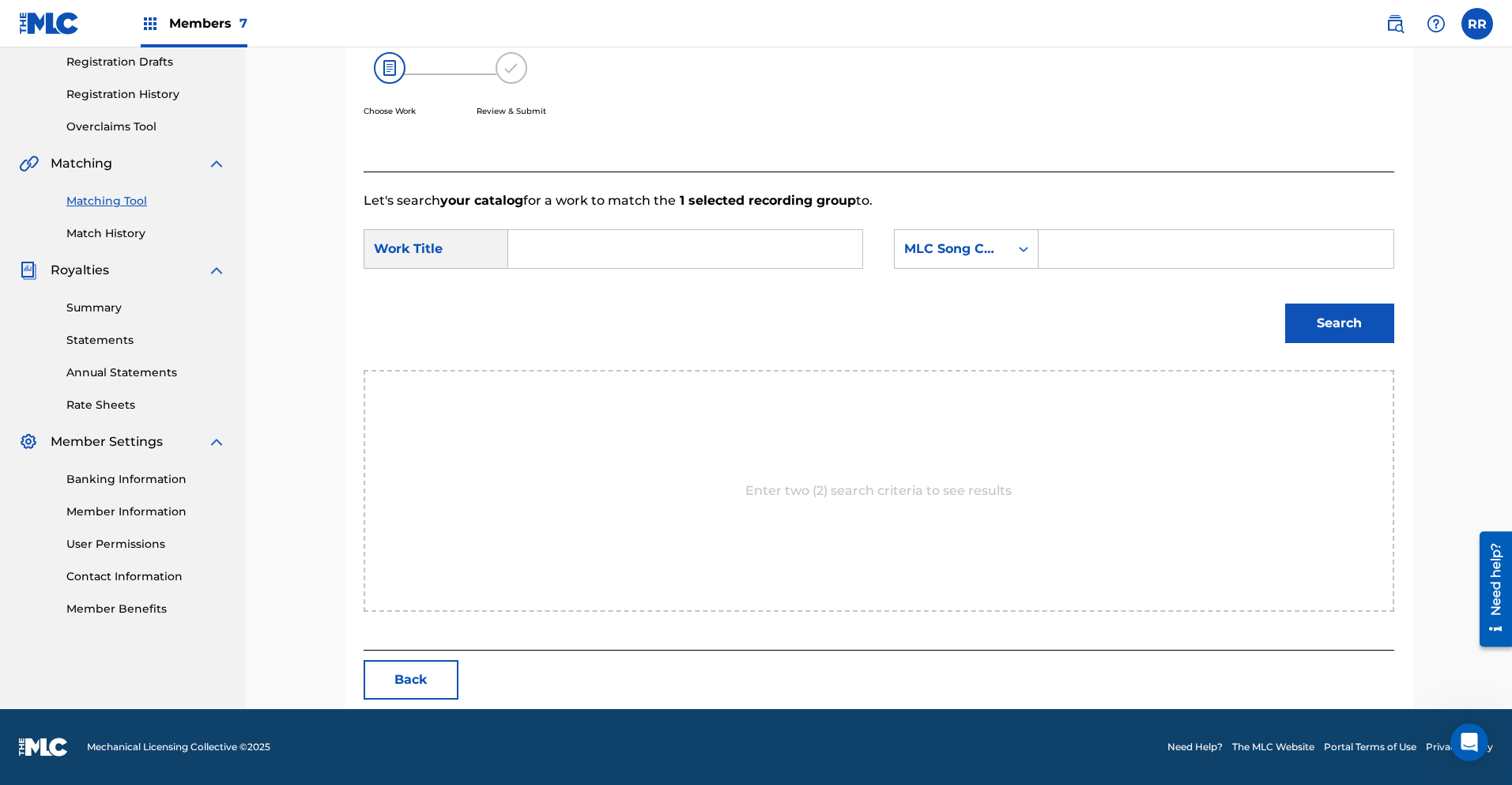 scroll, scrollTop: 268, scrollLeft: 0, axis: vertical 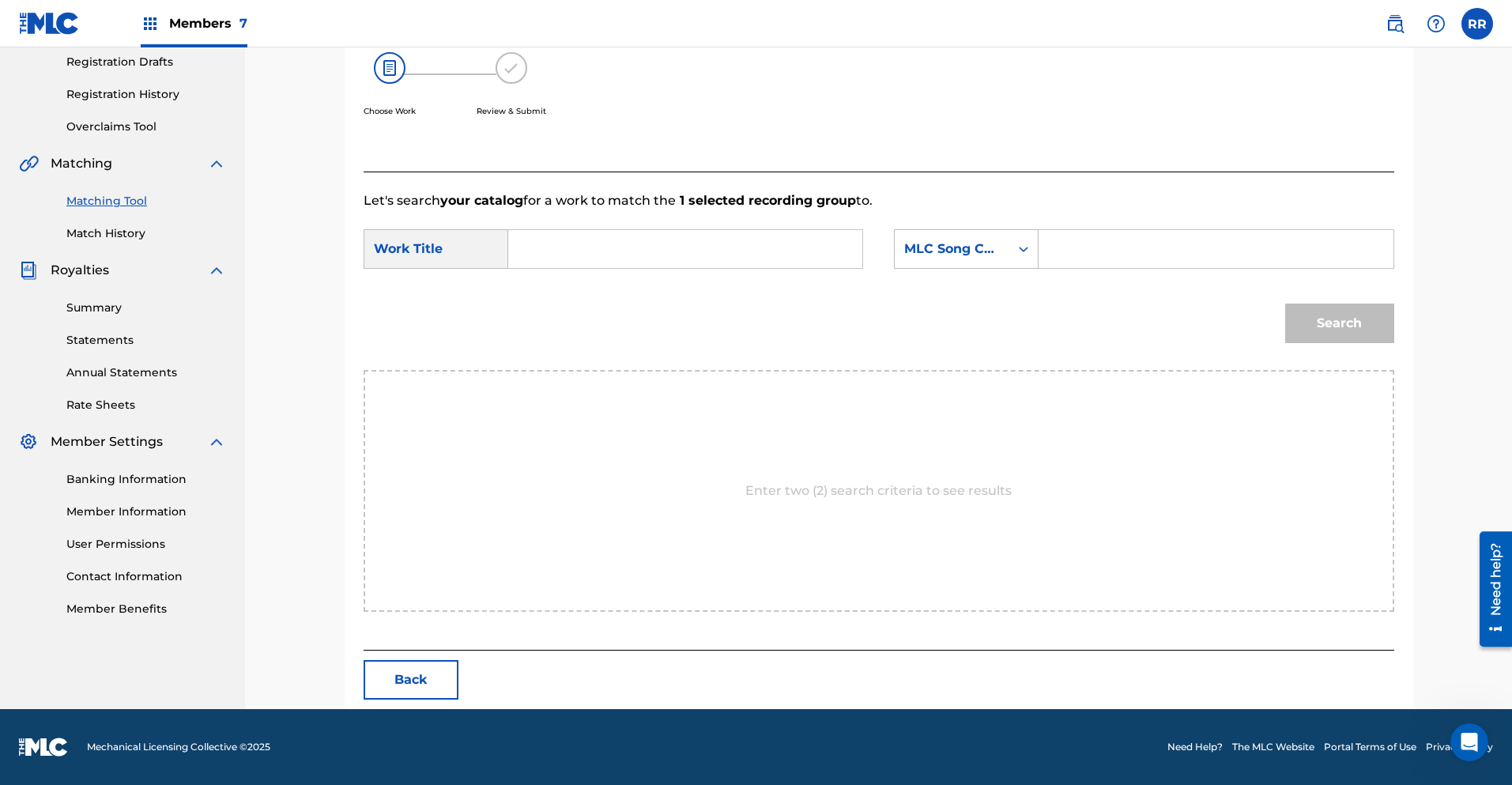 click at bounding box center [685, 249] 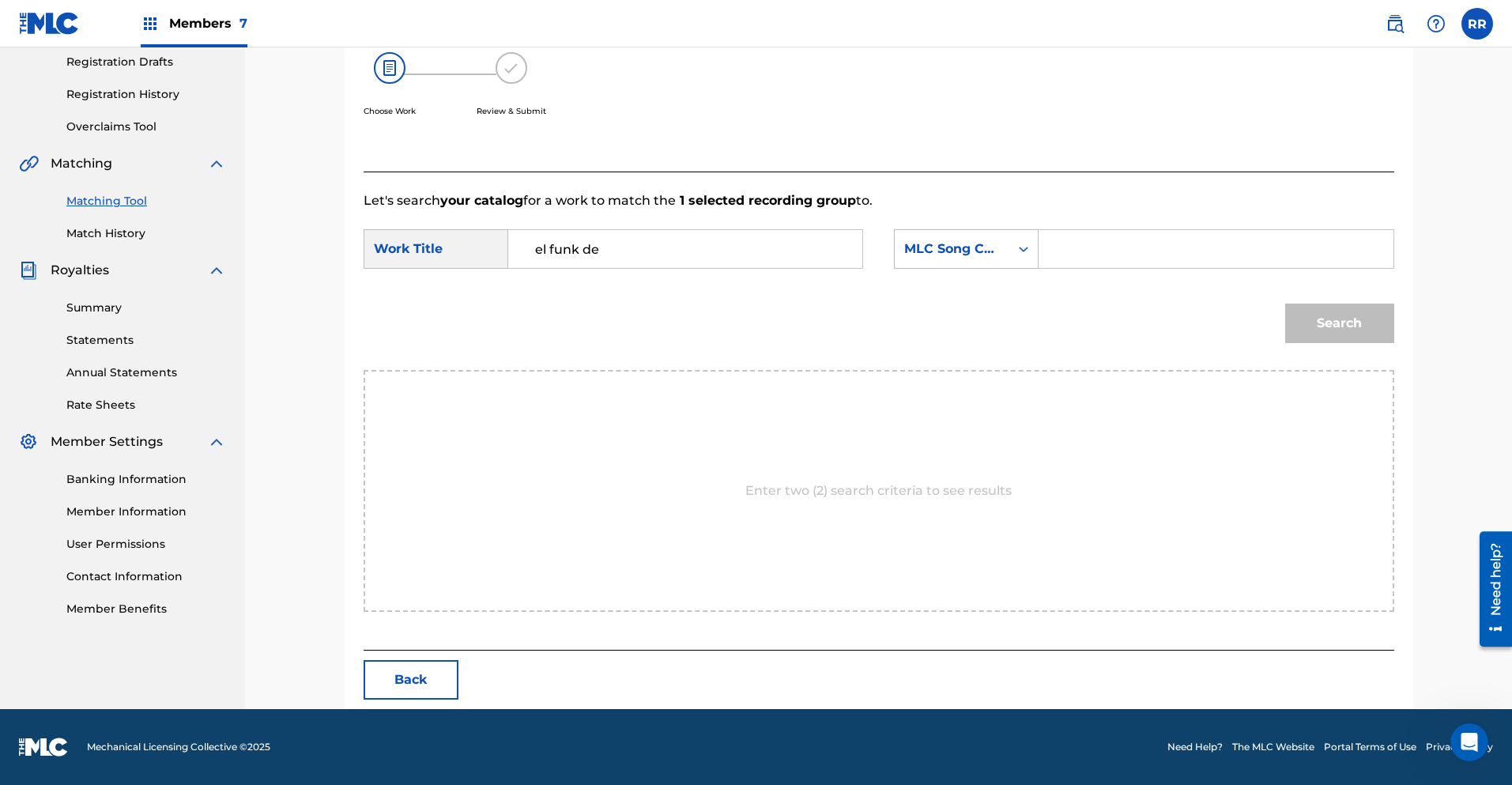 click on "el funk de" at bounding box center (685, 249) 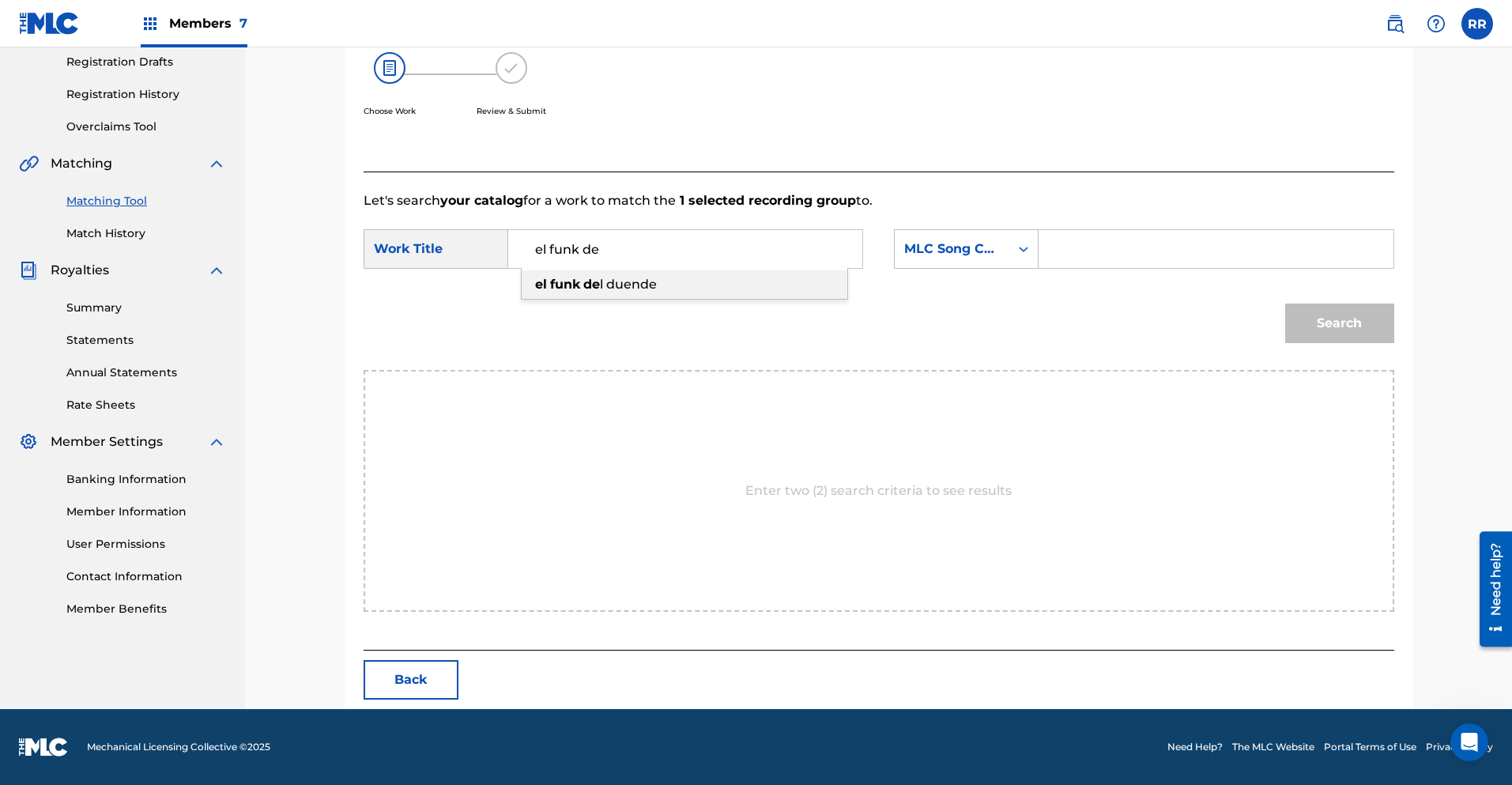 click on "el   funk   de l duende" at bounding box center (684, 285) 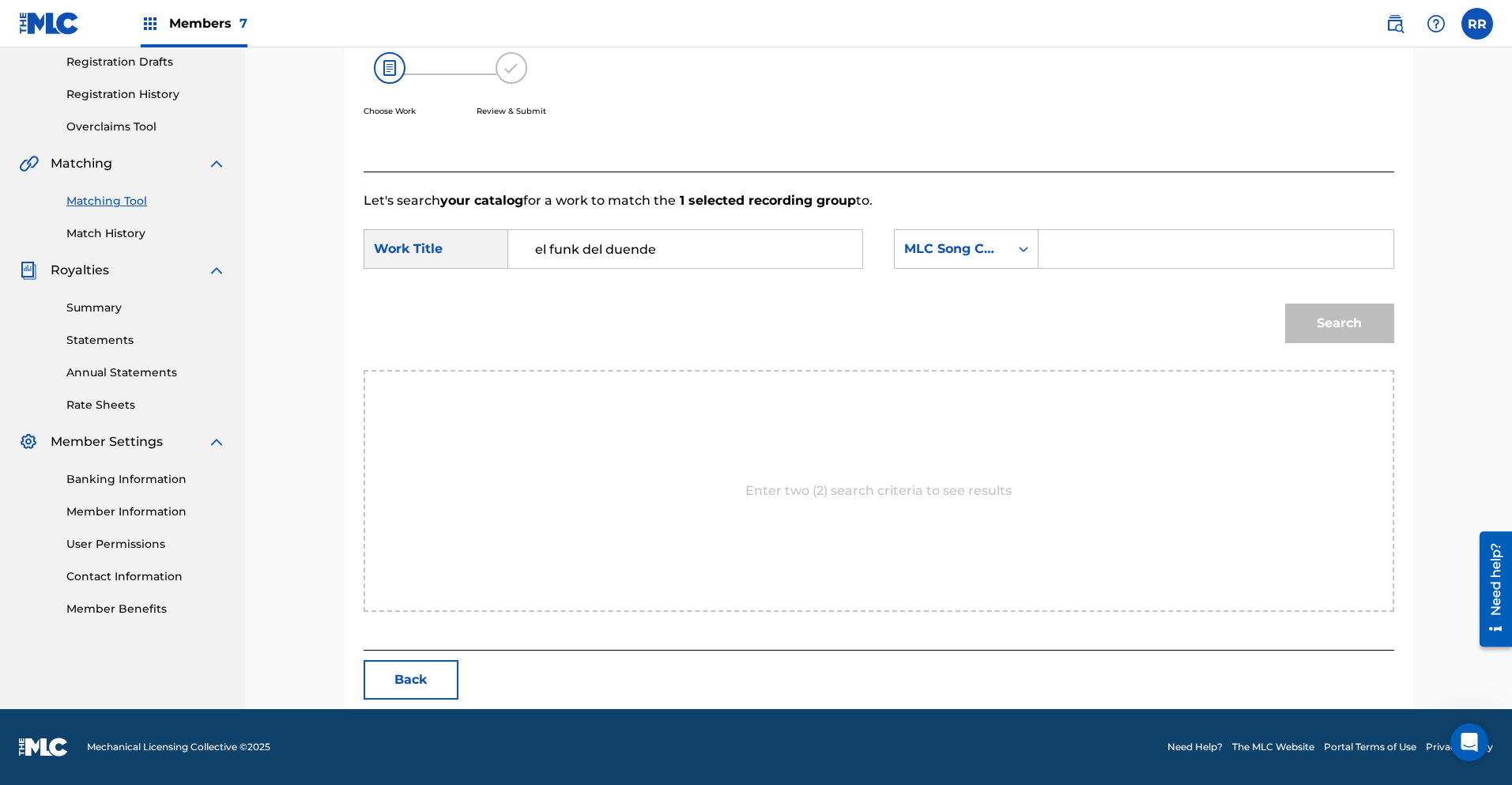 click on "Search" at bounding box center (879, 329) 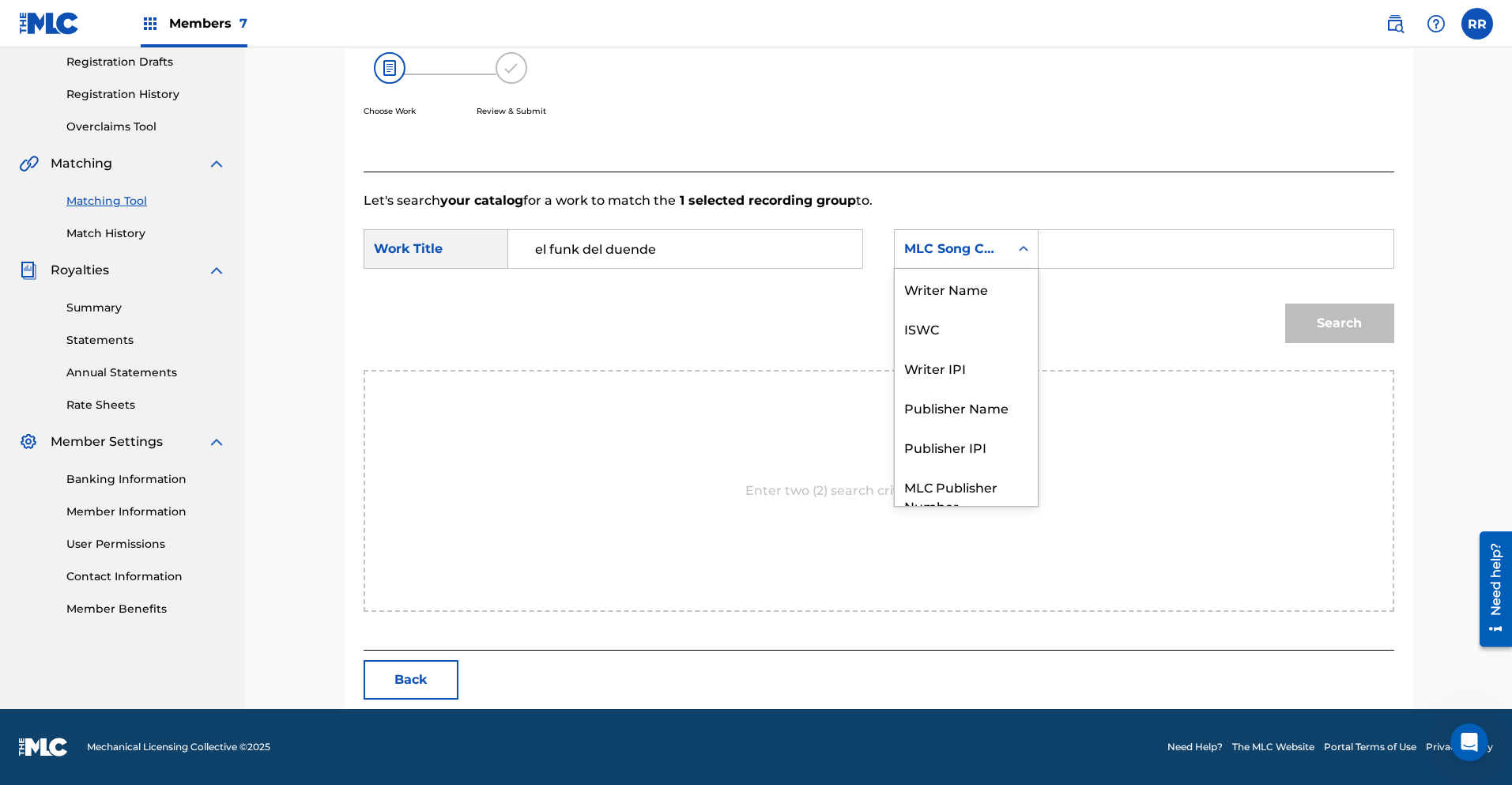 click on "MLC Song Code" at bounding box center (952, 249) 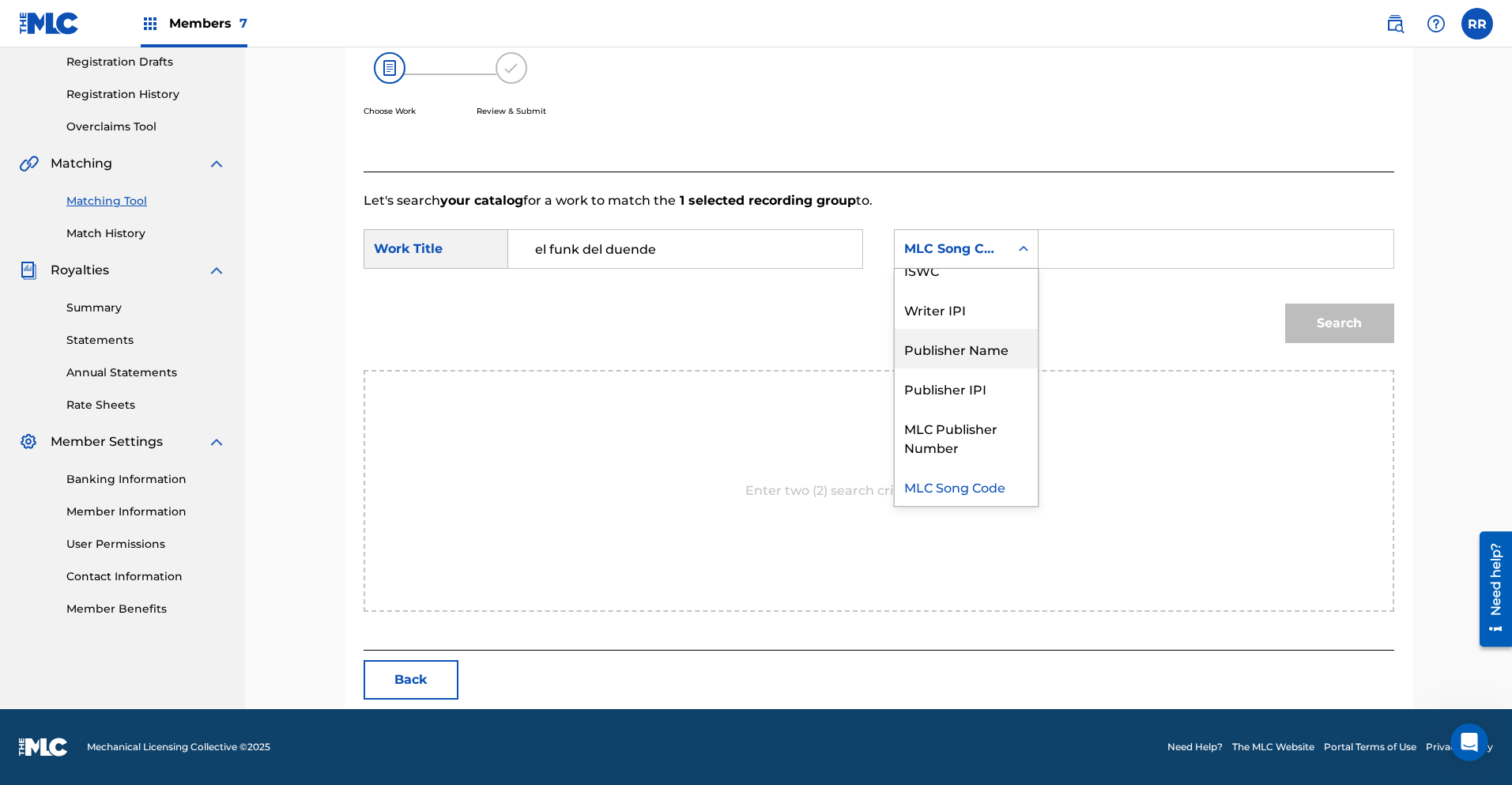 click on "Publisher Name" at bounding box center [966, 349] 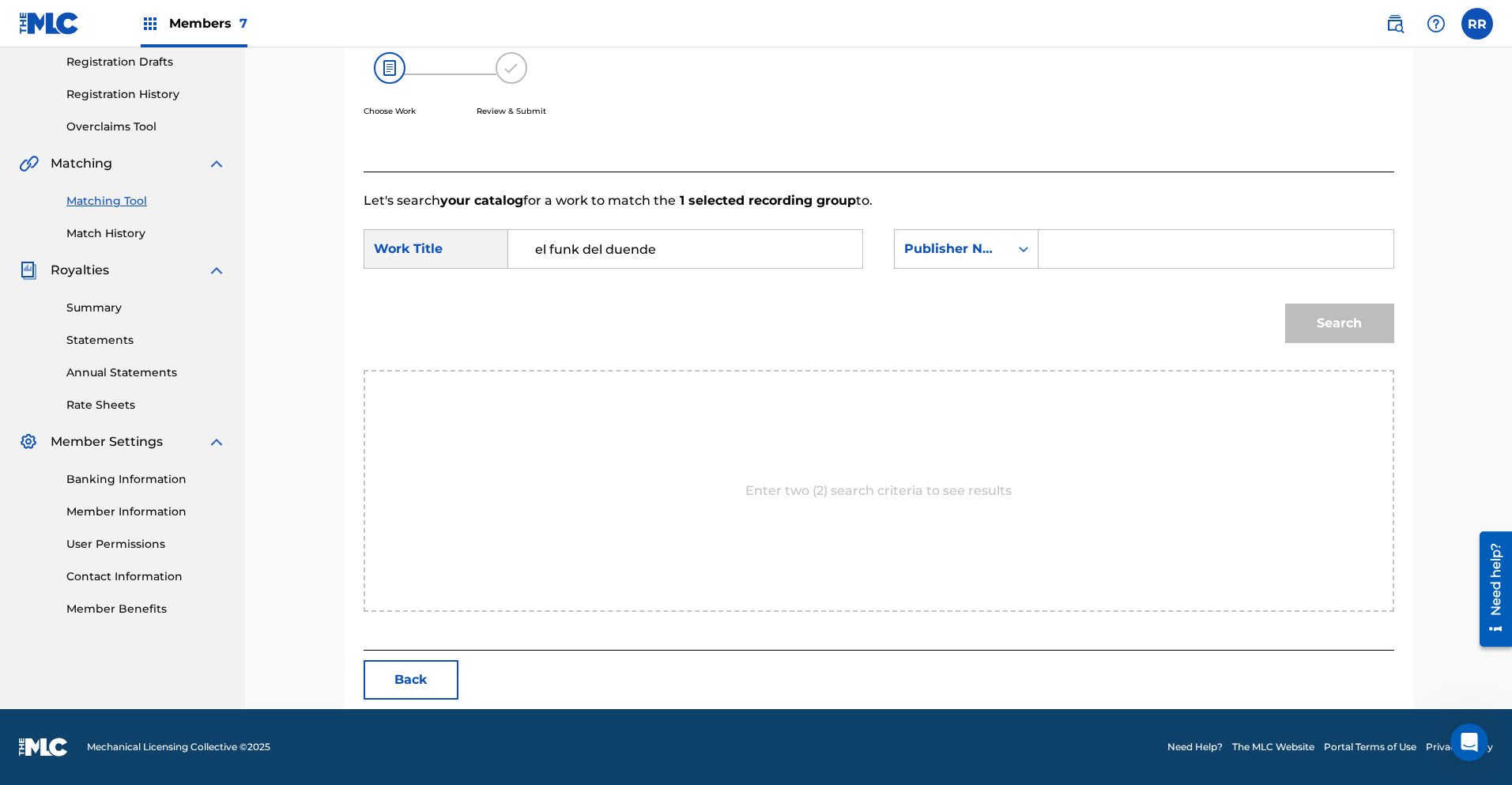 click at bounding box center (1216, 249) 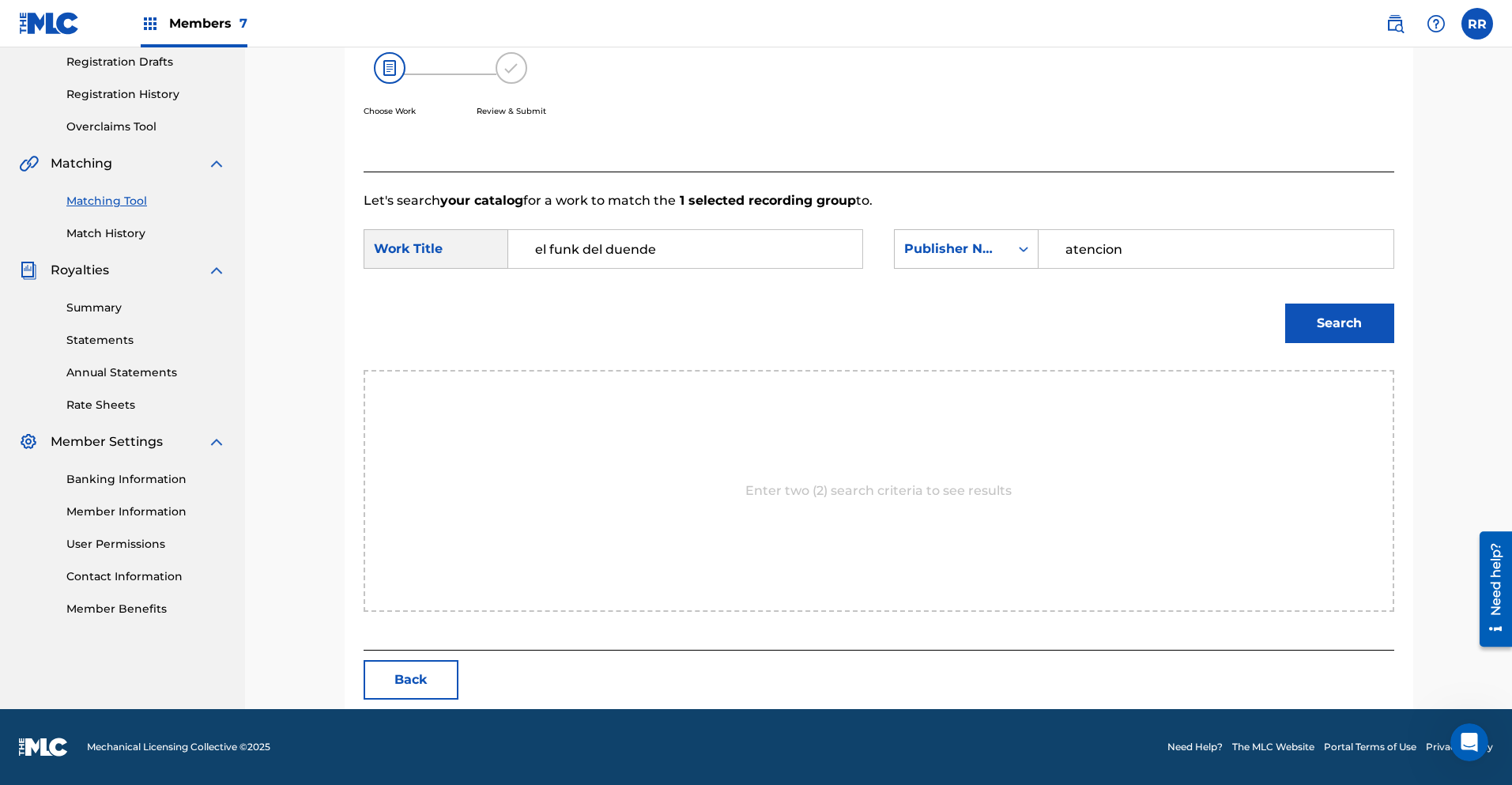 type on "atencion" 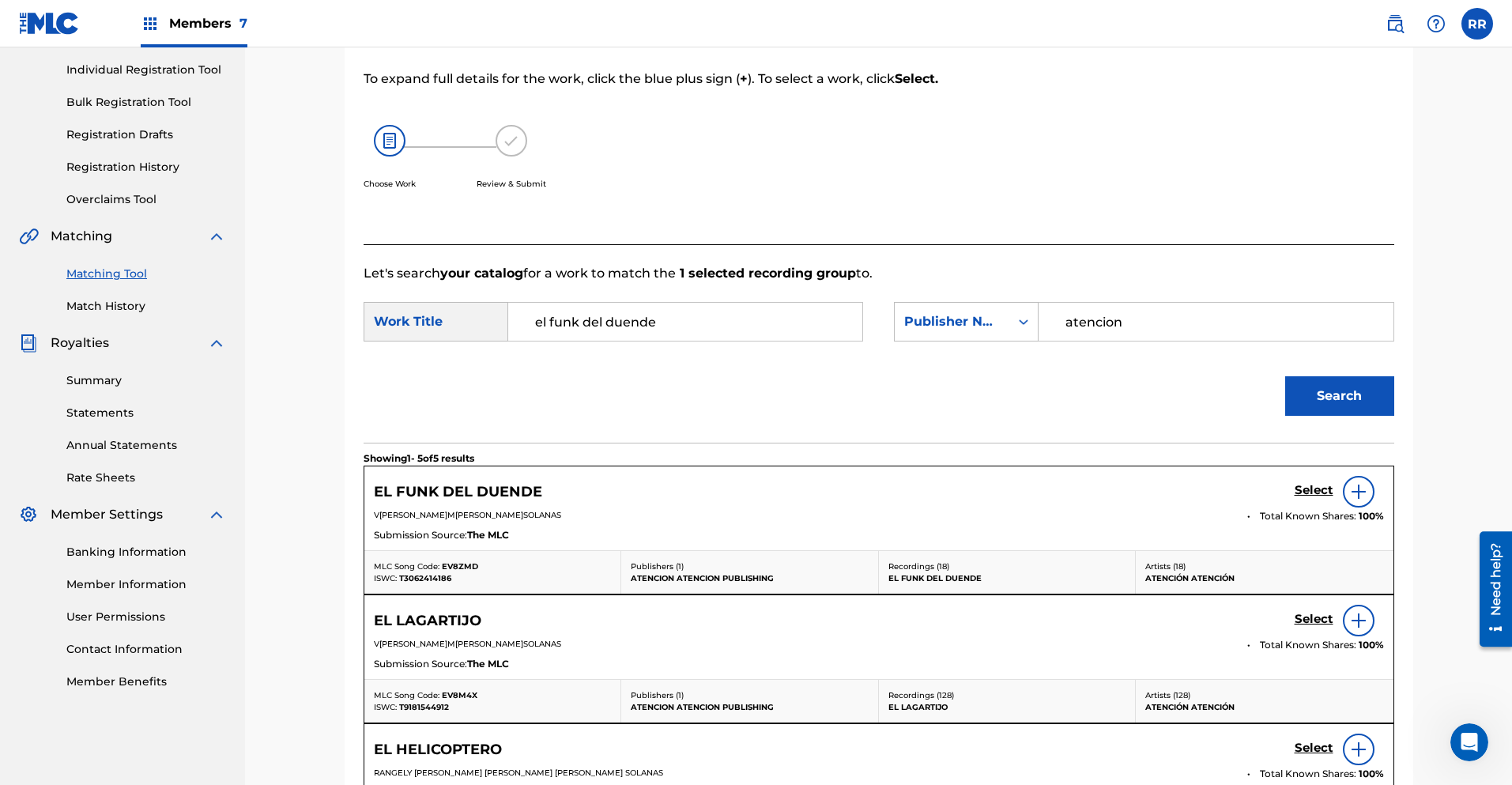 scroll, scrollTop: 268, scrollLeft: 0, axis: vertical 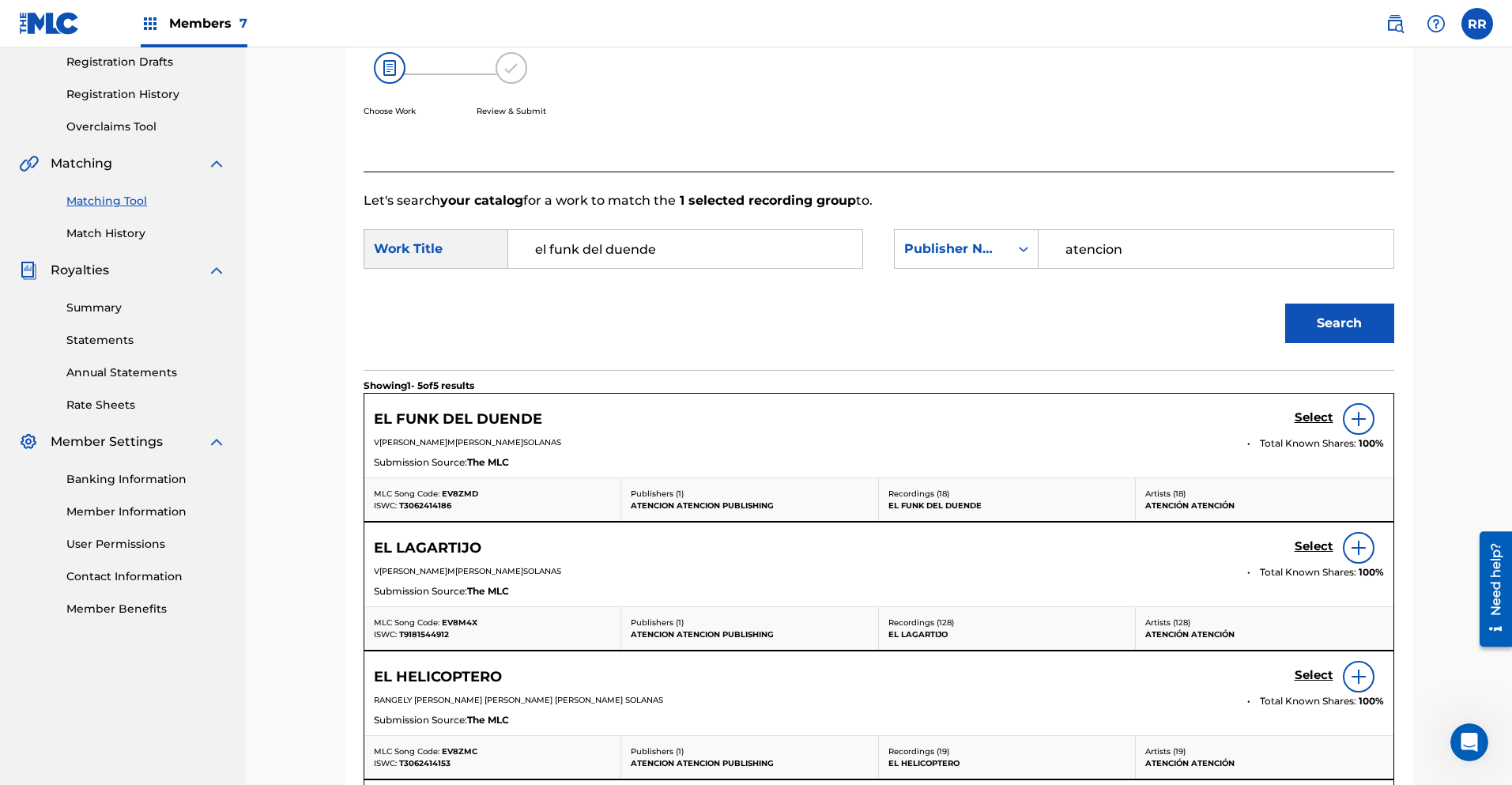 click on "Select" at bounding box center (1314, 417) 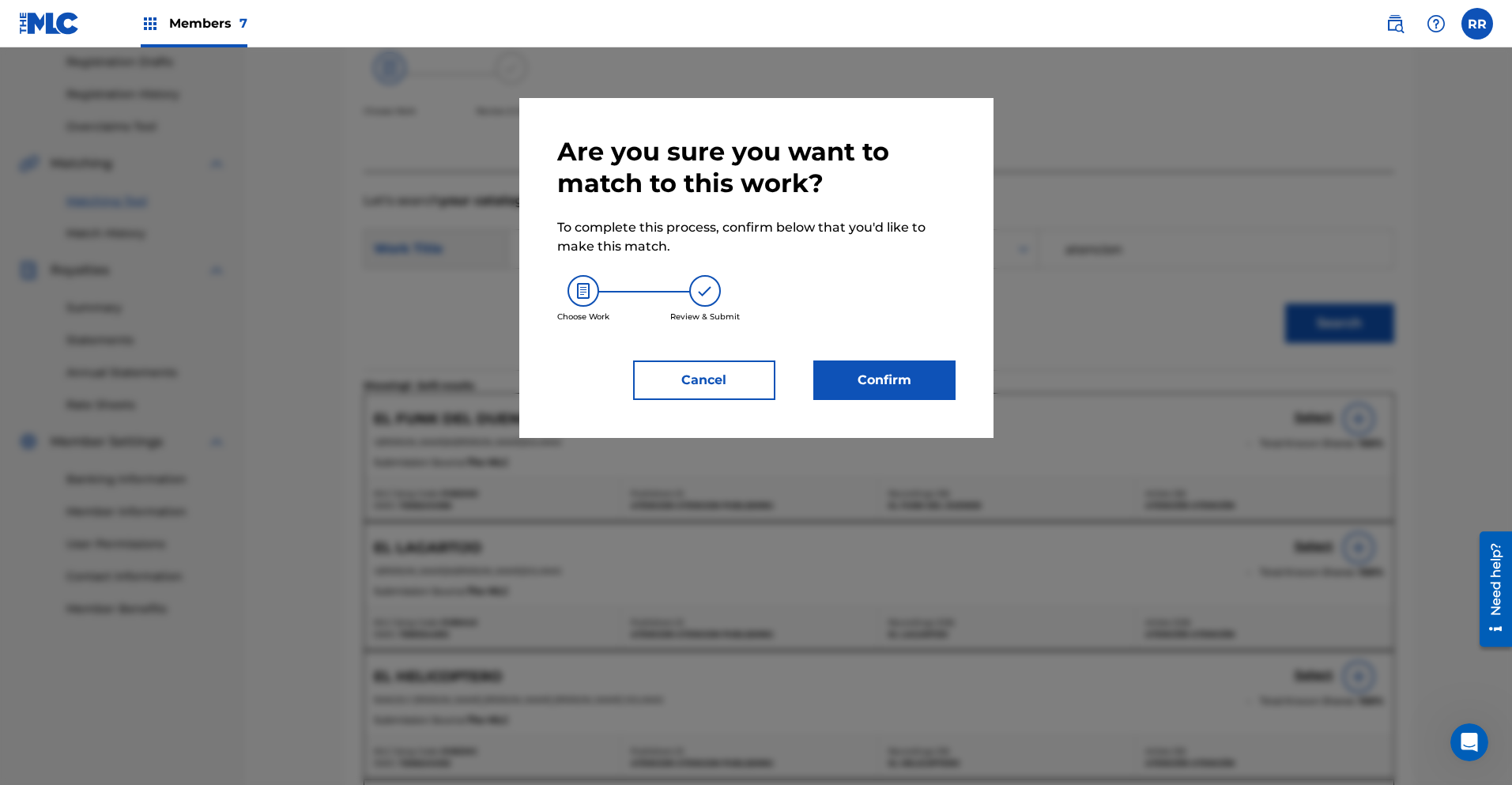 click on "Confirm" at bounding box center [884, 380] 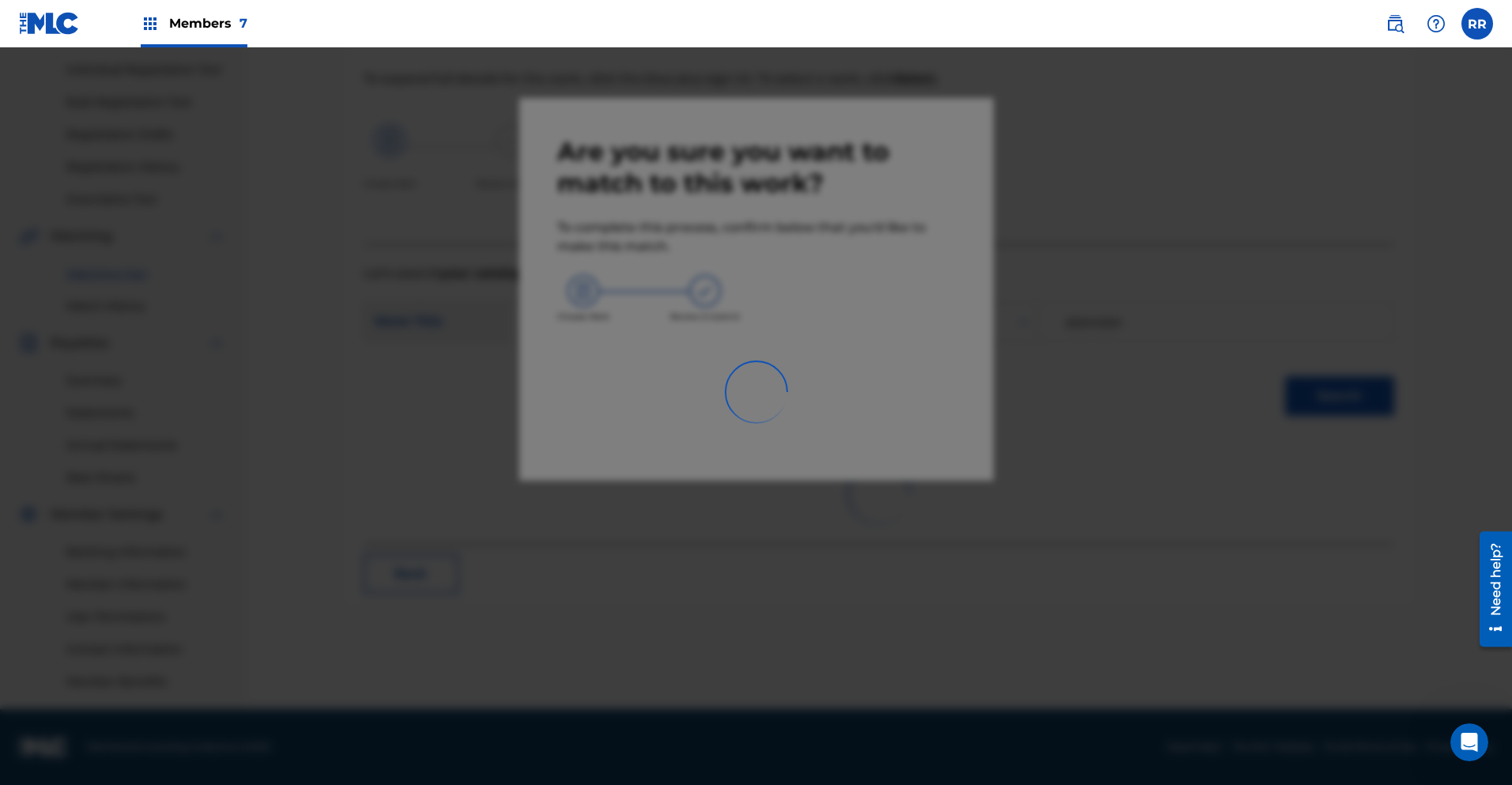 scroll, scrollTop: 195, scrollLeft: 0, axis: vertical 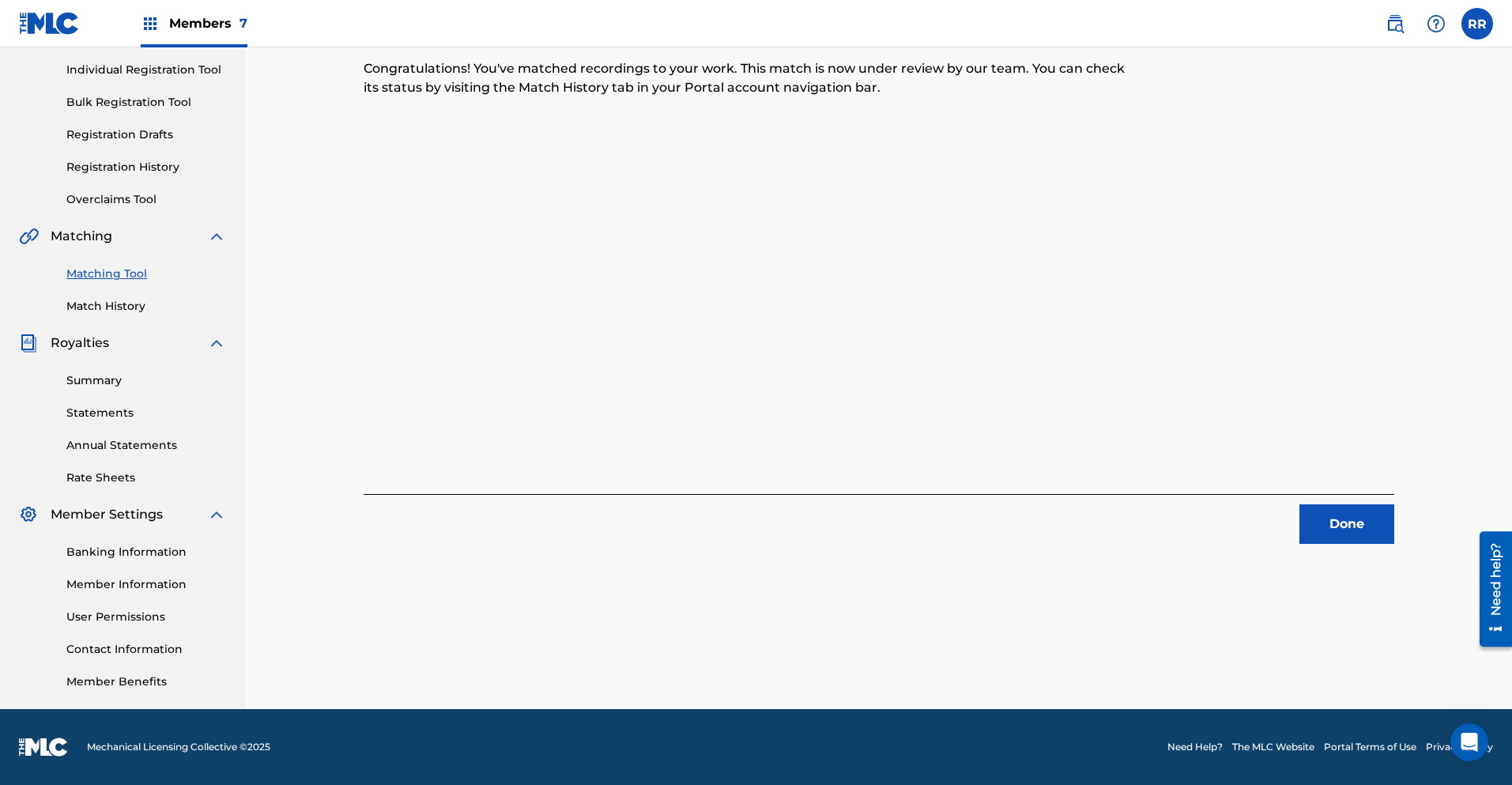 click on "Done" at bounding box center [1347, 524] 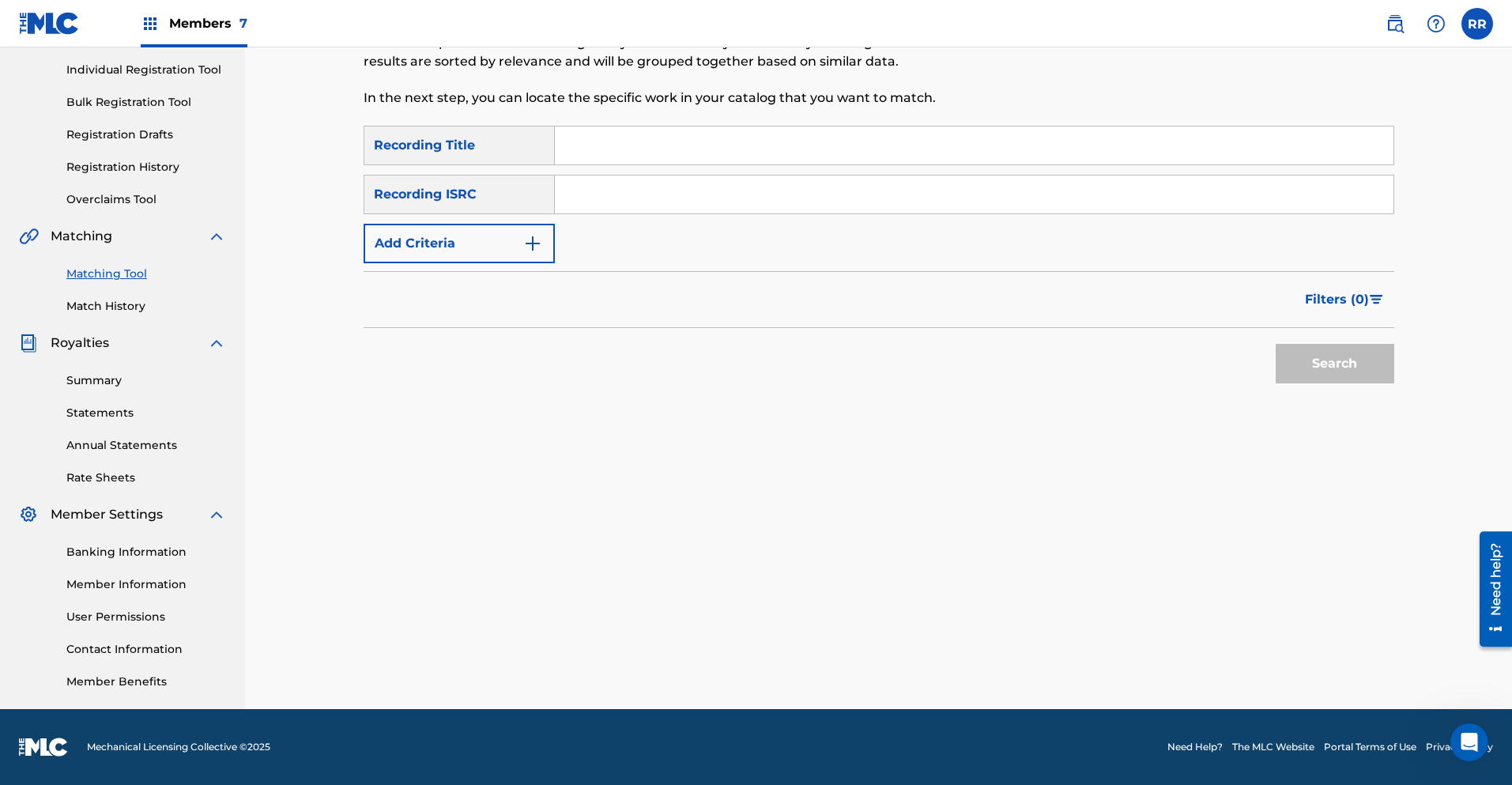 click at bounding box center (974, 145) 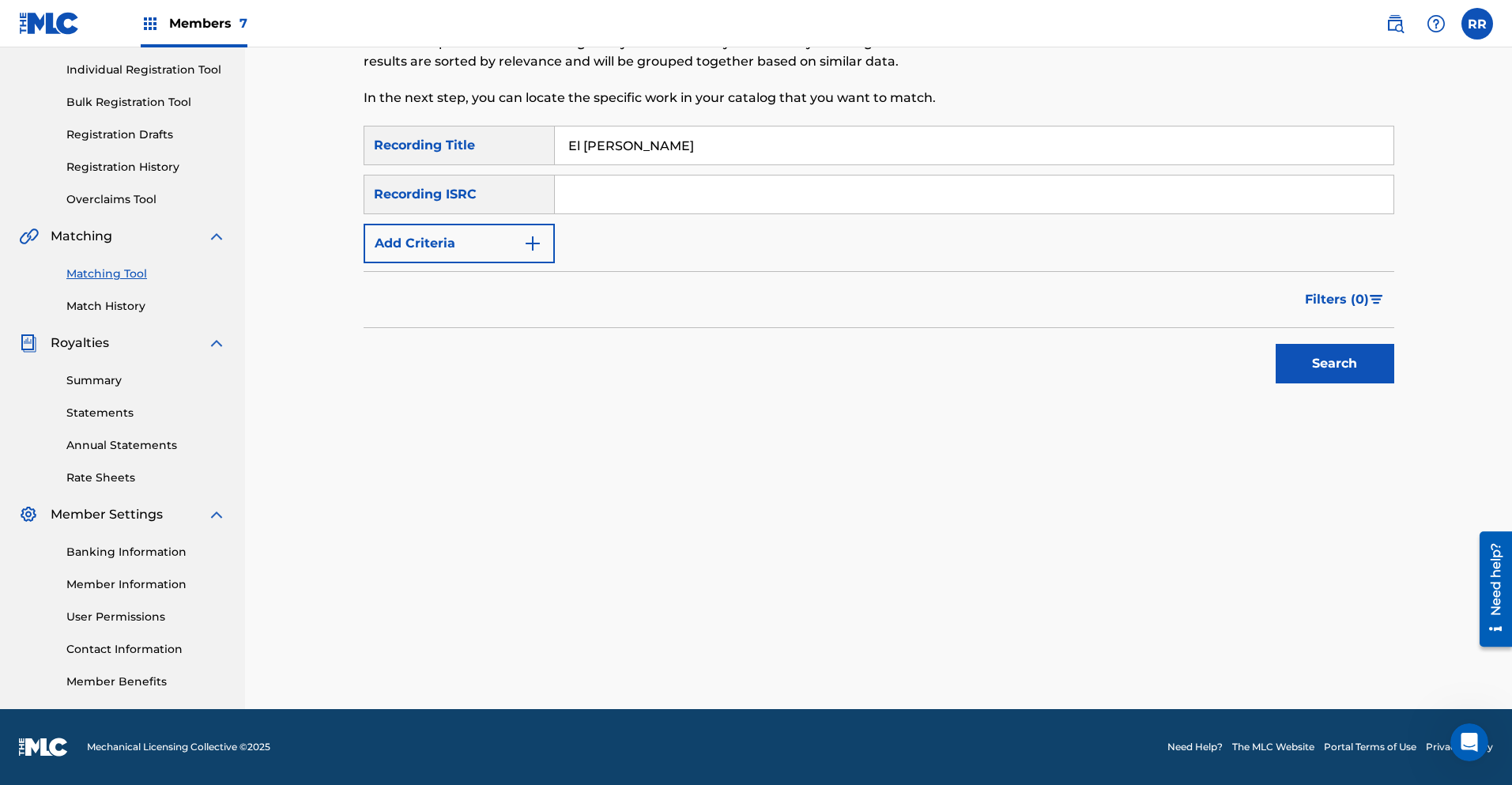type on "El [PERSON_NAME]" 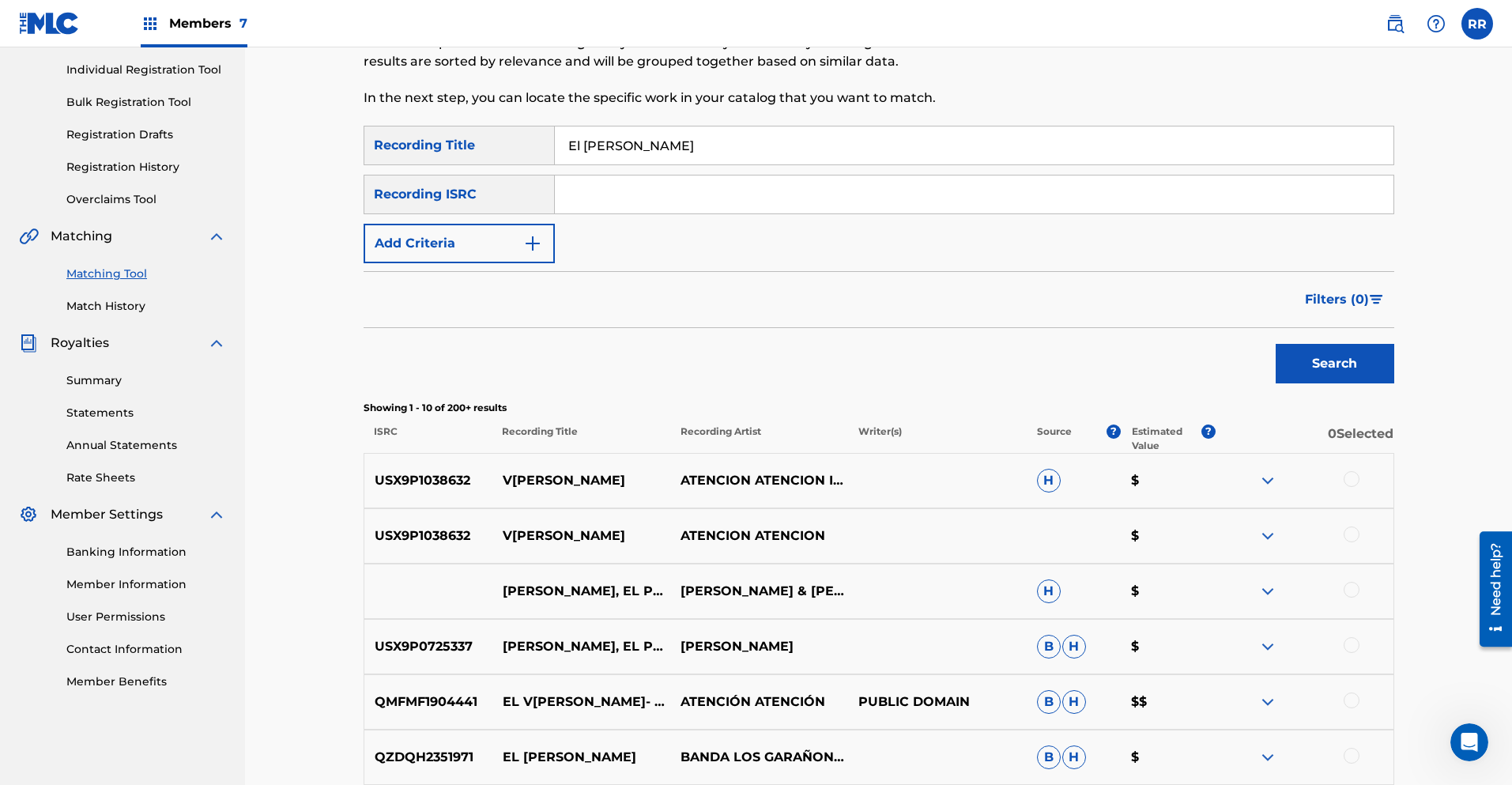 click at bounding box center (1352, 479) 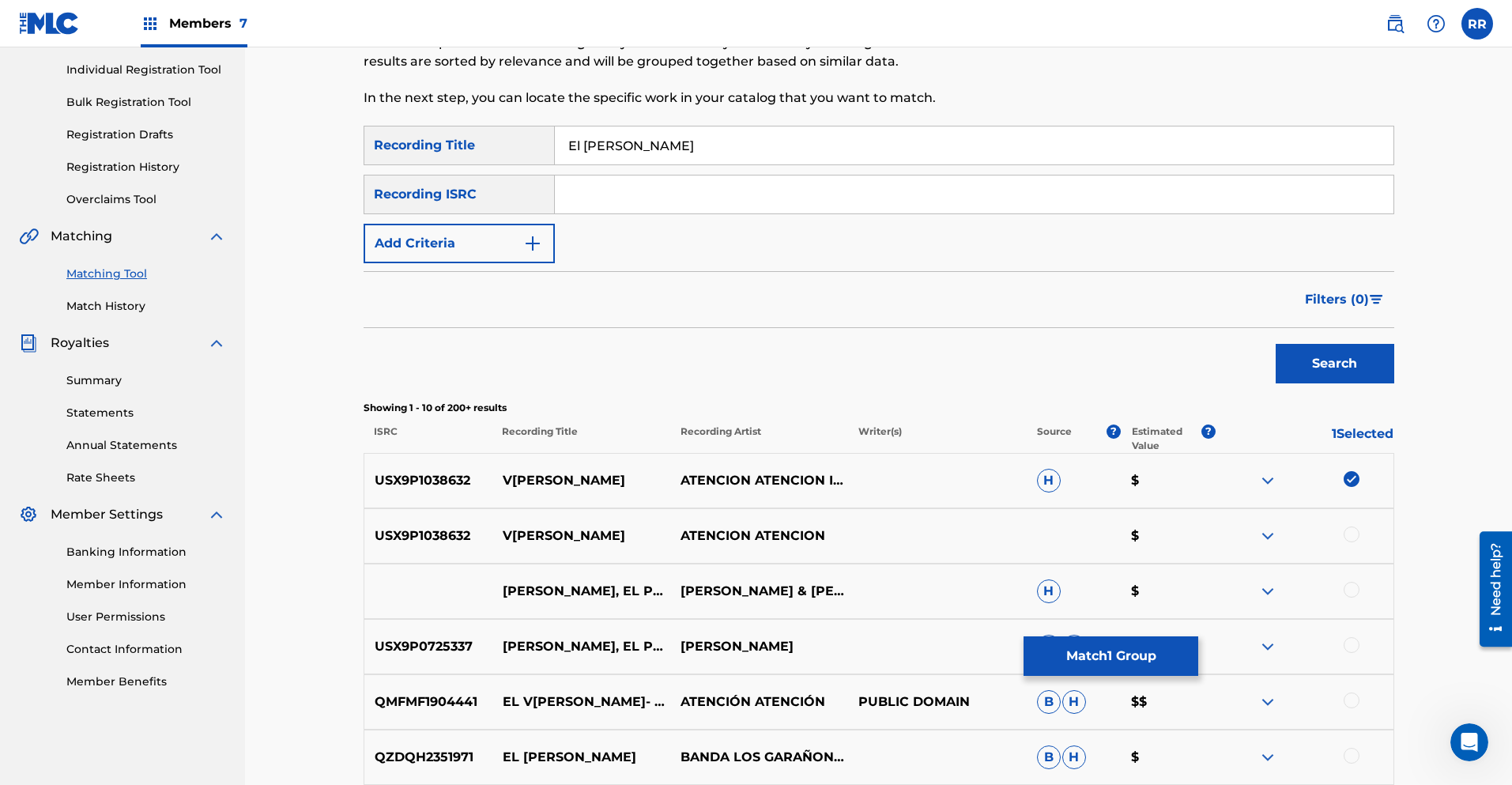 click at bounding box center (1352, 534) 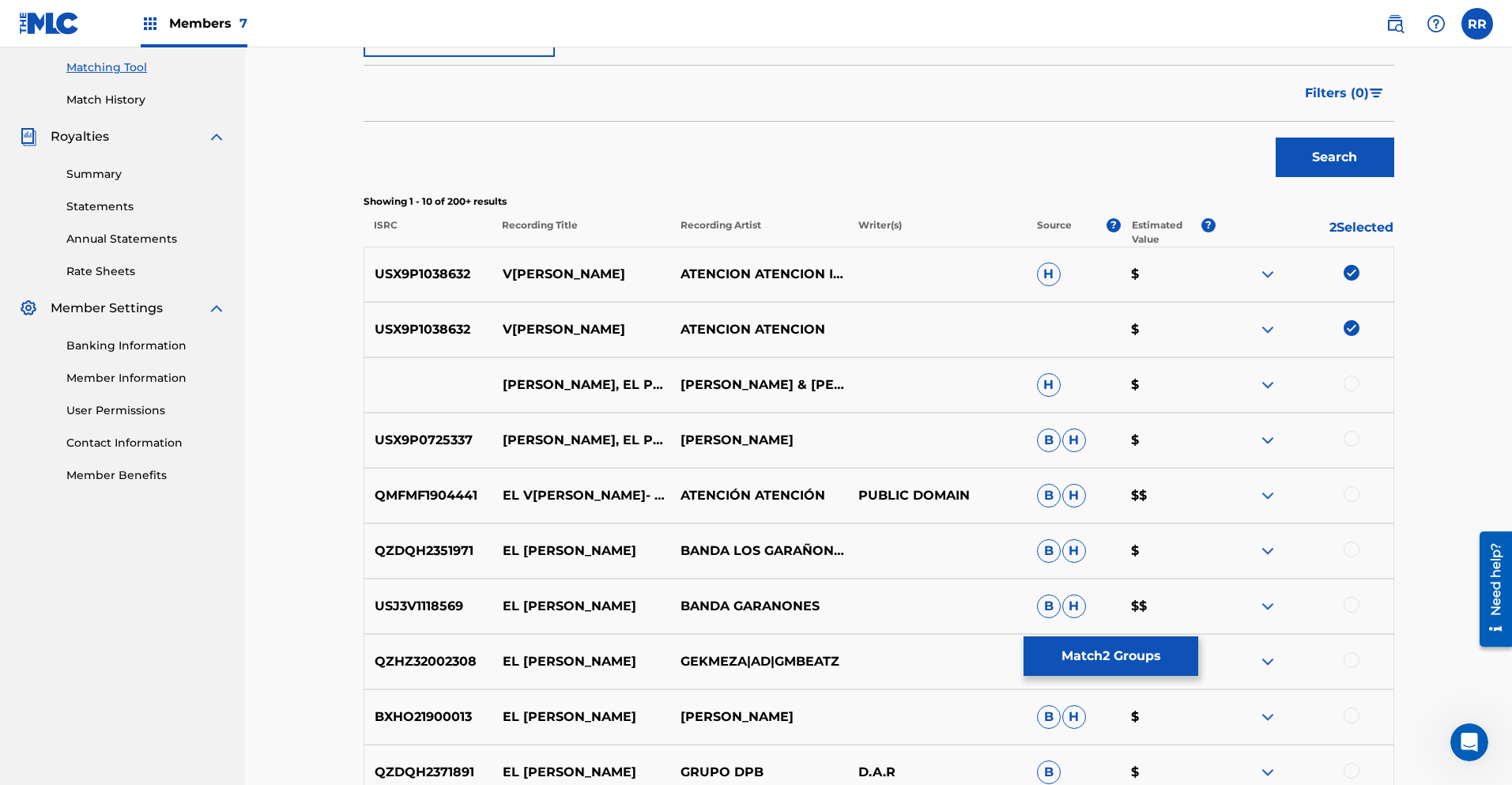 scroll, scrollTop: 406, scrollLeft: 0, axis: vertical 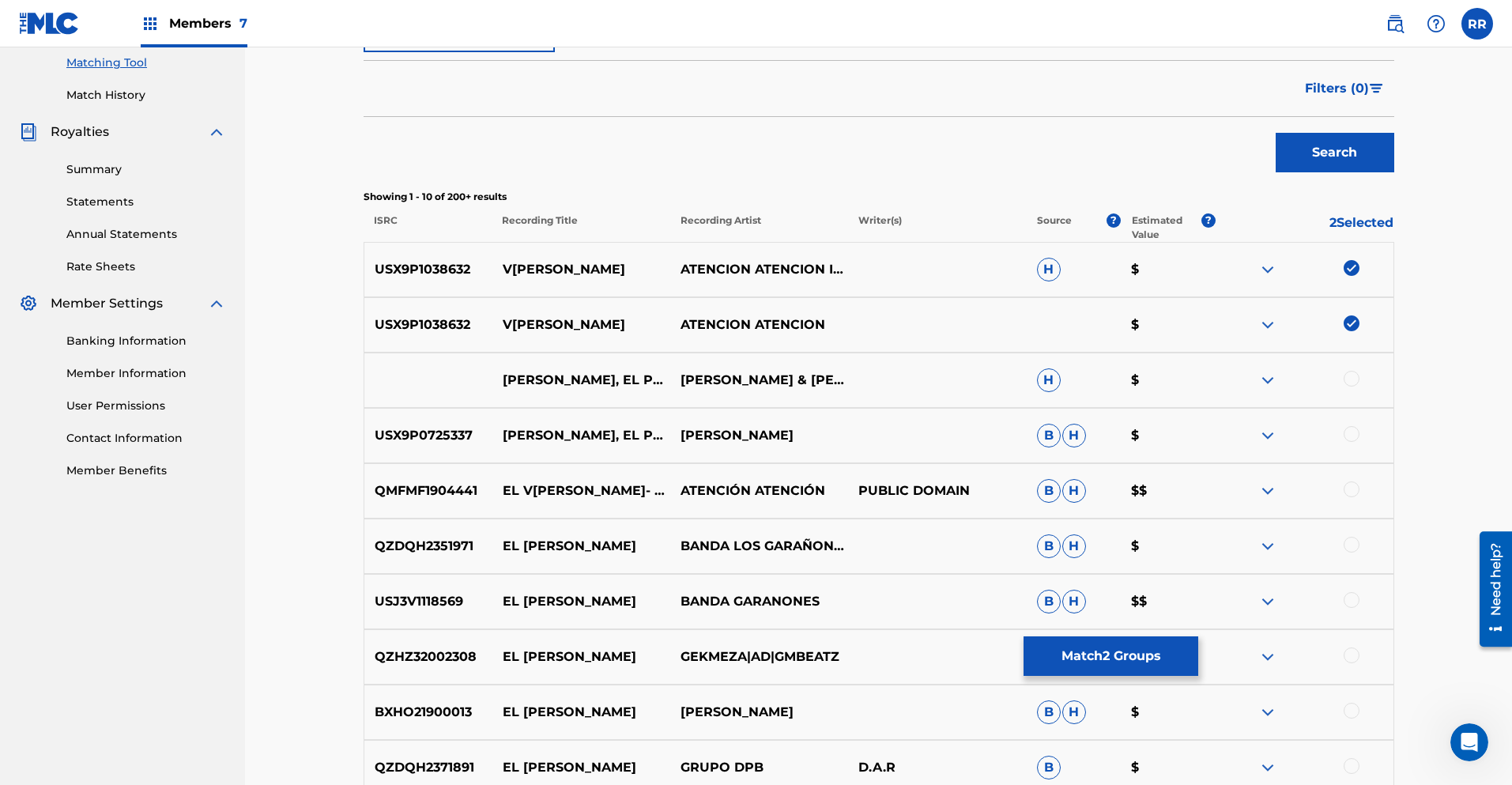 click at bounding box center (1352, 489) 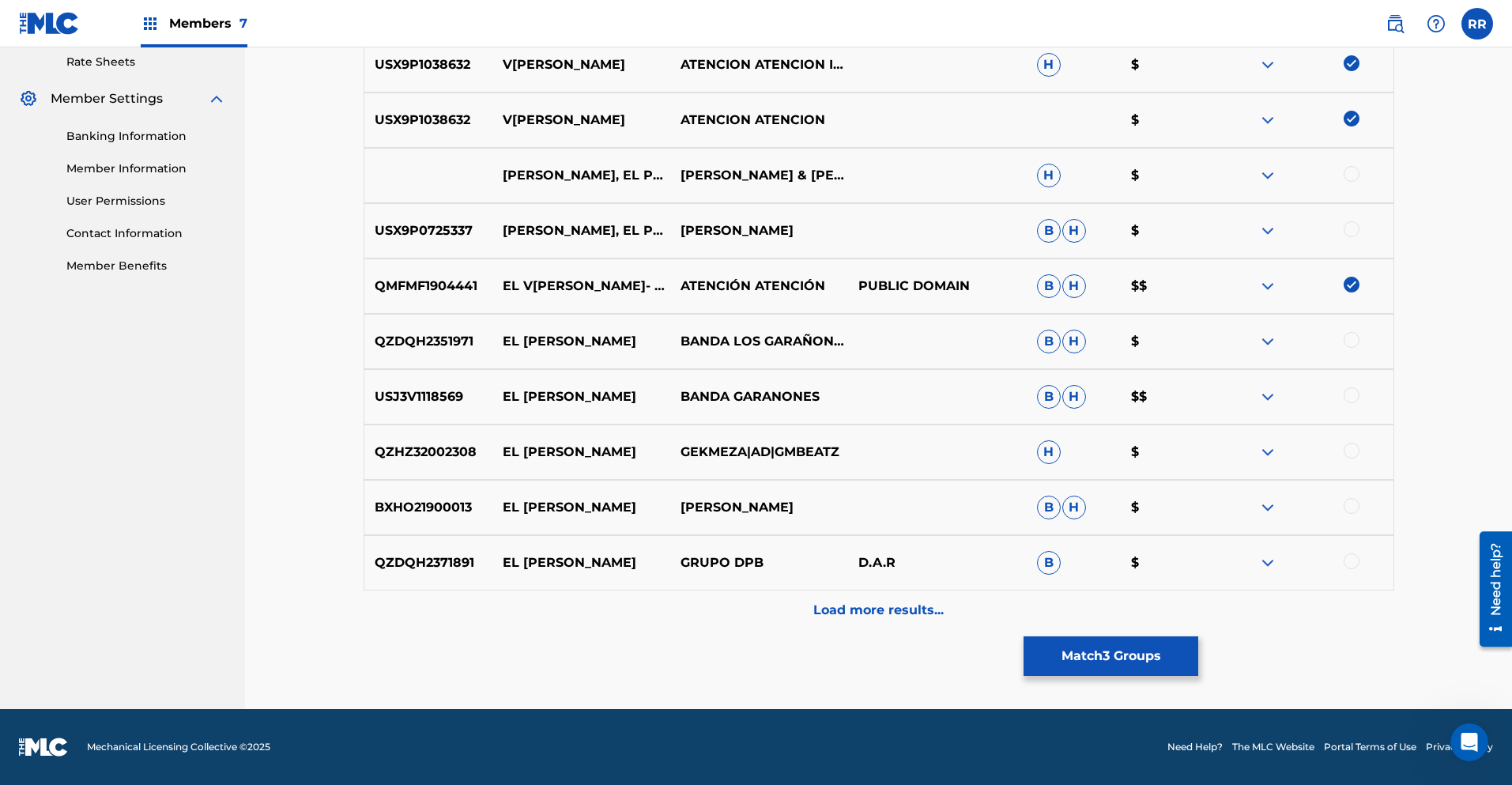 click on "Load more results..." at bounding box center [878, 610] 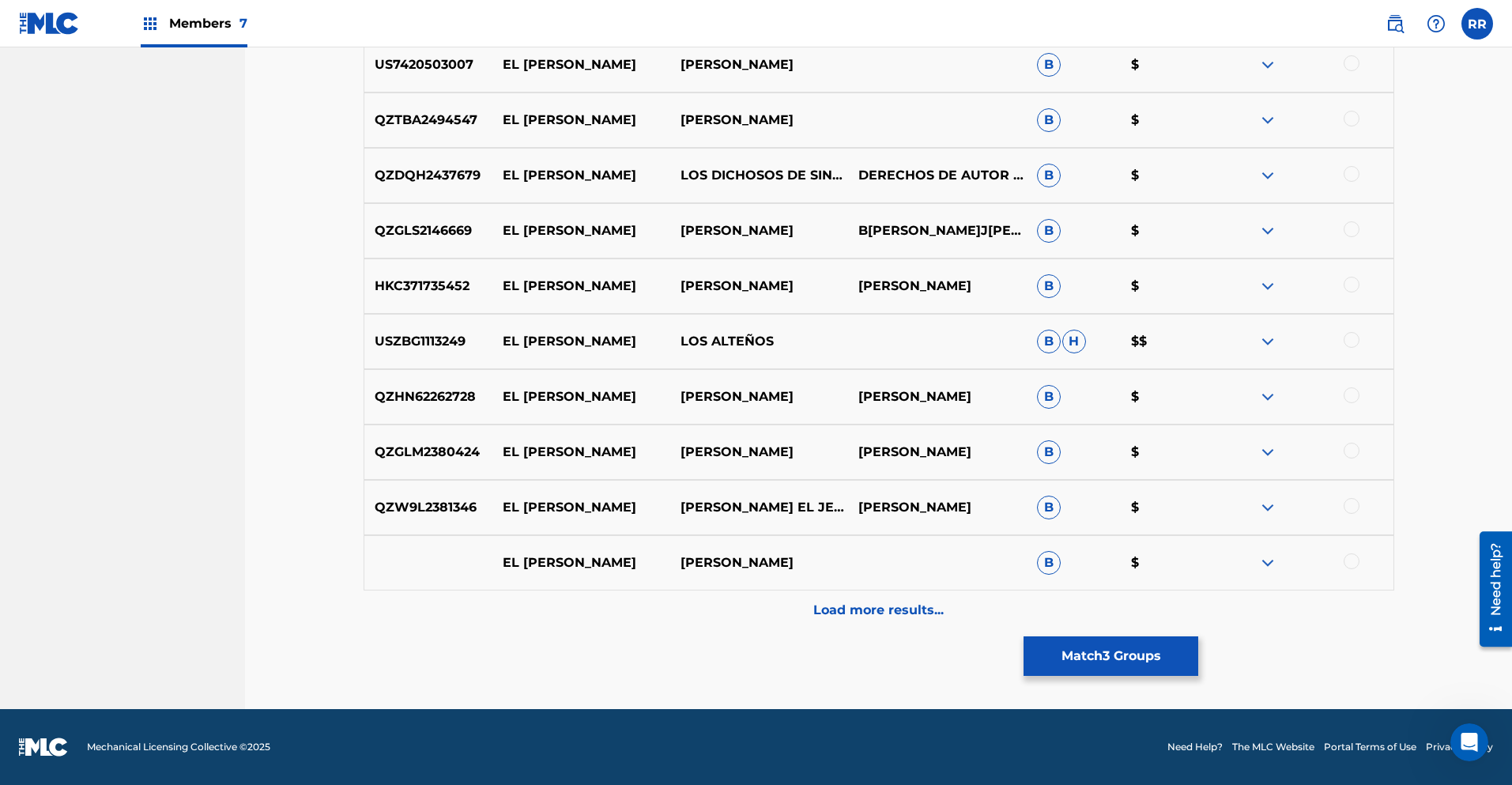 click on "Load more results..." at bounding box center (878, 610) 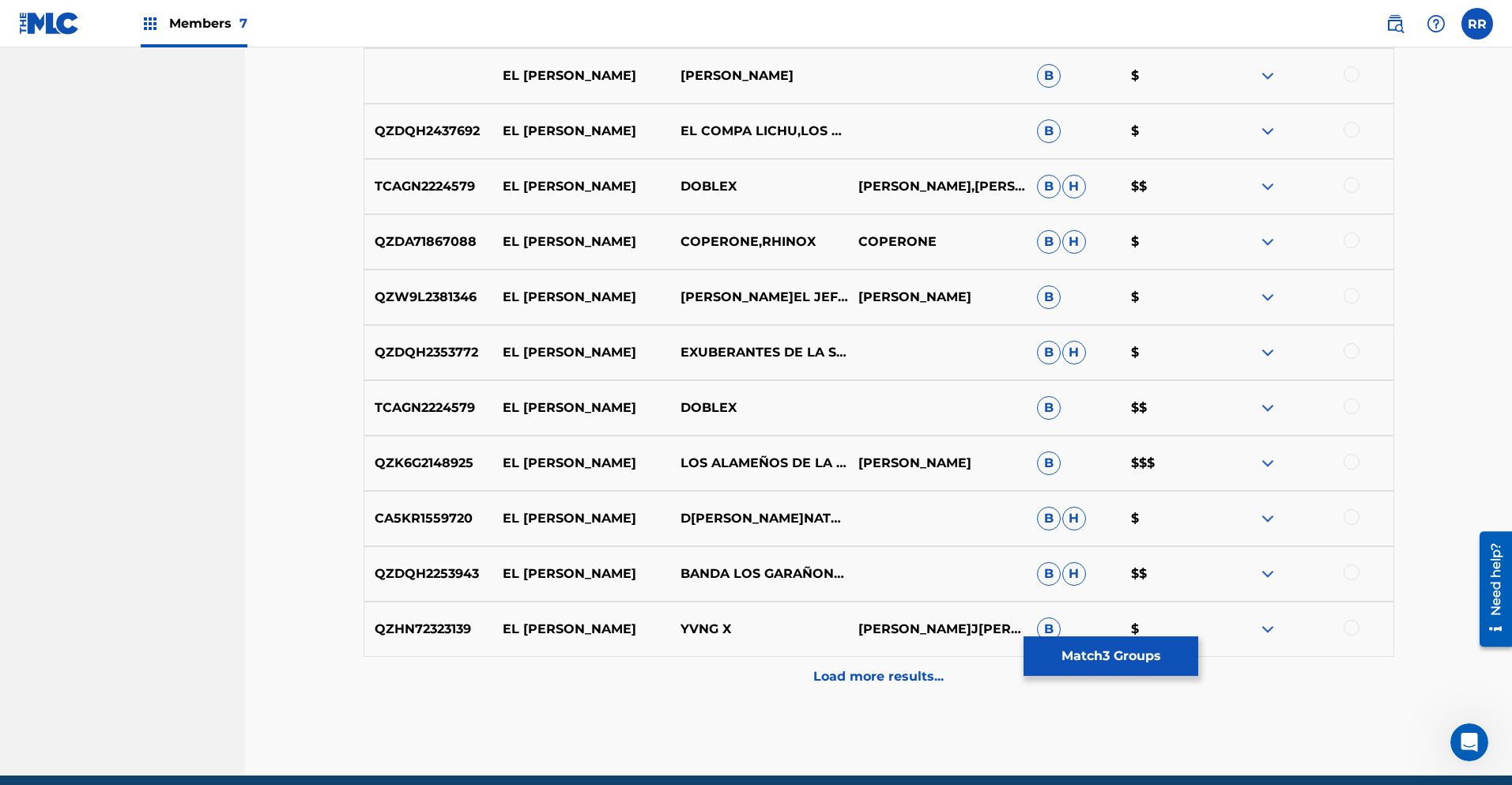 scroll, scrollTop: 1718, scrollLeft: 0, axis: vertical 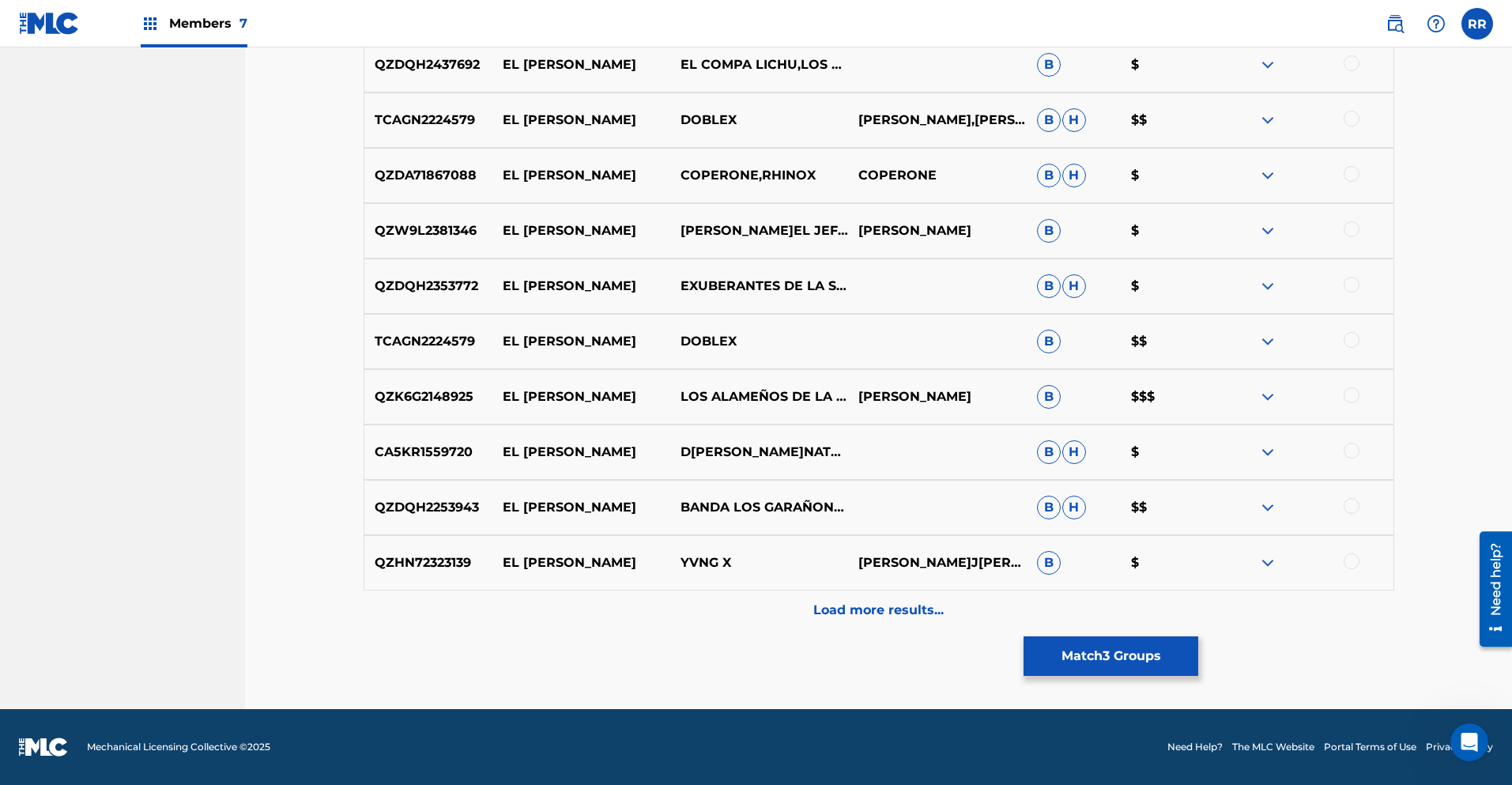 click on "Match  3 Groups" at bounding box center (1110, 656) 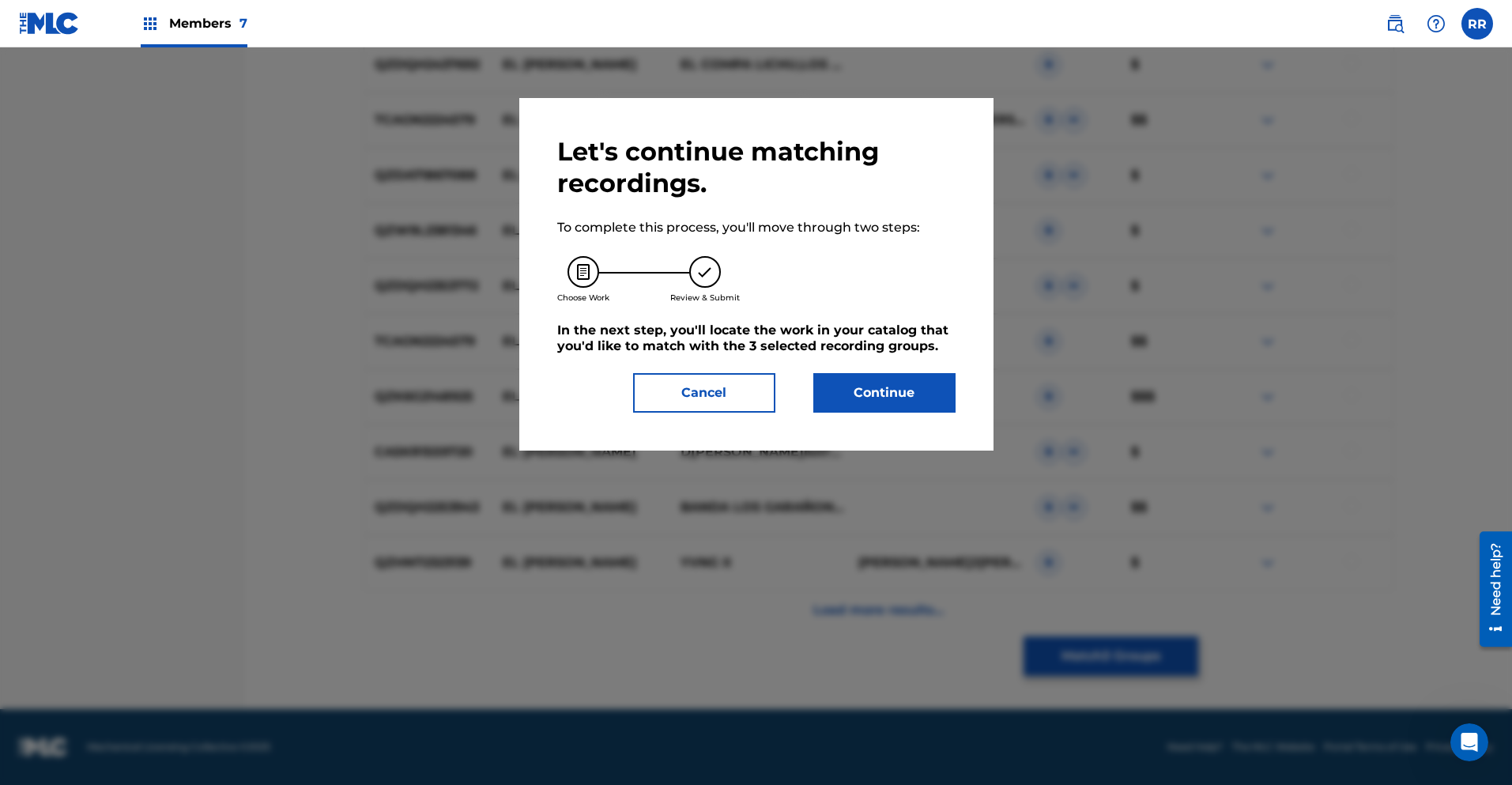 click on "Continue" at bounding box center [884, 393] 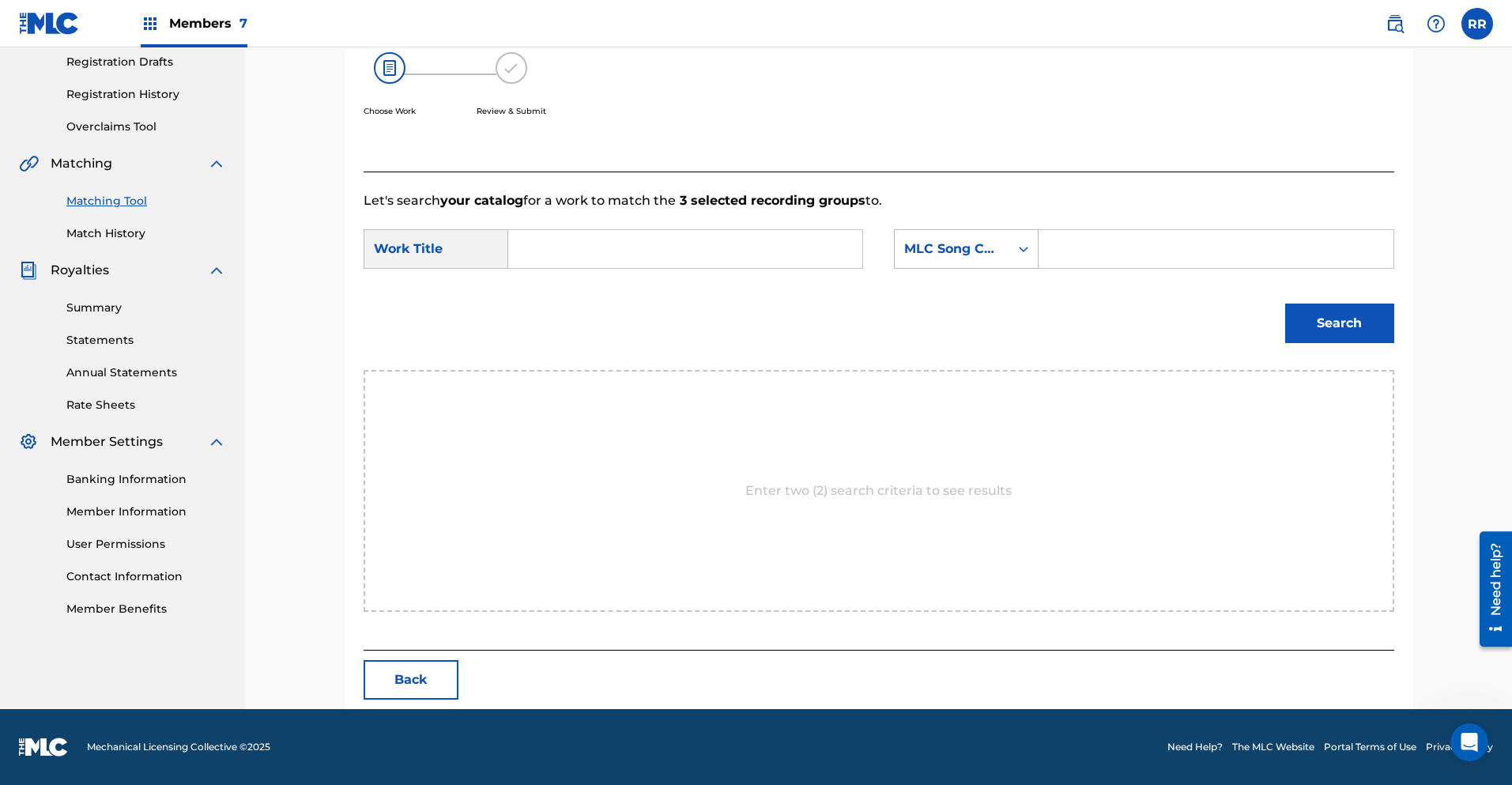 scroll, scrollTop: 268, scrollLeft: 0, axis: vertical 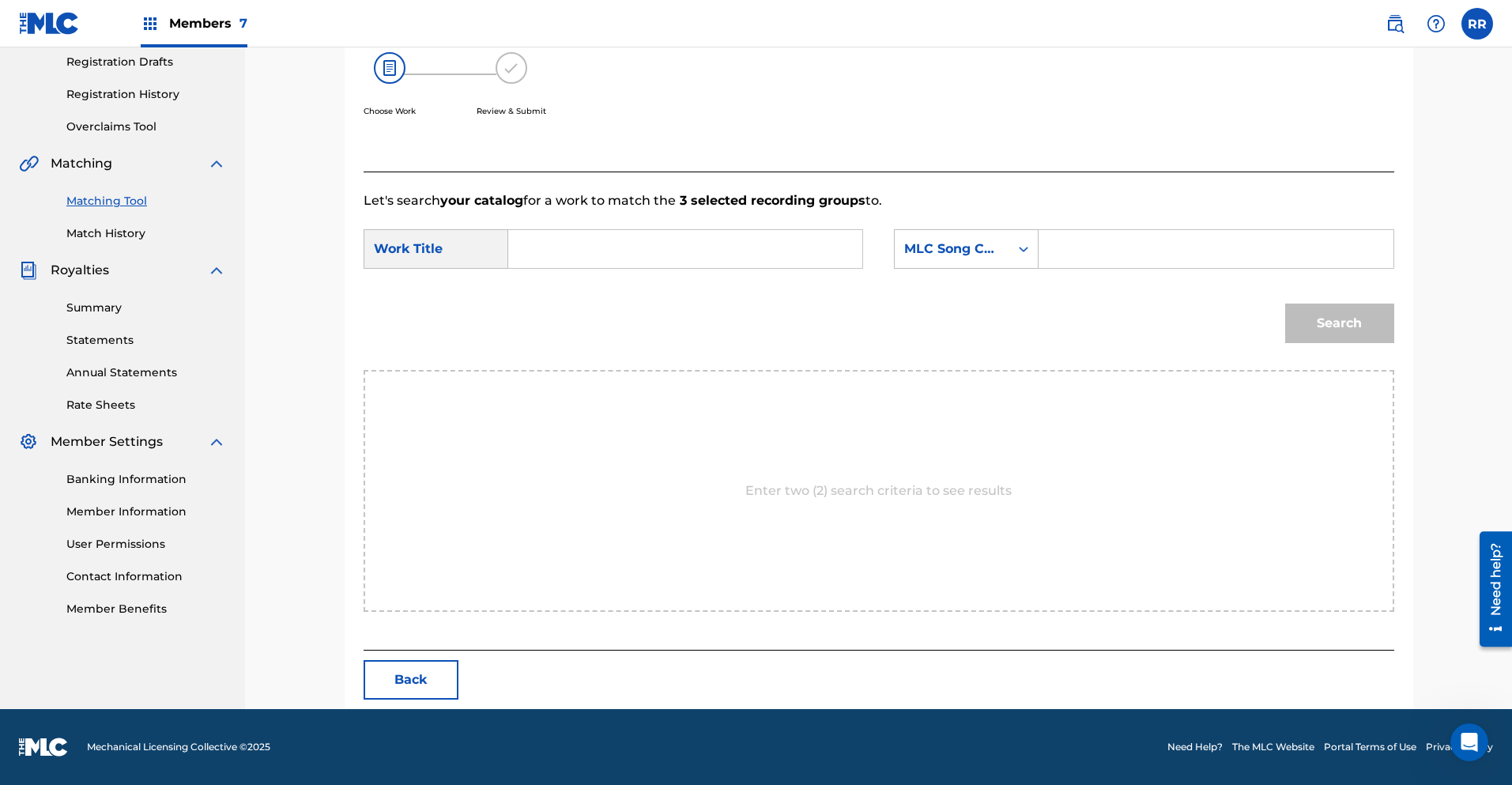 click at bounding box center (685, 249) 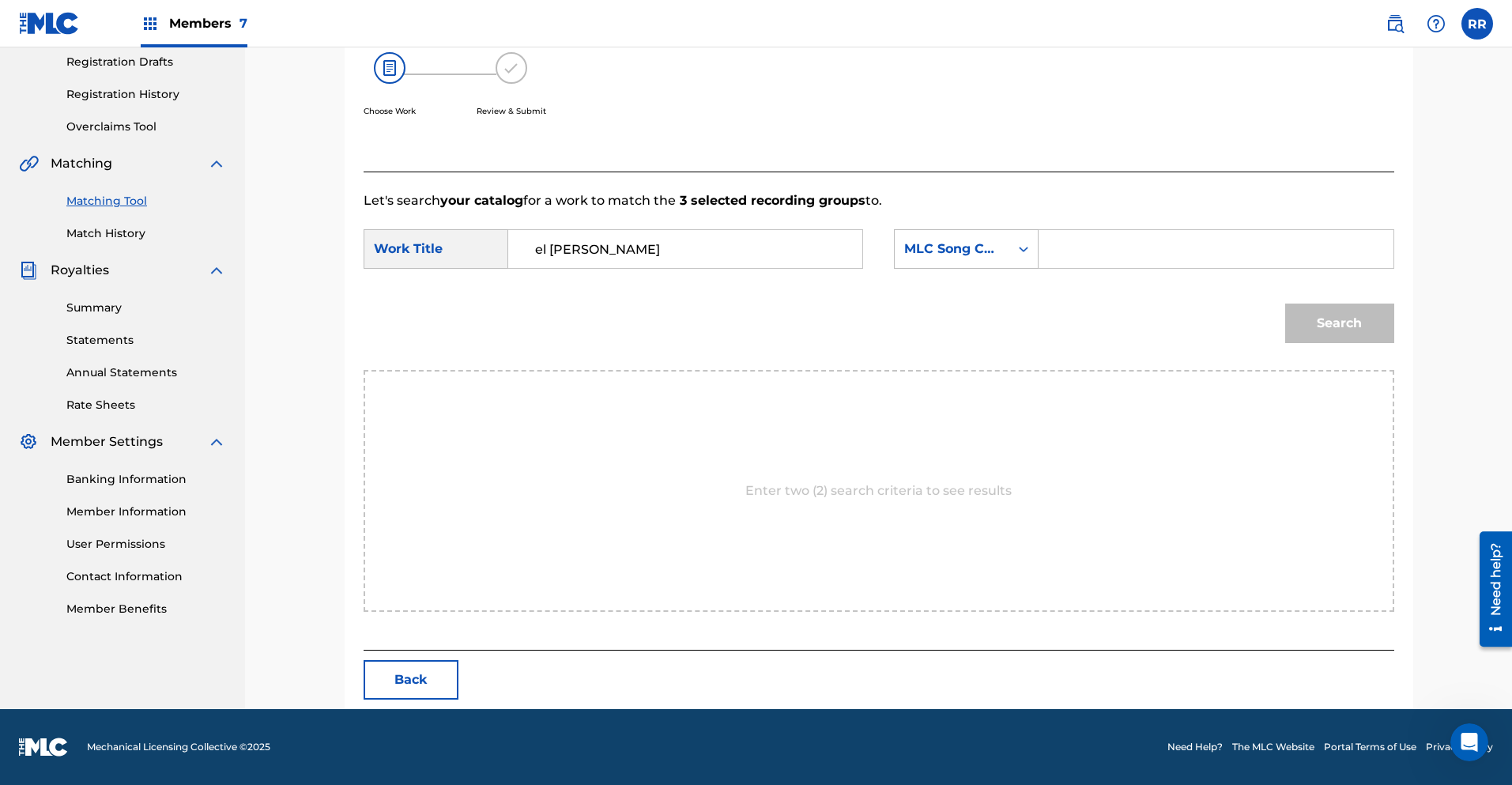 type on "el [PERSON_NAME]" 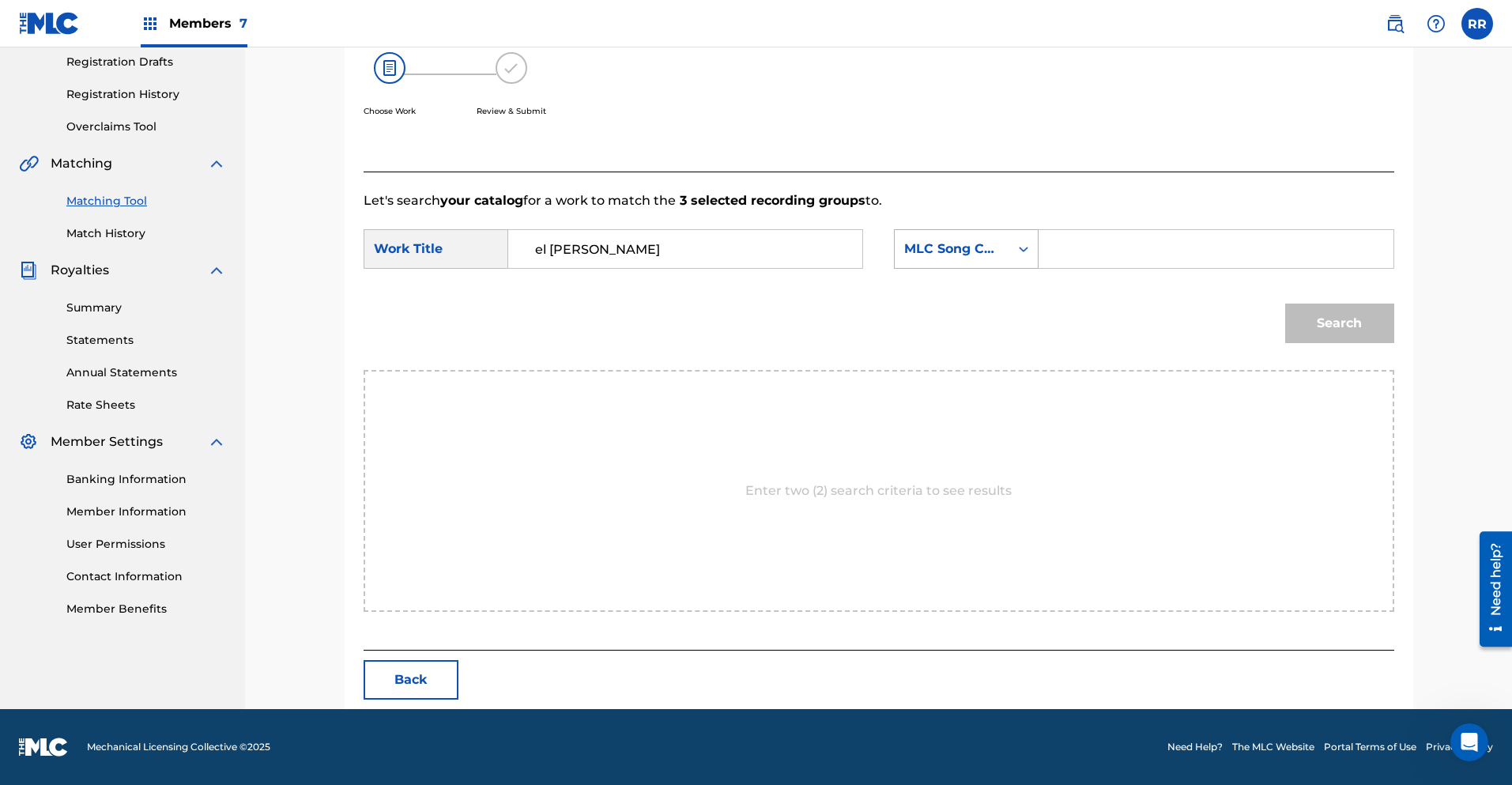 click on "MLC Song Code" at bounding box center [952, 249] 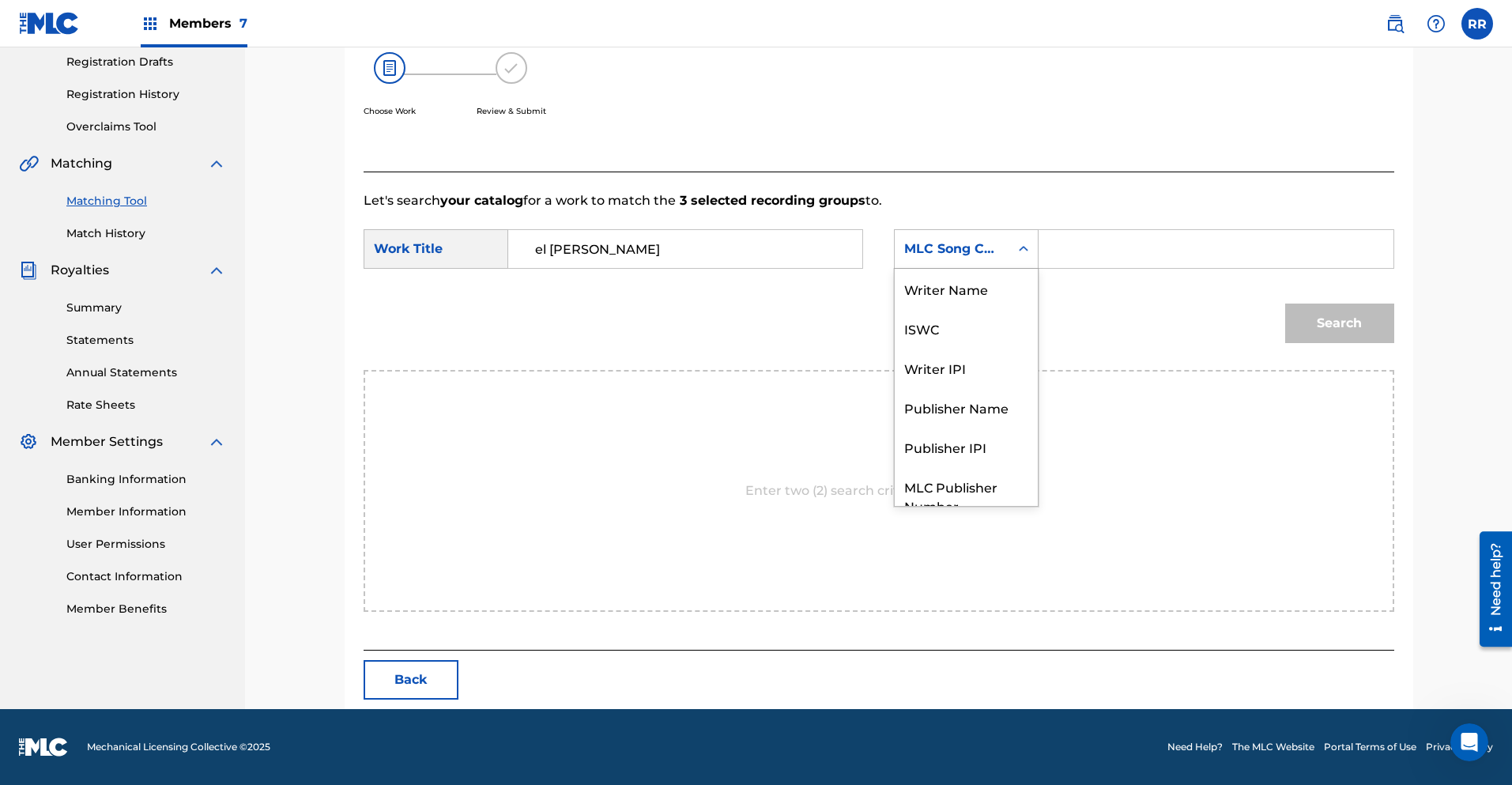 scroll, scrollTop: 58, scrollLeft: 0, axis: vertical 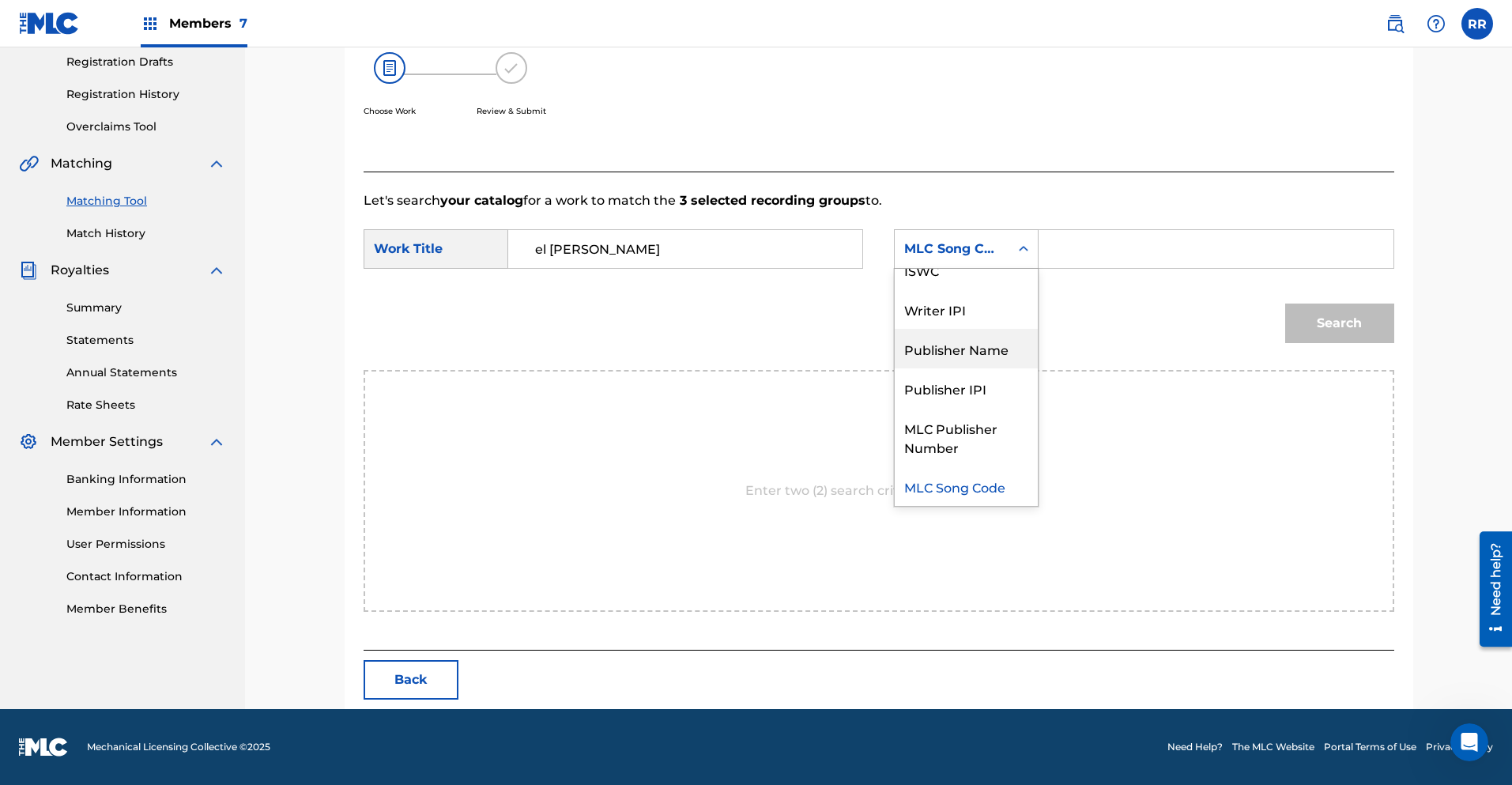 click on "Publisher Name" at bounding box center (966, 349) 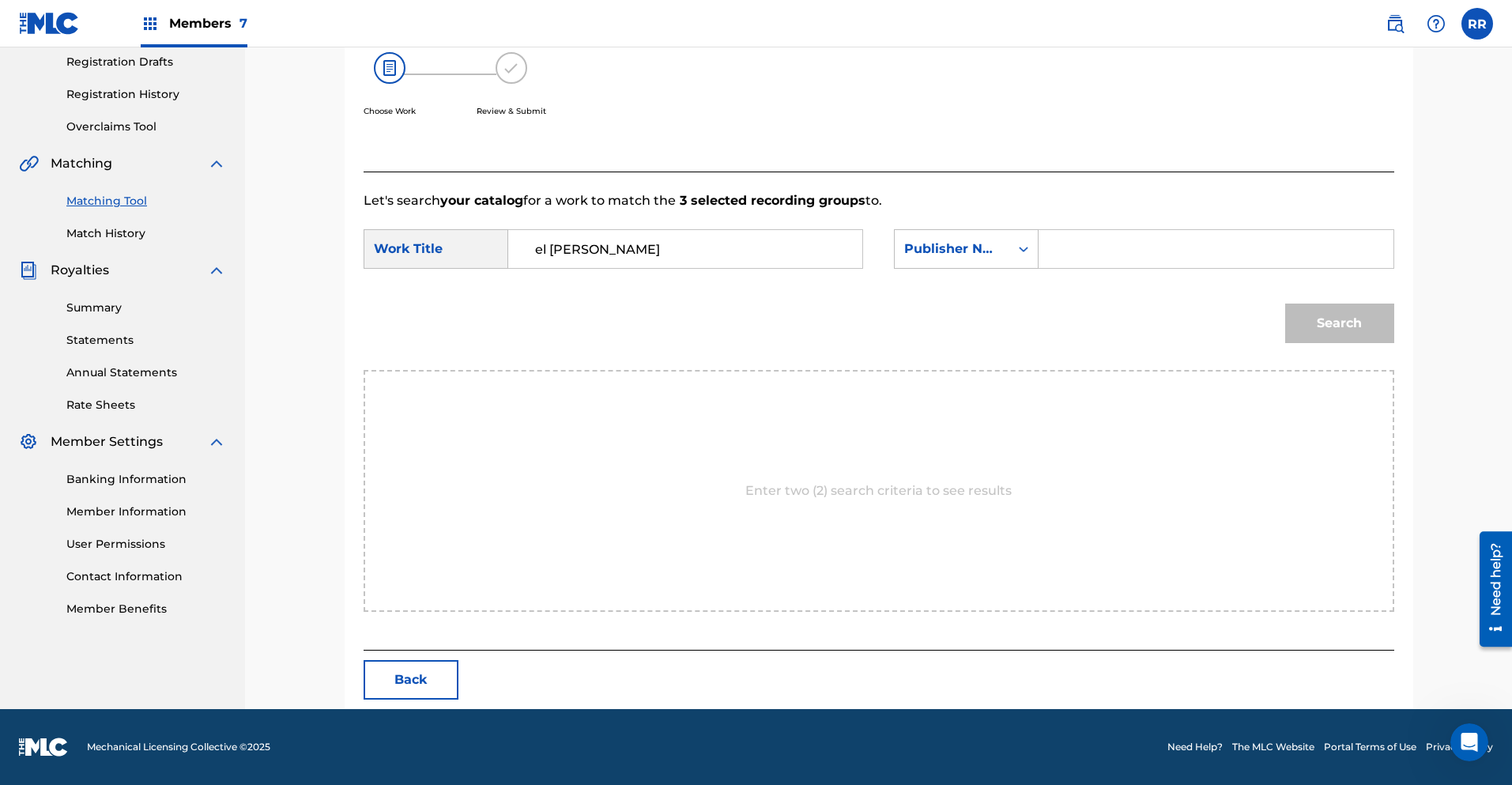 click at bounding box center (1216, 249) 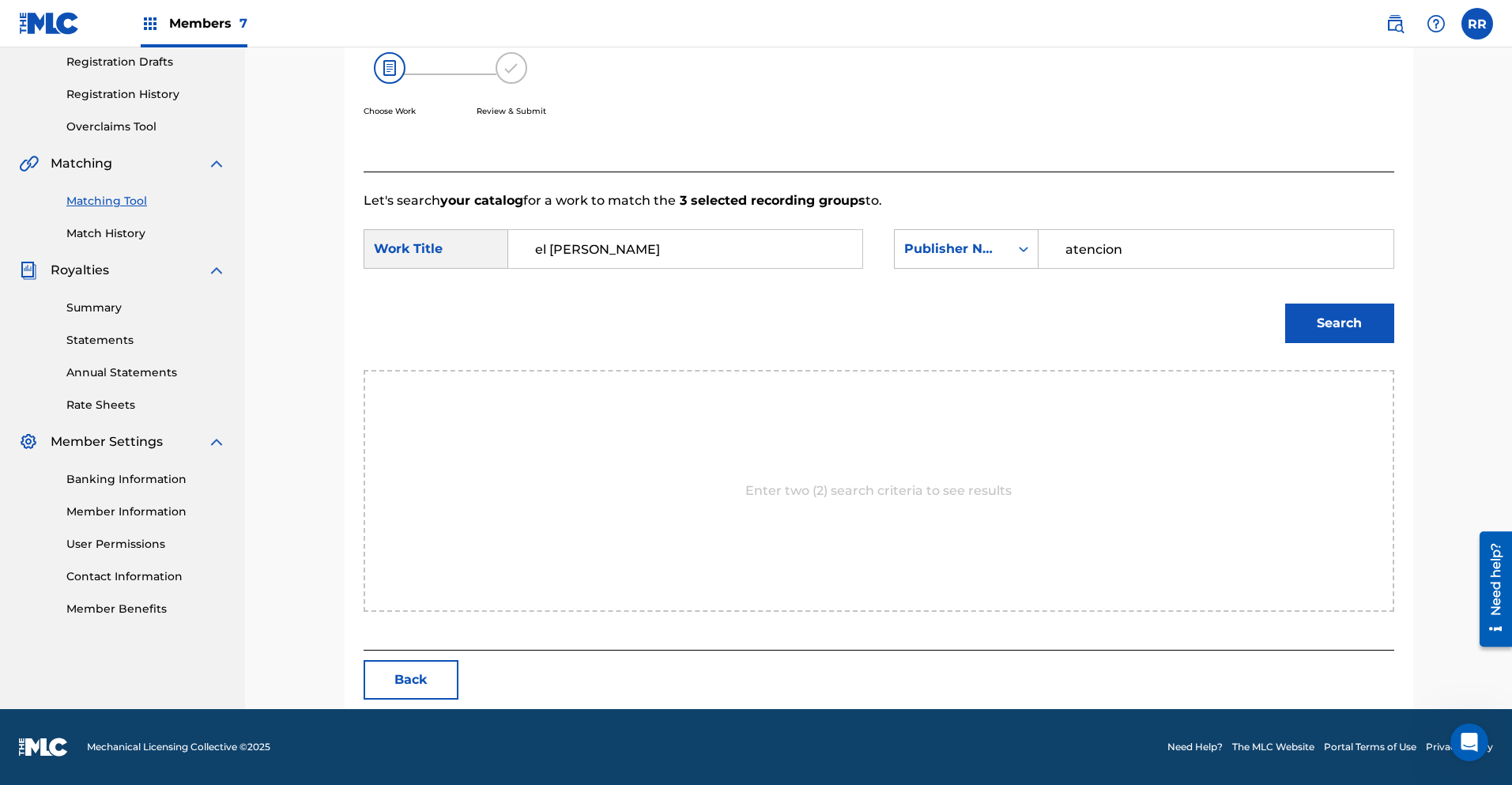 type on "atencion" 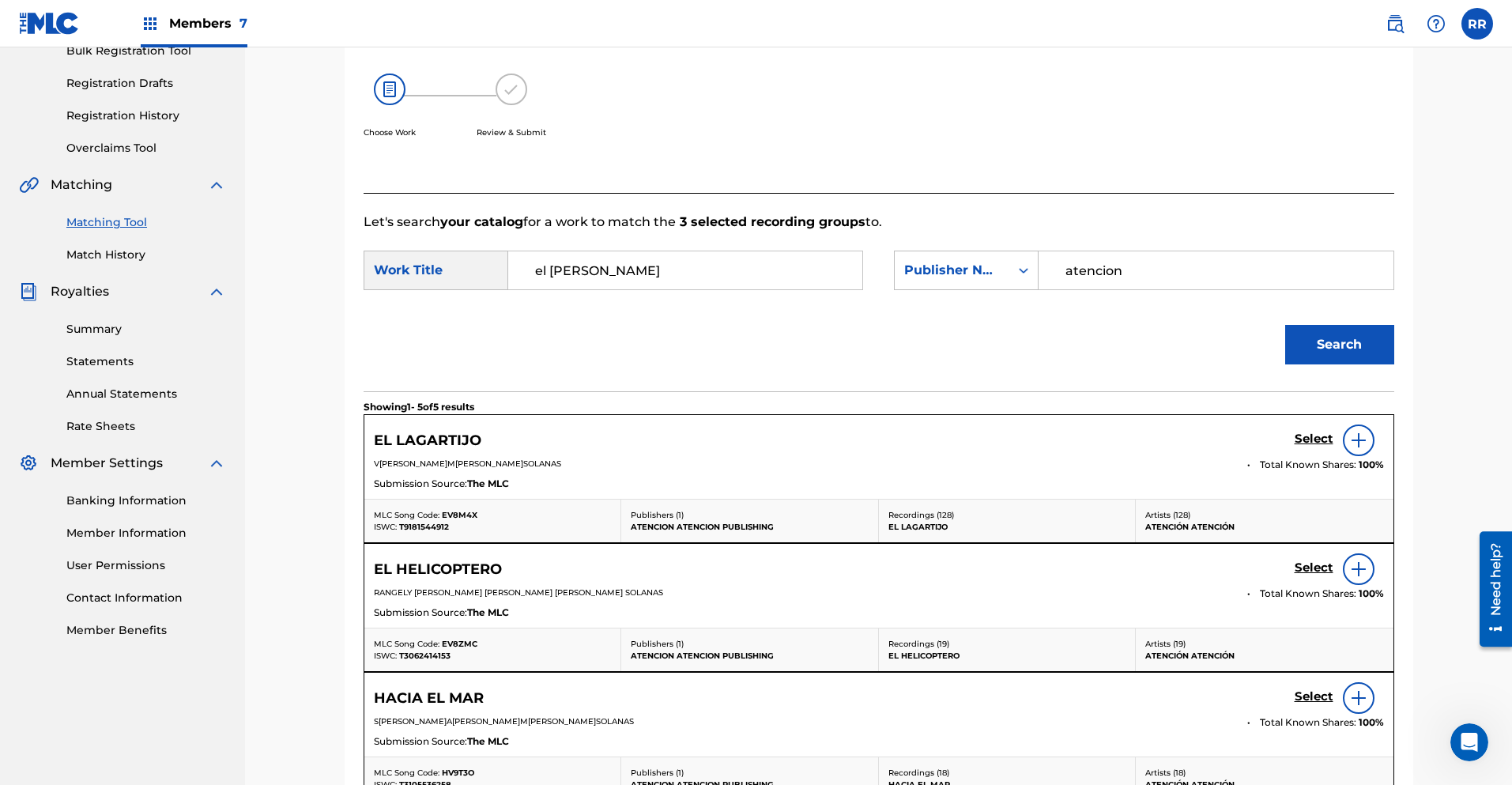 scroll, scrollTop: 125, scrollLeft: 0, axis: vertical 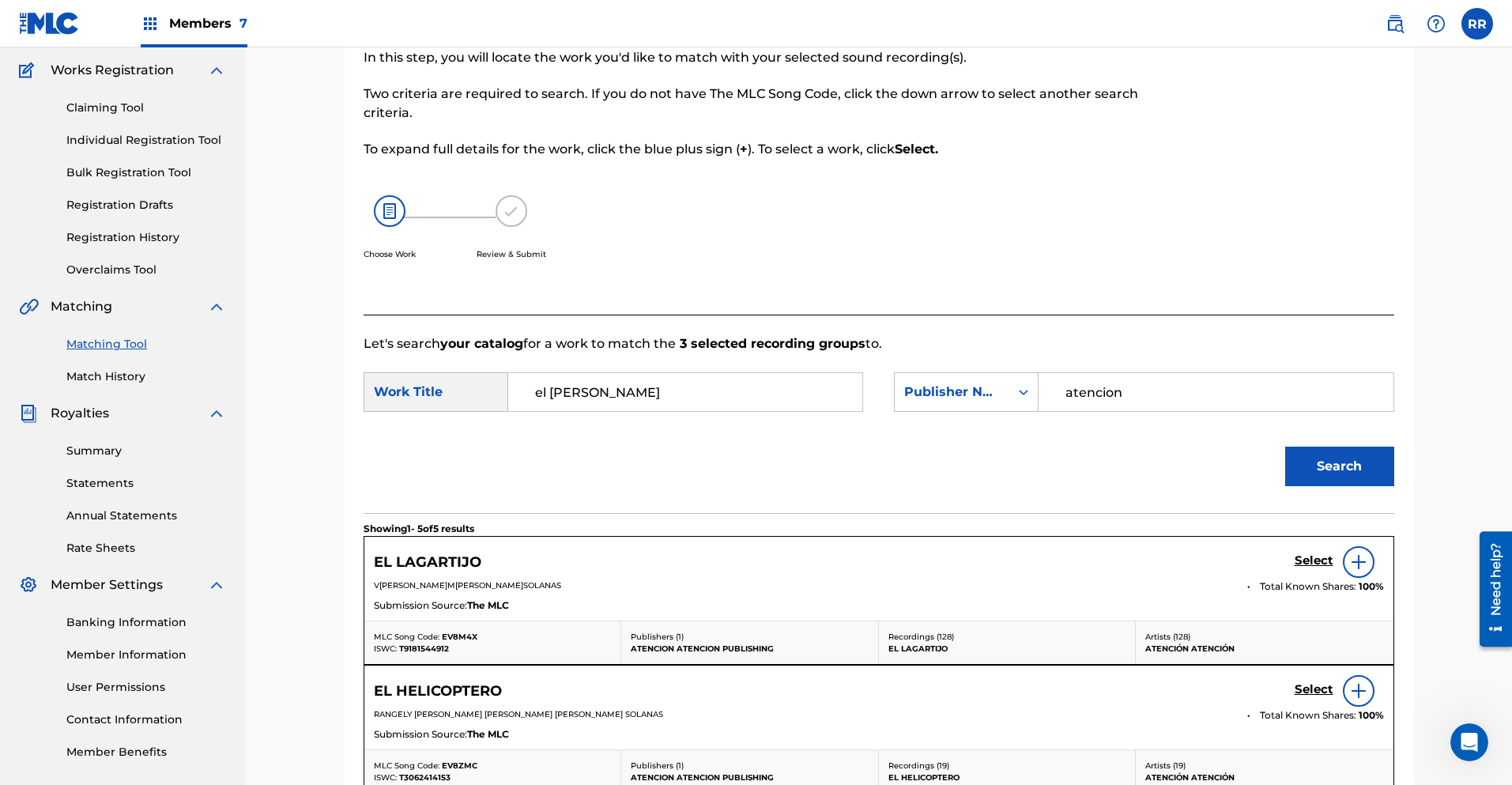 click on "el [PERSON_NAME]" at bounding box center (685, 392) 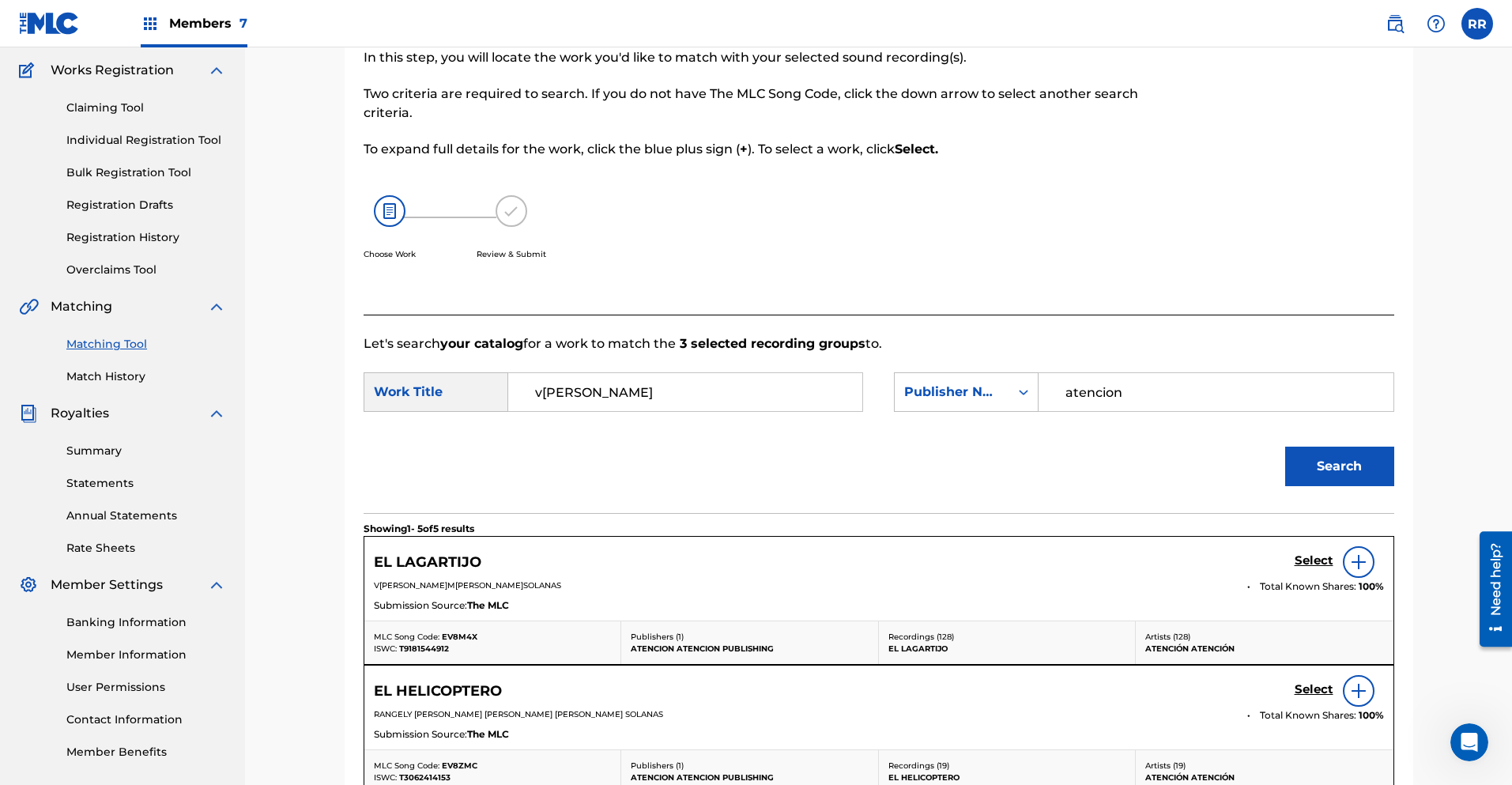 click on "Search" at bounding box center (1340, 466) 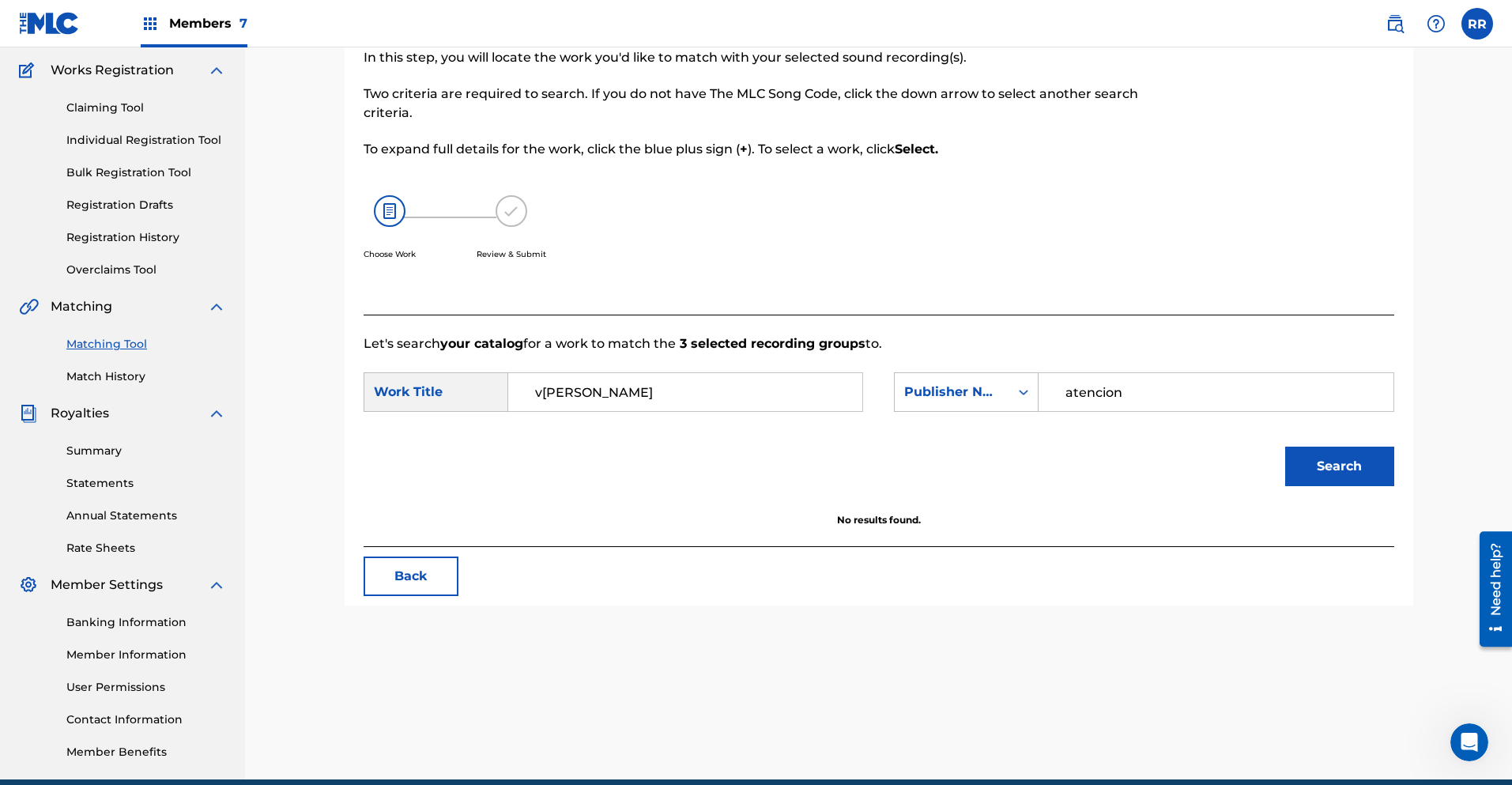 click on "v[PERSON_NAME]" at bounding box center (685, 392) 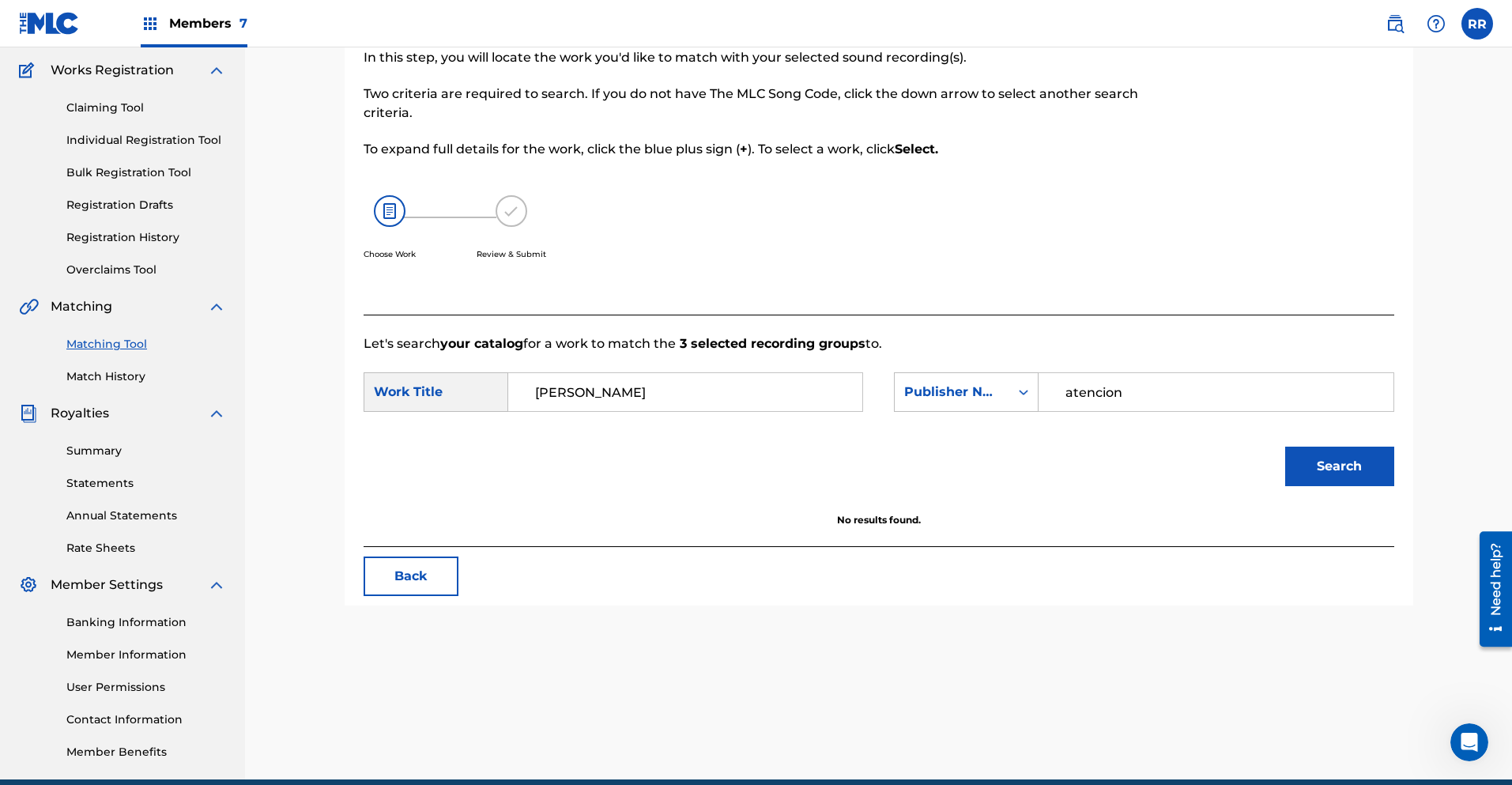 click on "Search" at bounding box center [1340, 466] 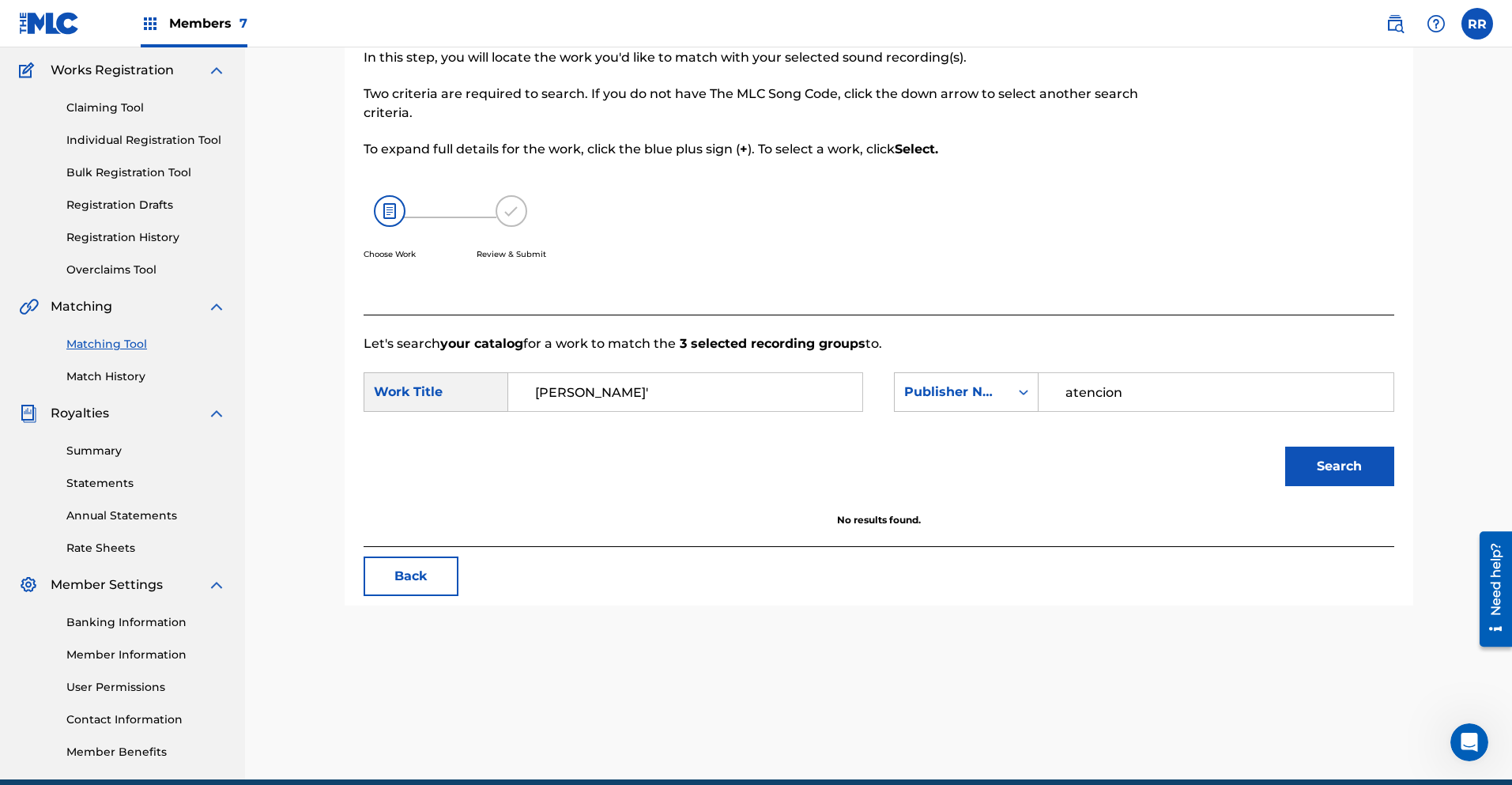 click on "[PERSON_NAME]'" at bounding box center (685, 392) 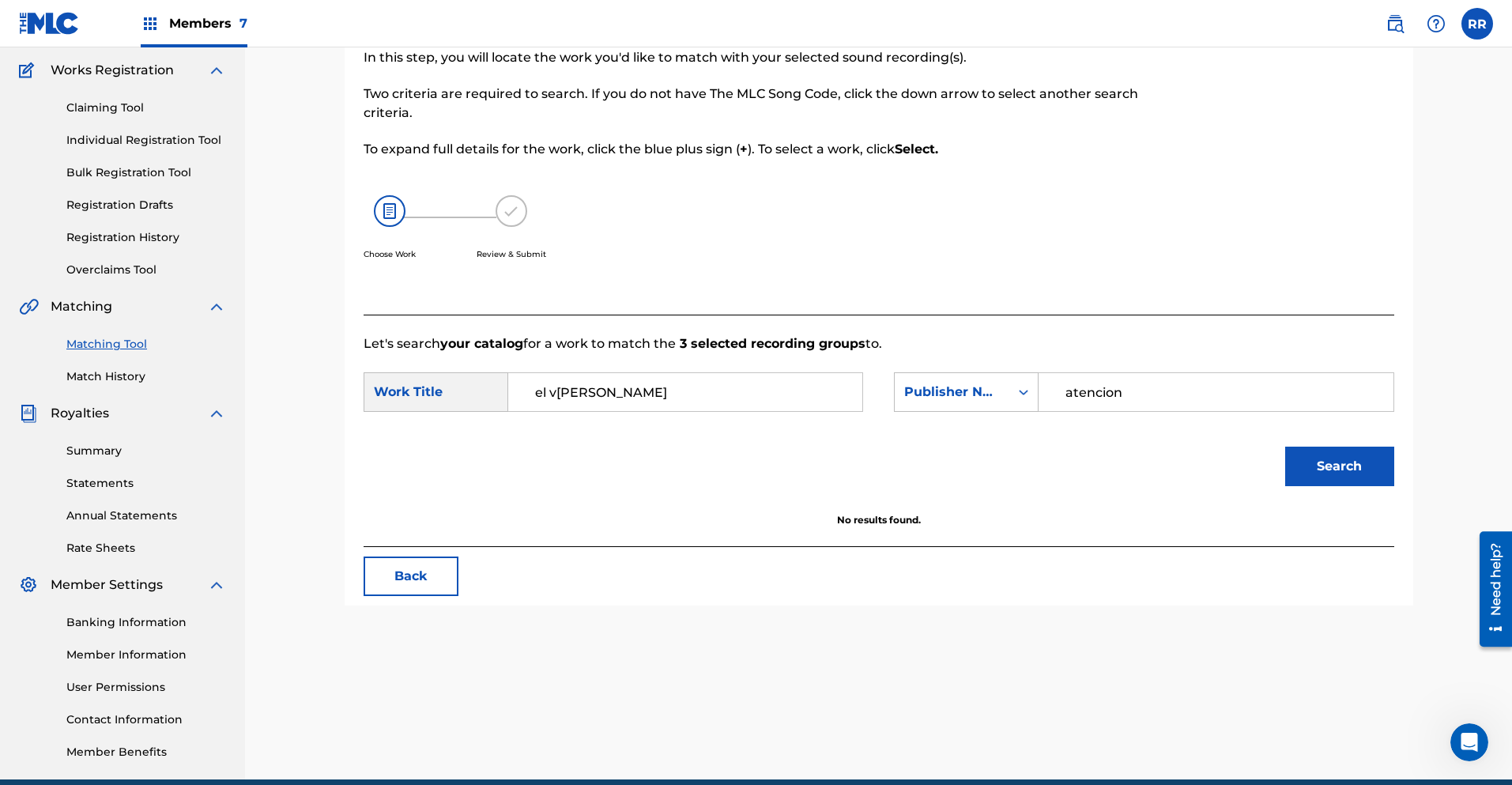 type on "el v[PERSON_NAME]" 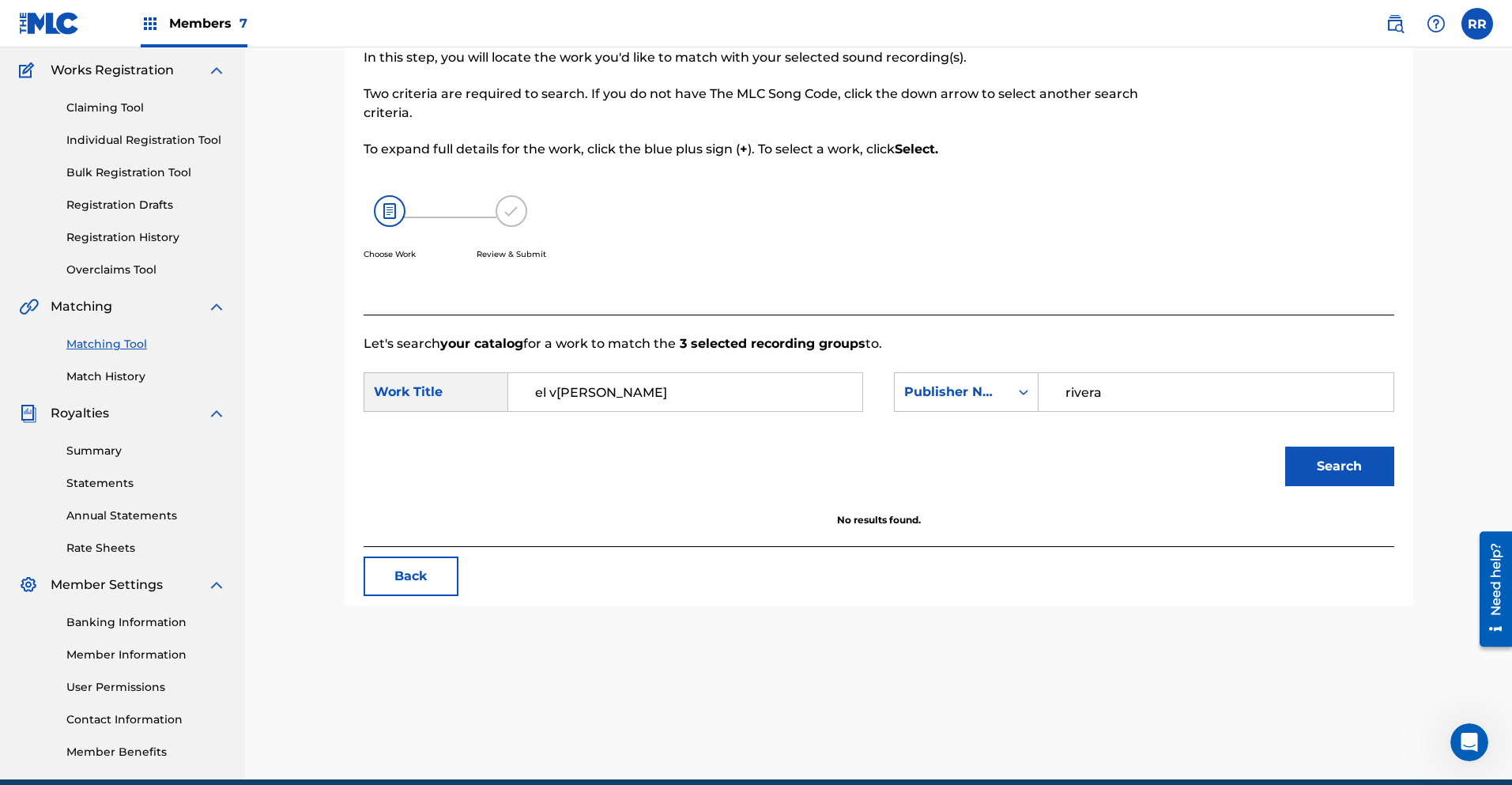 type on "rivera" 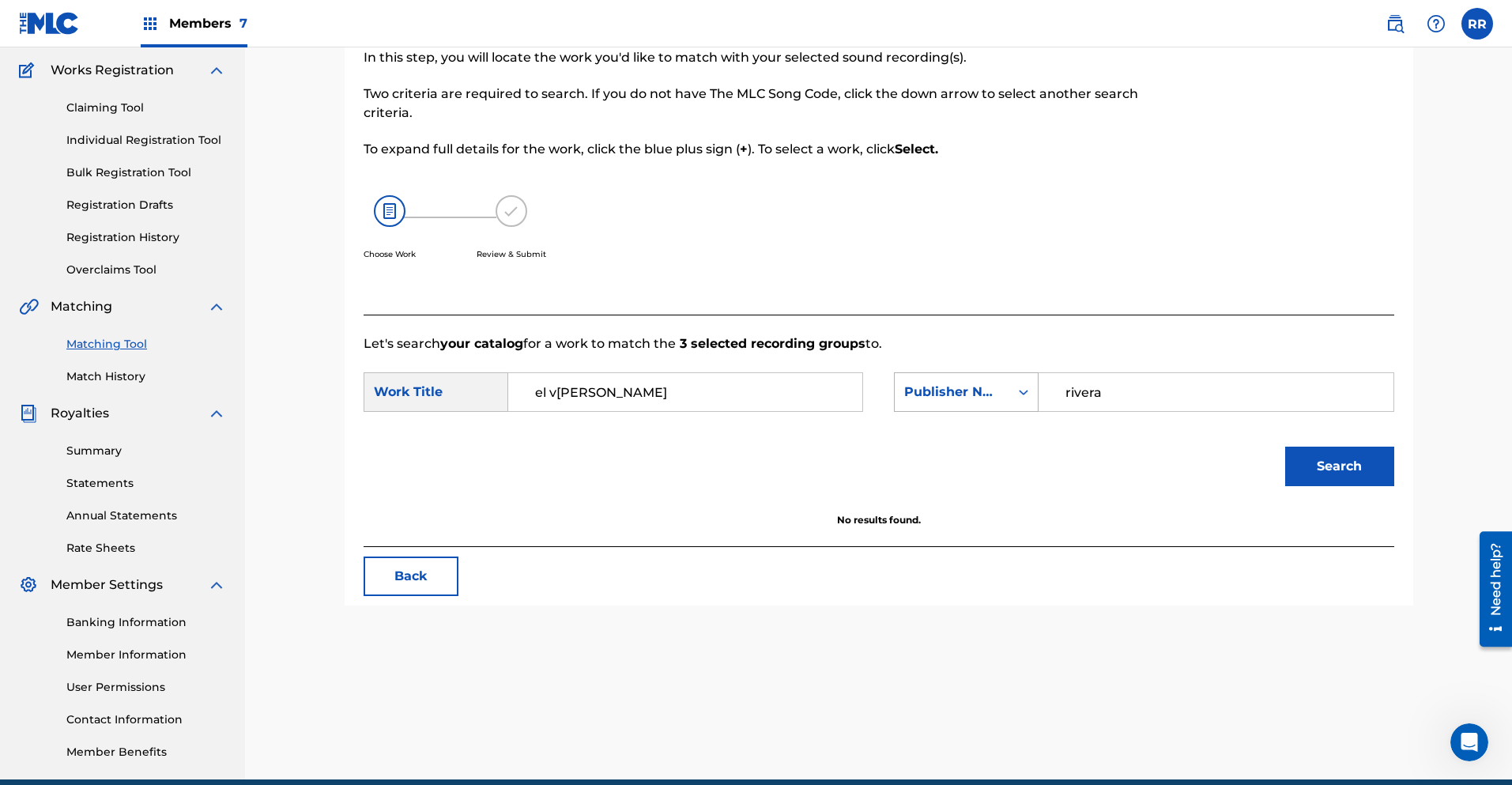 click at bounding box center (1024, 392) 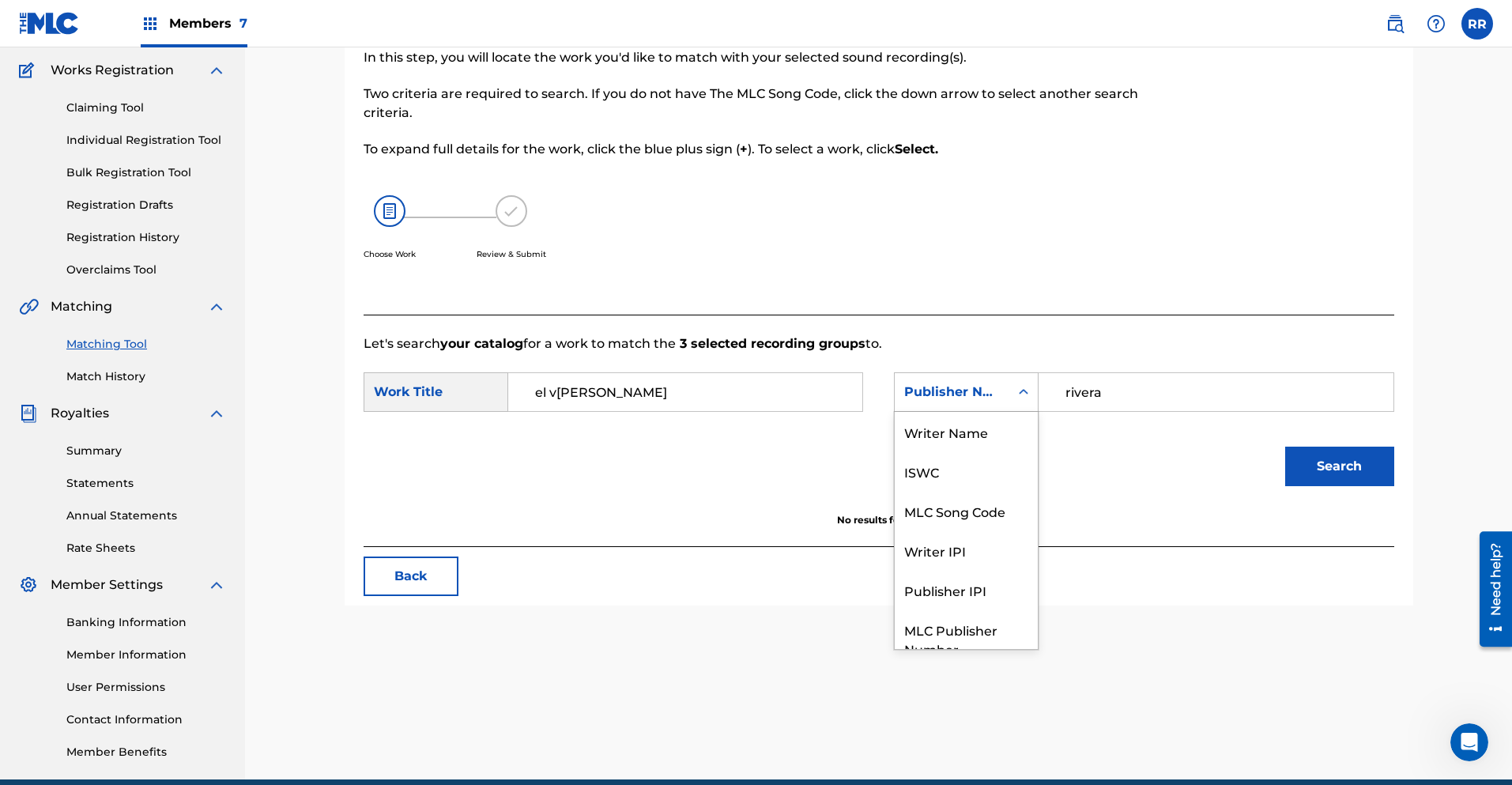 scroll, scrollTop: 58, scrollLeft: 0, axis: vertical 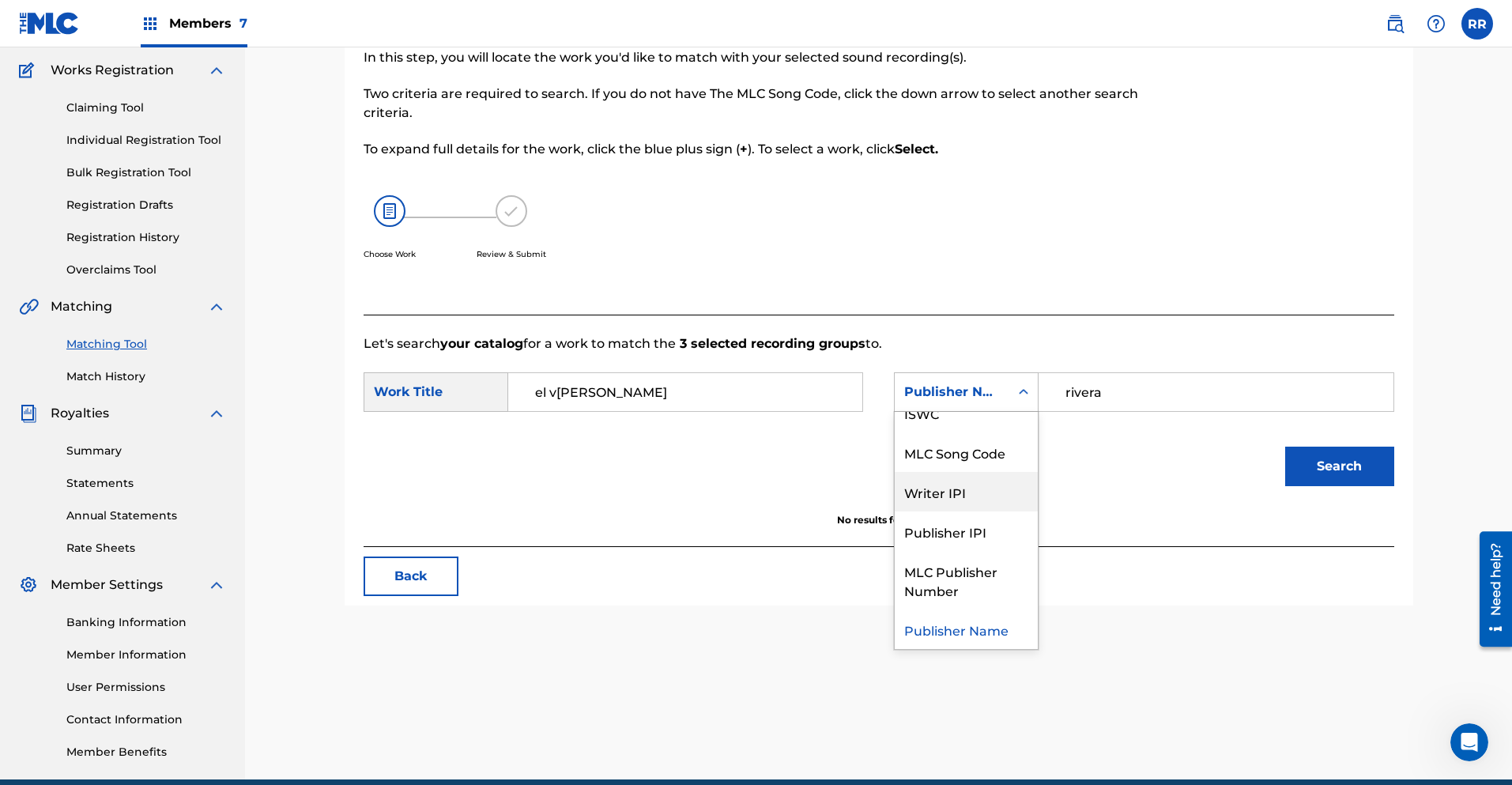 click on "Writer IPI" at bounding box center [966, 492] 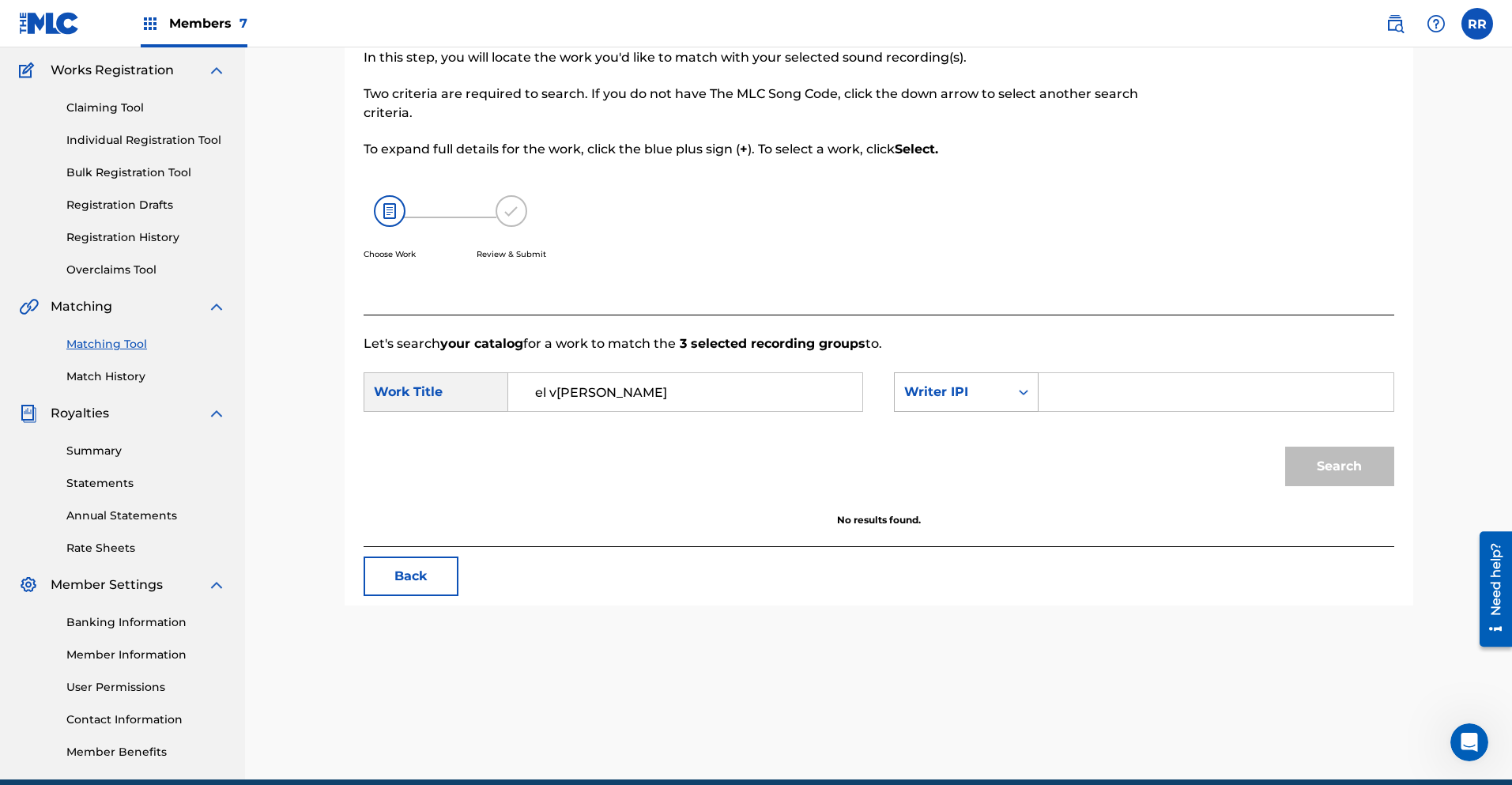 click on "Writer IPI" at bounding box center [966, 392] 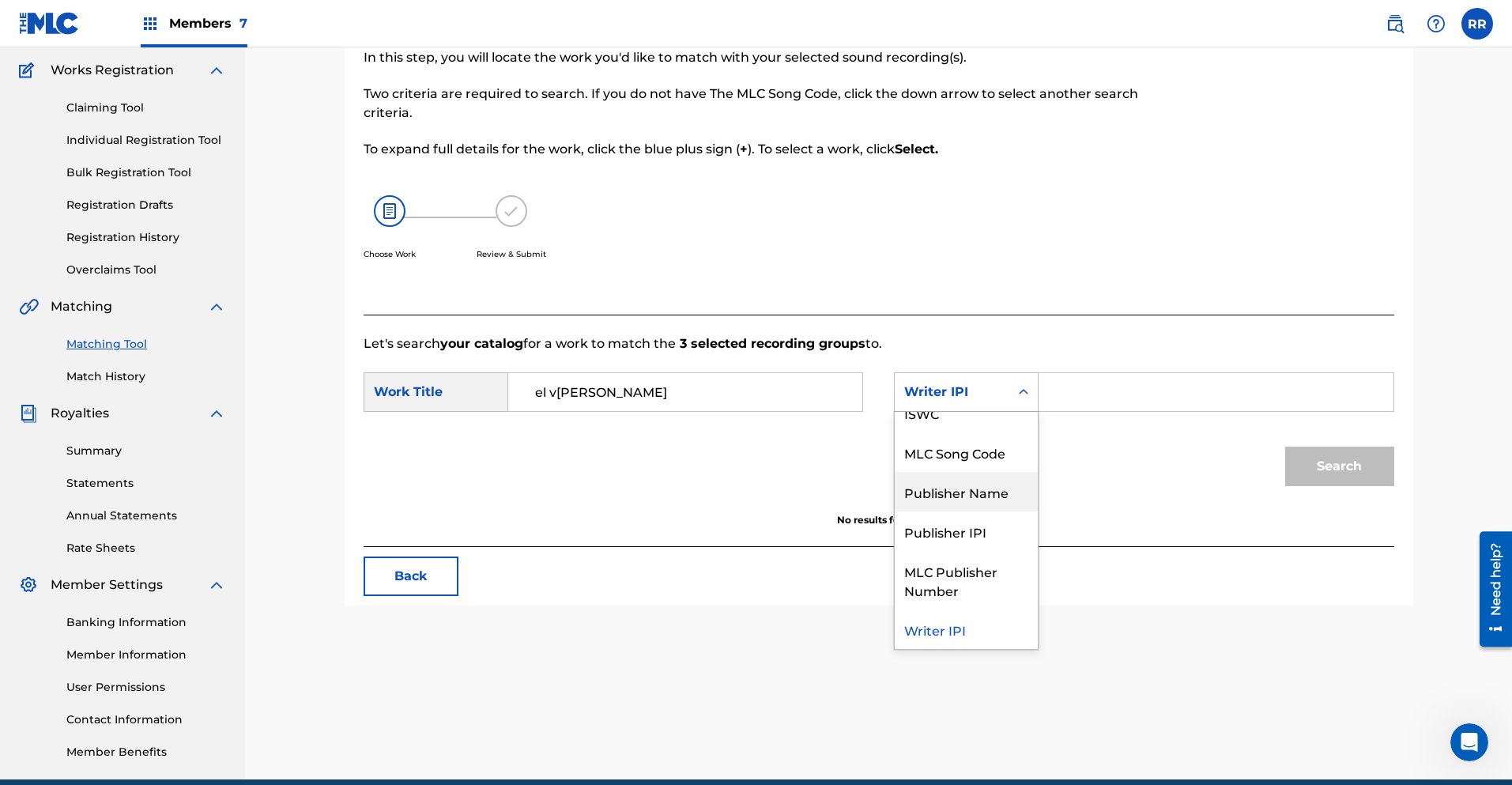 scroll, scrollTop: 0, scrollLeft: 0, axis: both 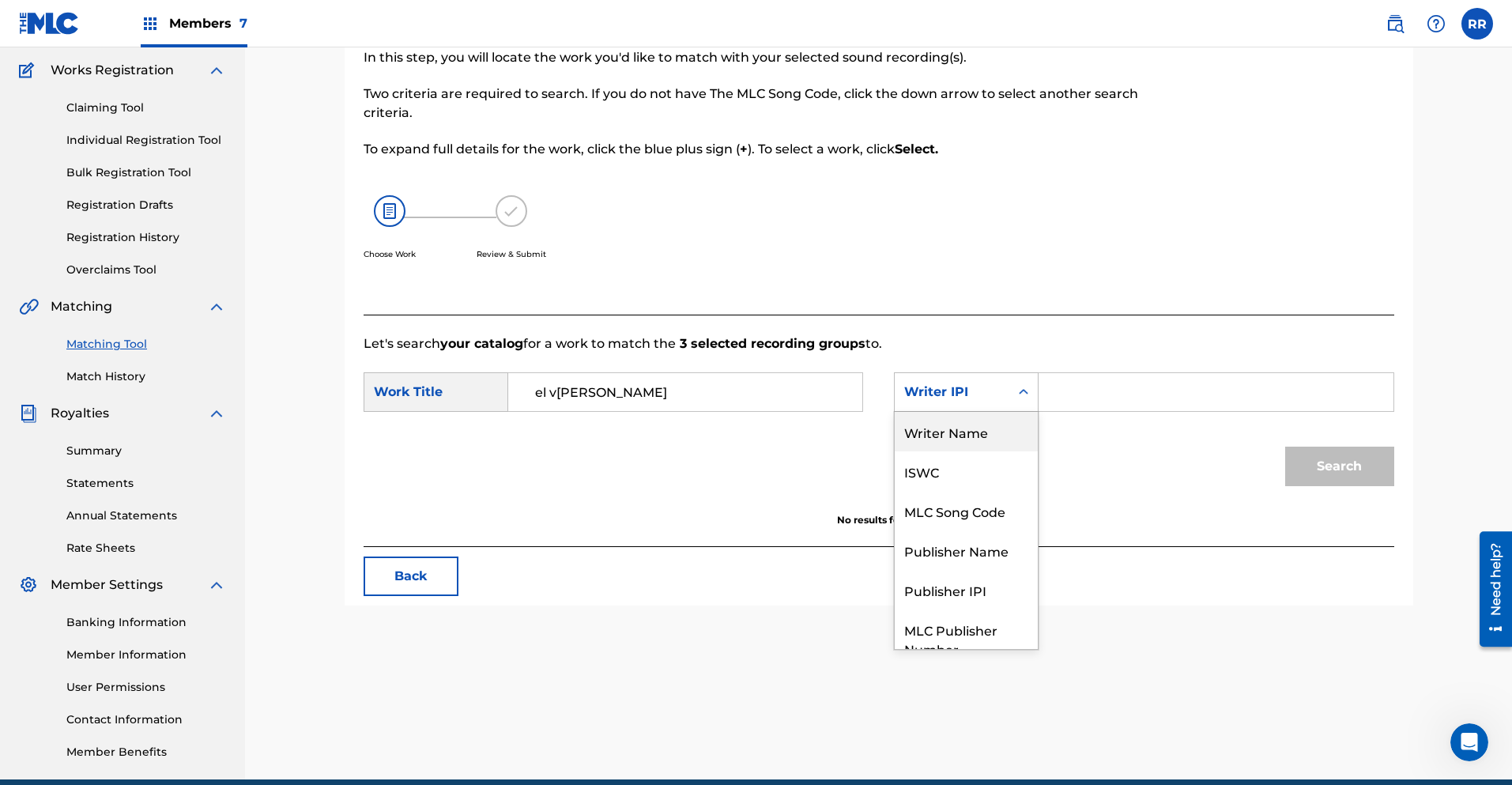 click on "Writer Name" at bounding box center [966, 432] 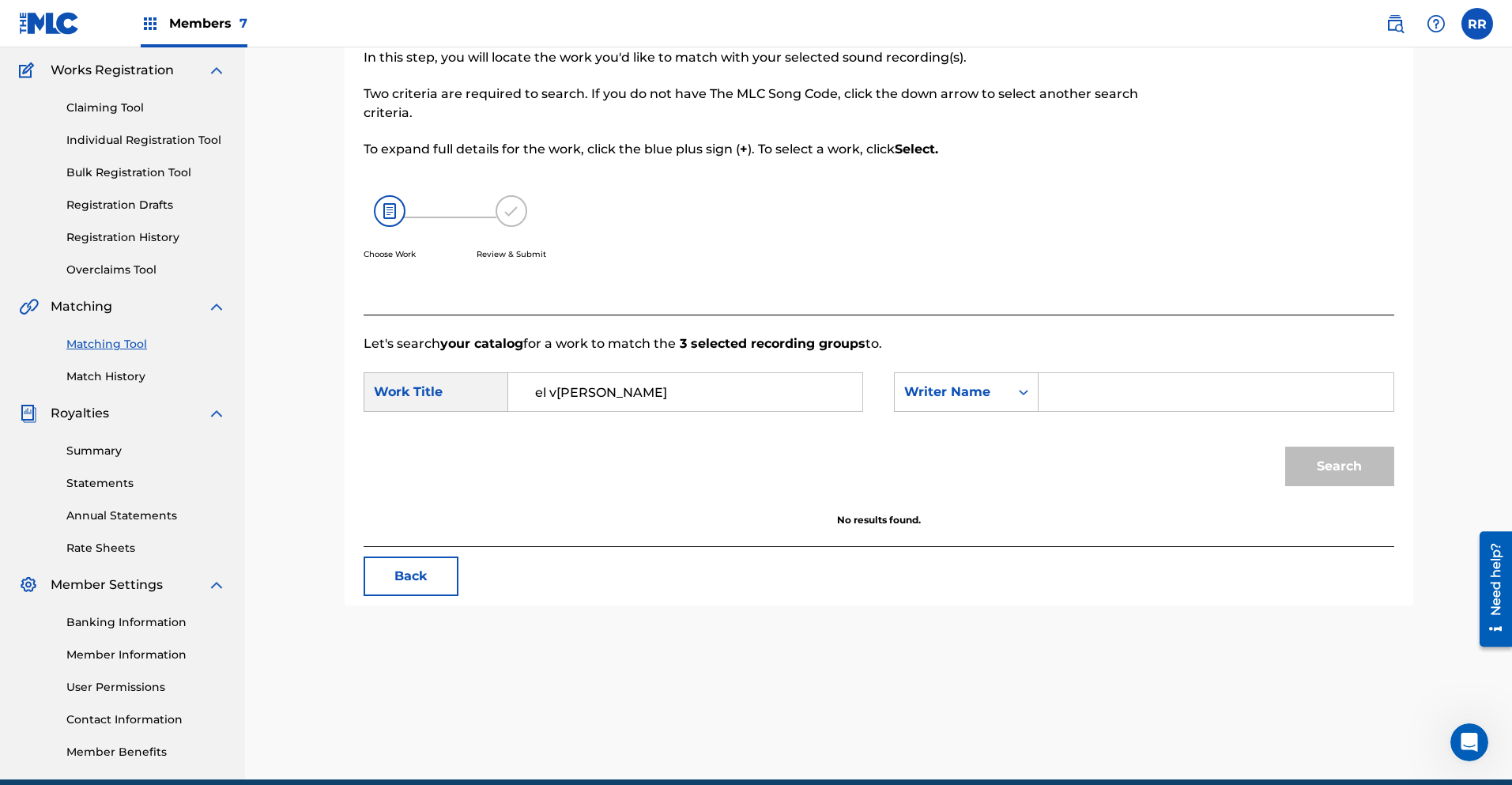 click at bounding box center [1216, 392] 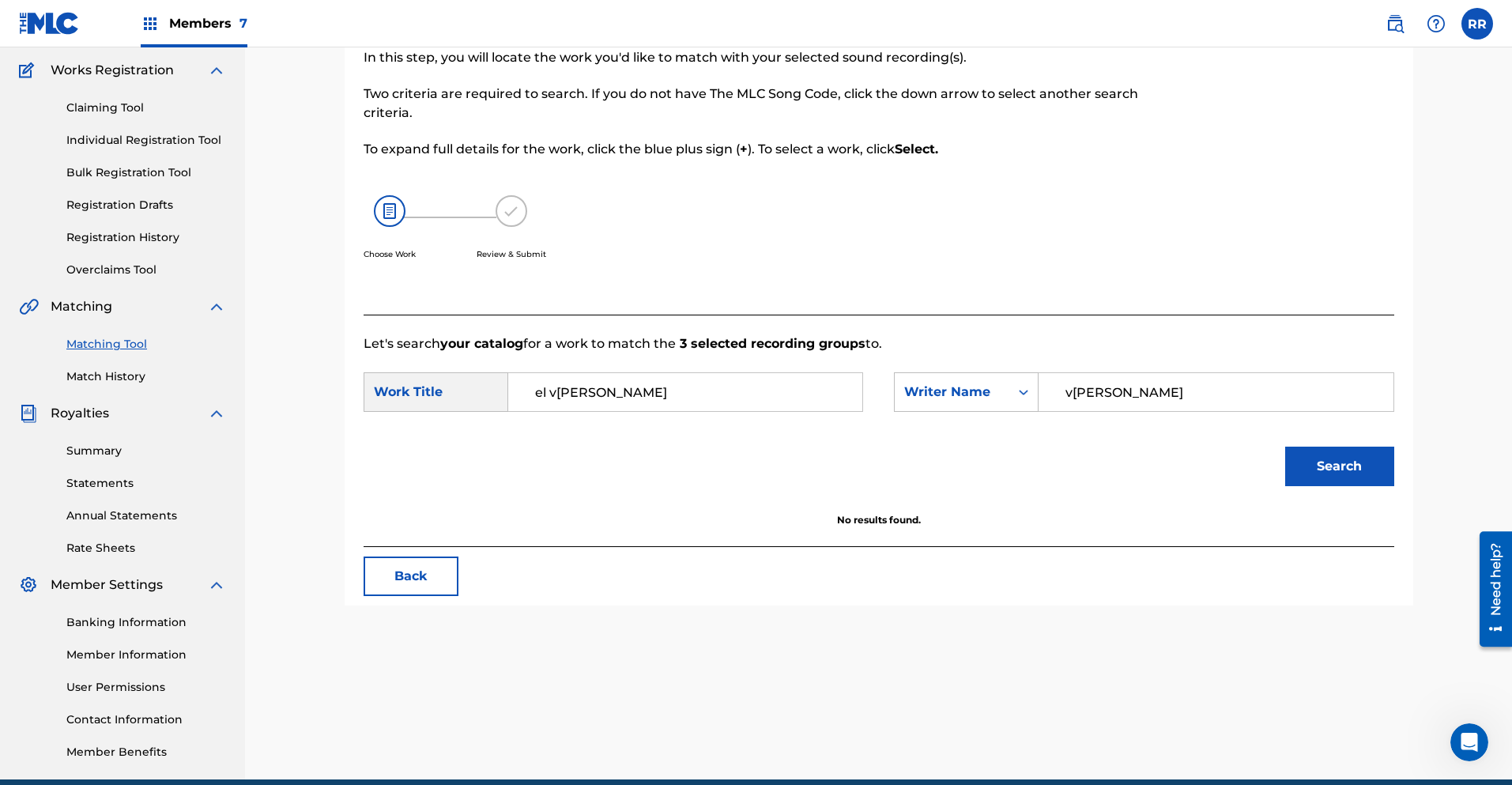 click on "Search" at bounding box center (1340, 466) 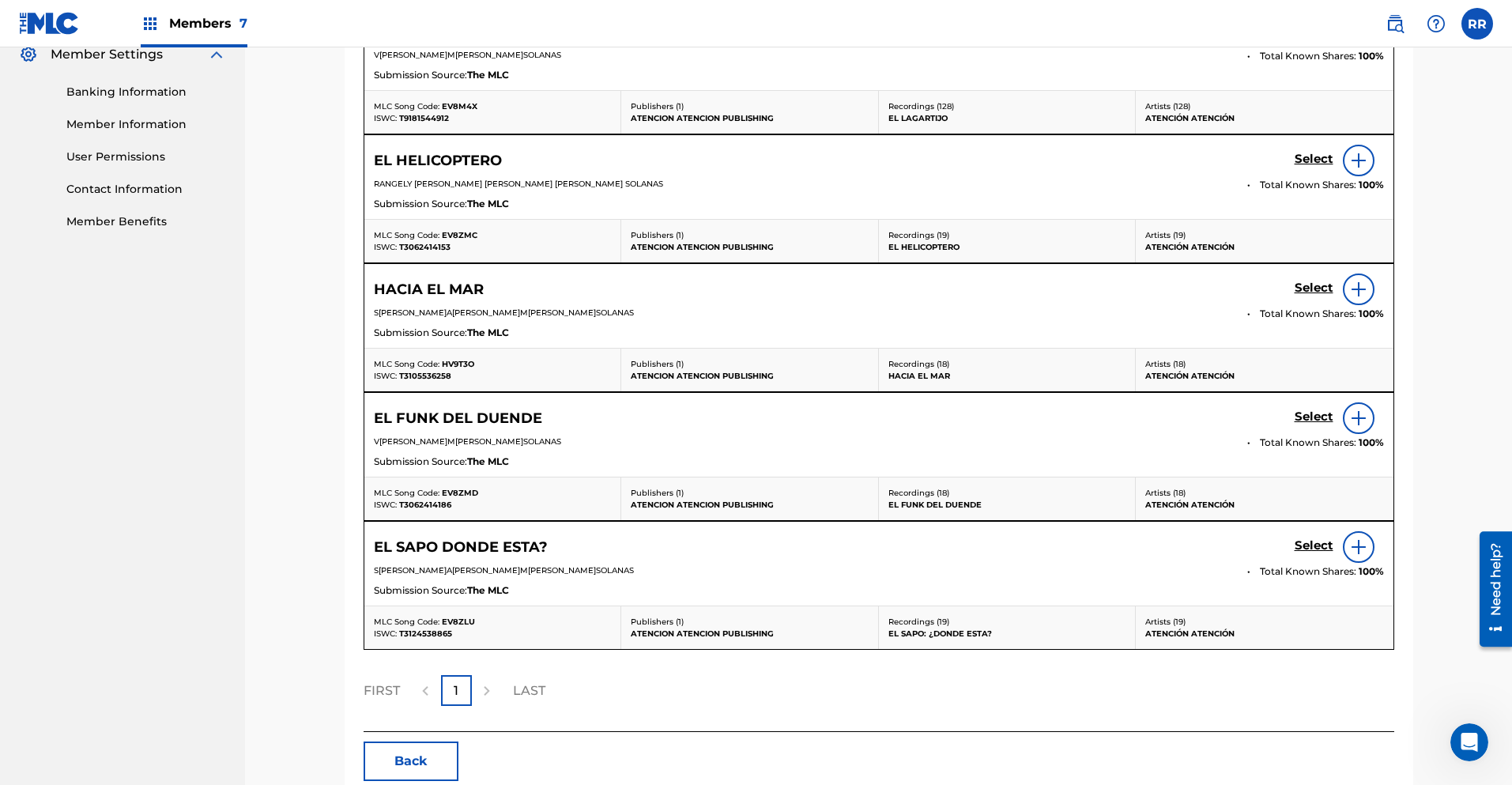 scroll, scrollTop: 658, scrollLeft: 0, axis: vertical 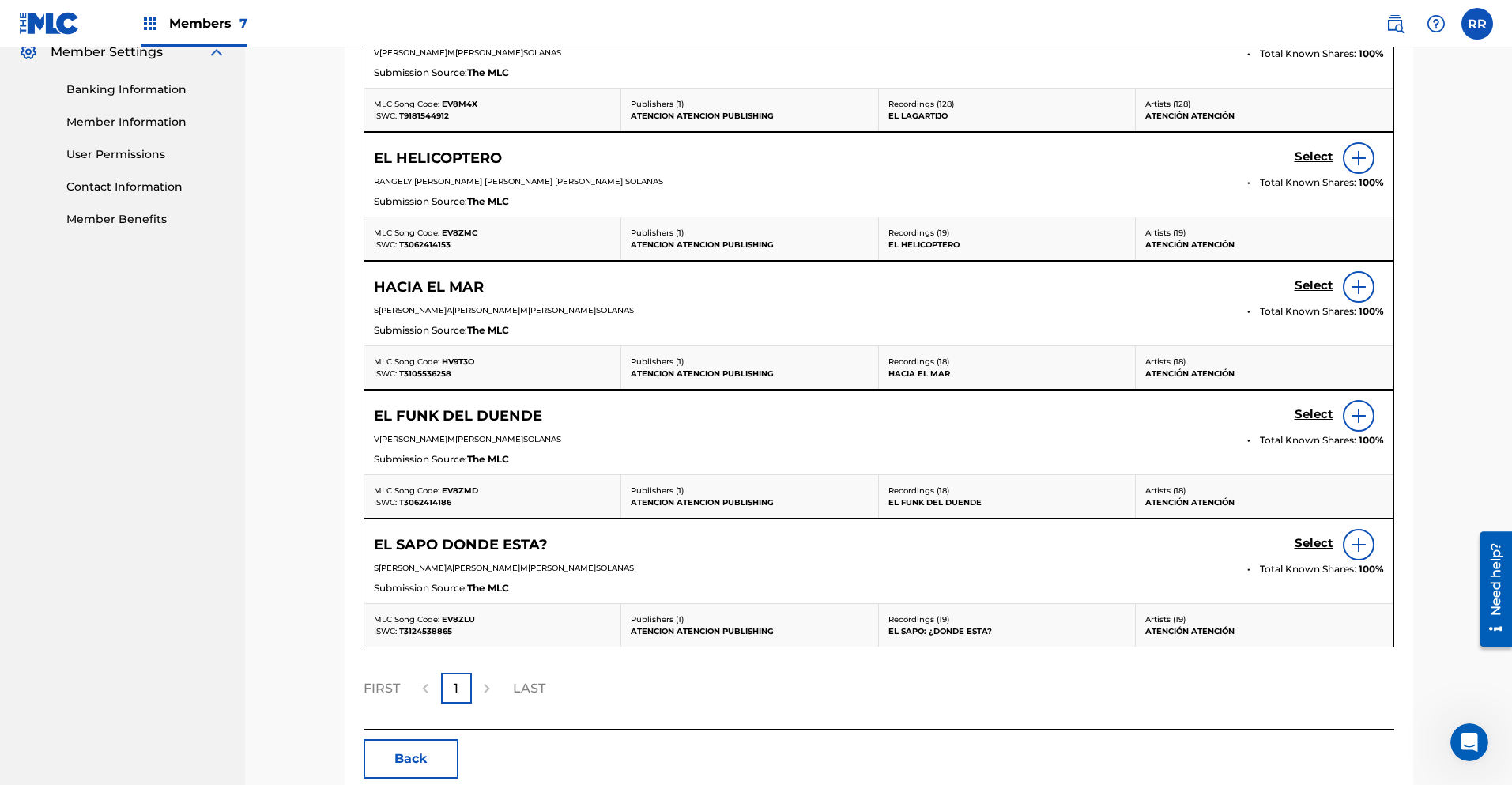 click at bounding box center (487, 688) 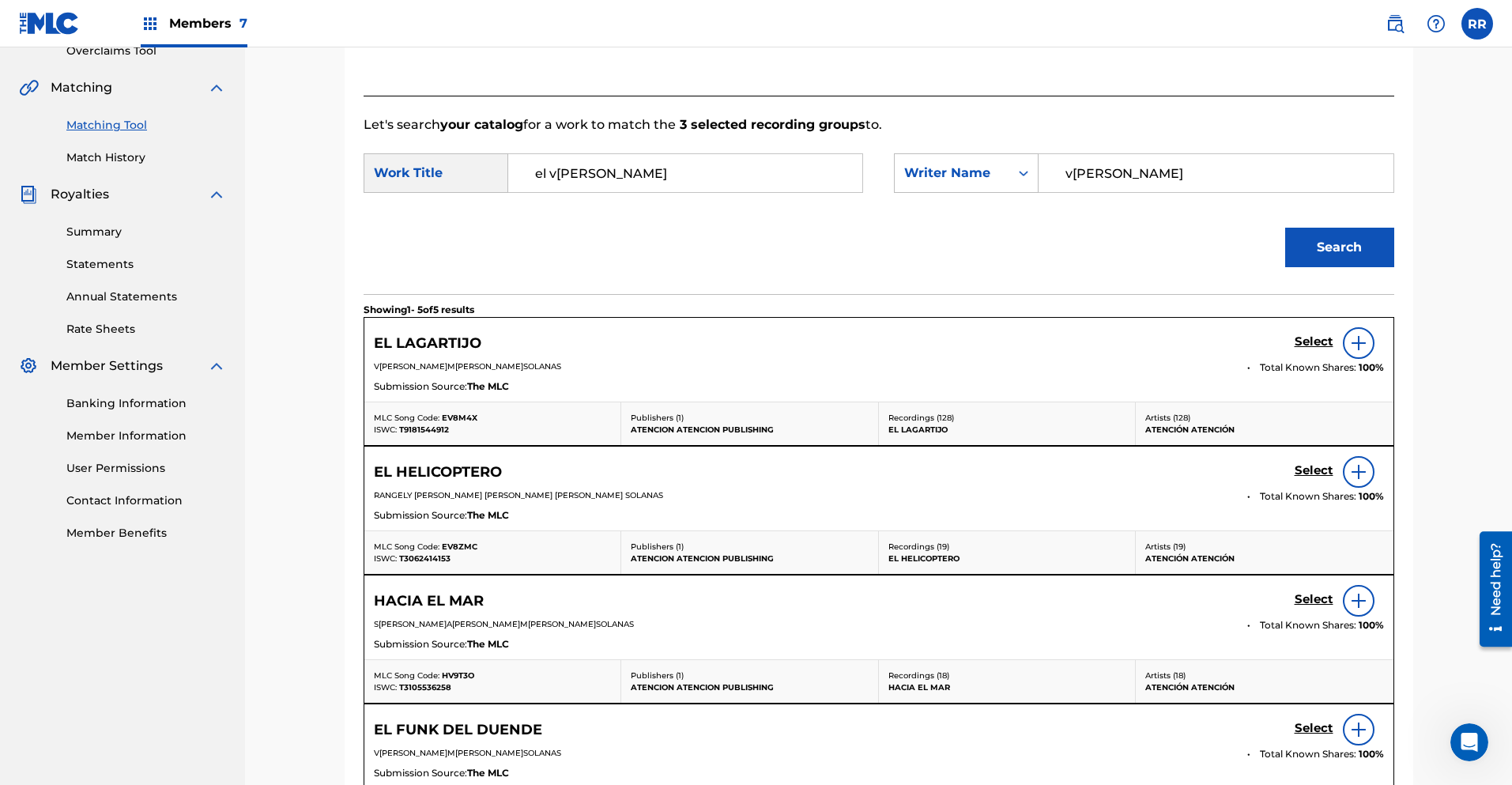 scroll, scrollTop: 154, scrollLeft: 0, axis: vertical 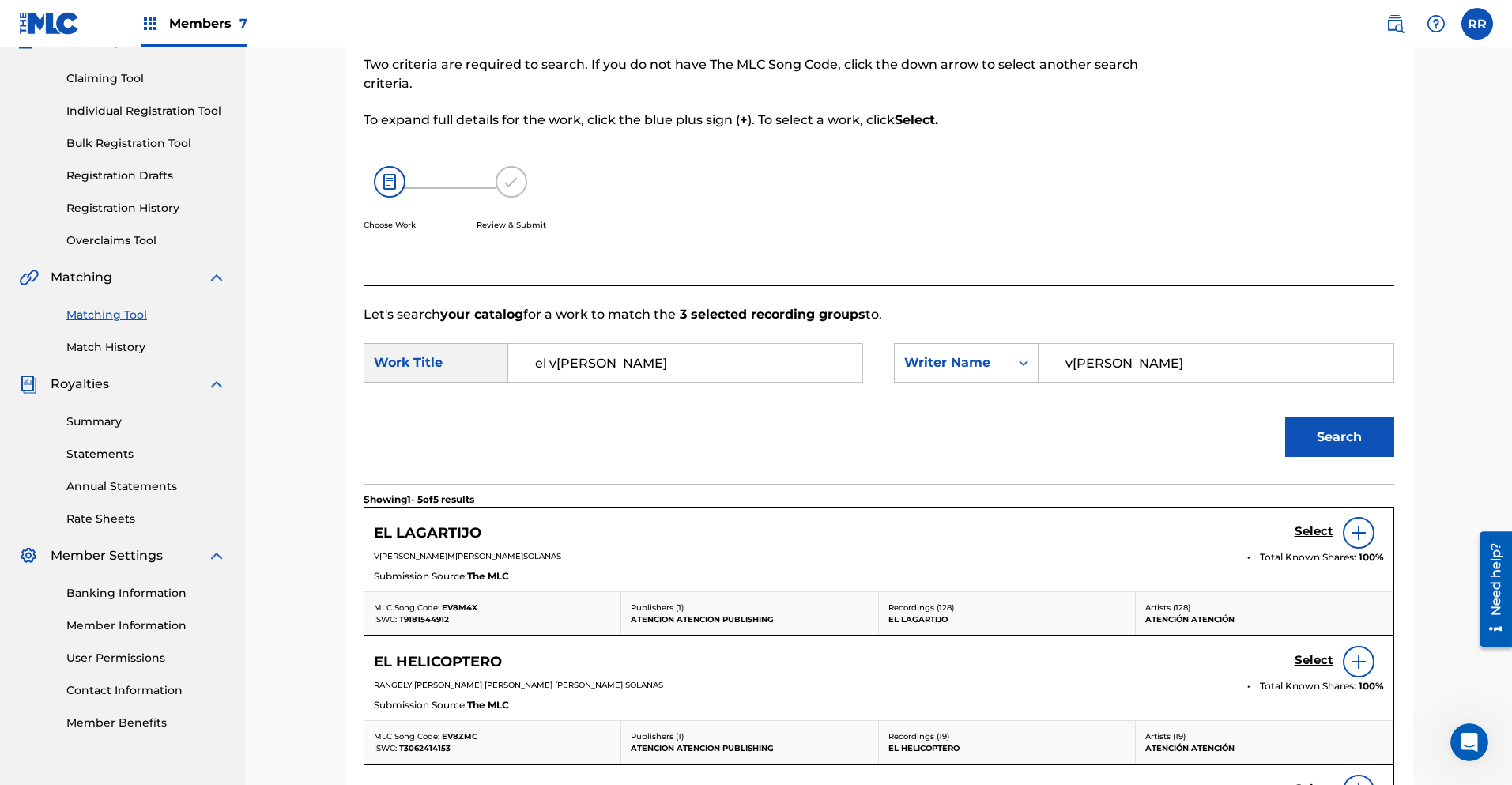 click on "v[PERSON_NAME]" at bounding box center (1216, 363) 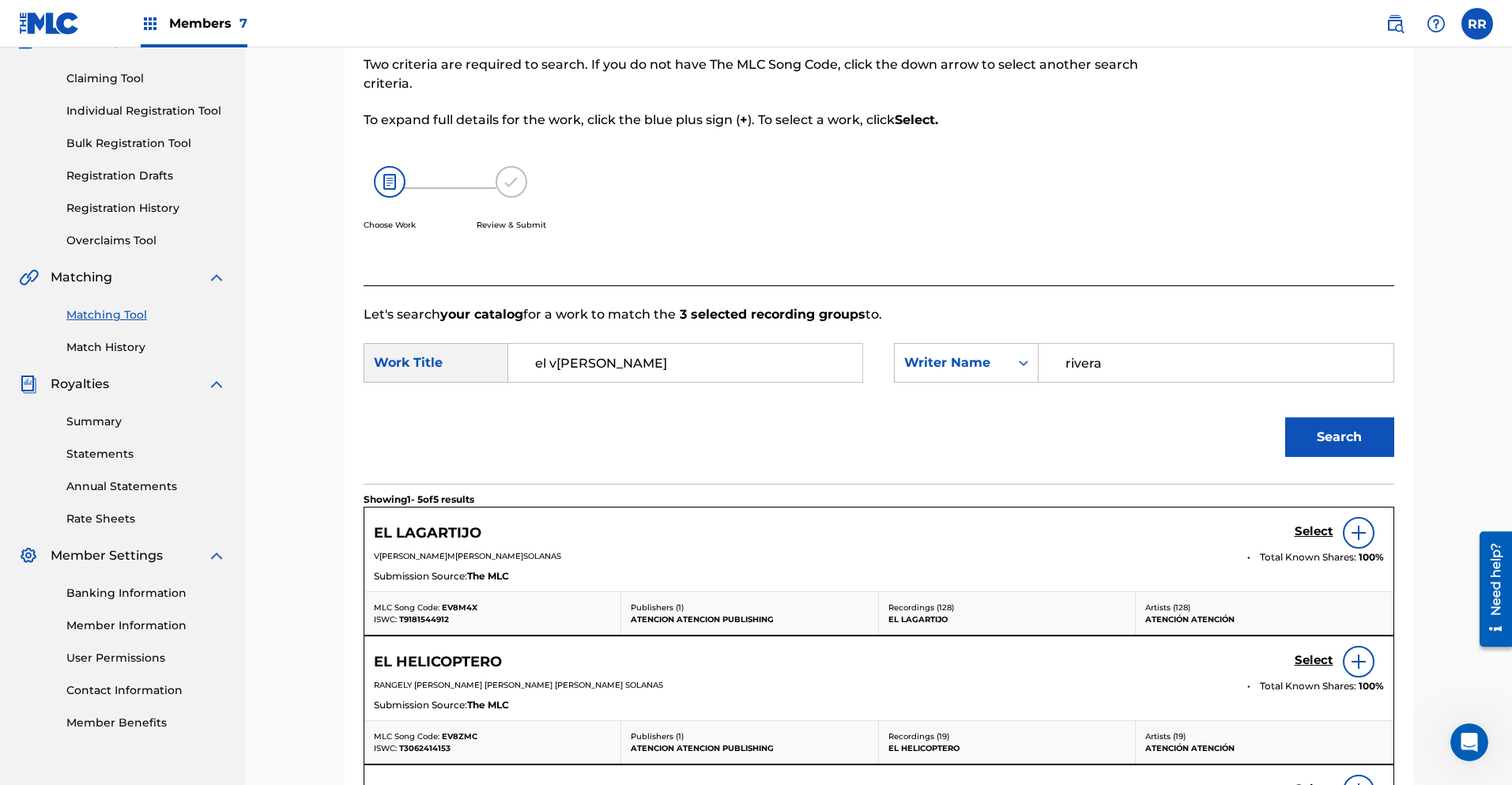 type on "rivera" 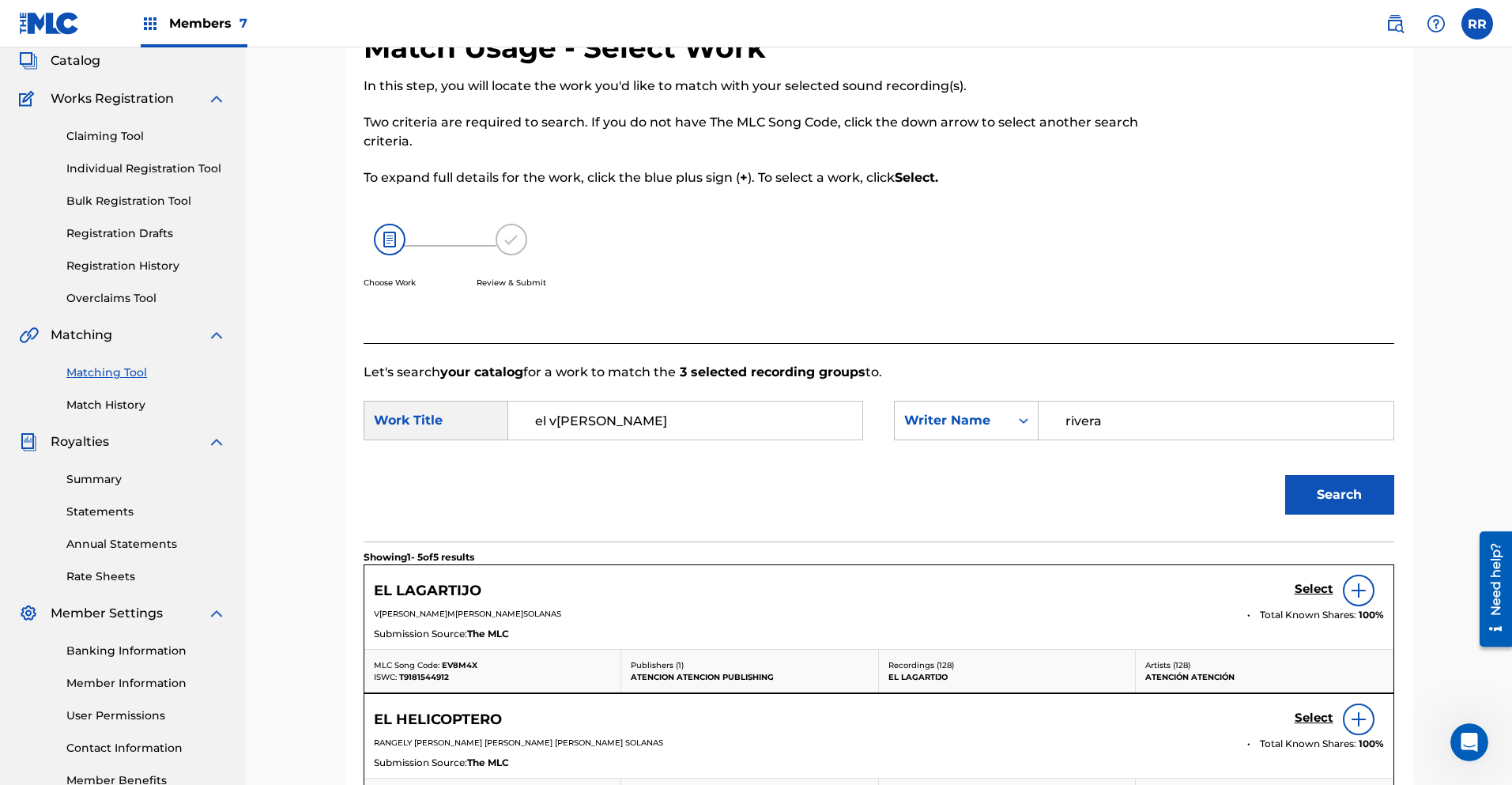 scroll, scrollTop: 0, scrollLeft: 0, axis: both 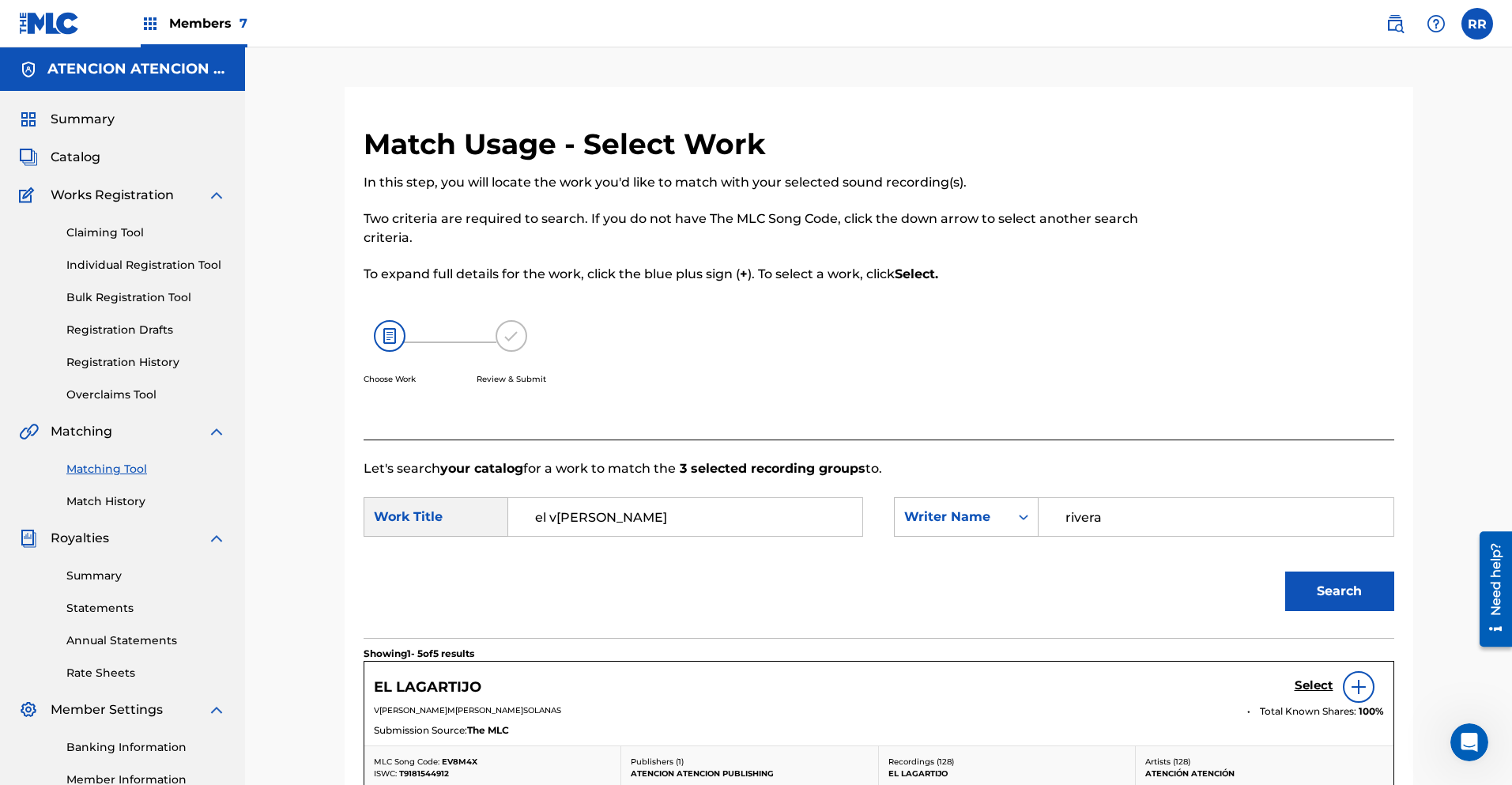 click on "el v[PERSON_NAME]" at bounding box center (685, 517) 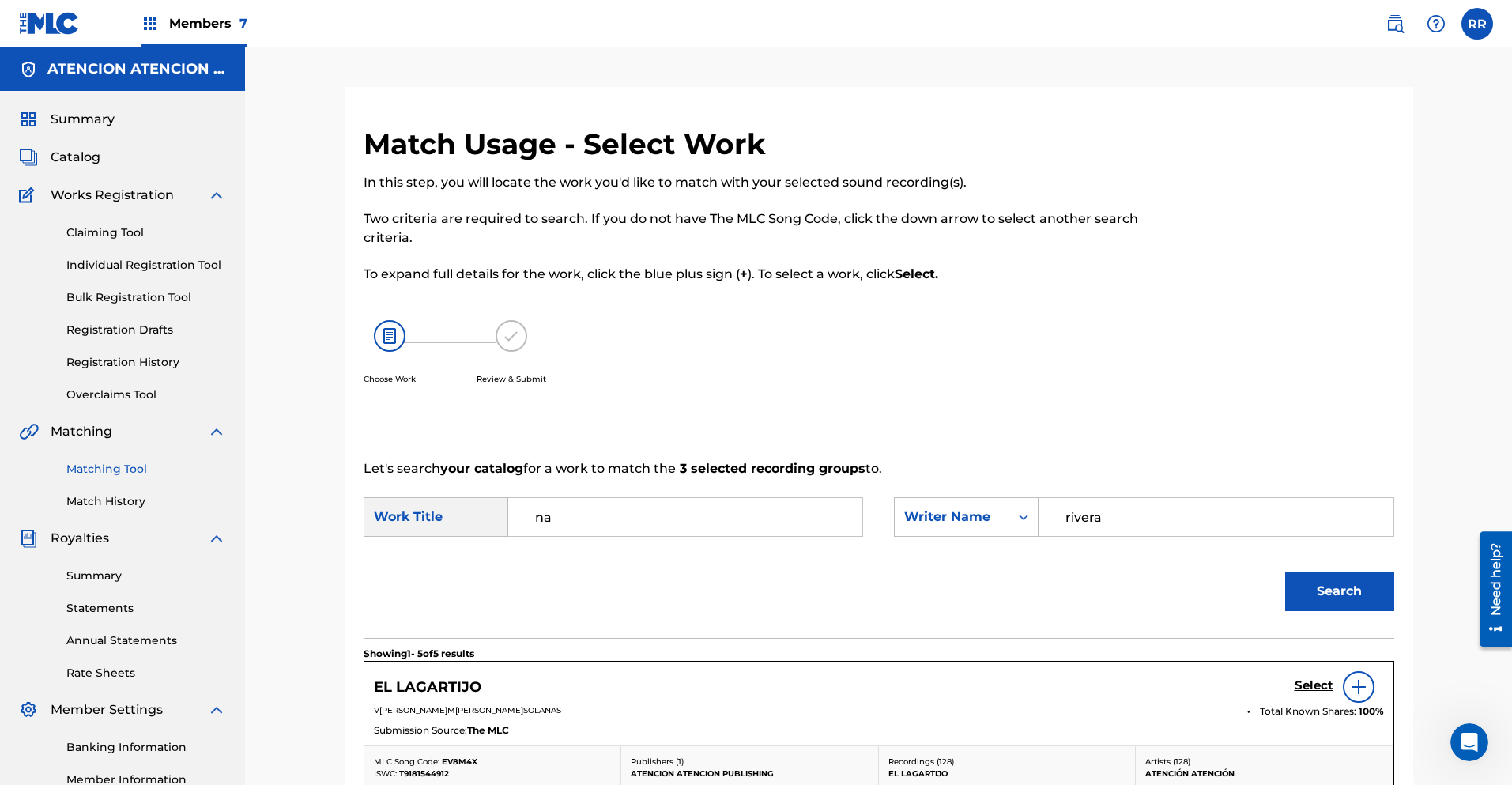 type on "n" 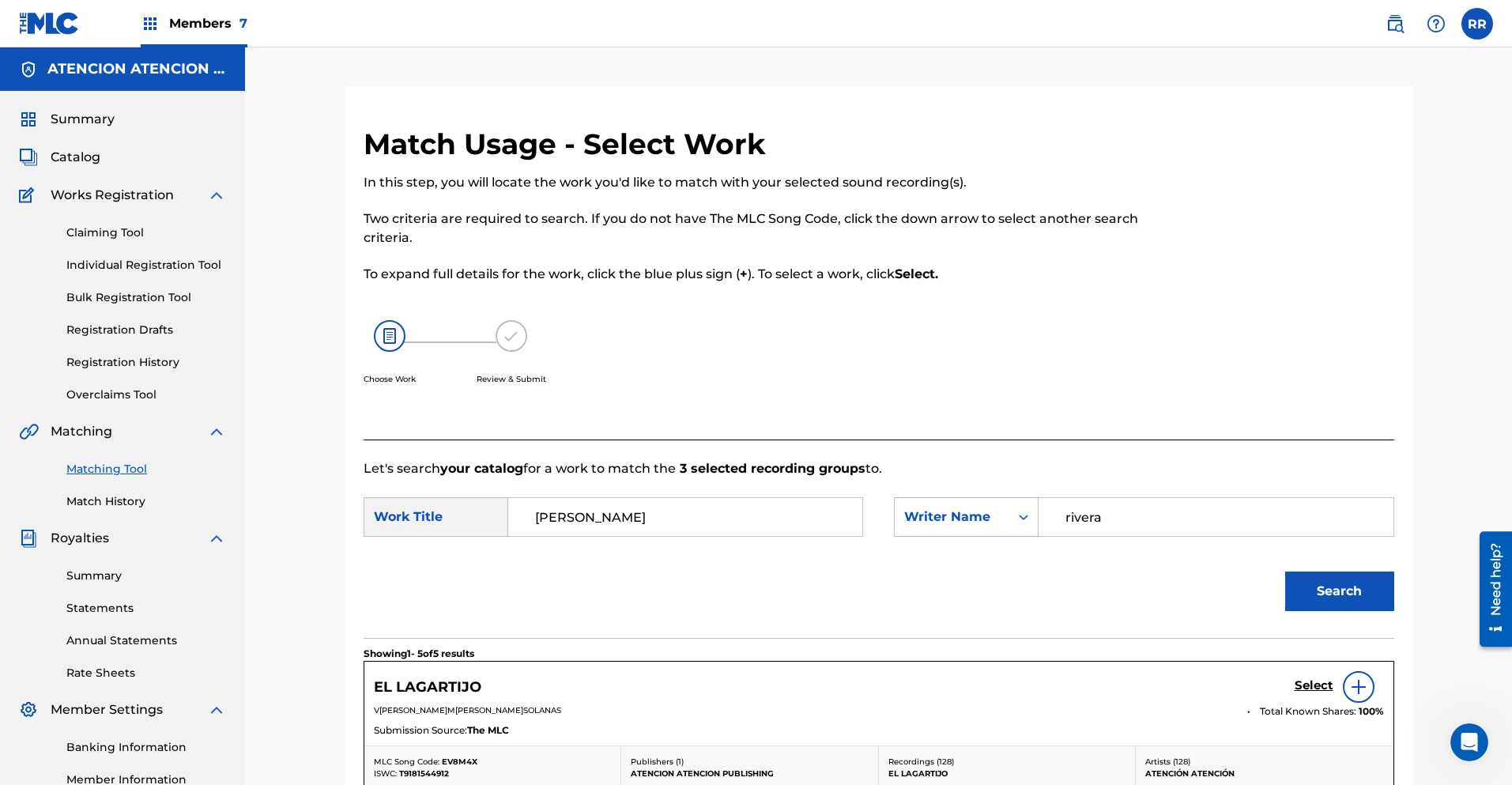 click on "Search" at bounding box center [1340, 591] 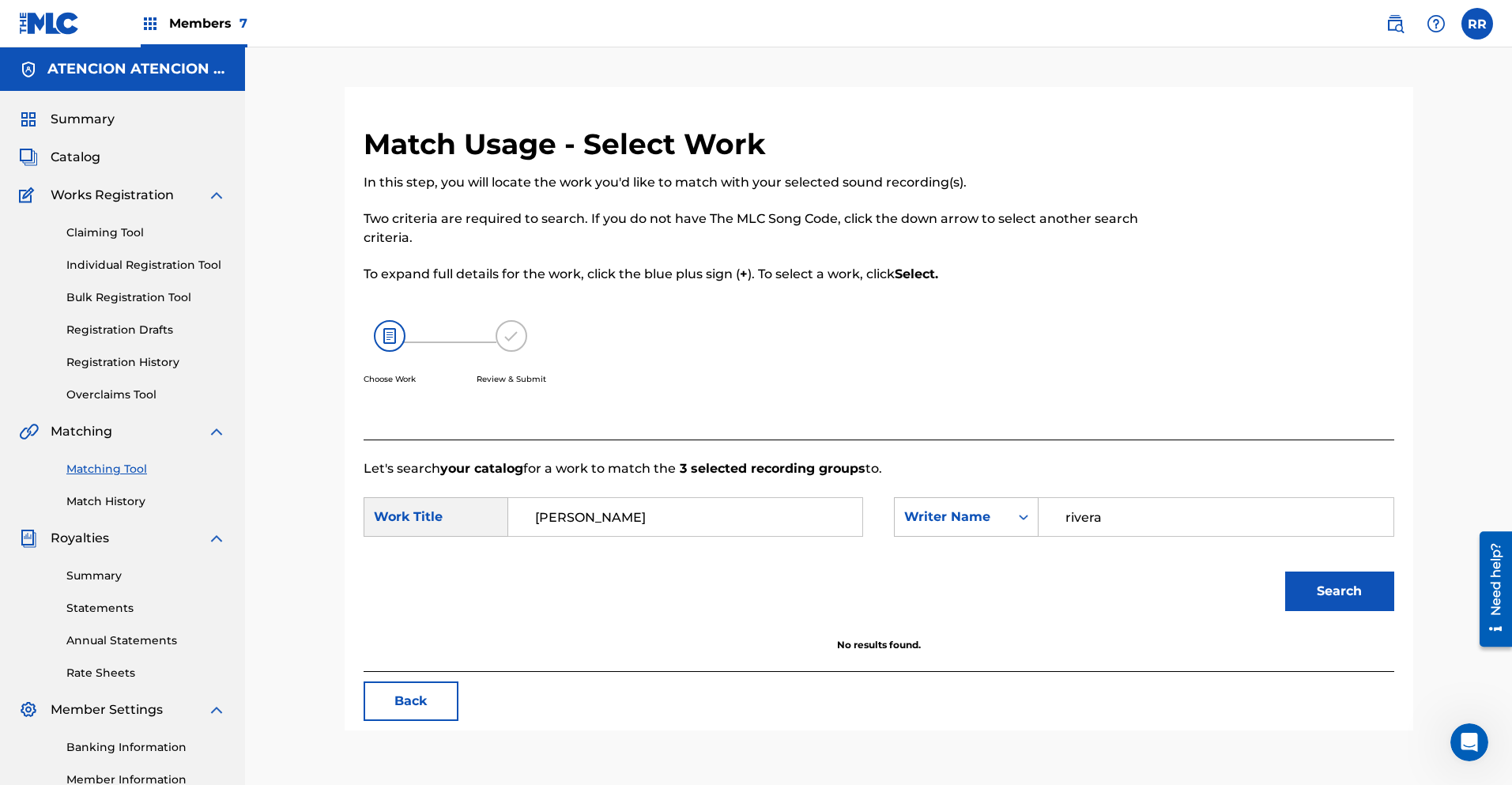 click on "Work Title" at bounding box center (436, 517) 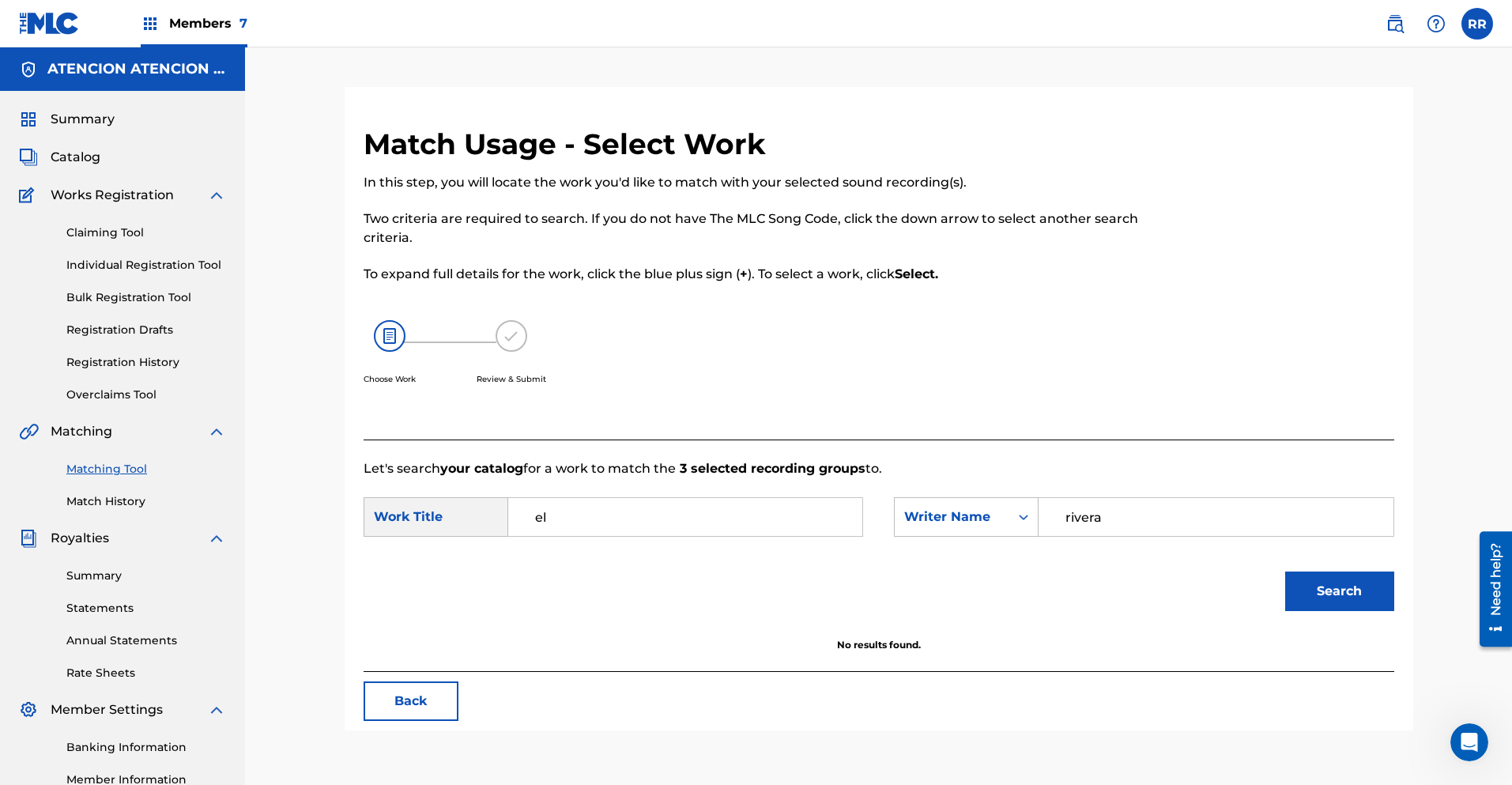 click on "el" at bounding box center [685, 517] 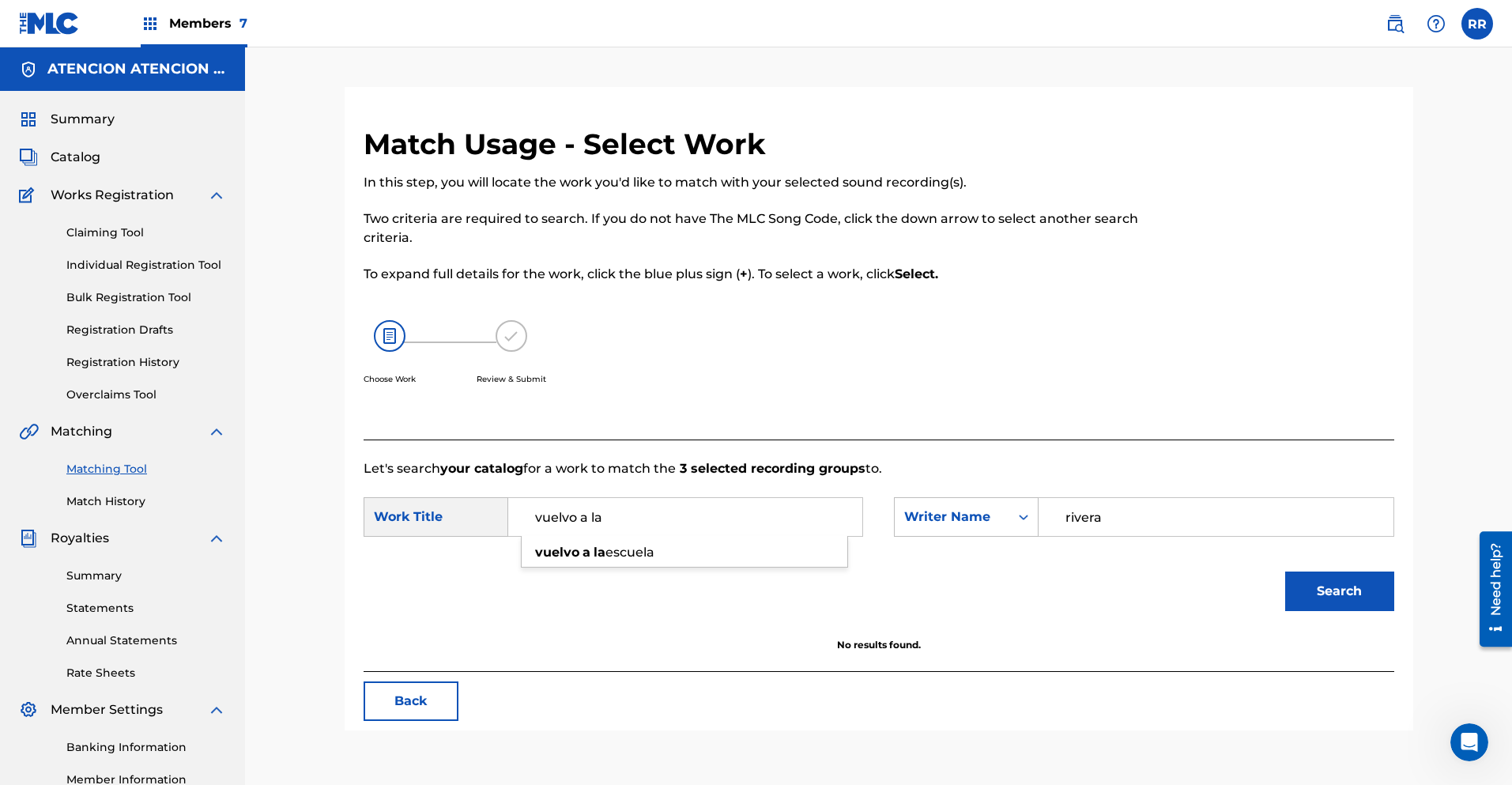 type on "vuelvo a la" 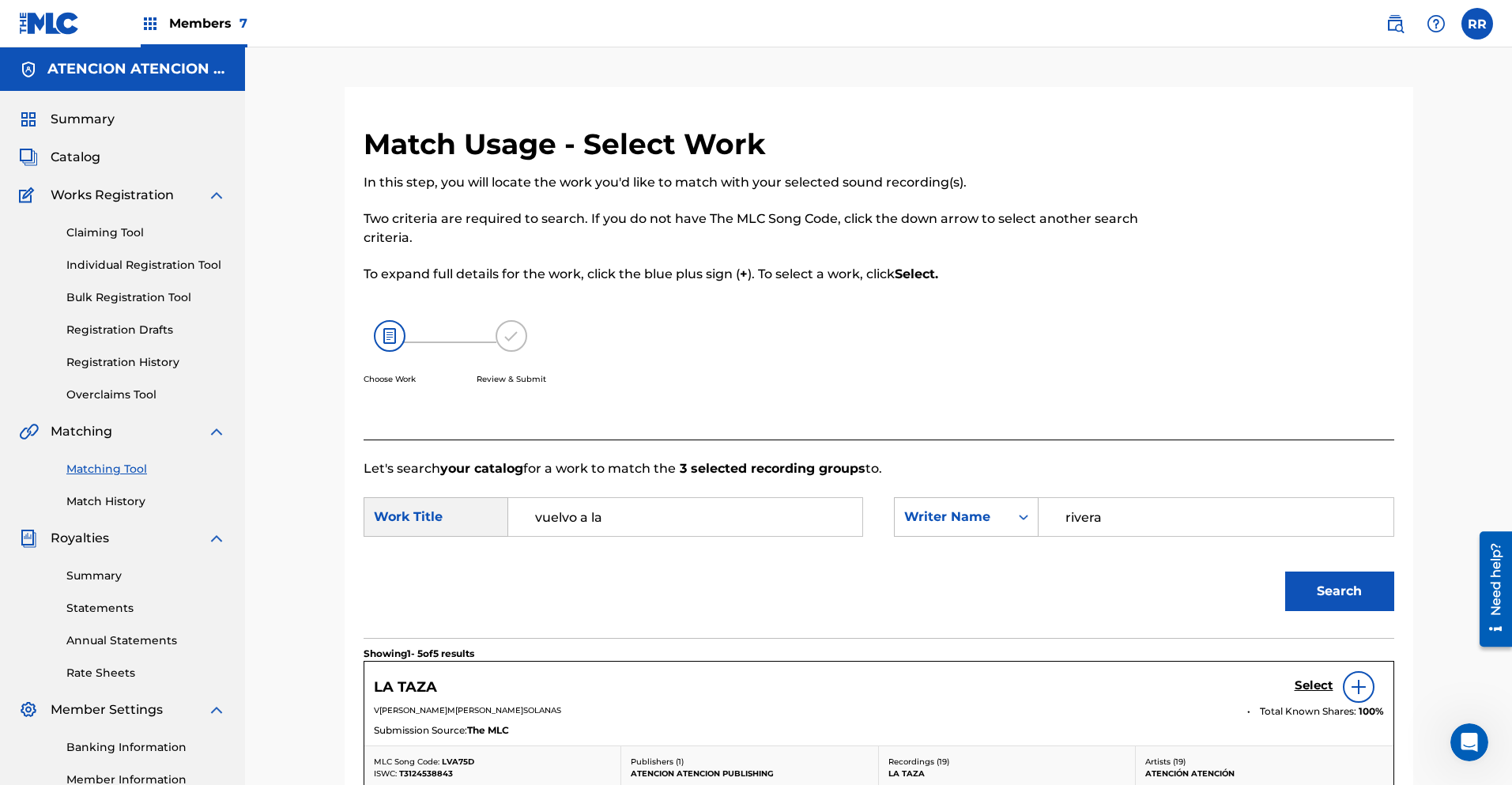 click on "vuelvo a la" at bounding box center (685, 517) 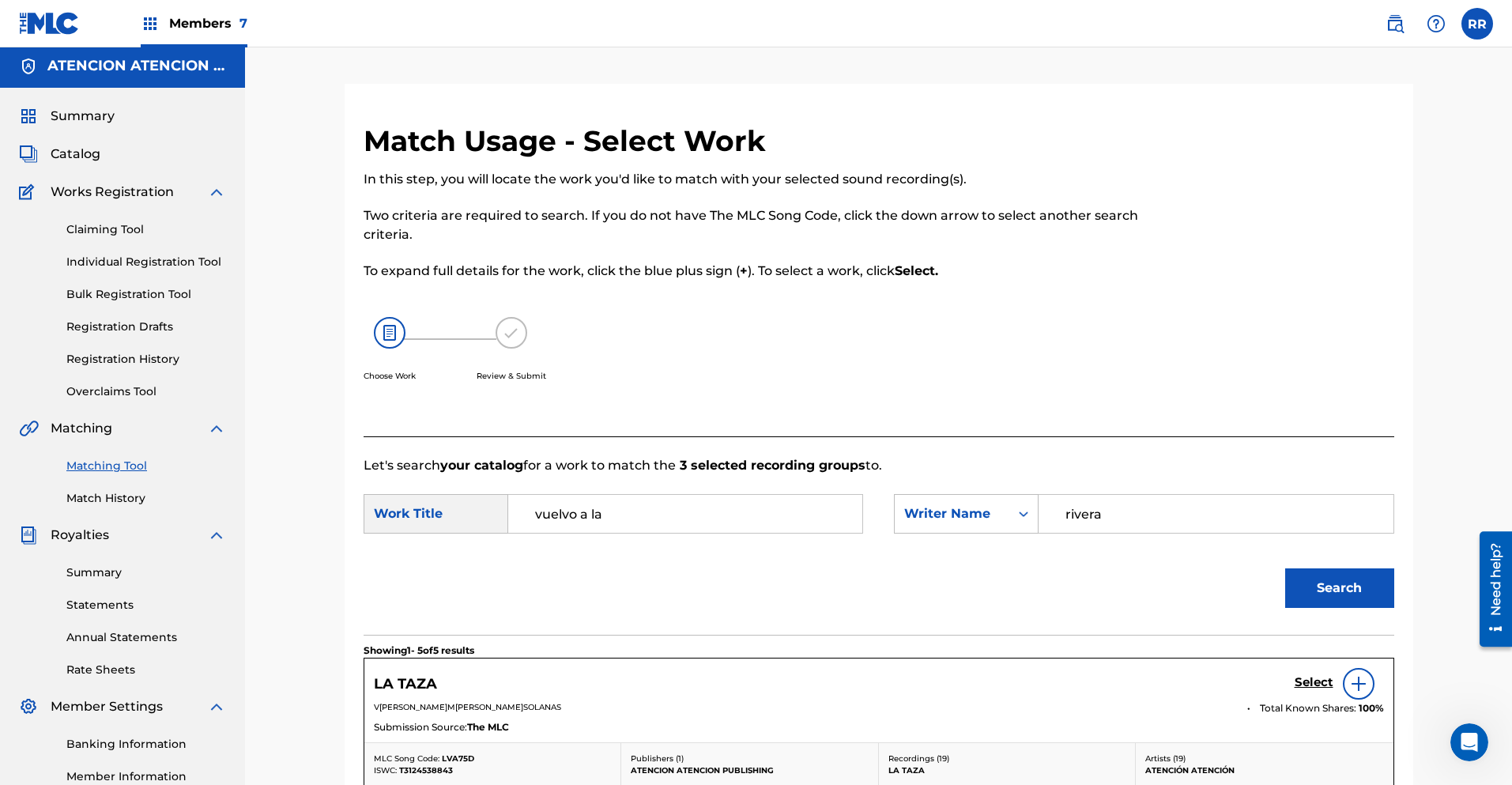scroll, scrollTop: 0, scrollLeft: 0, axis: both 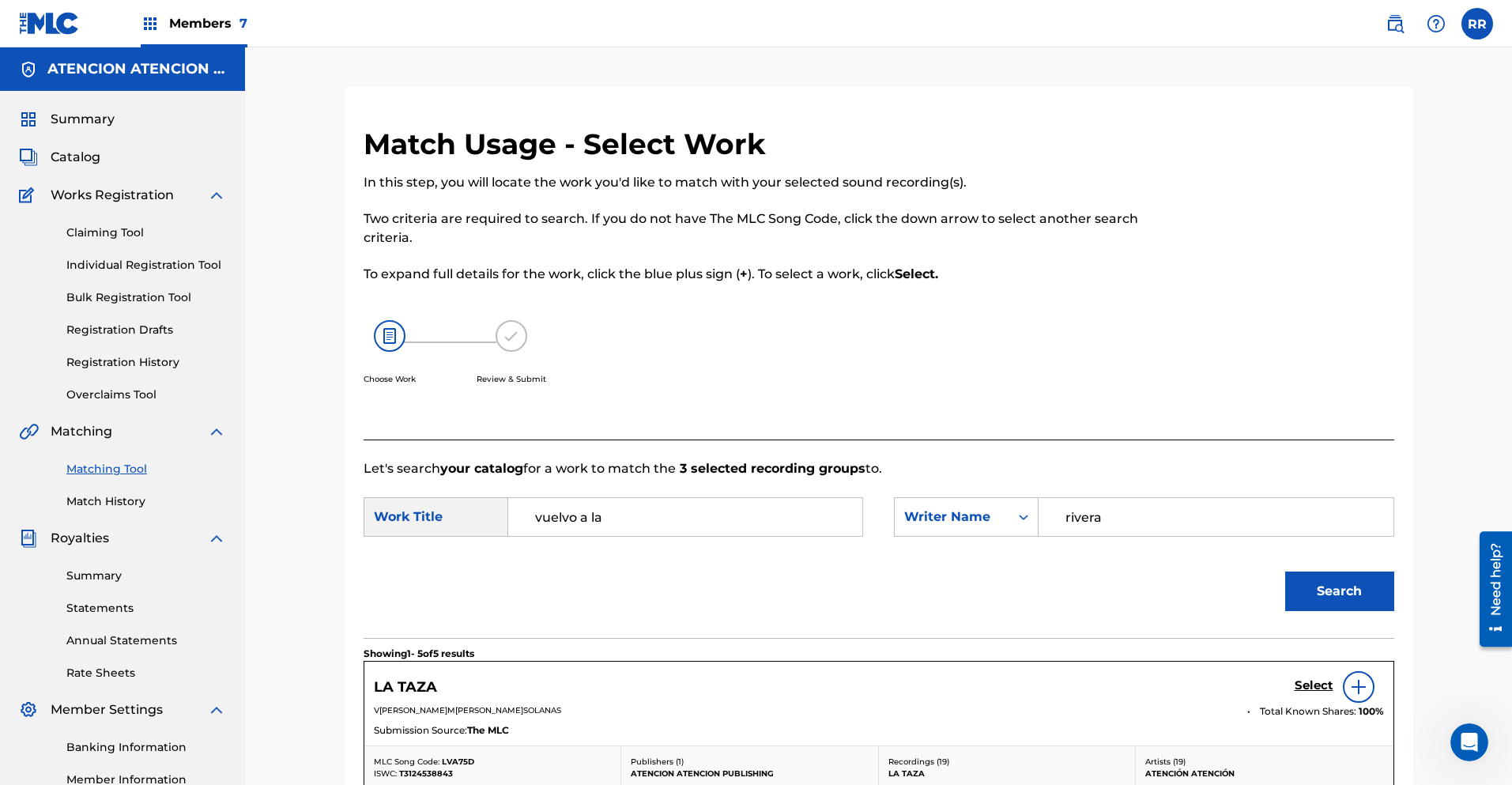 click on "Matching Tool" at bounding box center (146, 469) 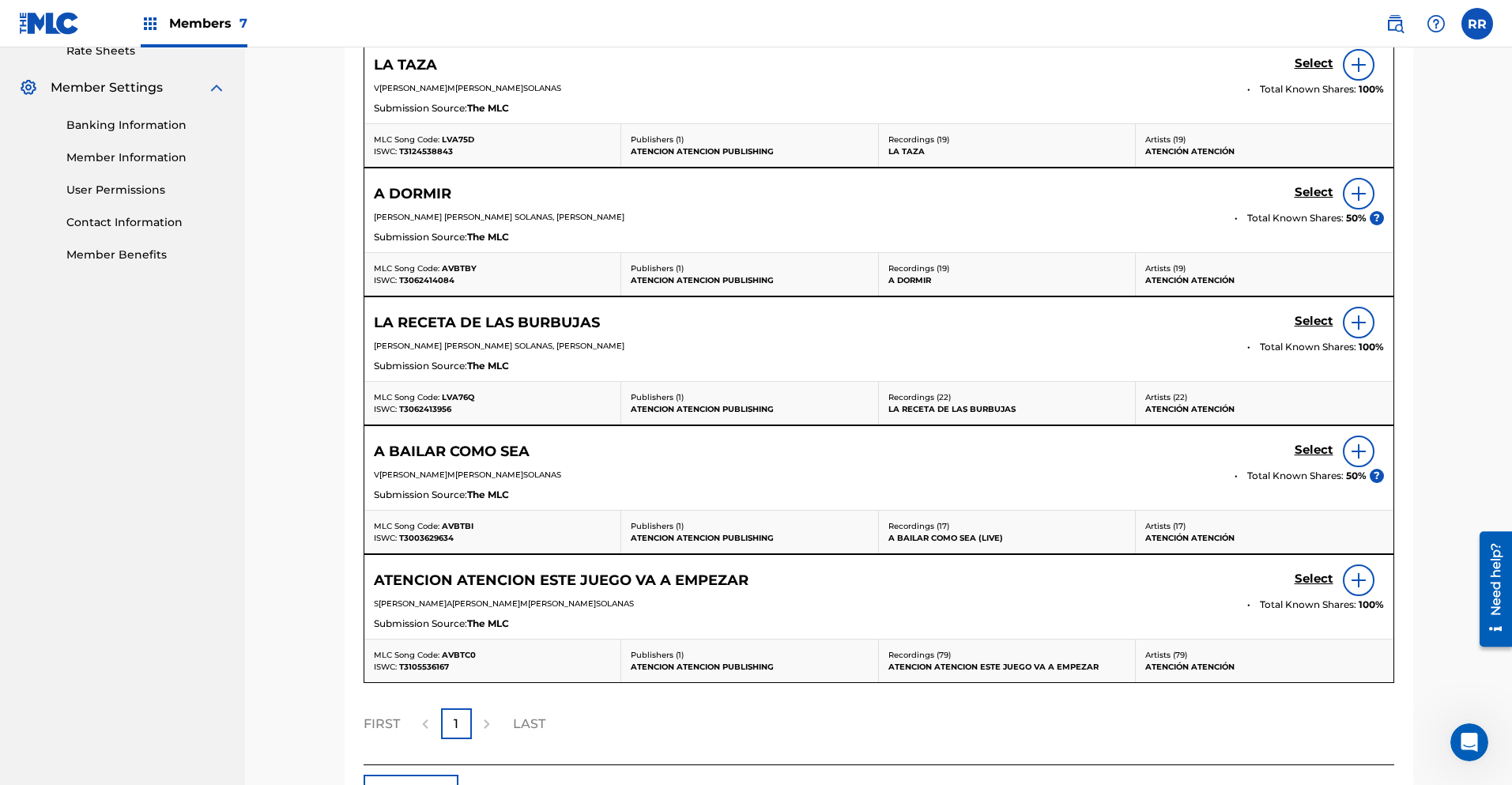 scroll, scrollTop: 737, scrollLeft: 0, axis: vertical 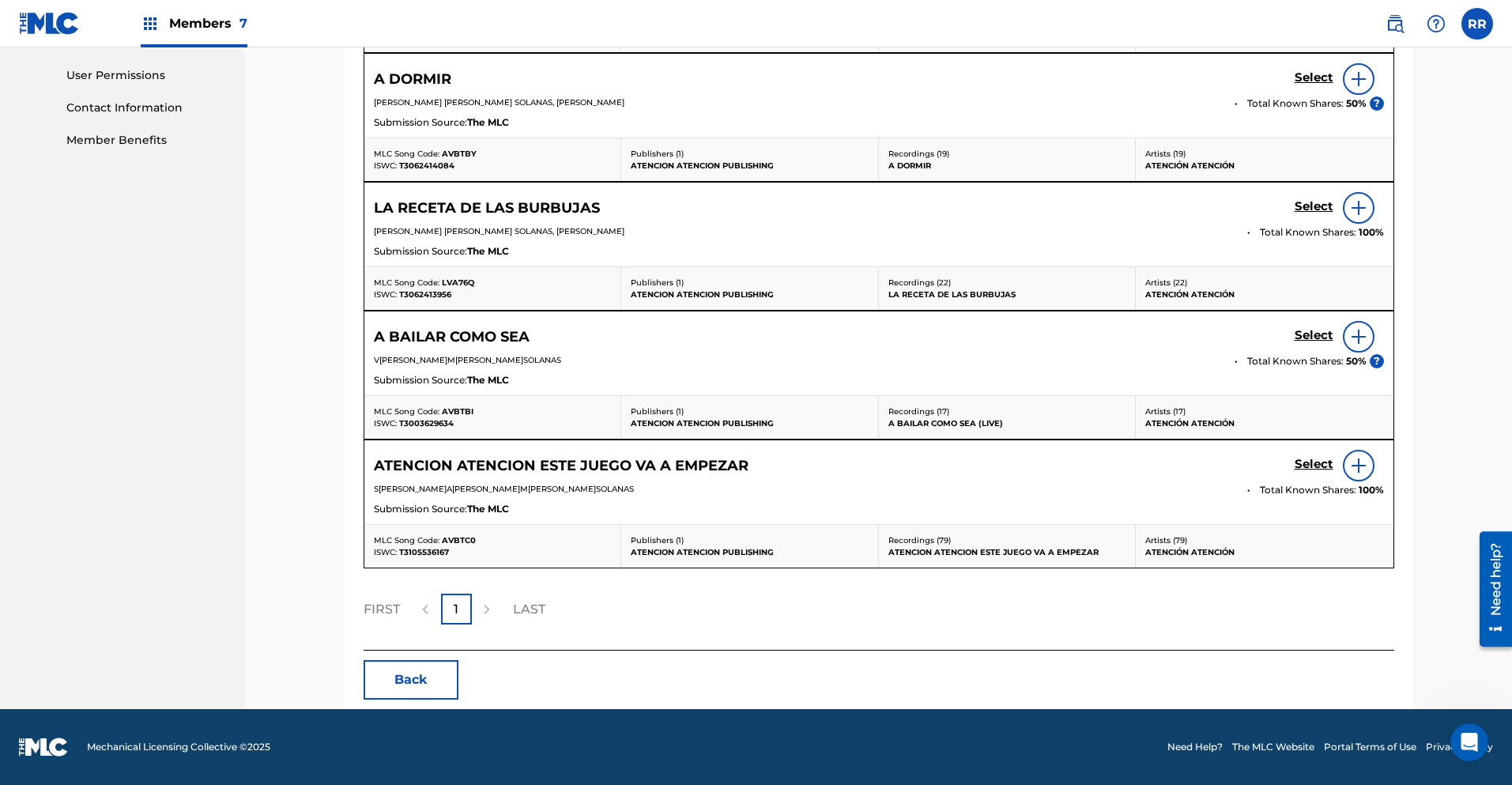 click on "Back" at bounding box center (411, 680) 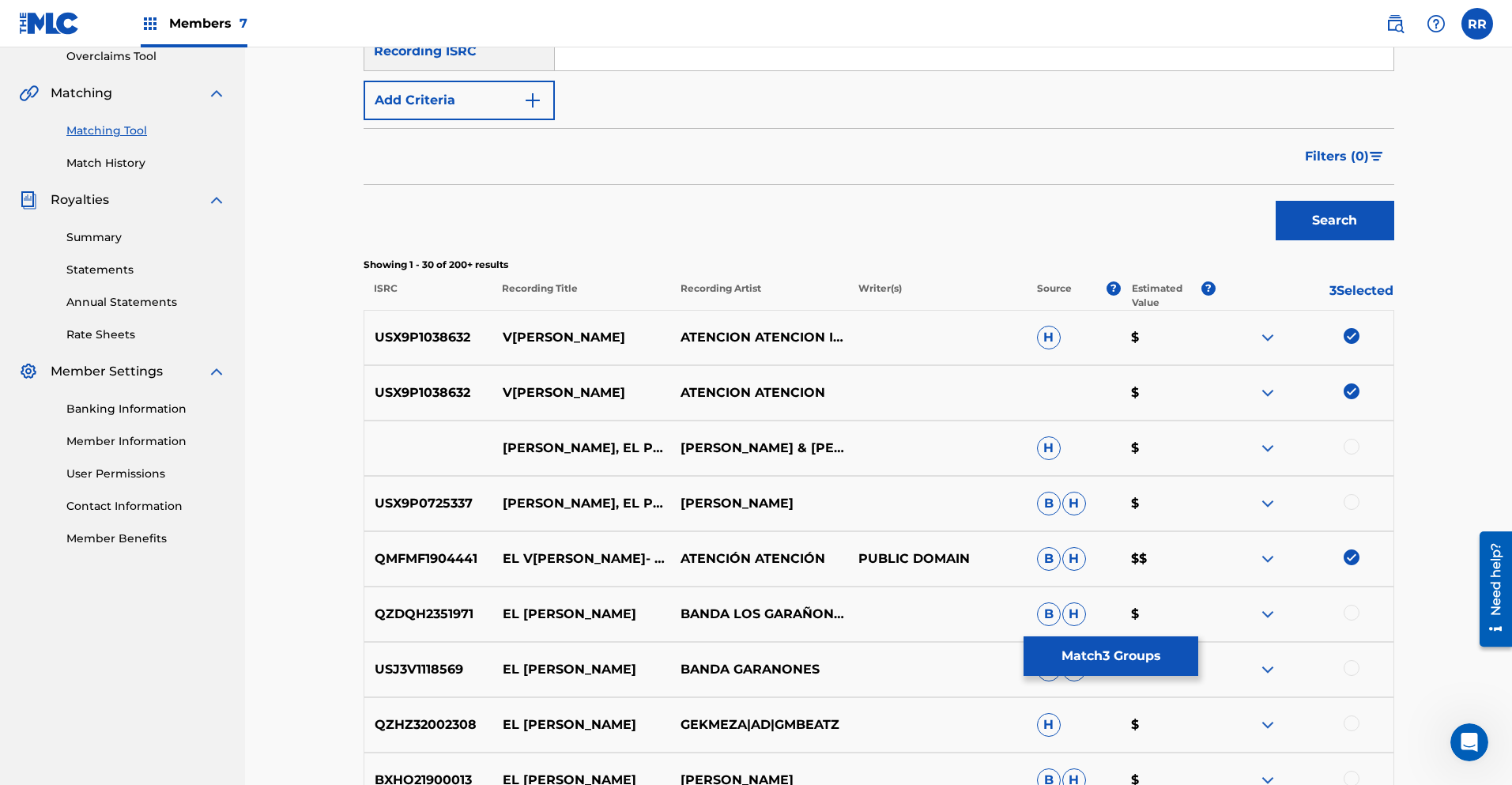 scroll, scrollTop: 0, scrollLeft: 0, axis: both 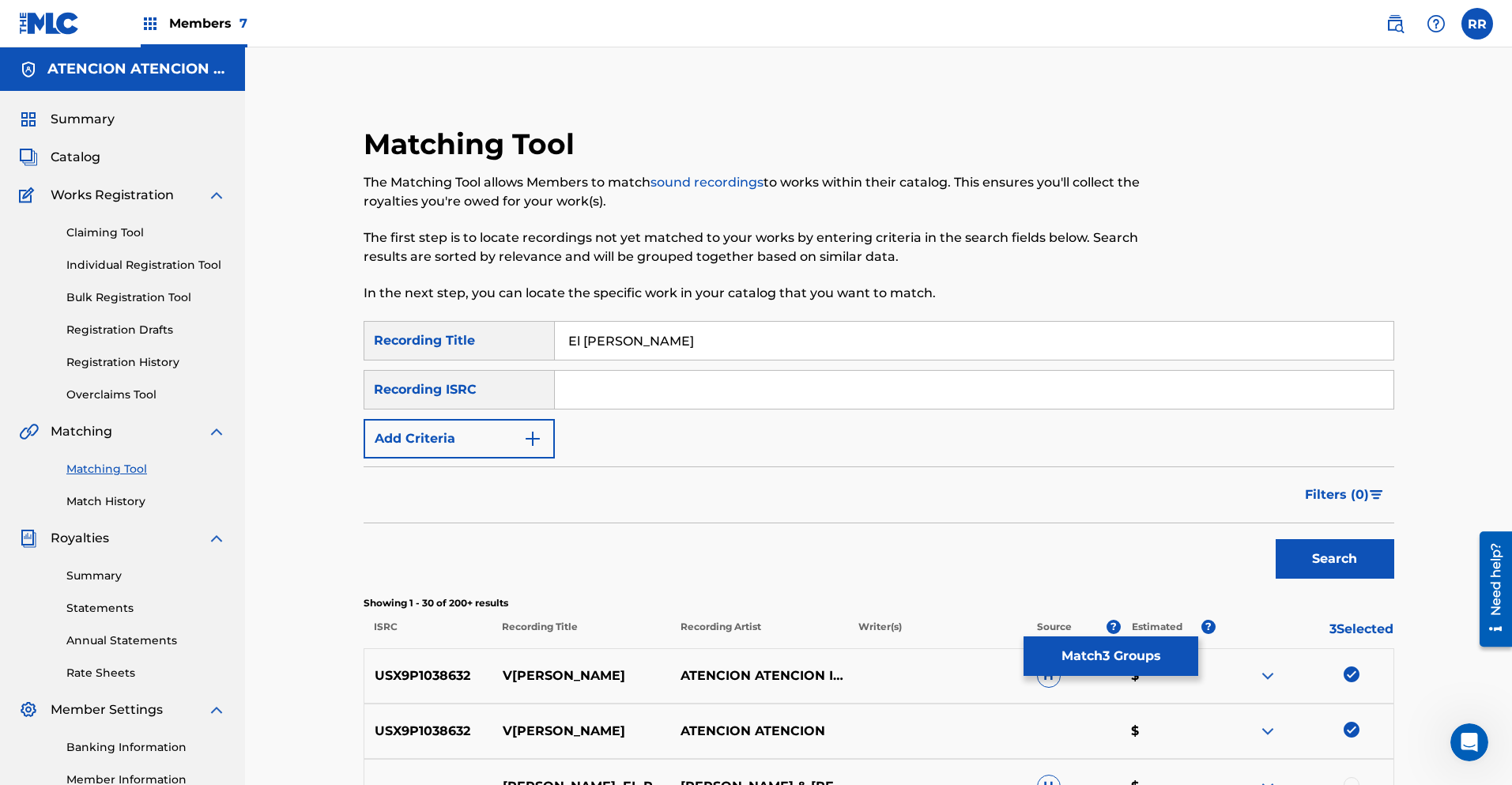 click on "El [PERSON_NAME]" at bounding box center (974, 341) 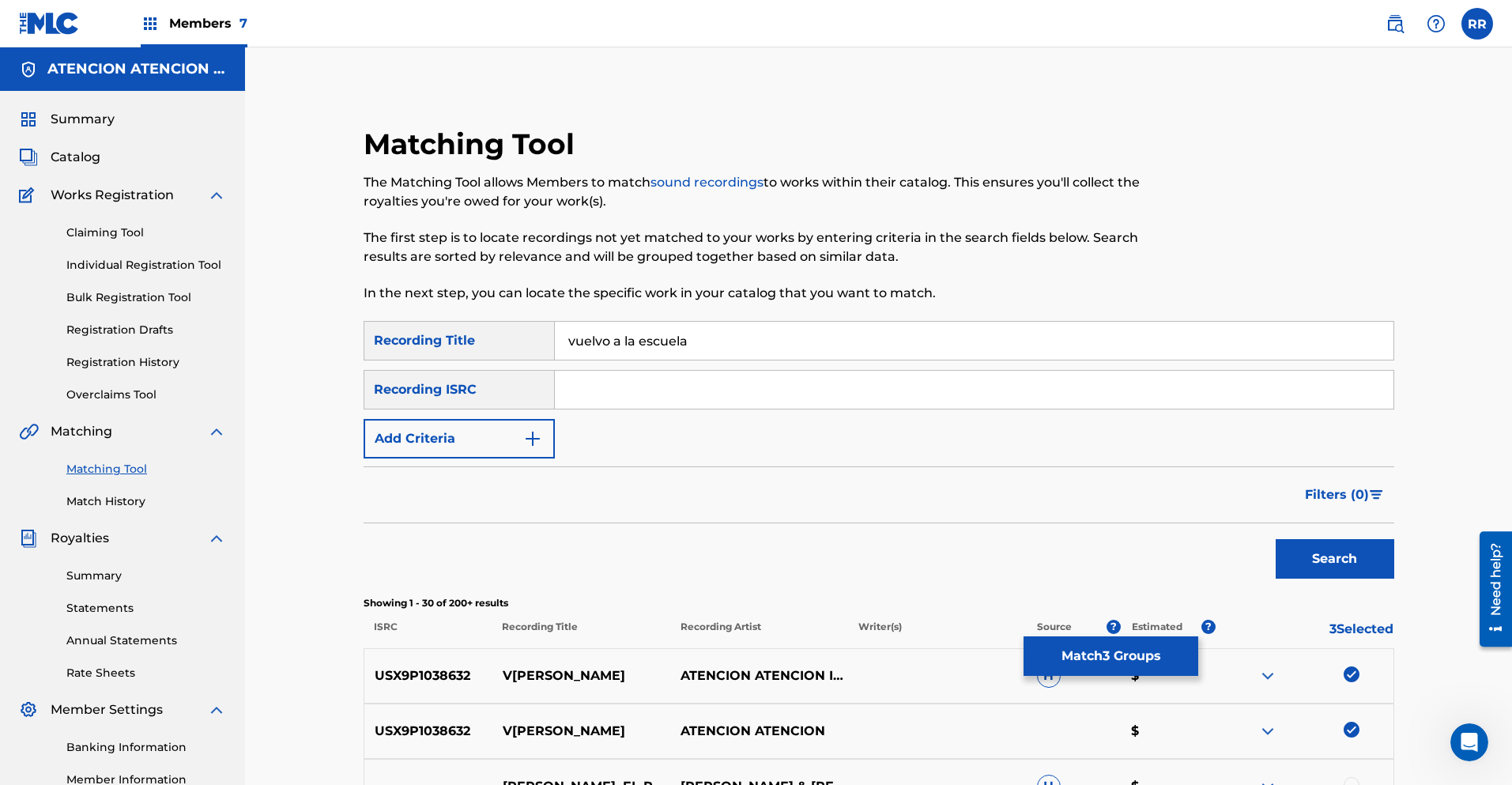 type on "vuelvo a la escuela" 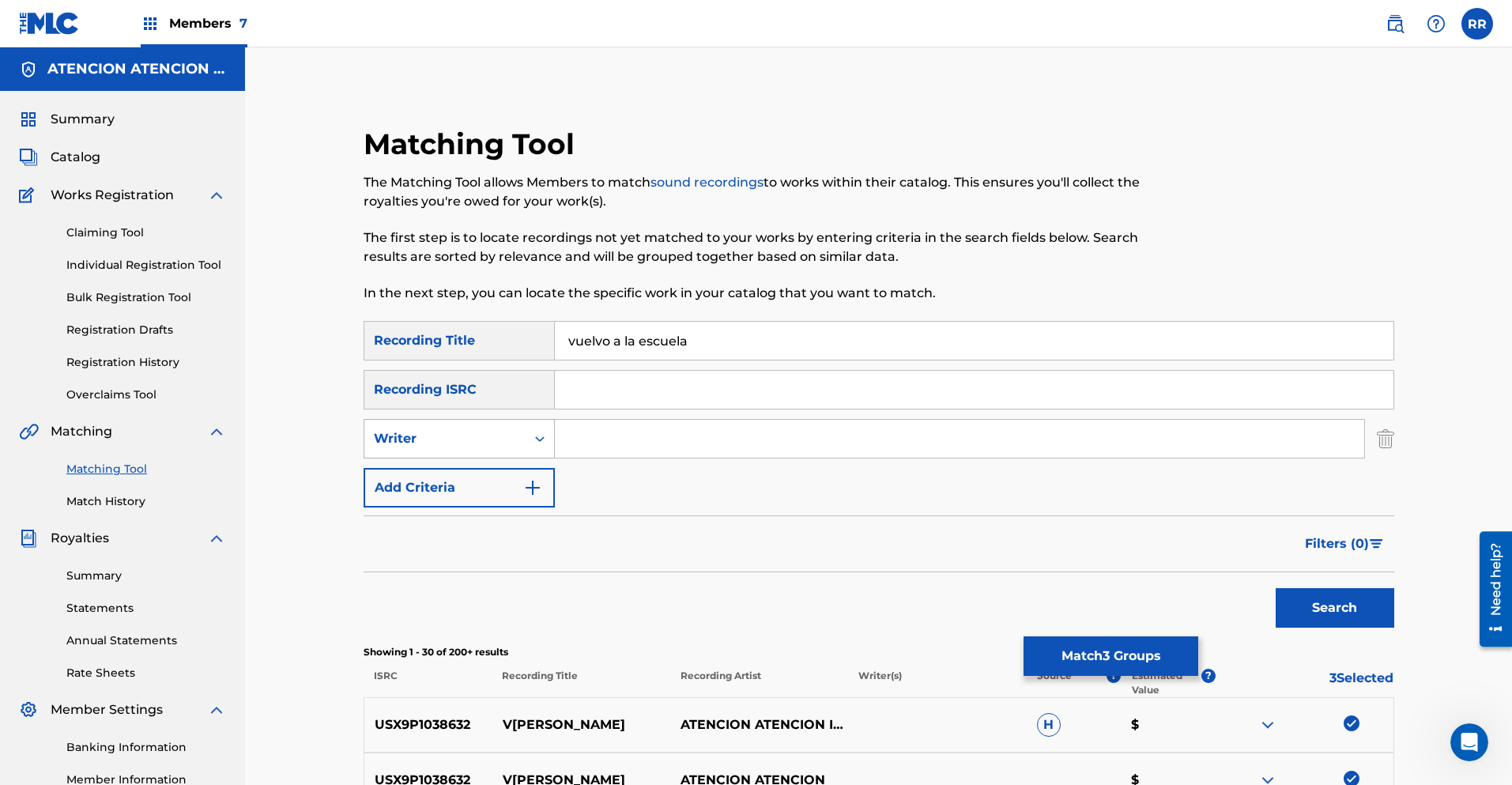click on "Writer" at bounding box center (459, 439) 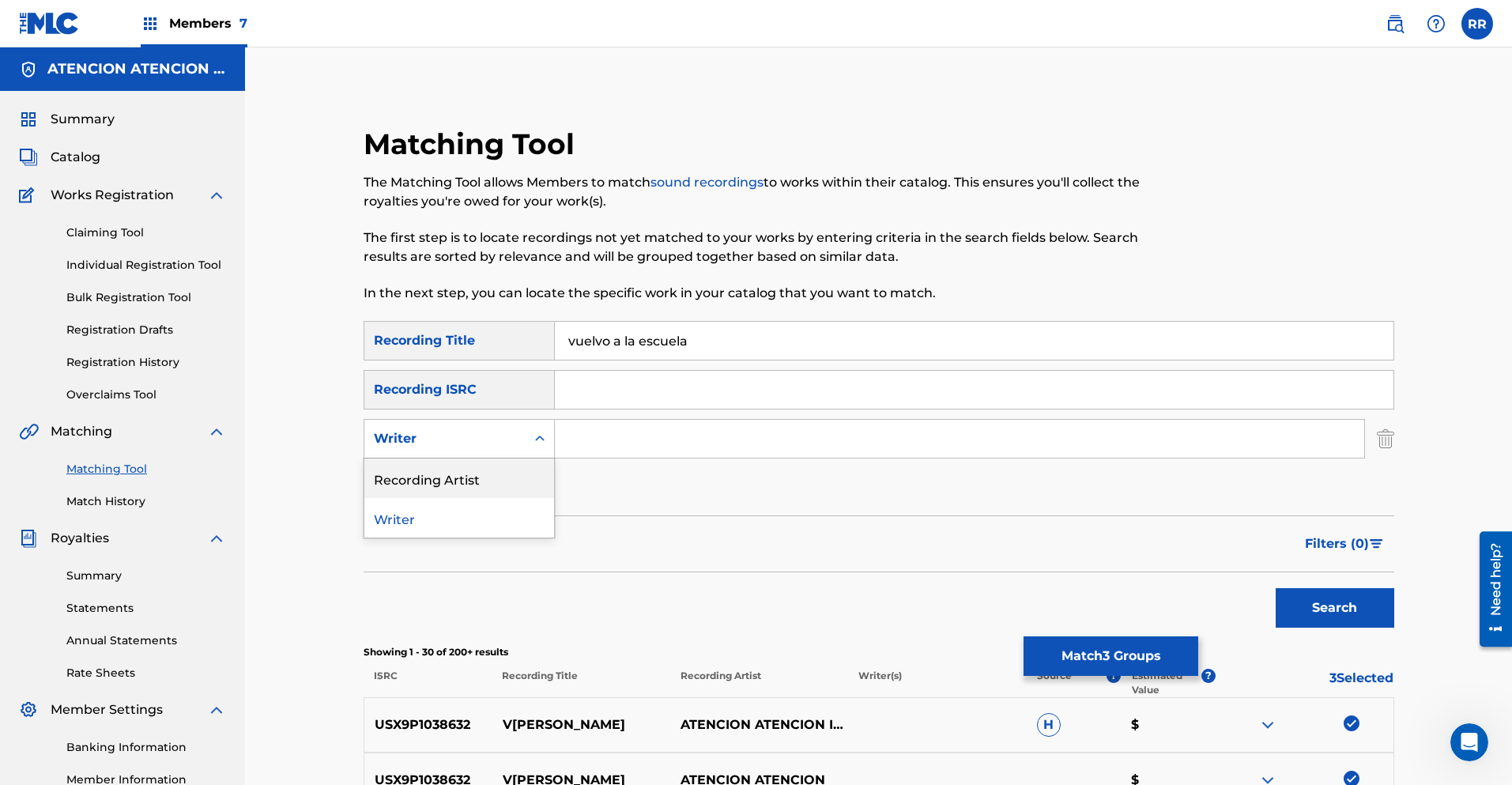 click on "Recording Artist" at bounding box center [459, 478] 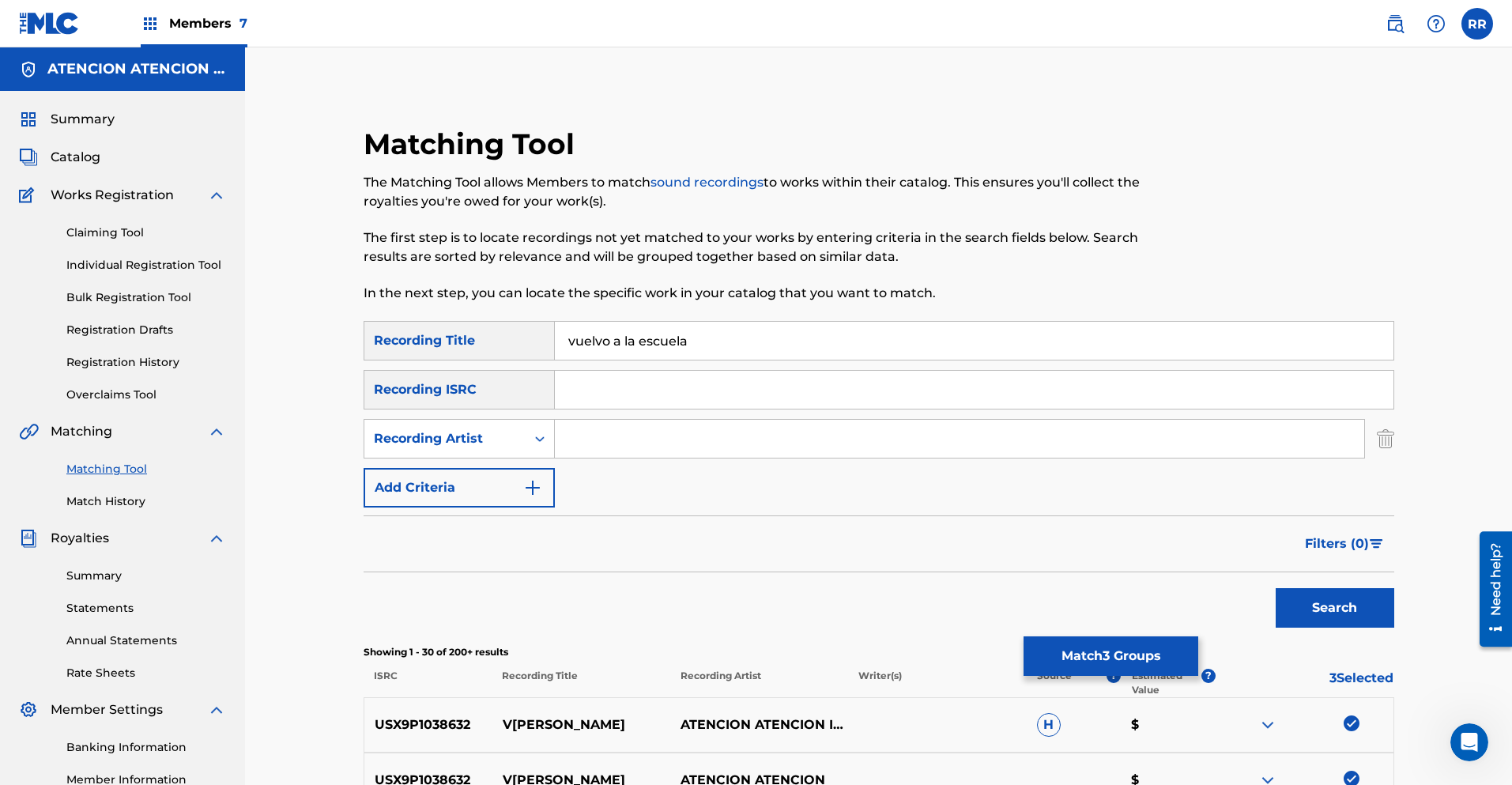 click at bounding box center (960, 439) 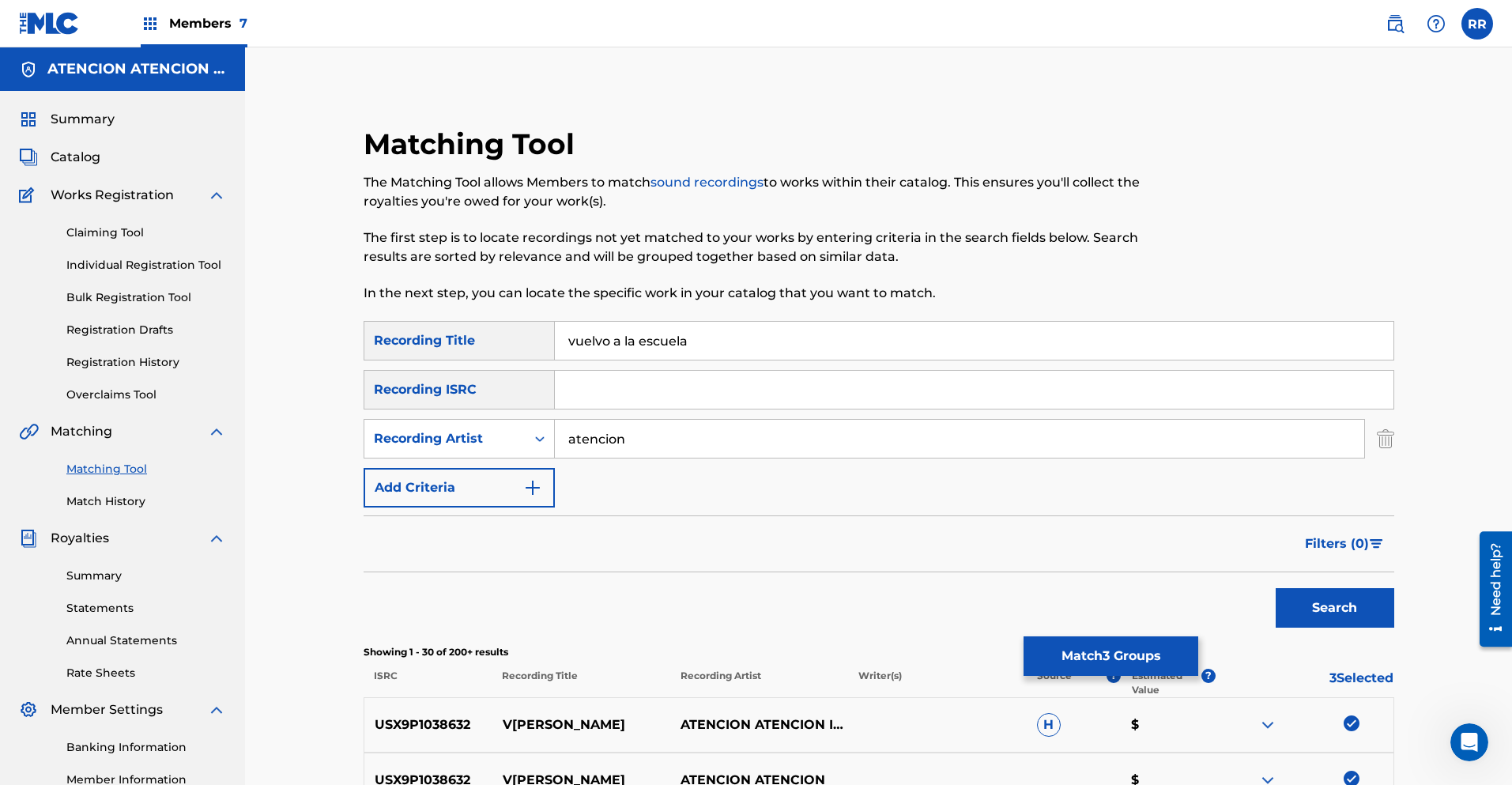 type on "atencion" 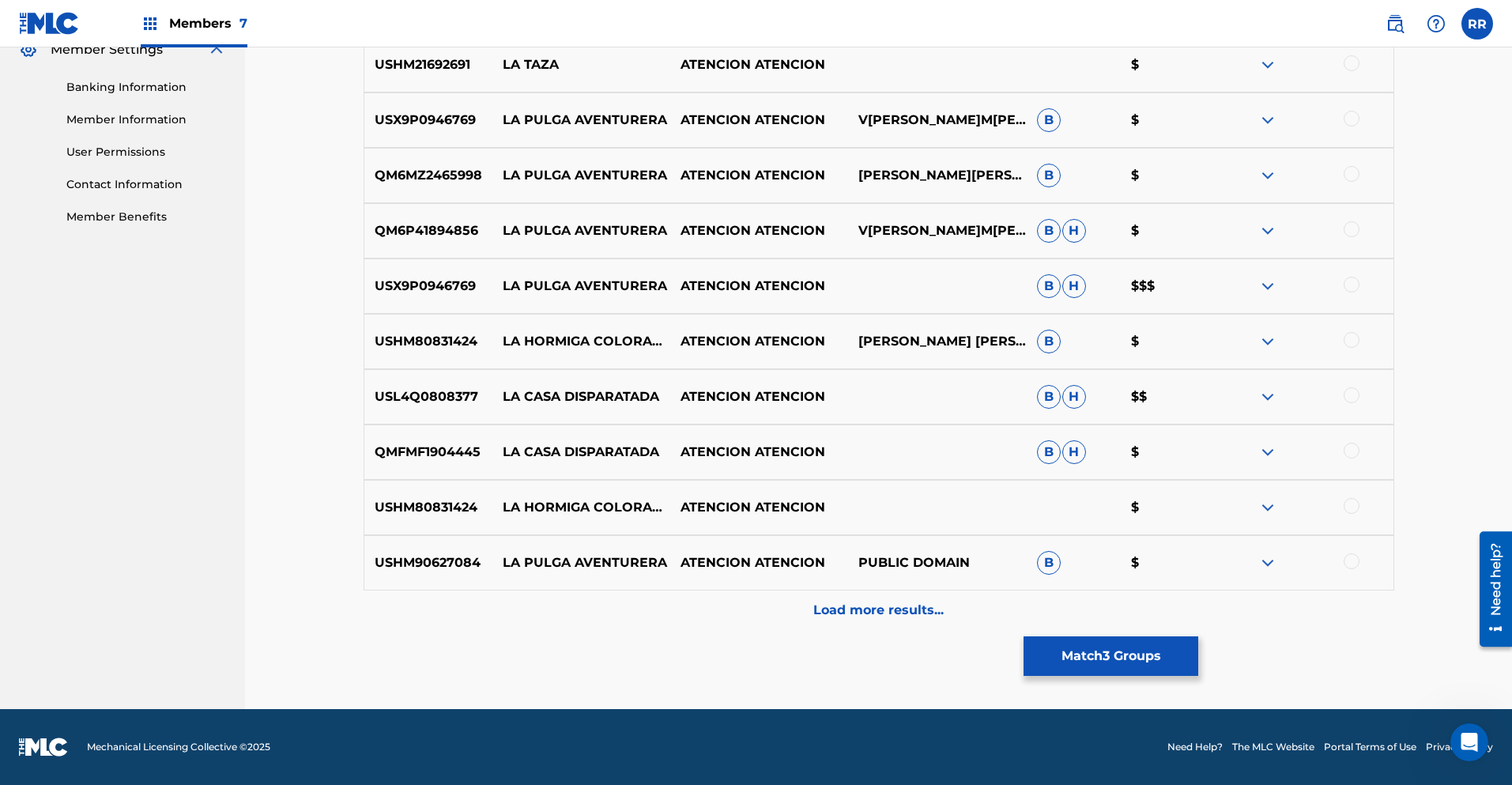 scroll, scrollTop: 0, scrollLeft: 0, axis: both 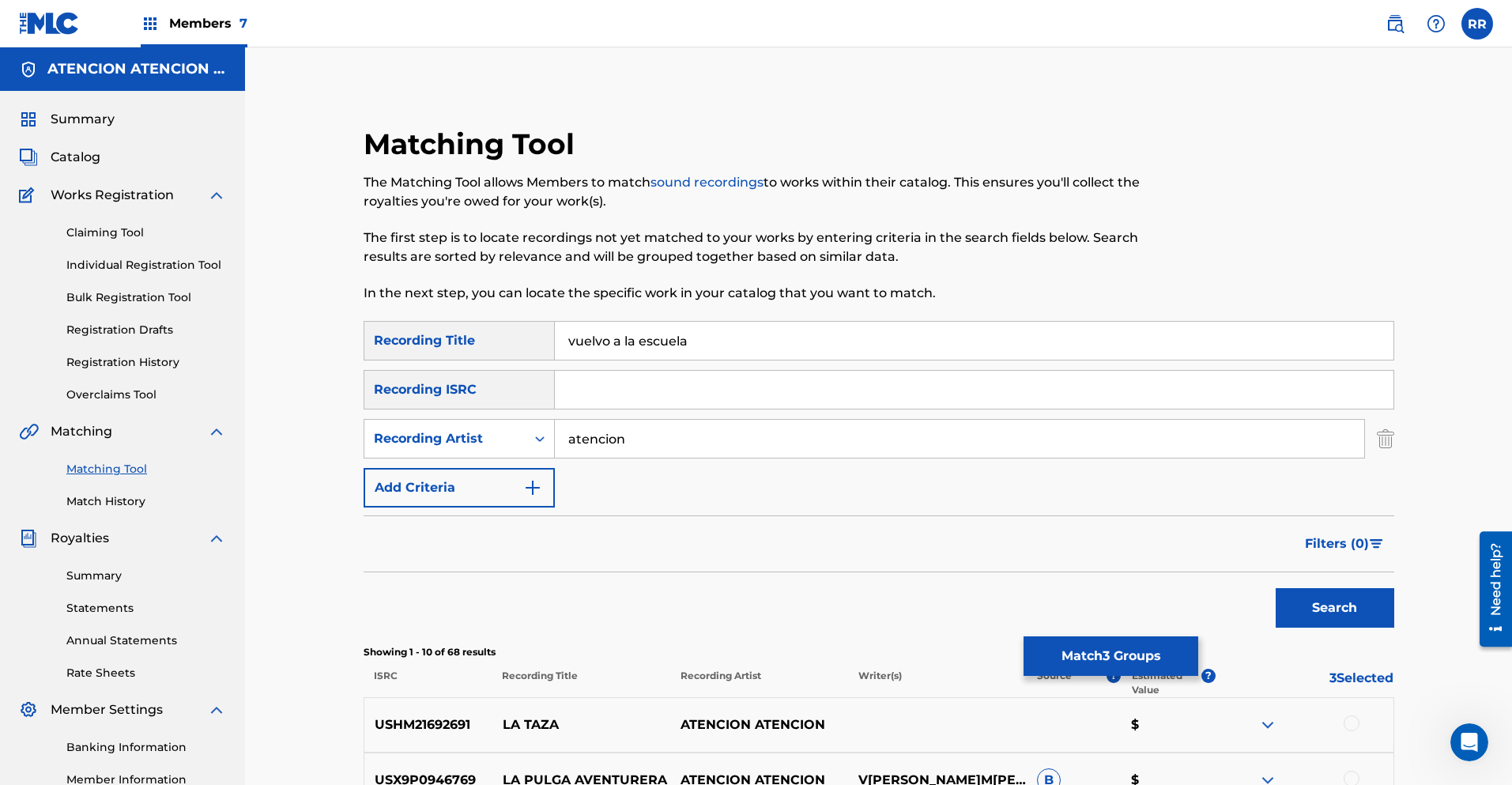 click on "vuelvo a la escuela" at bounding box center [974, 341] 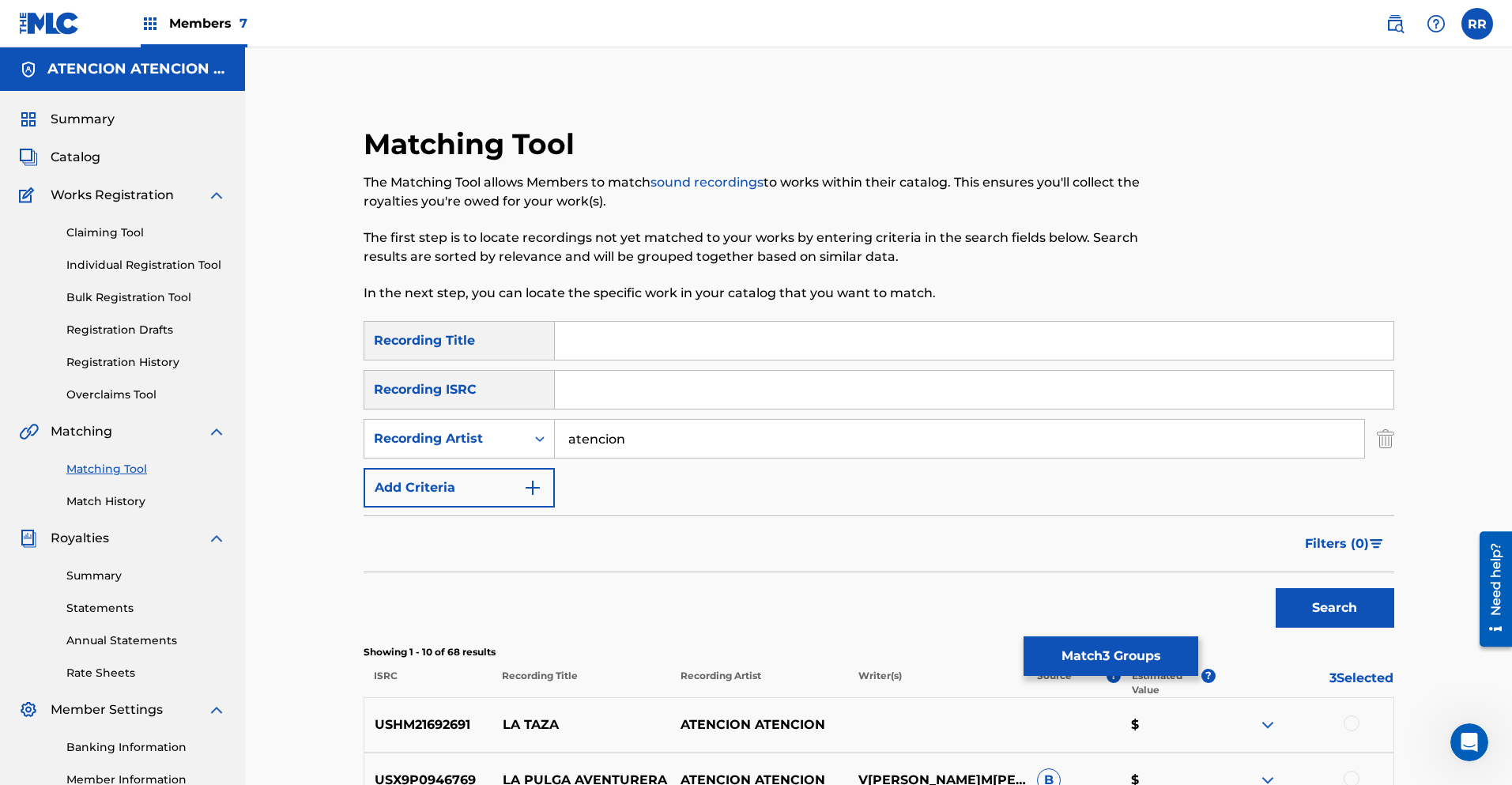 type 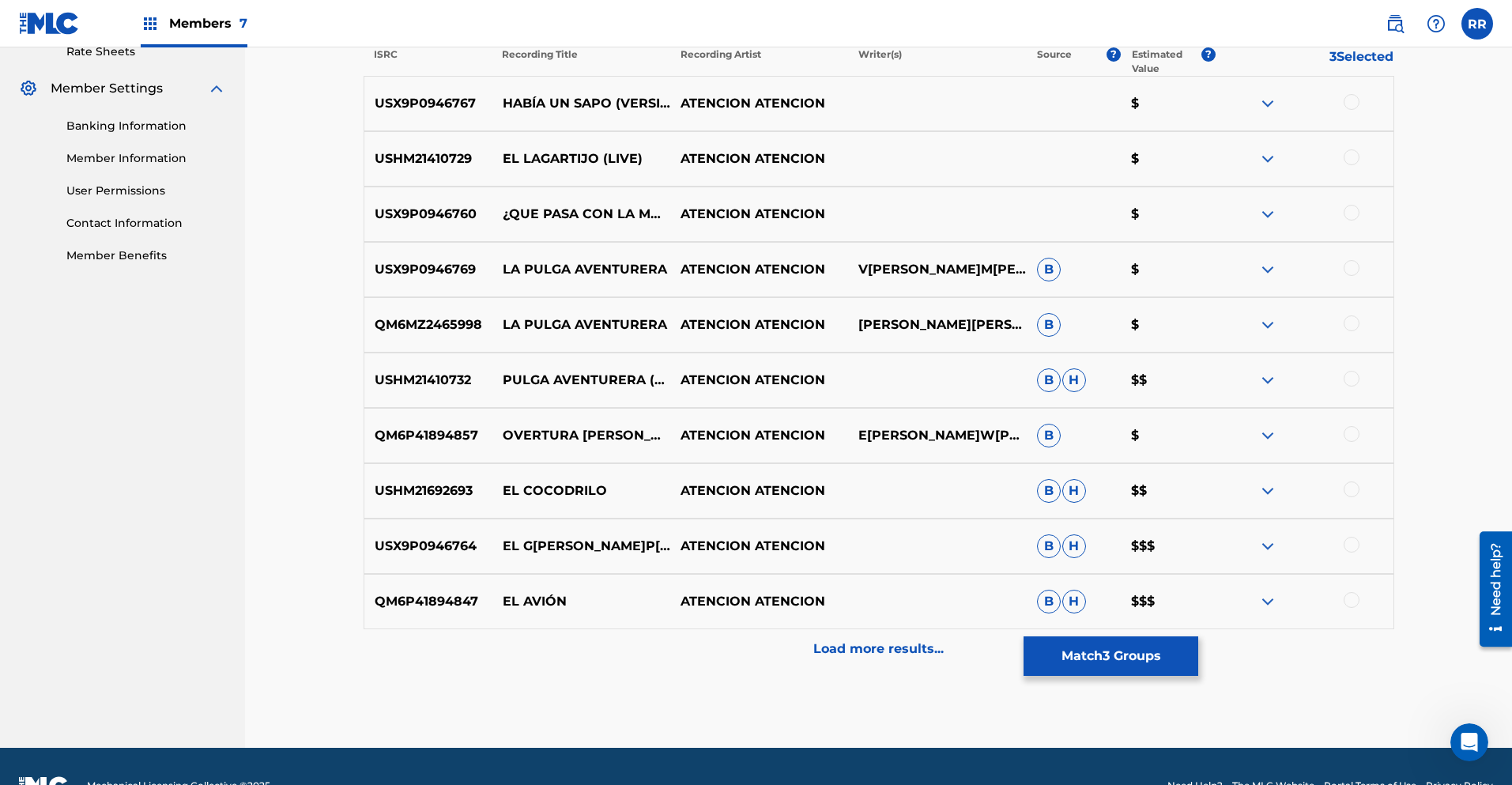 scroll, scrollTop: 622, scrollLeft: 0, axis: vertical 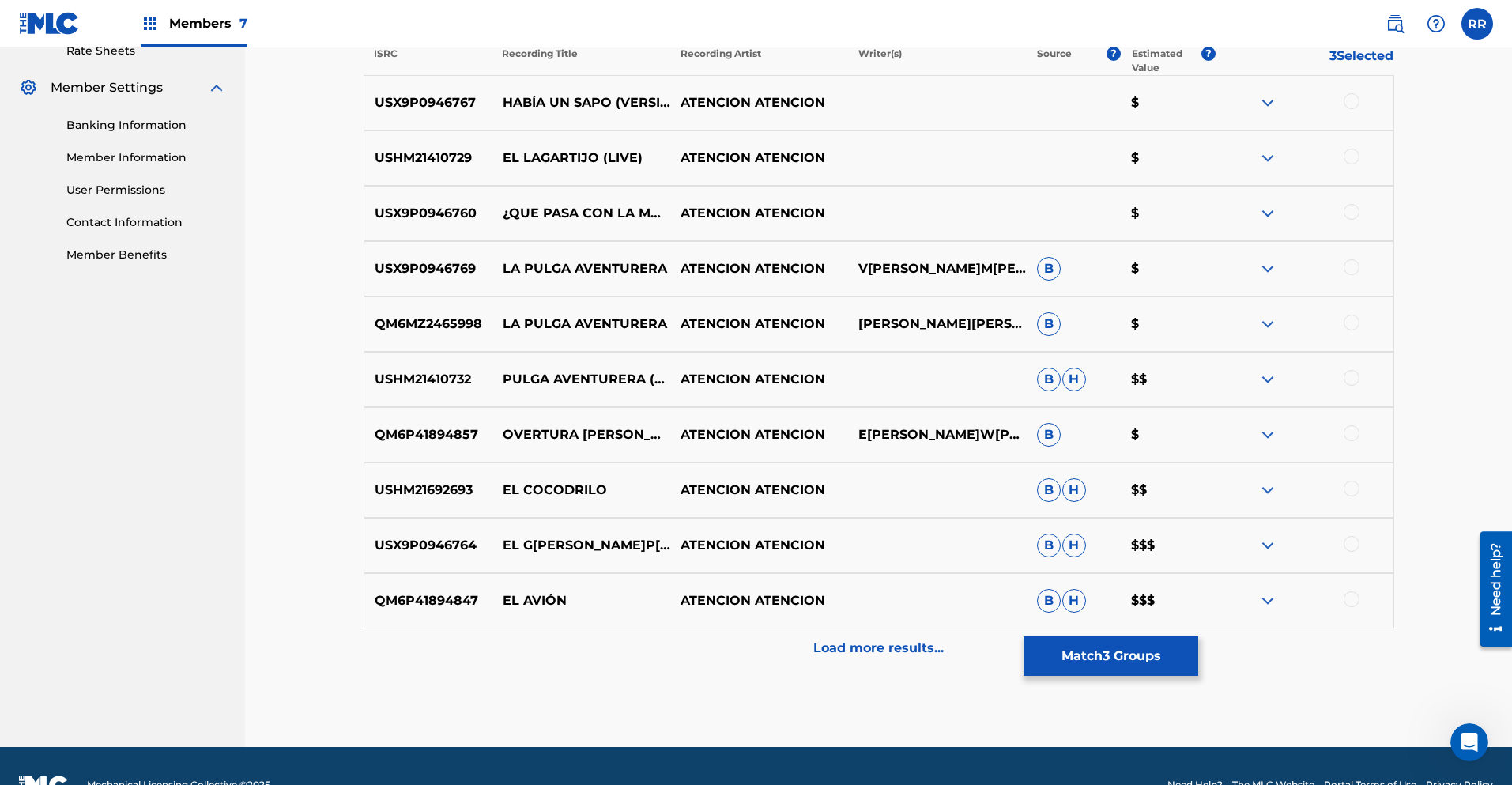 click on "Load more results..." at bounding box center (879, 648) 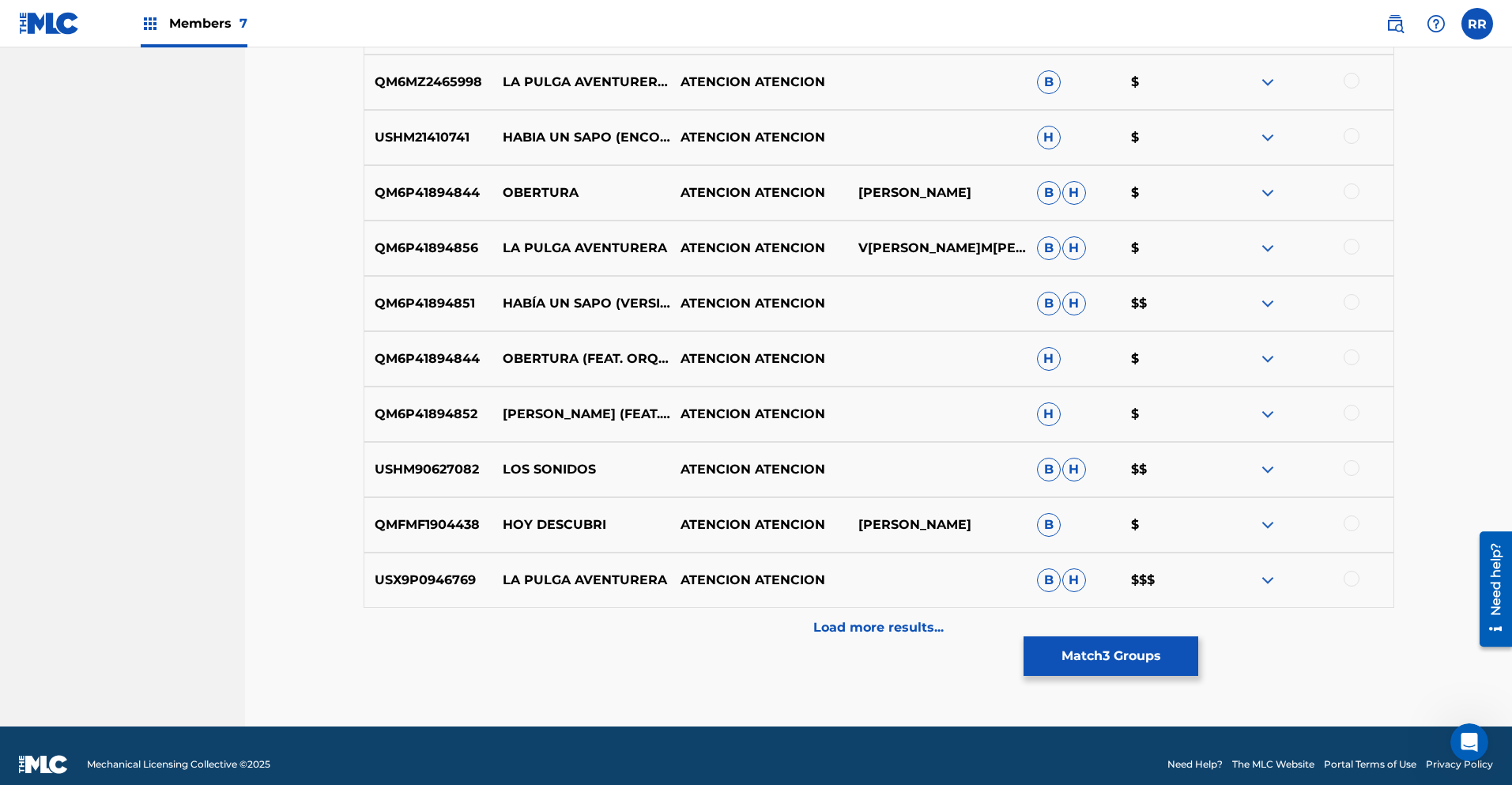 scroll, scrollTop: 1197, scrollLeft: 0, axis: vertical 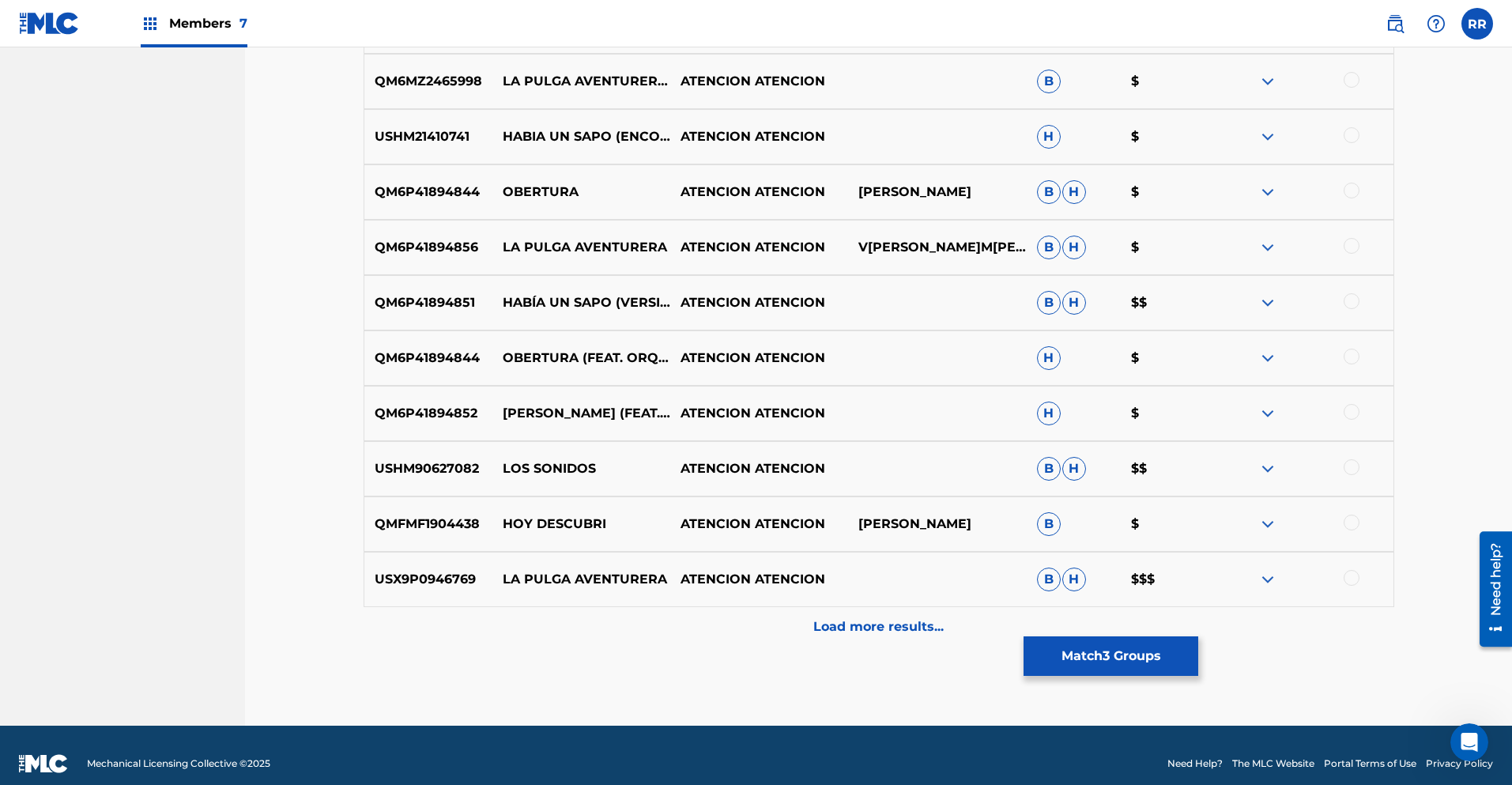 click on "Load more results..." at bounding box center (878, 627) 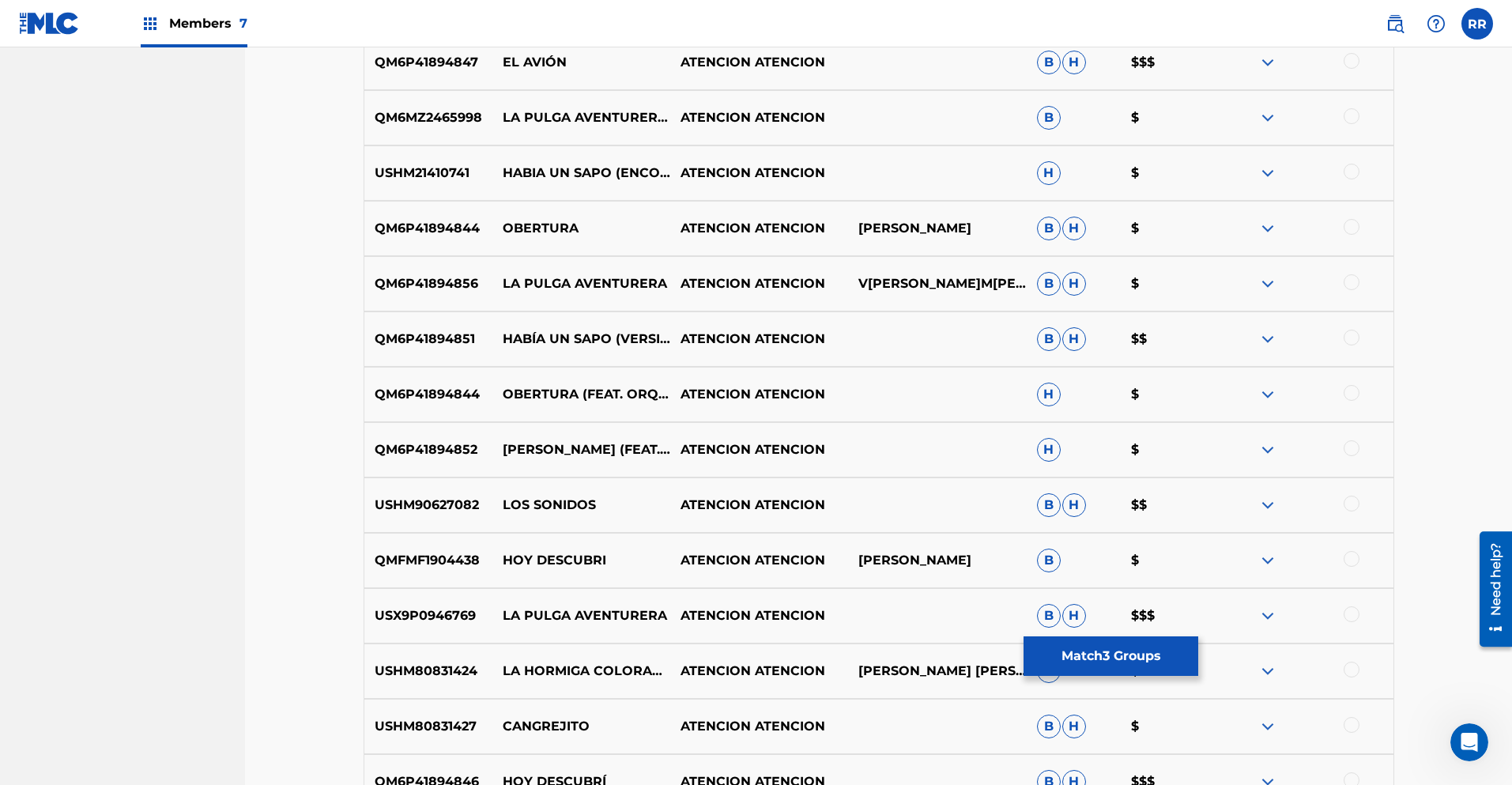 scroll, scrollTop: 1160, scrollLeft: 0, axis: vertical 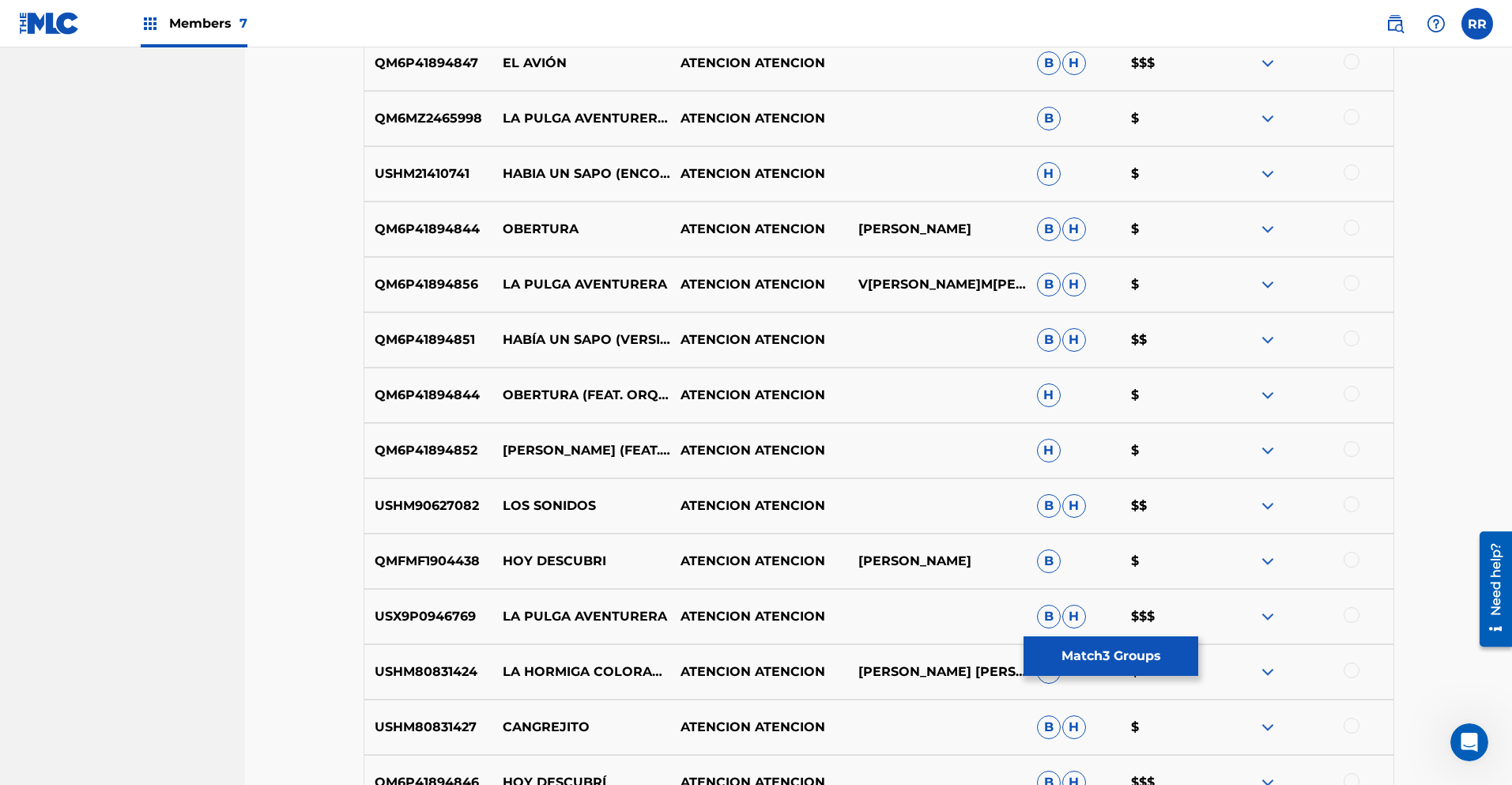 click at bounding box center [1352, 338] 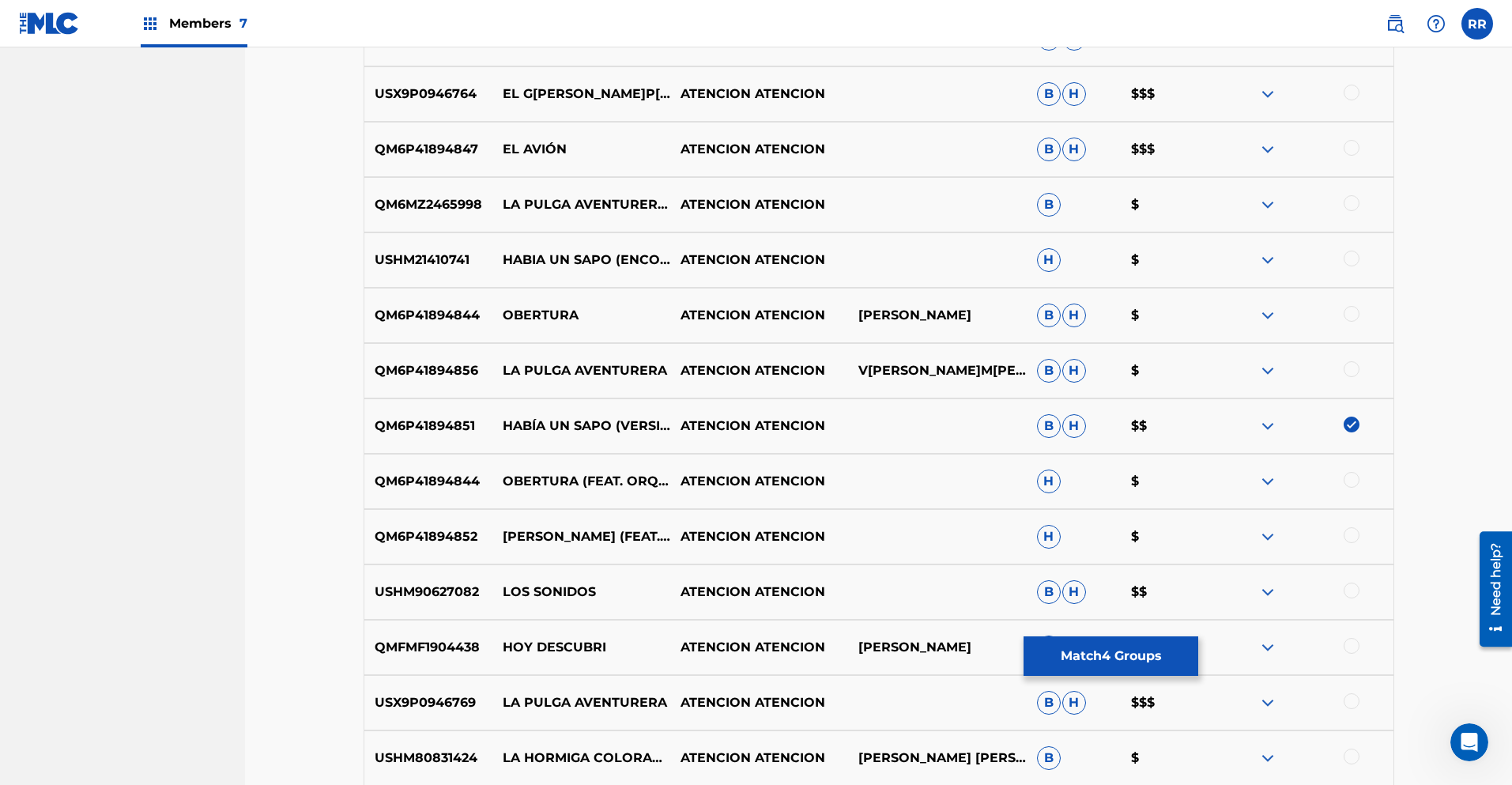 scroll, scrollTop: 1044, scrollLeft: 0, axis: vertical 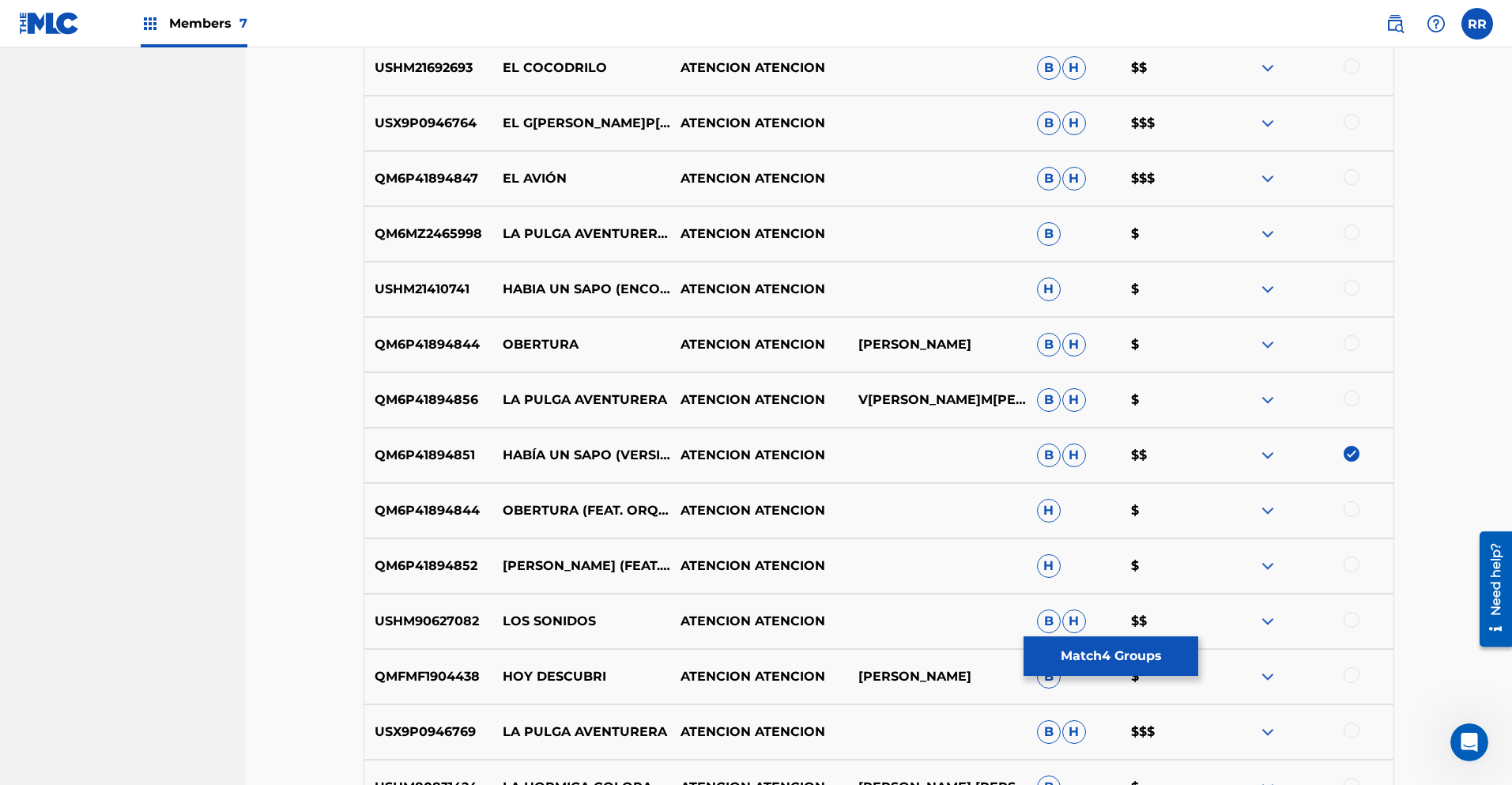 click at bounding box center [1352, 288] 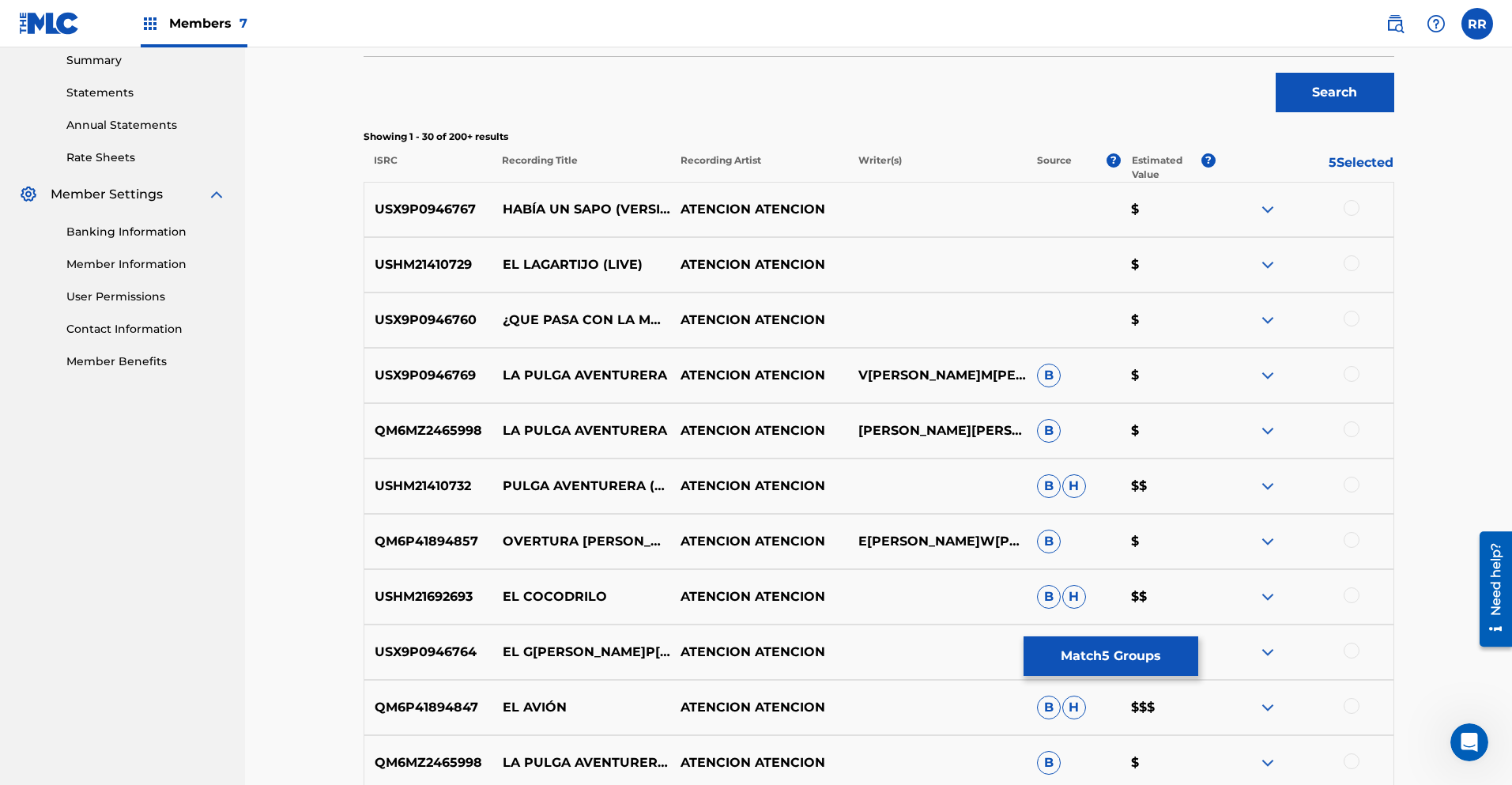 scroll, scrollTop: 513, scrollLeft: 0, axis: vertical 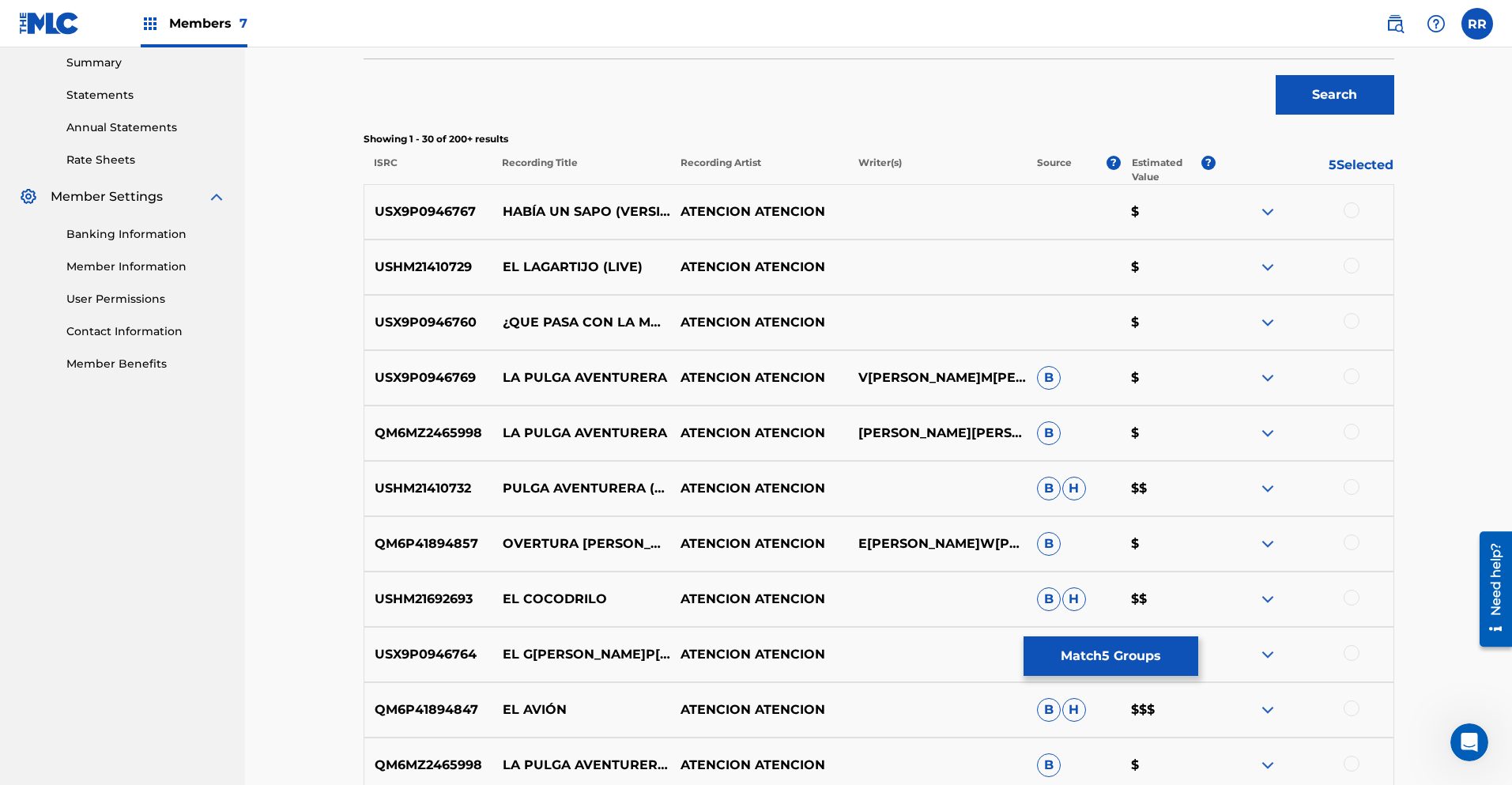 click at bounding box center (1352, 210) 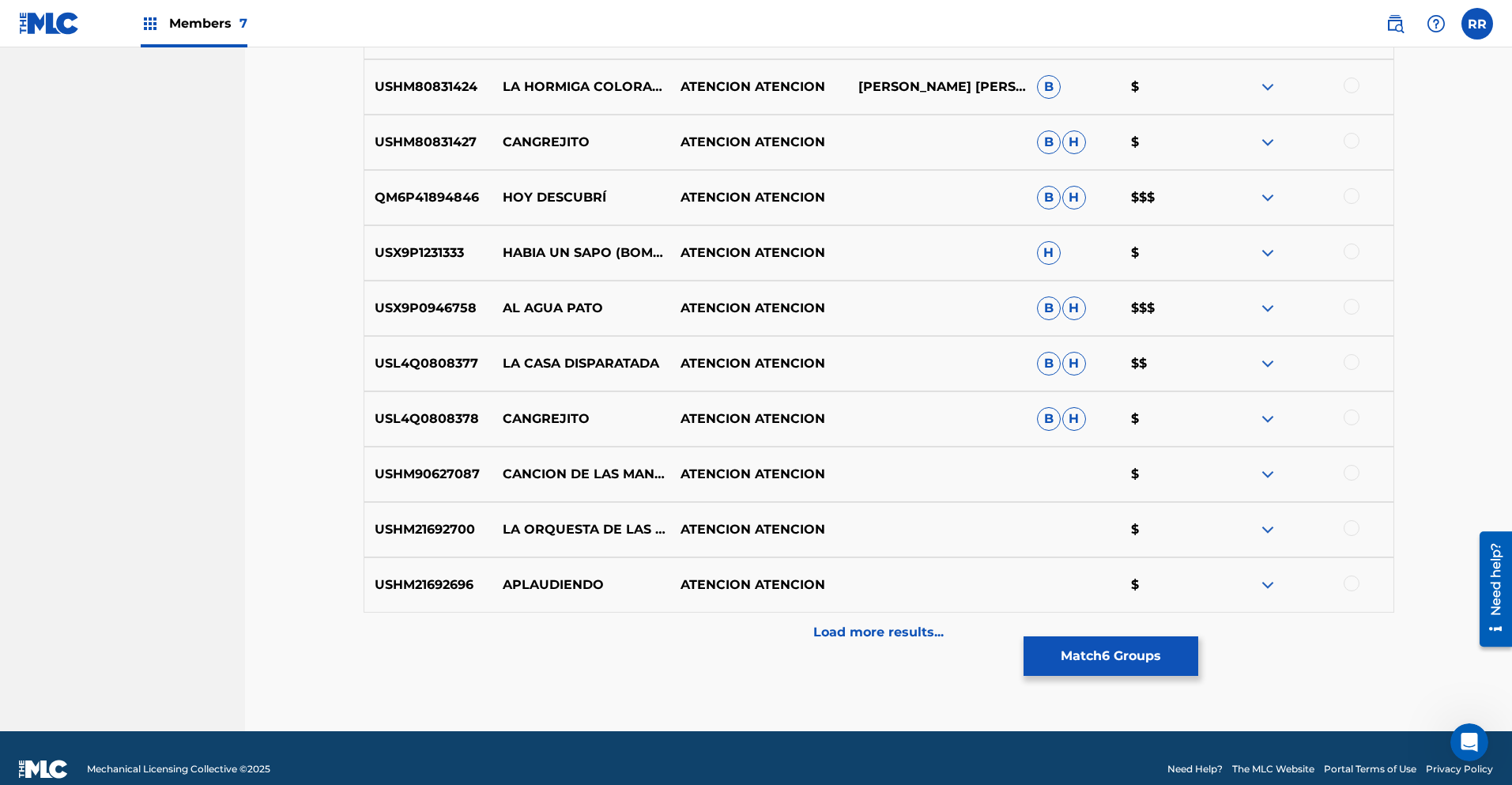 scroll, scrollTop: 1767, scrollLeft: 0, axis: vertical 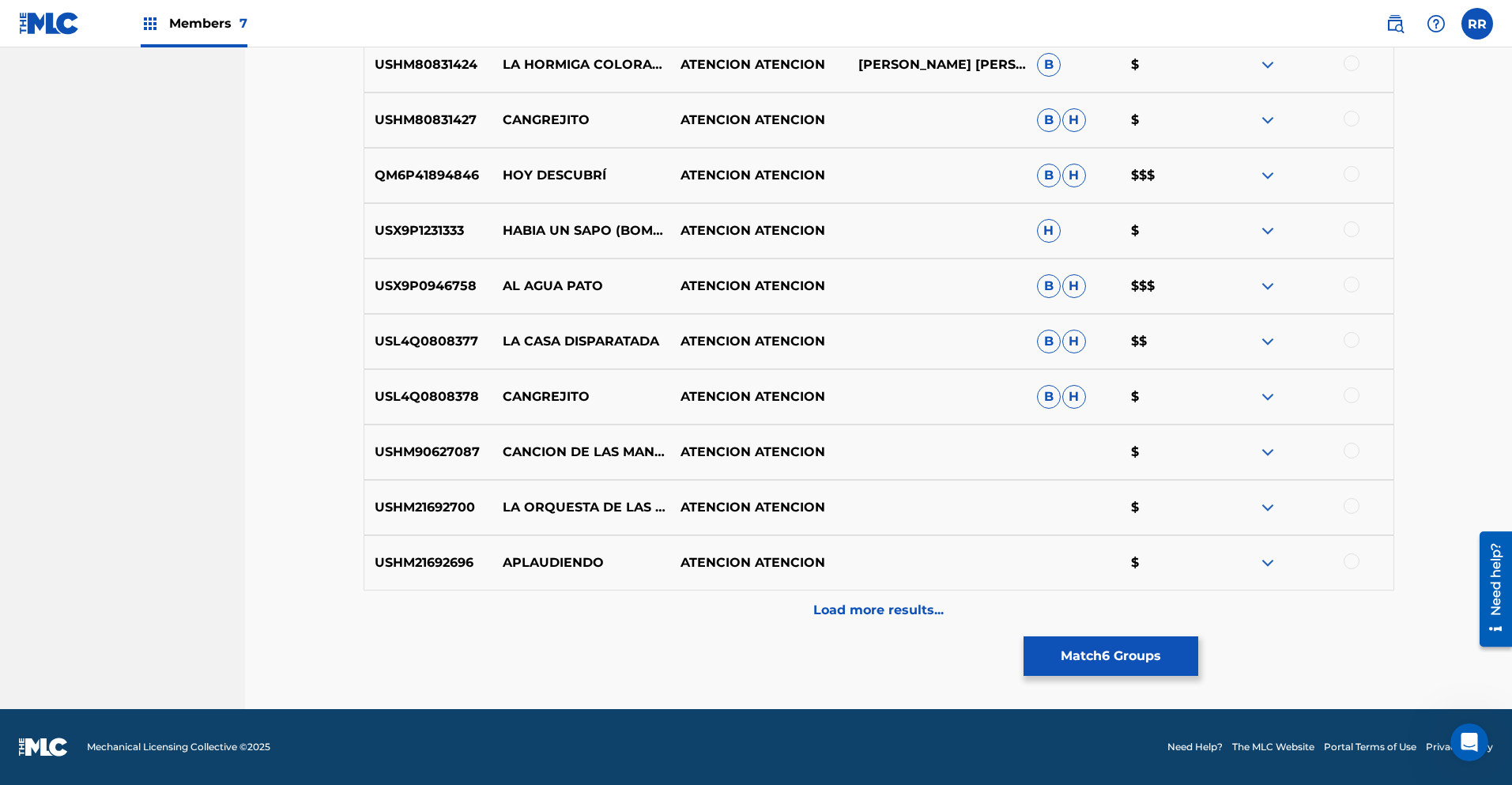 click on "Load more results..." at bounding box center (878, 610) 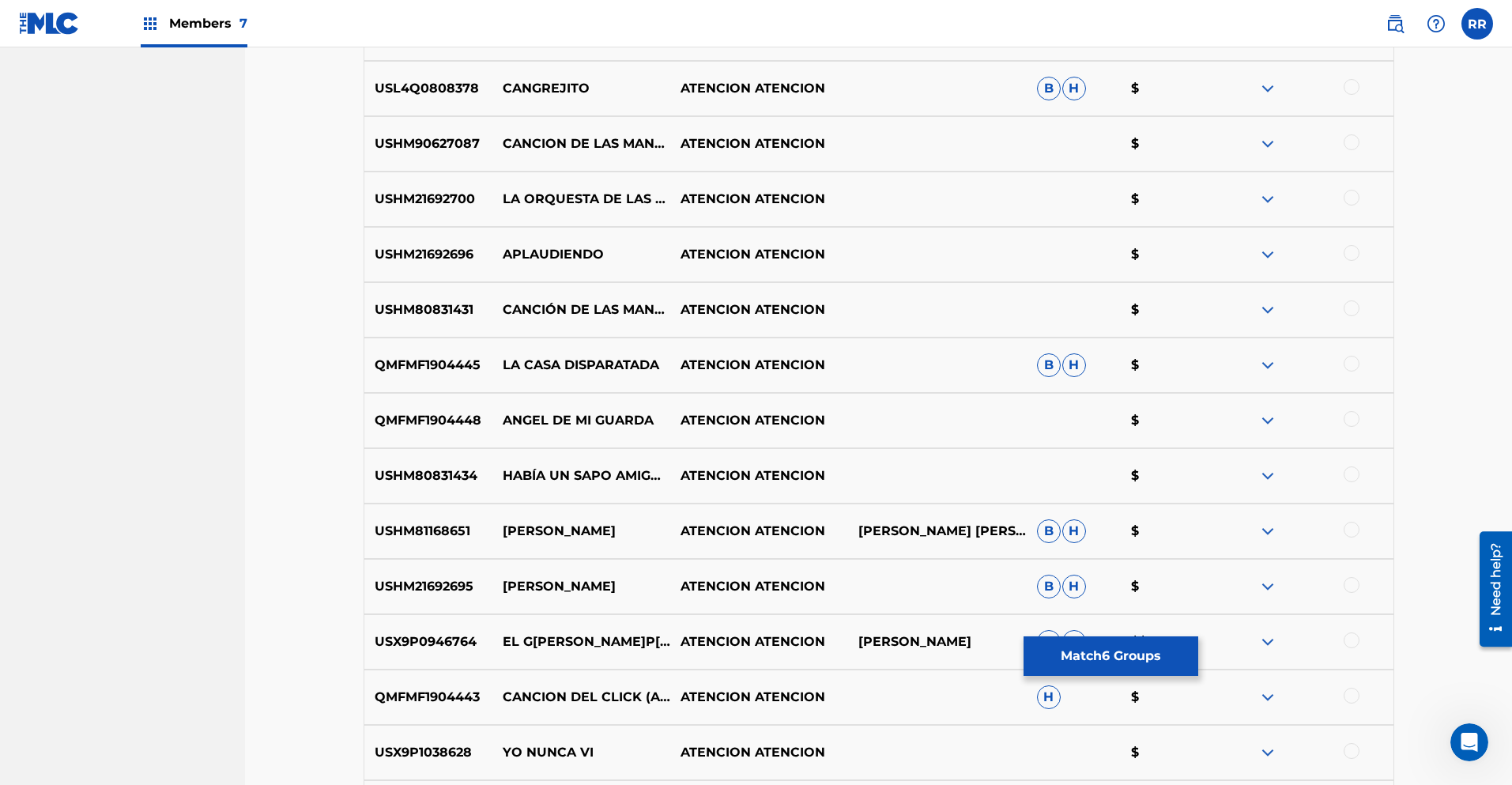 scroll, scrollTop: 2076, scrollLeft: 0, axis: vertical 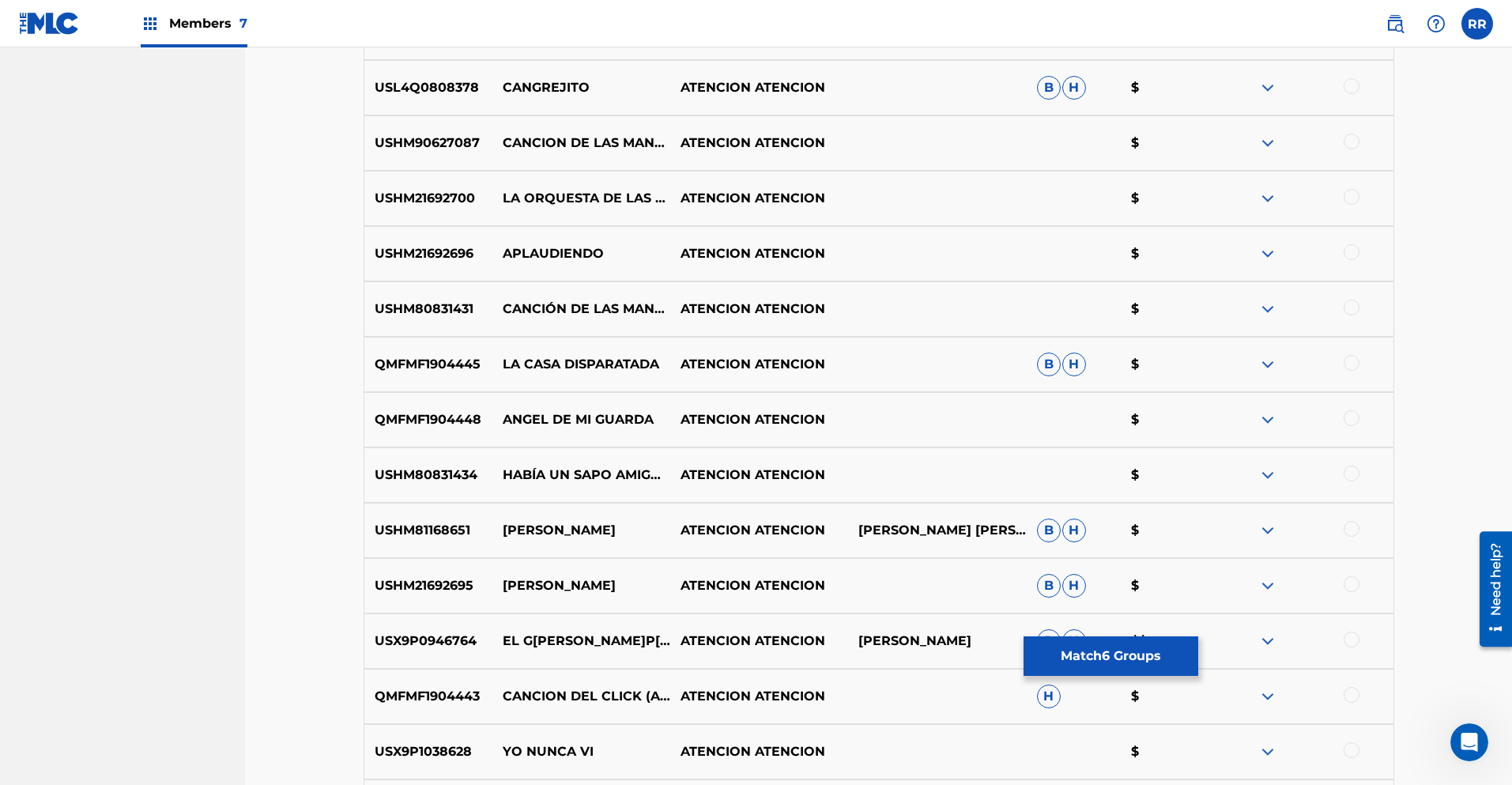 click at bounding box center (1352, 474) 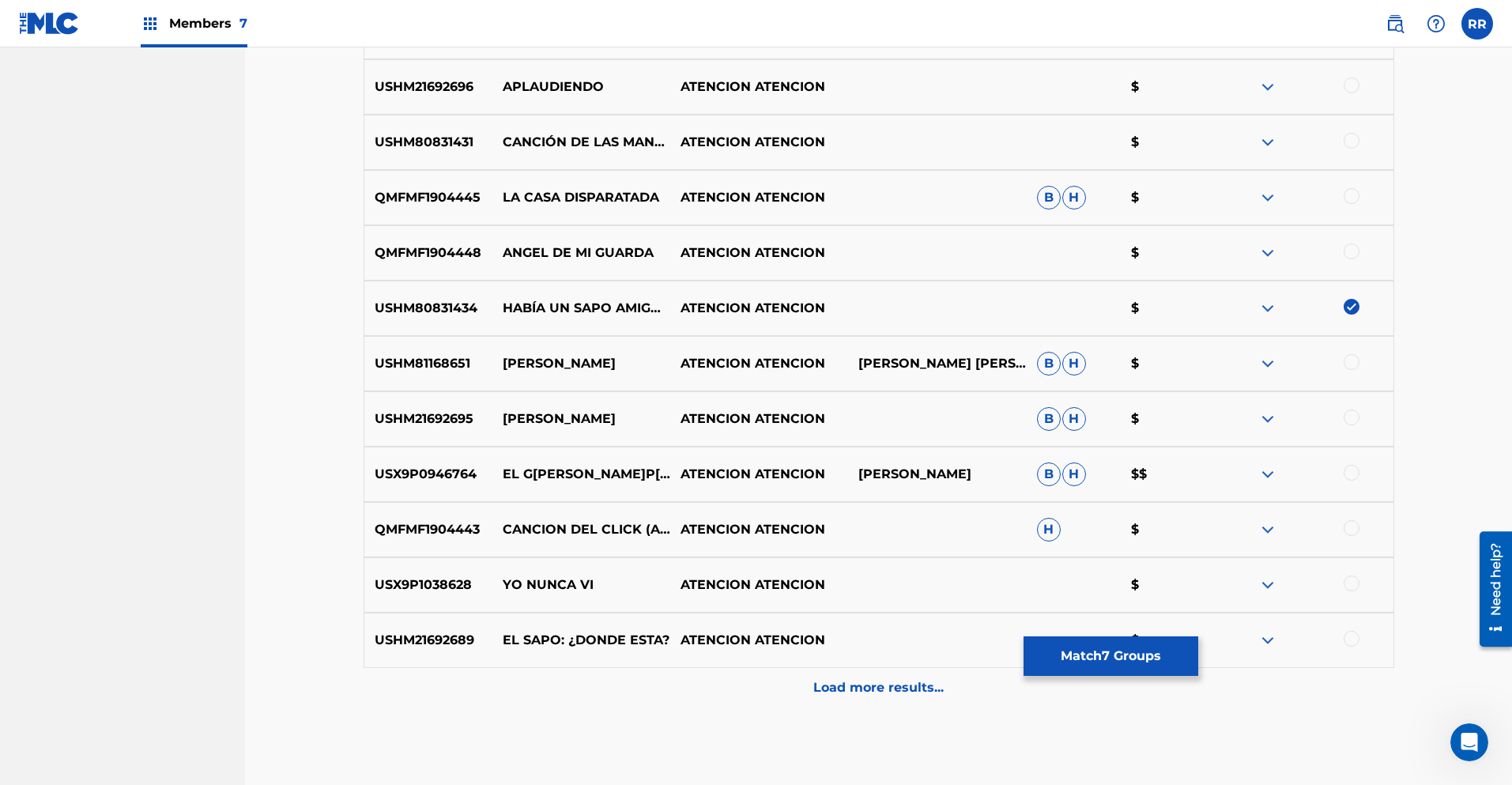 scroll, scrollTop: 2244, scrollLeft: 0, axis: vertical 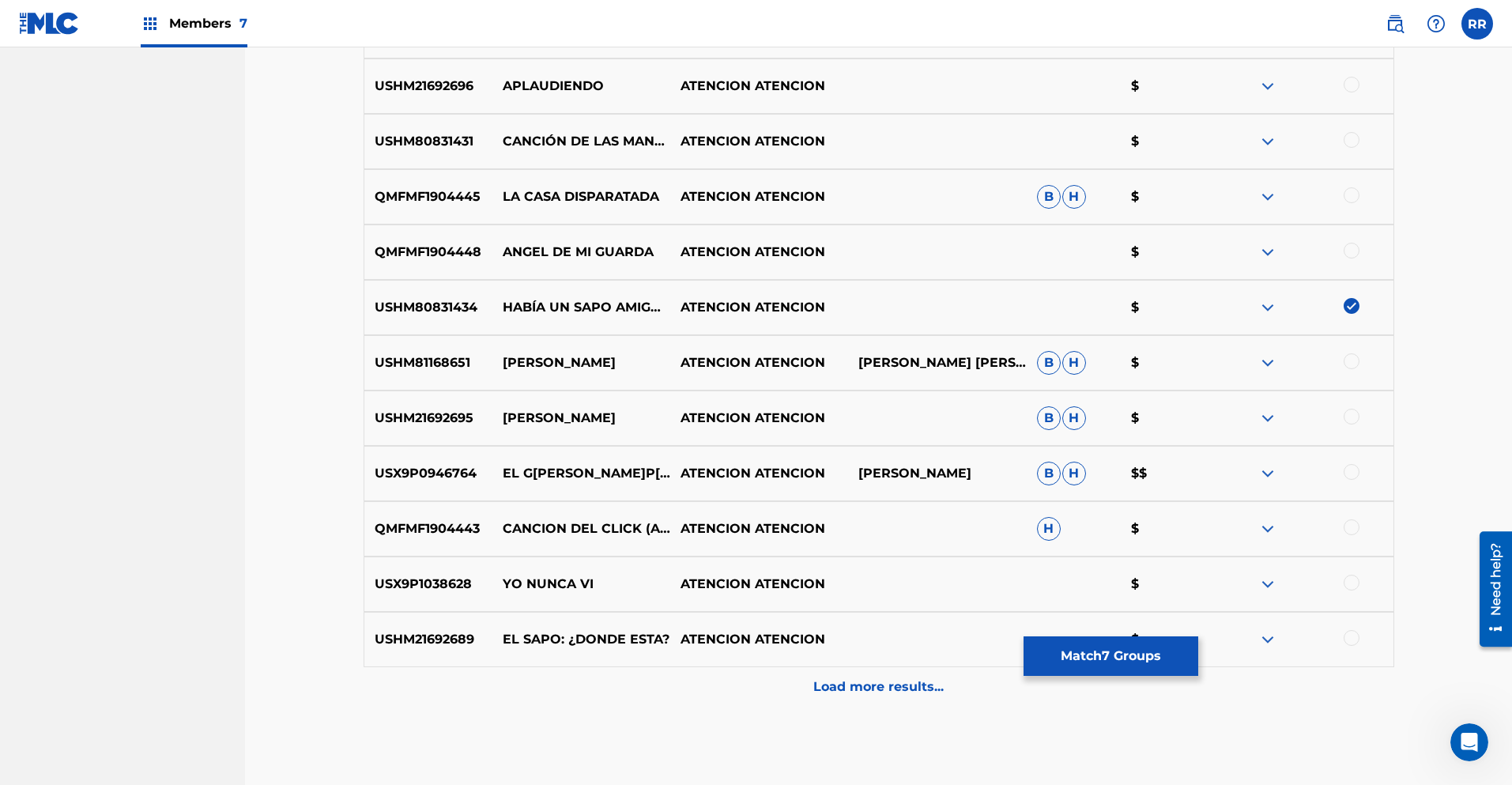 click on "Load more results..." at bounding box center [878, 687] 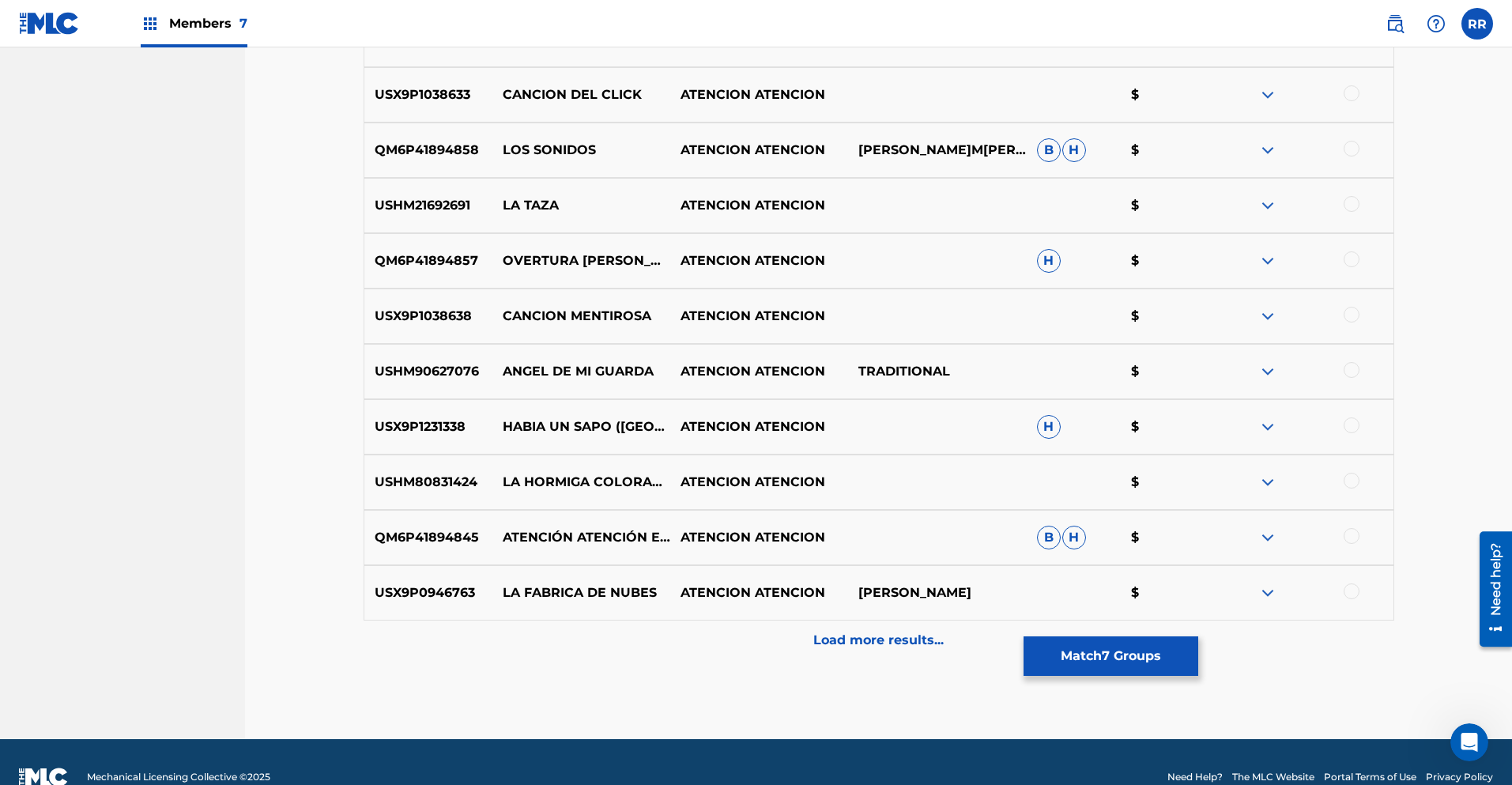 scroll, scrollTop: 2874, scrollLeft: 0, axis: vertical 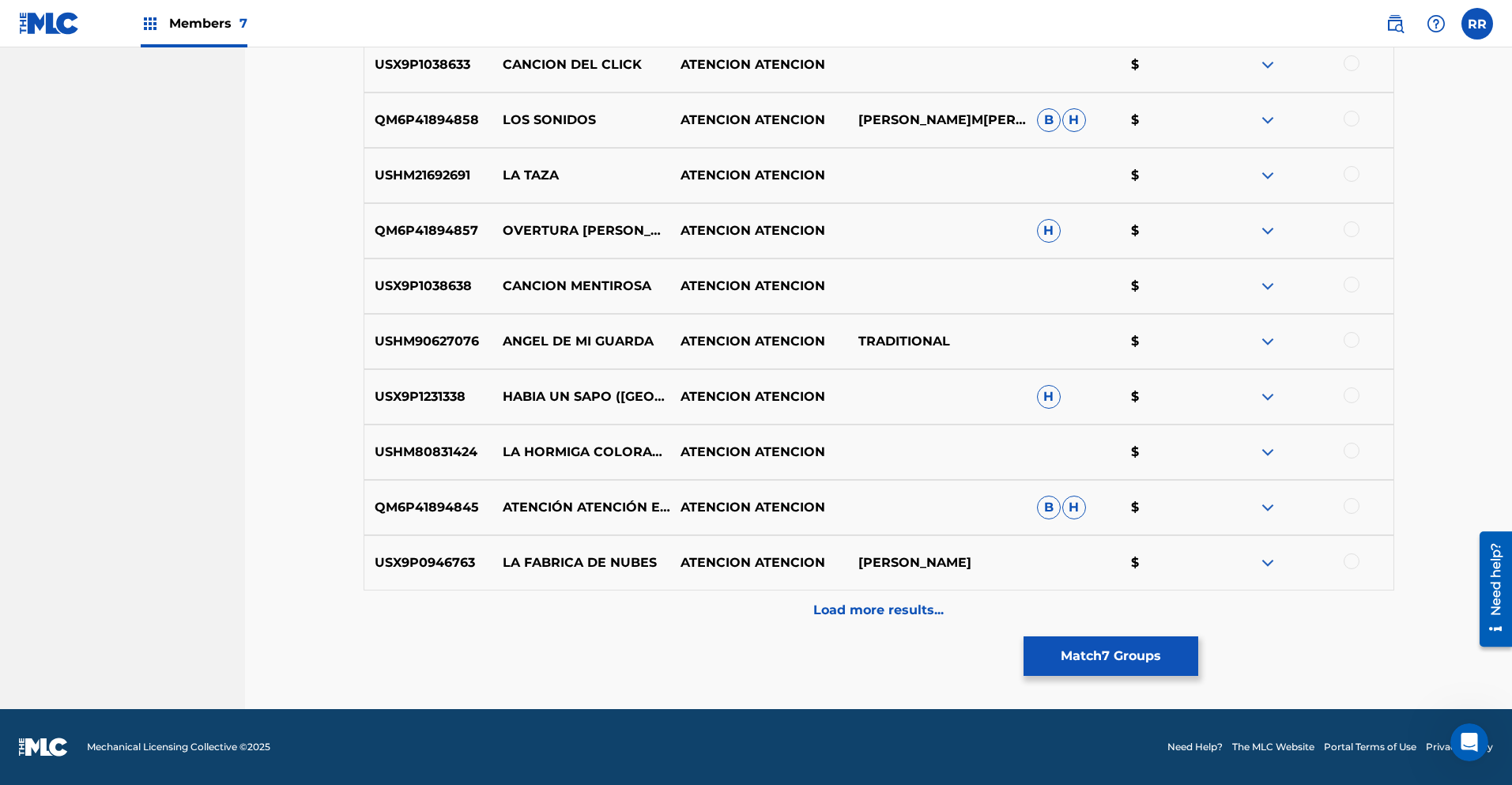 click on "Load more results..." at bounding box center (878, 610) 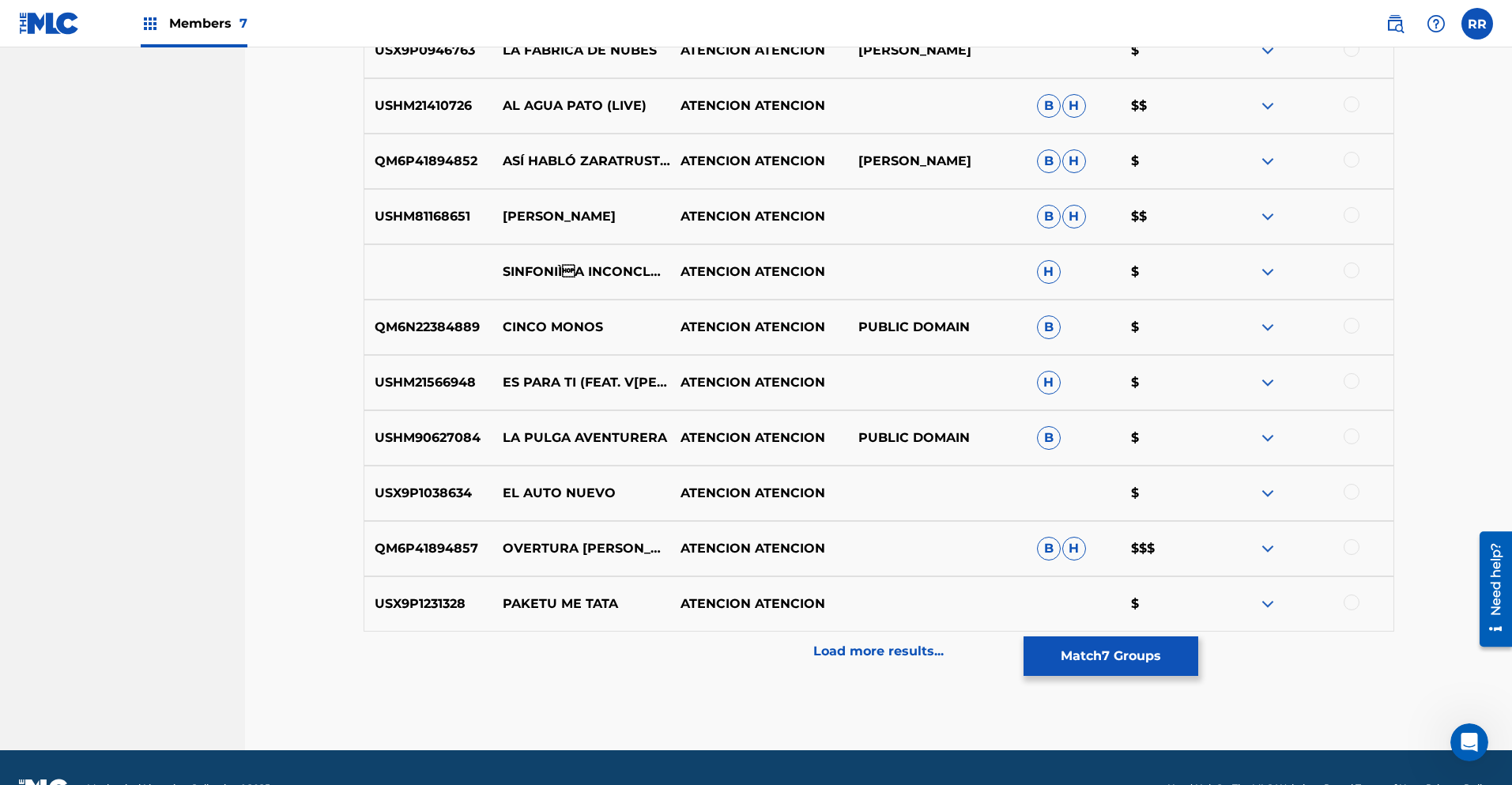 scroll, scrollTop: 3387, scrollLeft: 0, axis: vertical 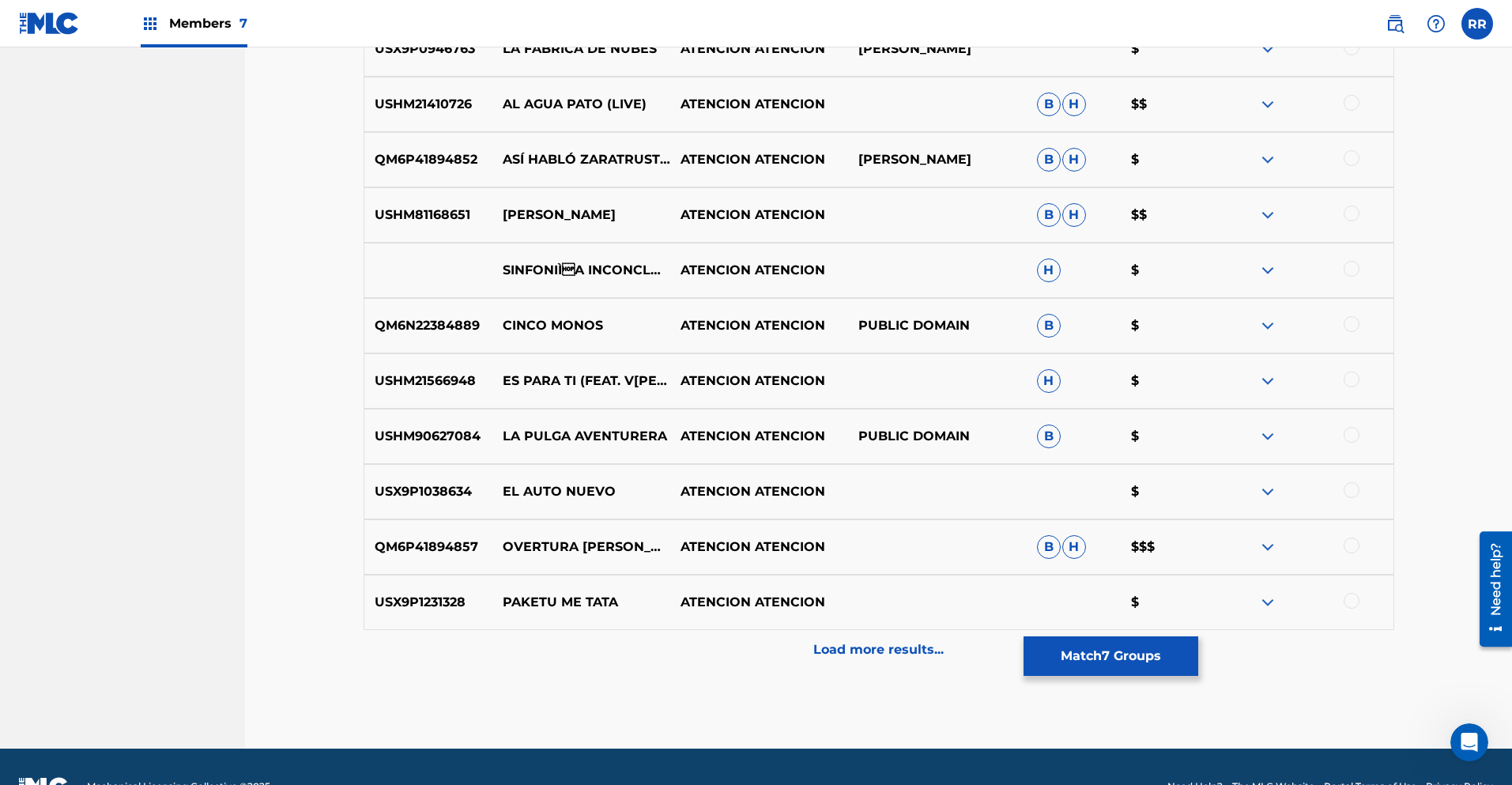 click on "Load more results..." at bounding box center [878, 650] 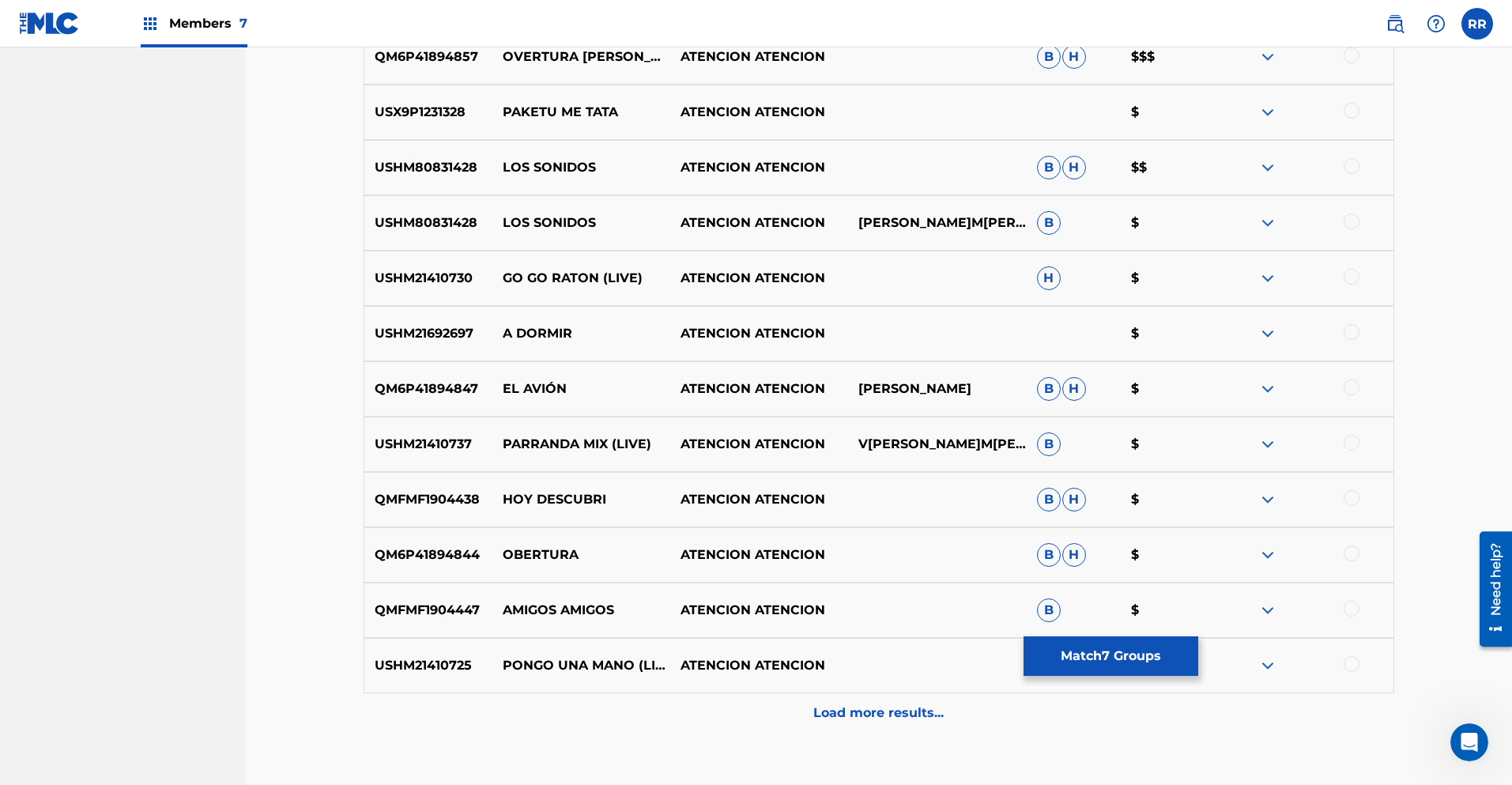 scroll, scrollTop: 3980, scrollLeft: 0, axis: vertical 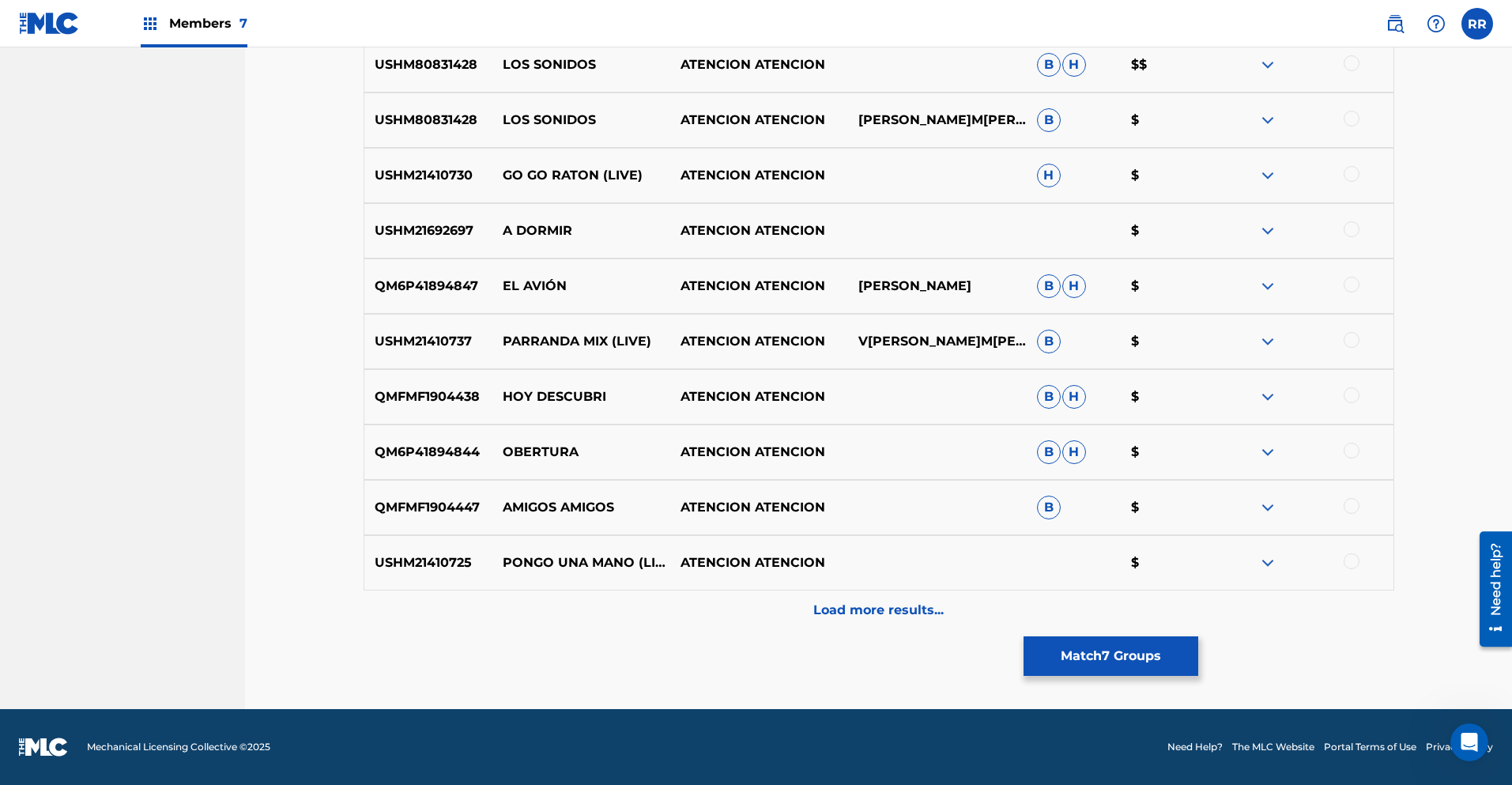 click on "Load more results..." at bounding box center (878, 610) 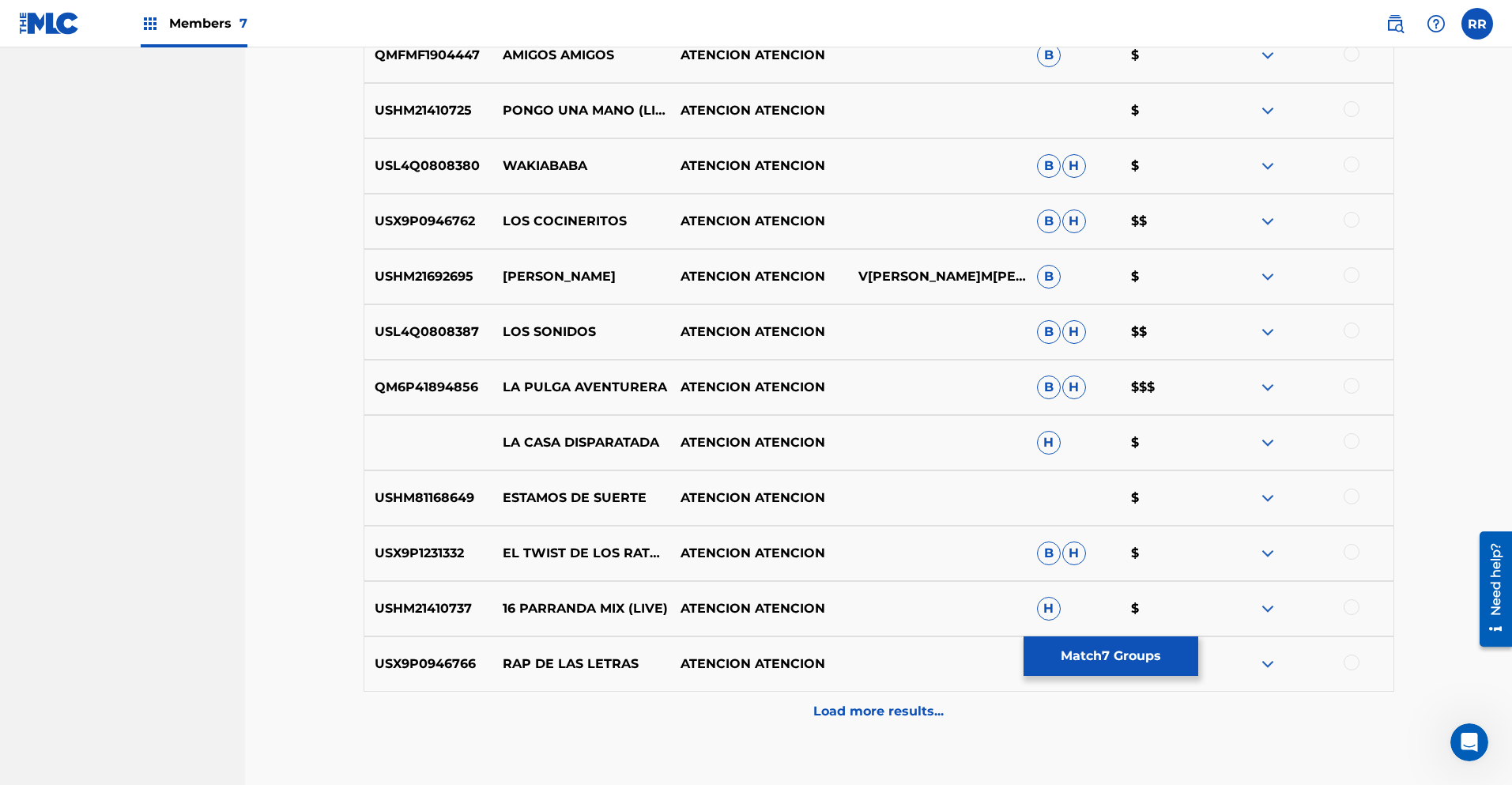 scroll, scrollTop: 4534, scrollLeft: 0, axis: vertical 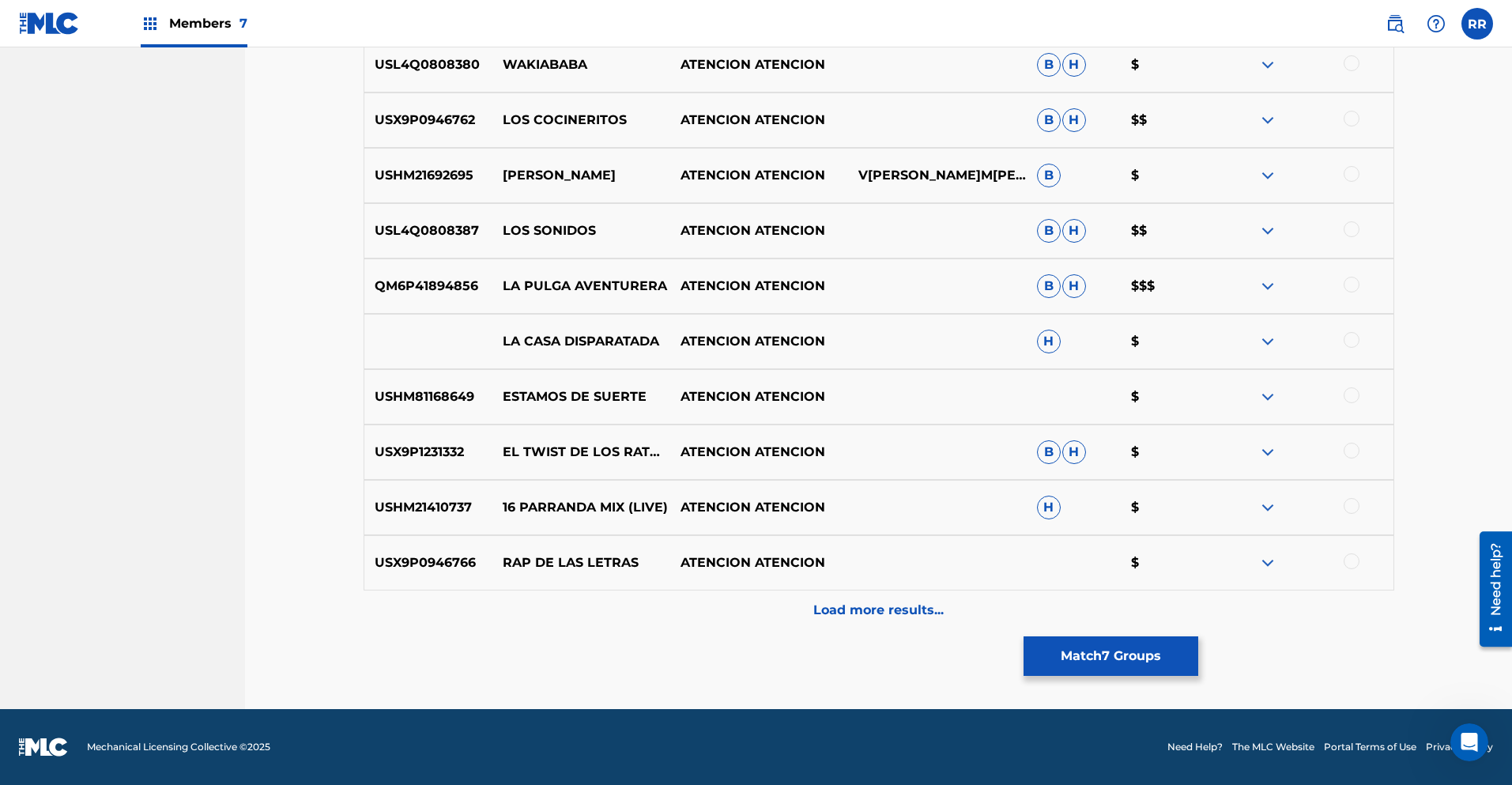click on "Load more results..." at bounding box center (878, 610) 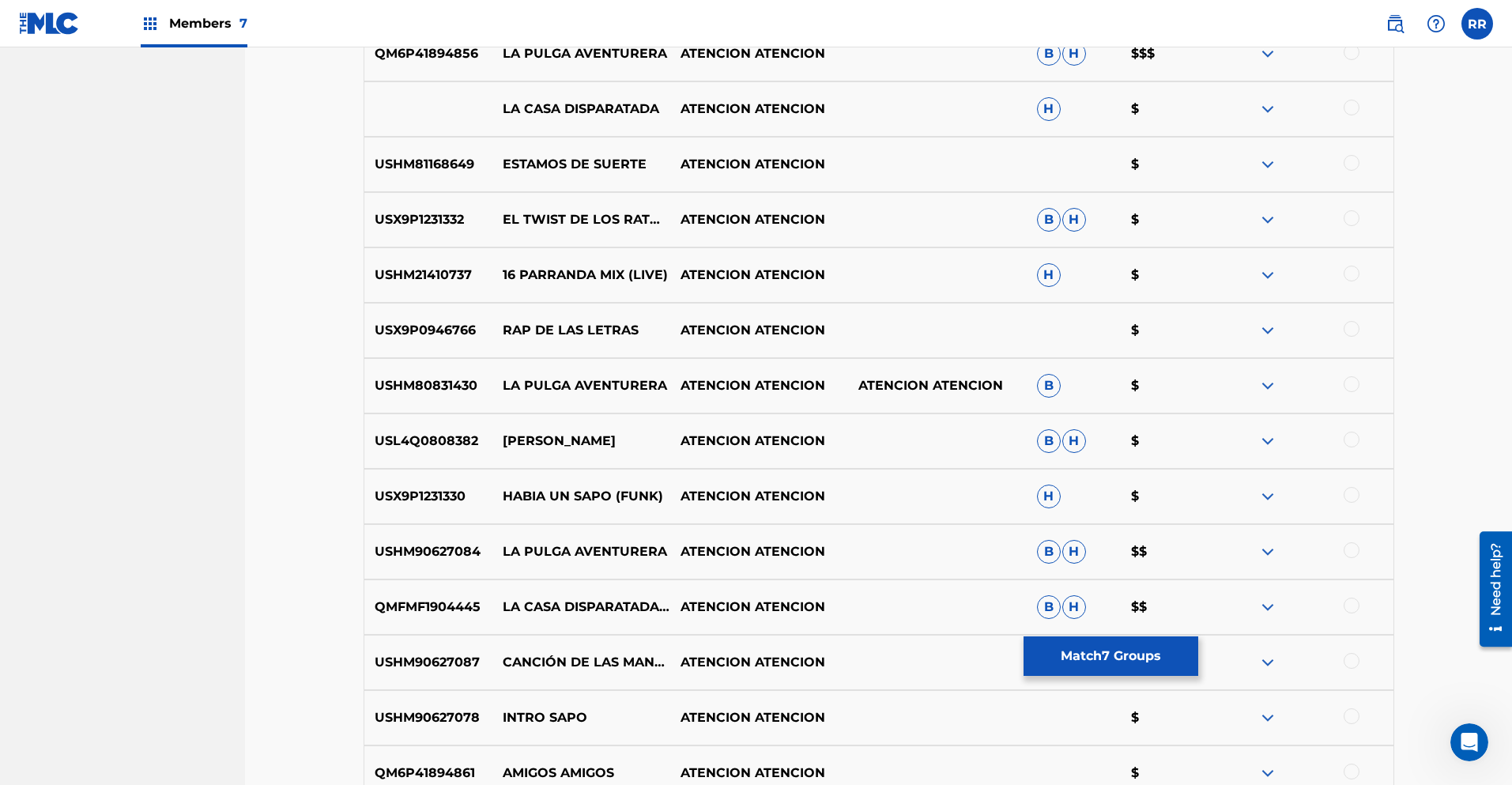 scroll, scrollTop: 4779, scrollLeft: 0, axis: vertical 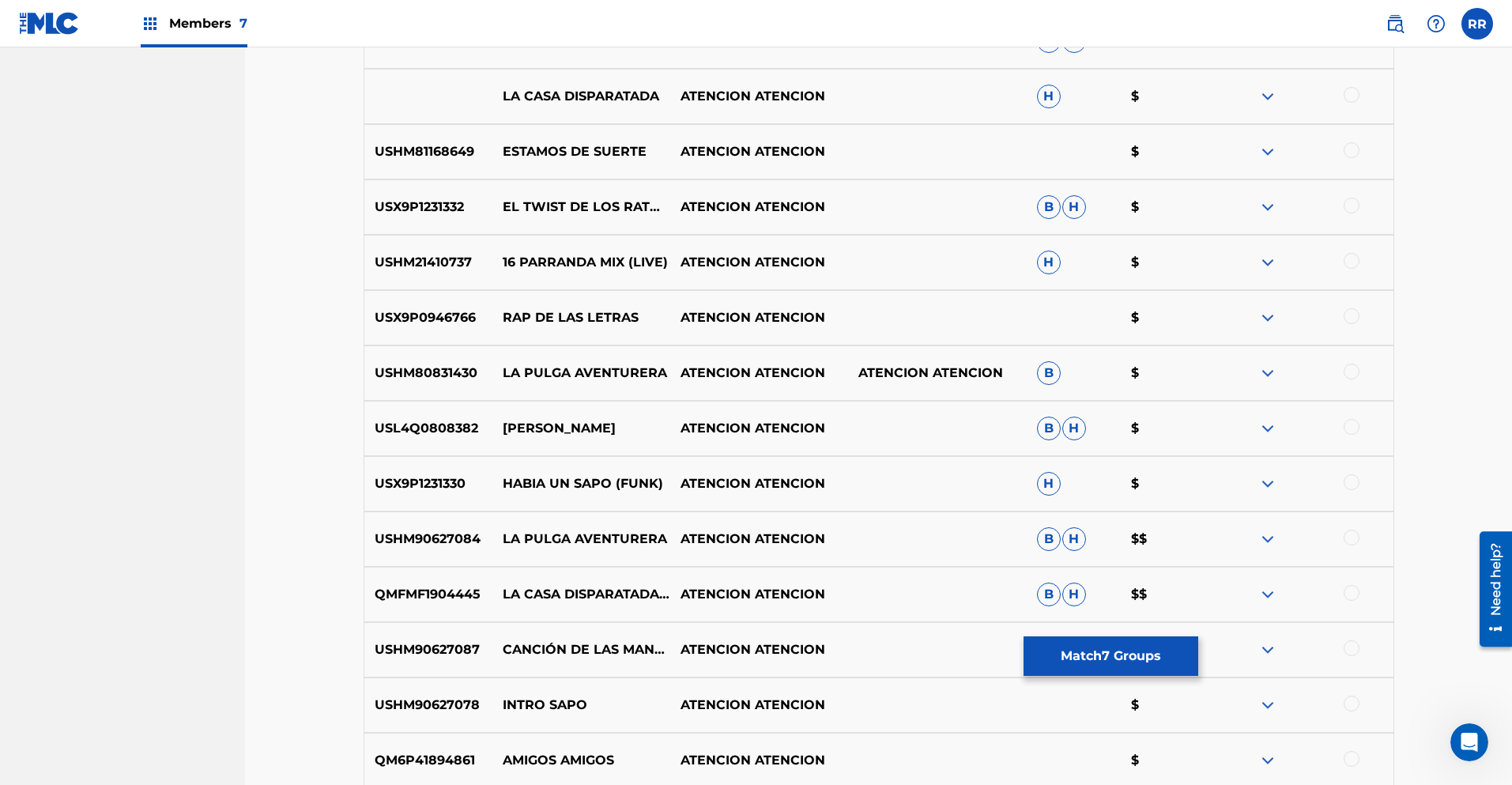 click at bounding box center [1352, 482] 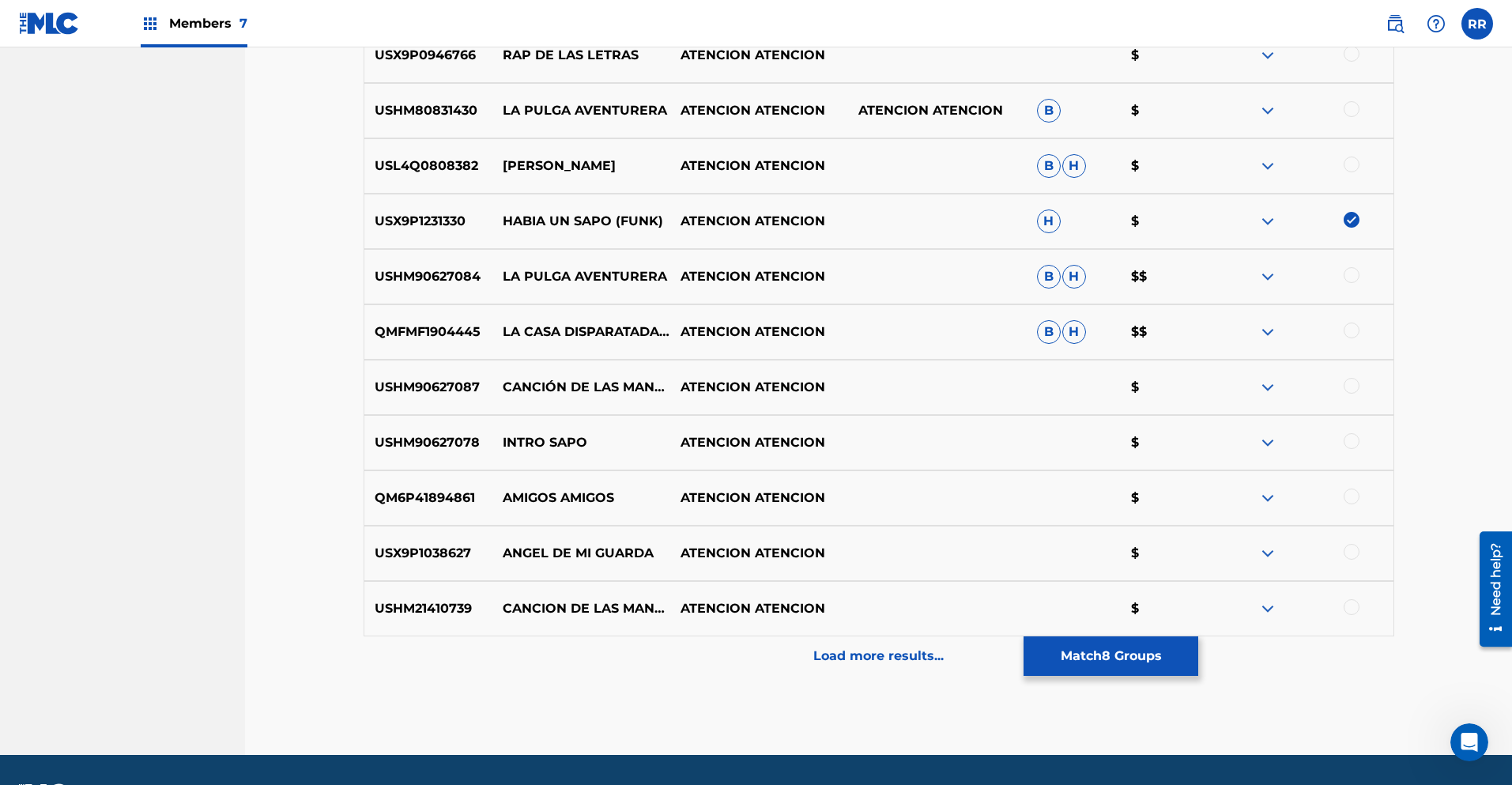 scroll, scrollTop: 5043, scrollLeft: 0, axis: vertical 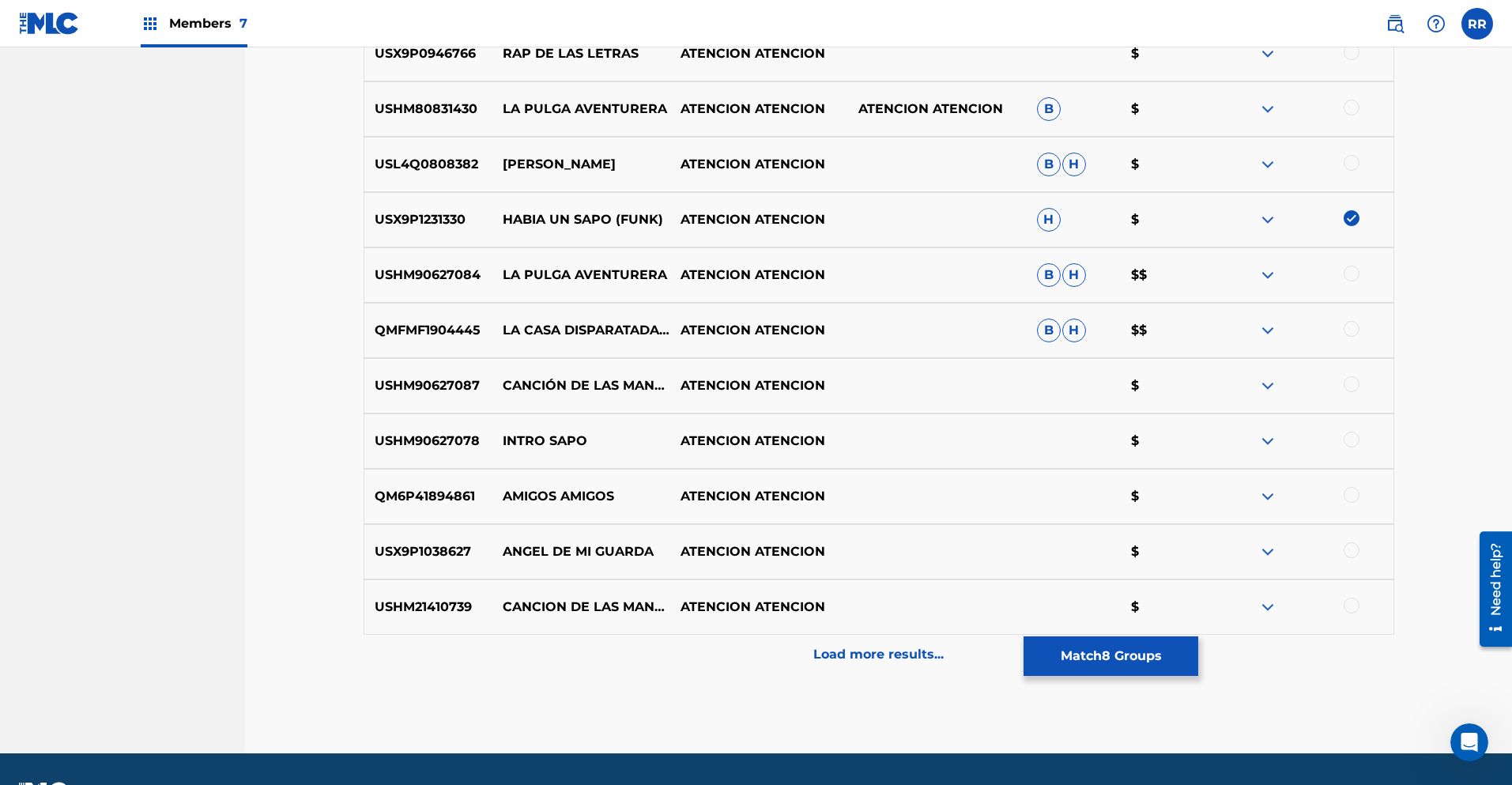 click on "Load more results..." at bounding box center (878, 655) 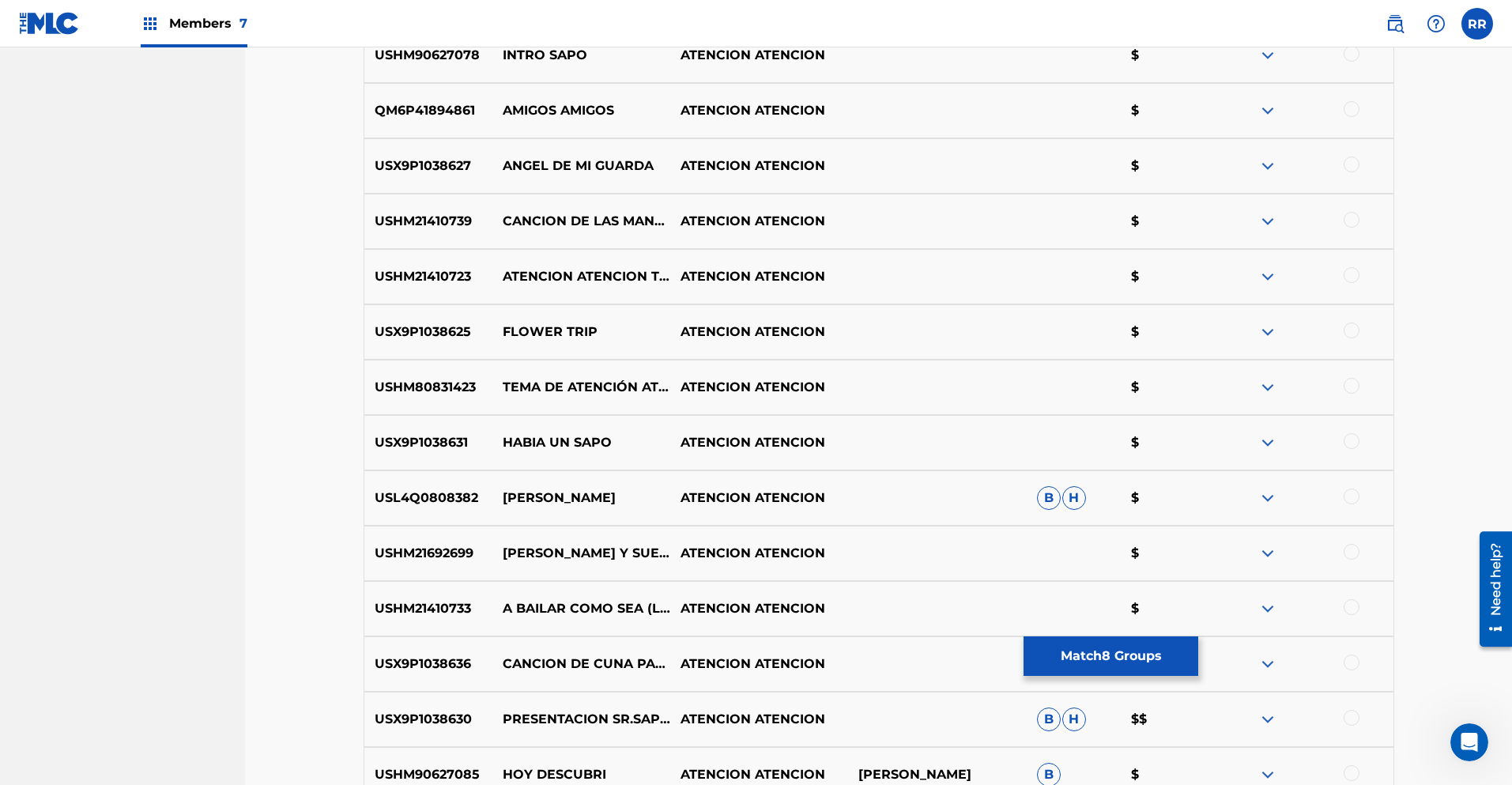 scroll, scrollTop: 5431, scrollLeft: 0, axis: vertical 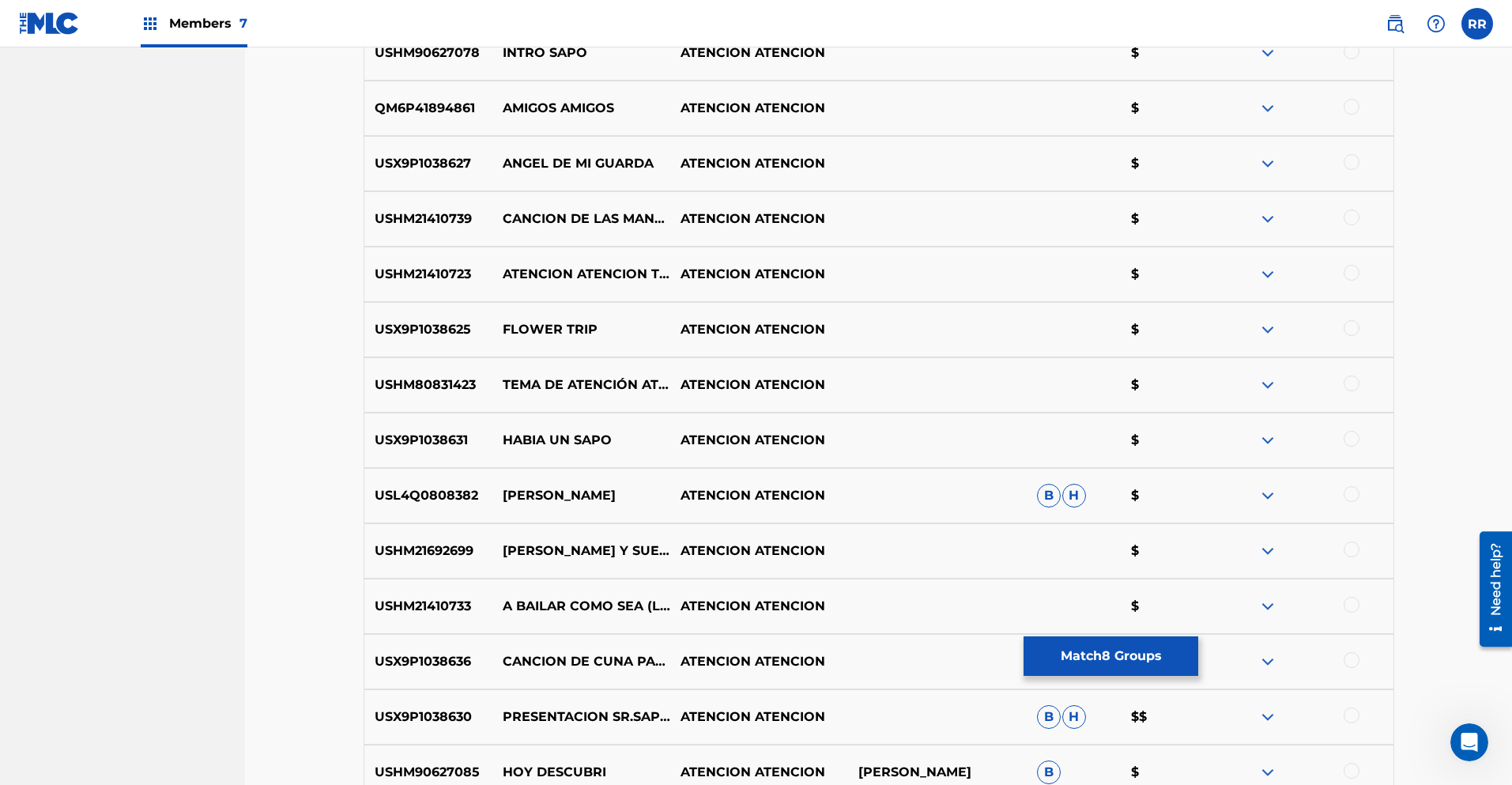 click at bounding box center (1303, 440) 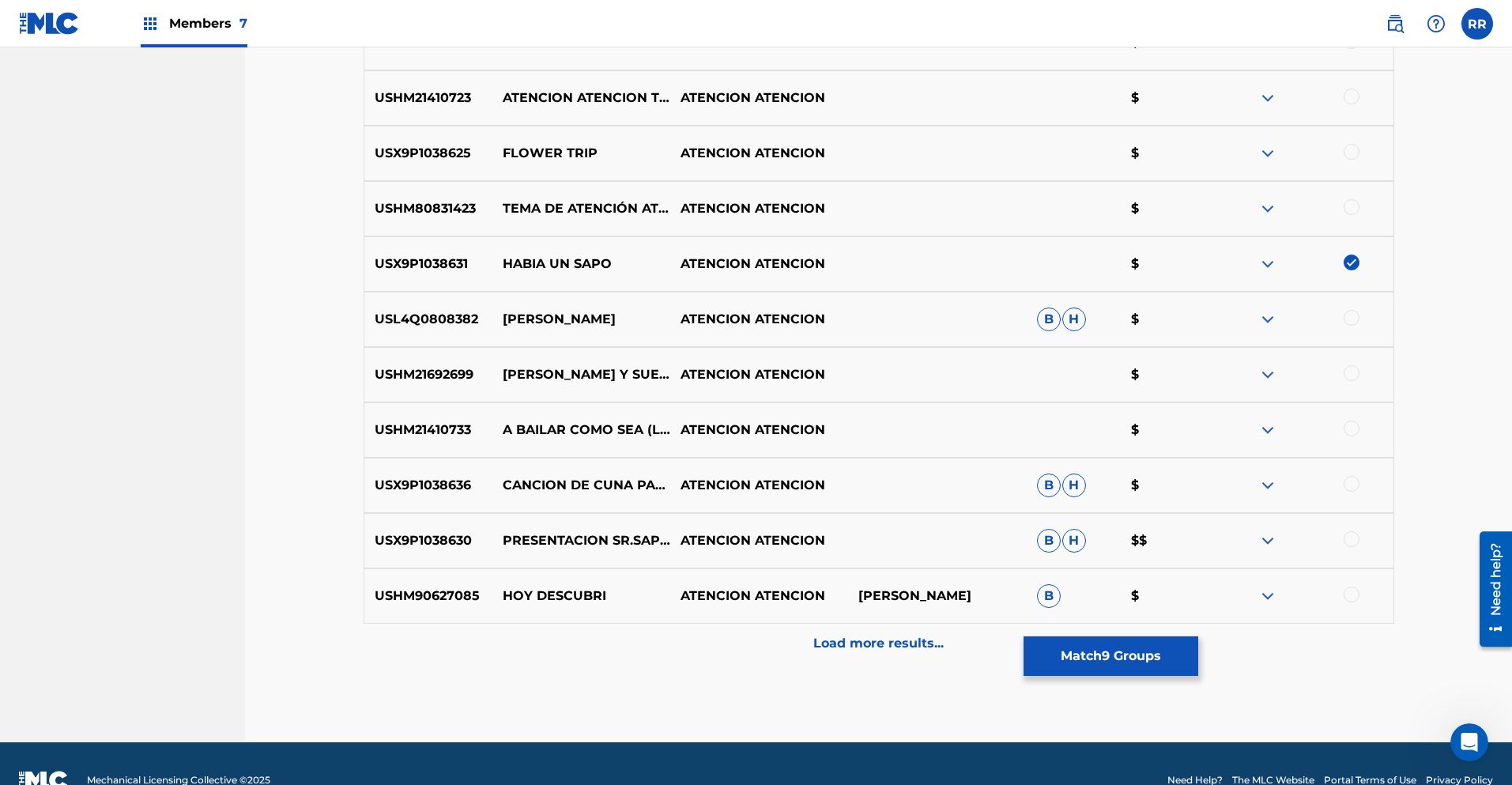 scroll, scrollTop: 5640, scrollLeft: 0, axis: vertical 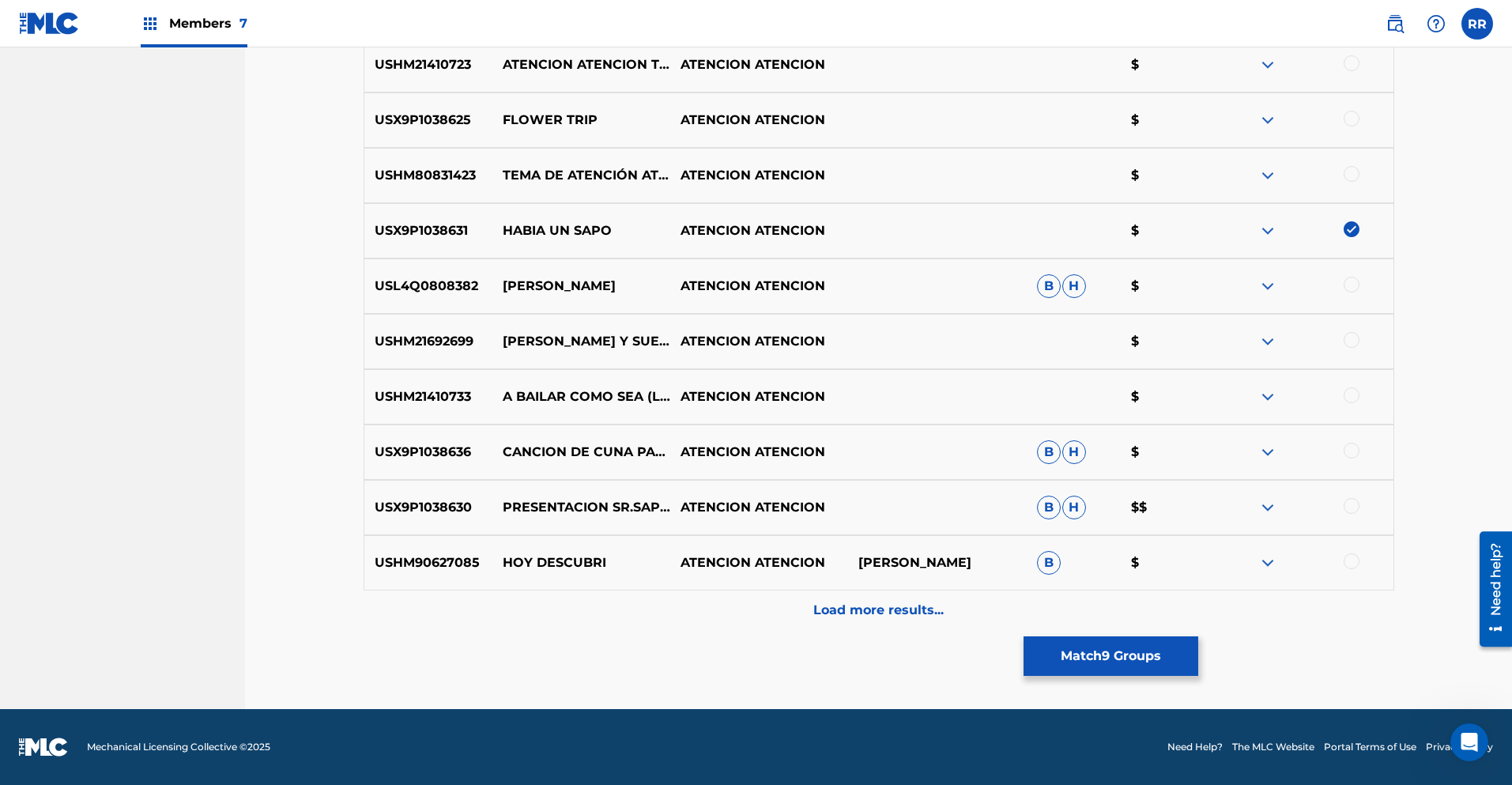 click on "Load more results..." at bounding box center [878, 610] 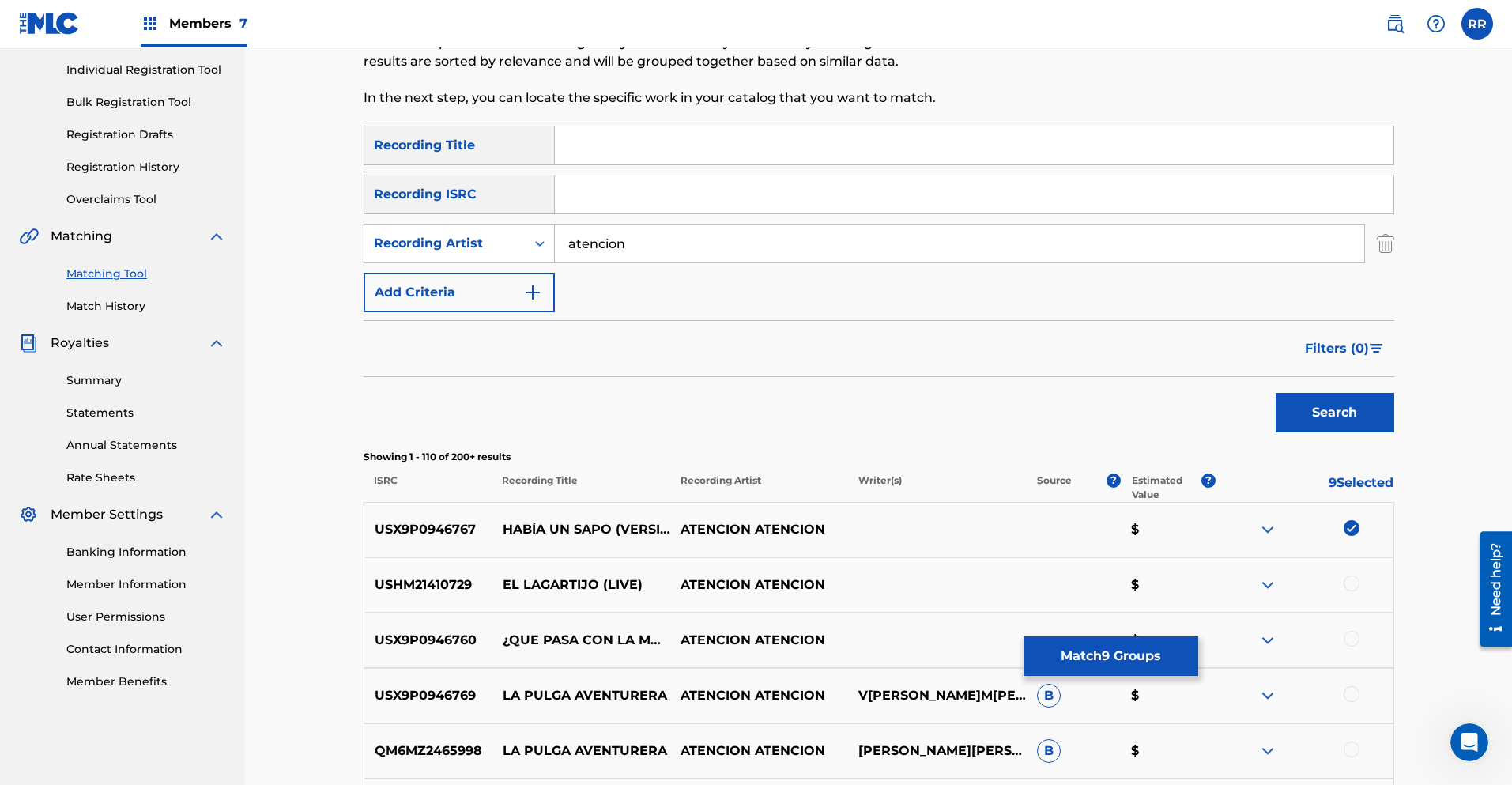scroll, scrollTop: 5640, scrollLeft: 0, axis: vertical 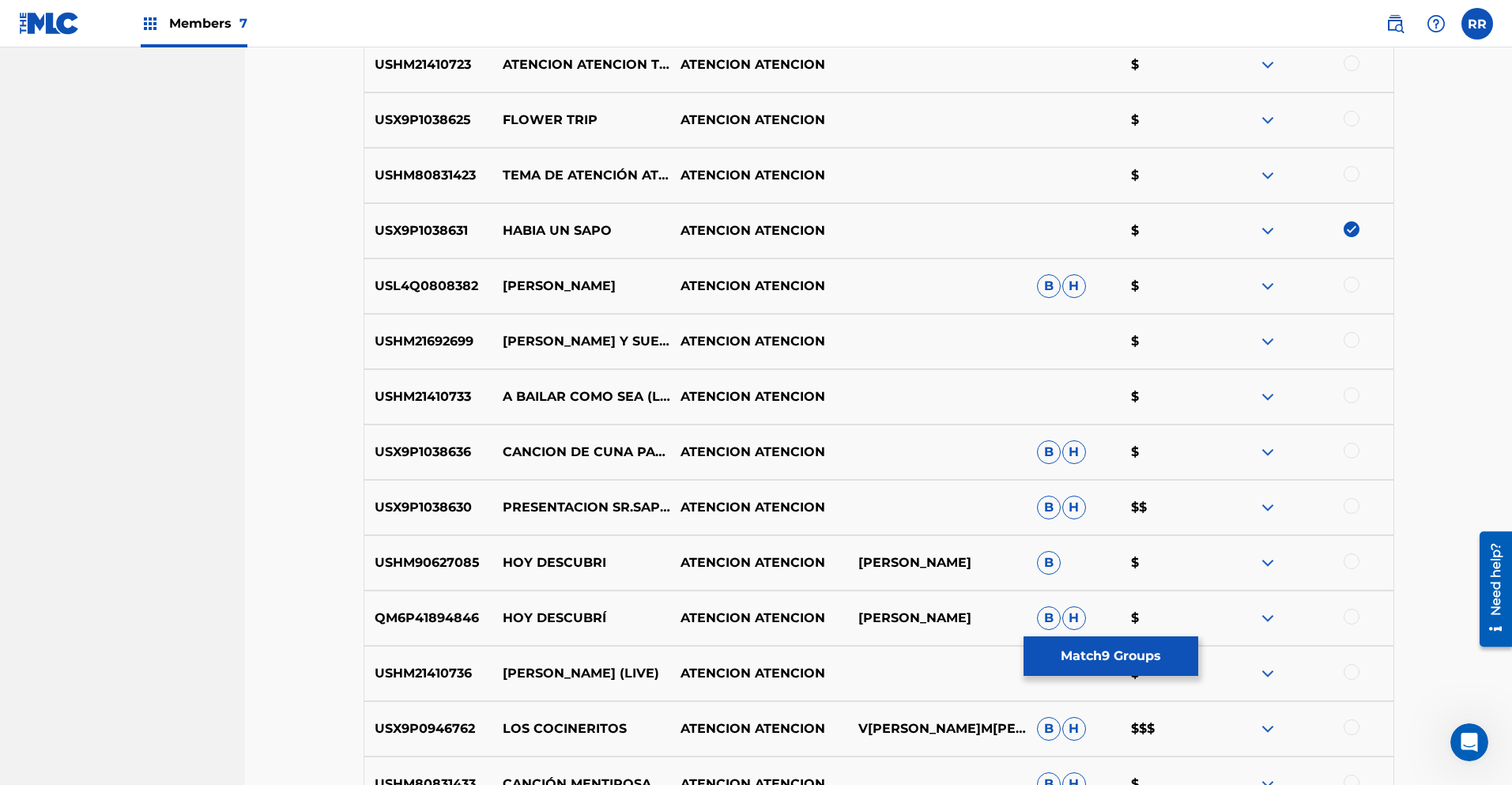 click at bounding box center (1352, 506) 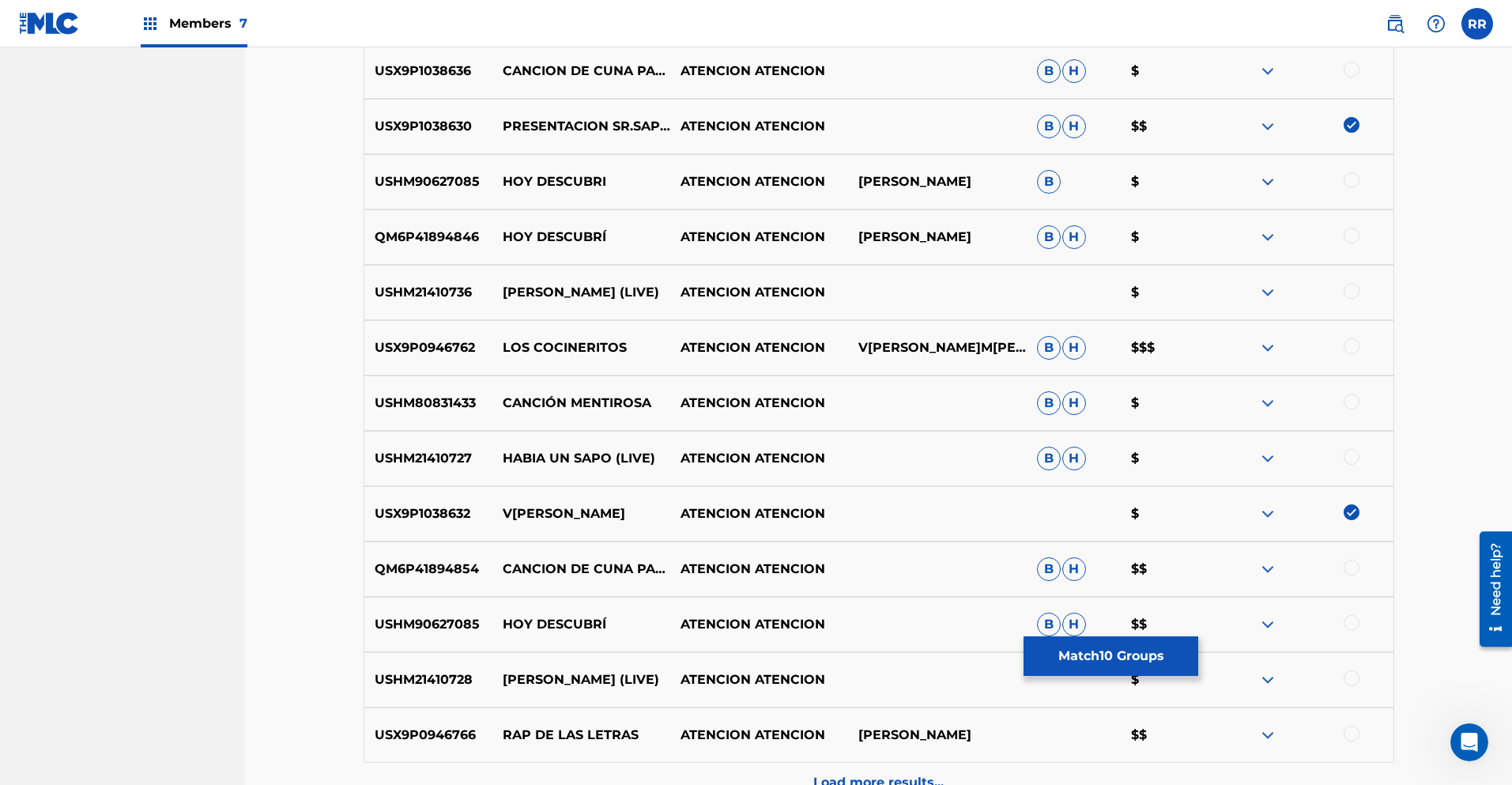 scroll, scrollTop: 6033, scrollLeft: 0, axis: vertical 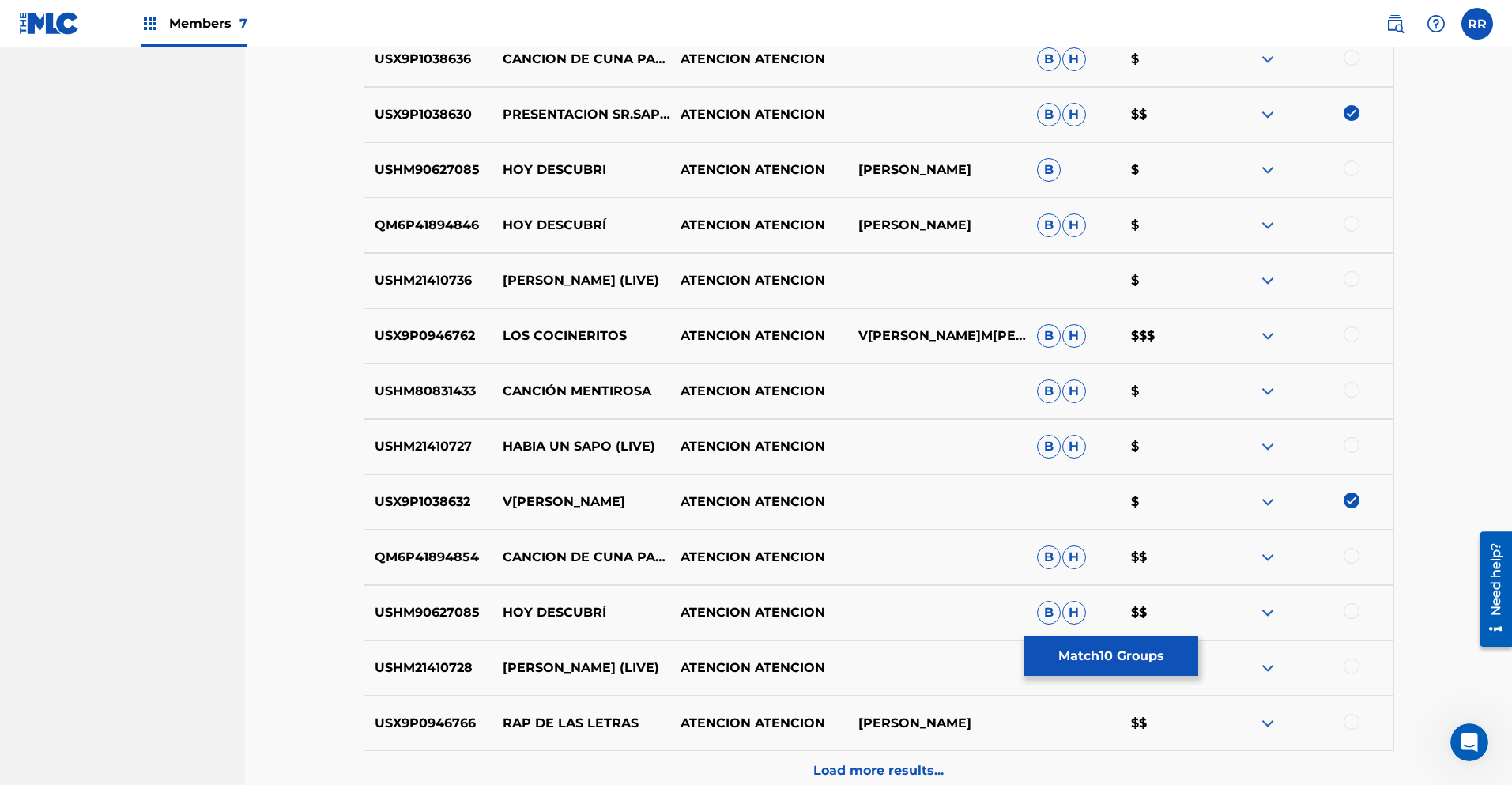 click at bounding box center [1352, 445] 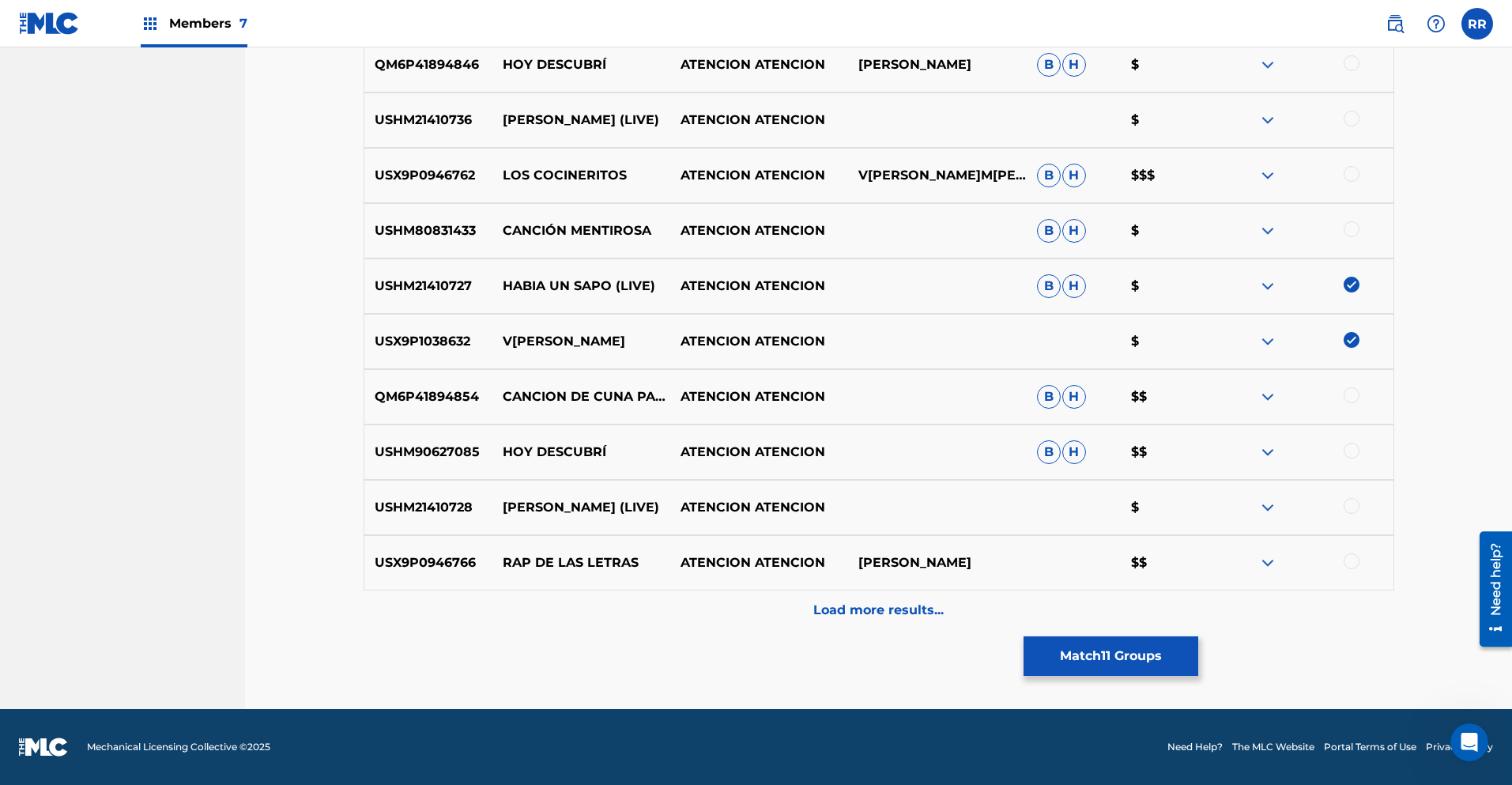 click on "Load more results..." at bounding box center [878, 610] 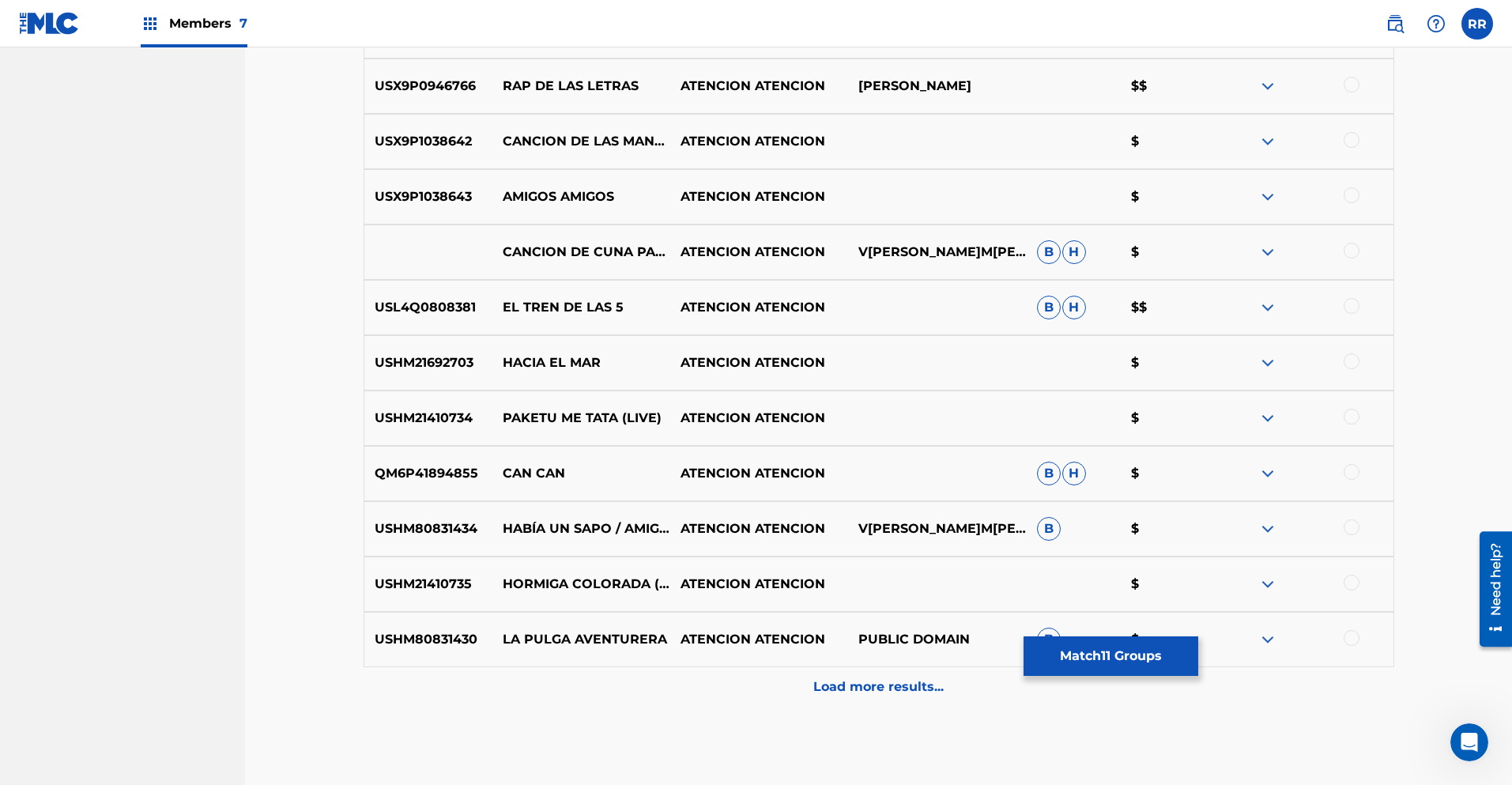 scroll, scrollTop: 6747, scrollLeft: 0, axis: vertical 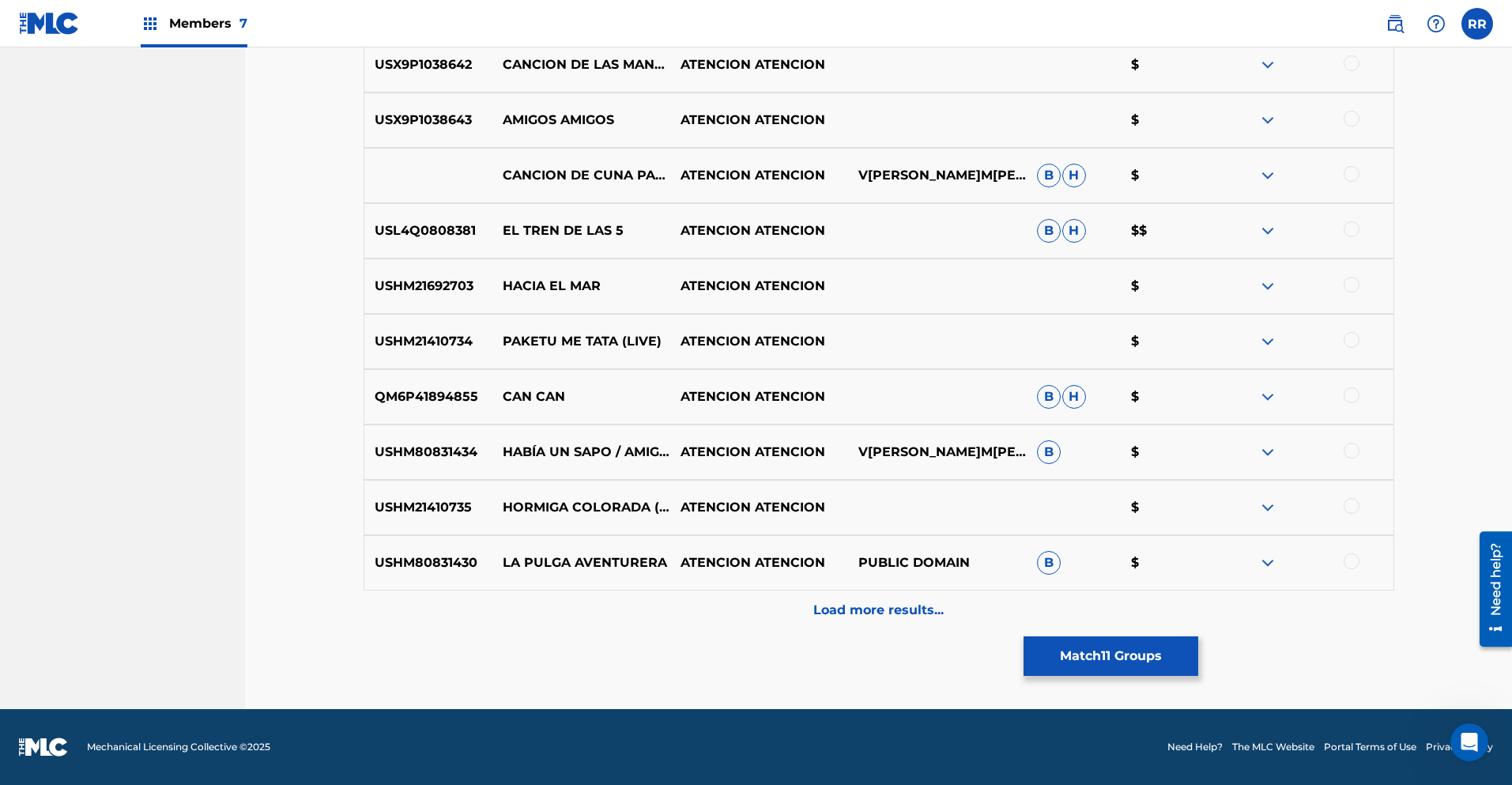 click at bounding box center (1352, 451) 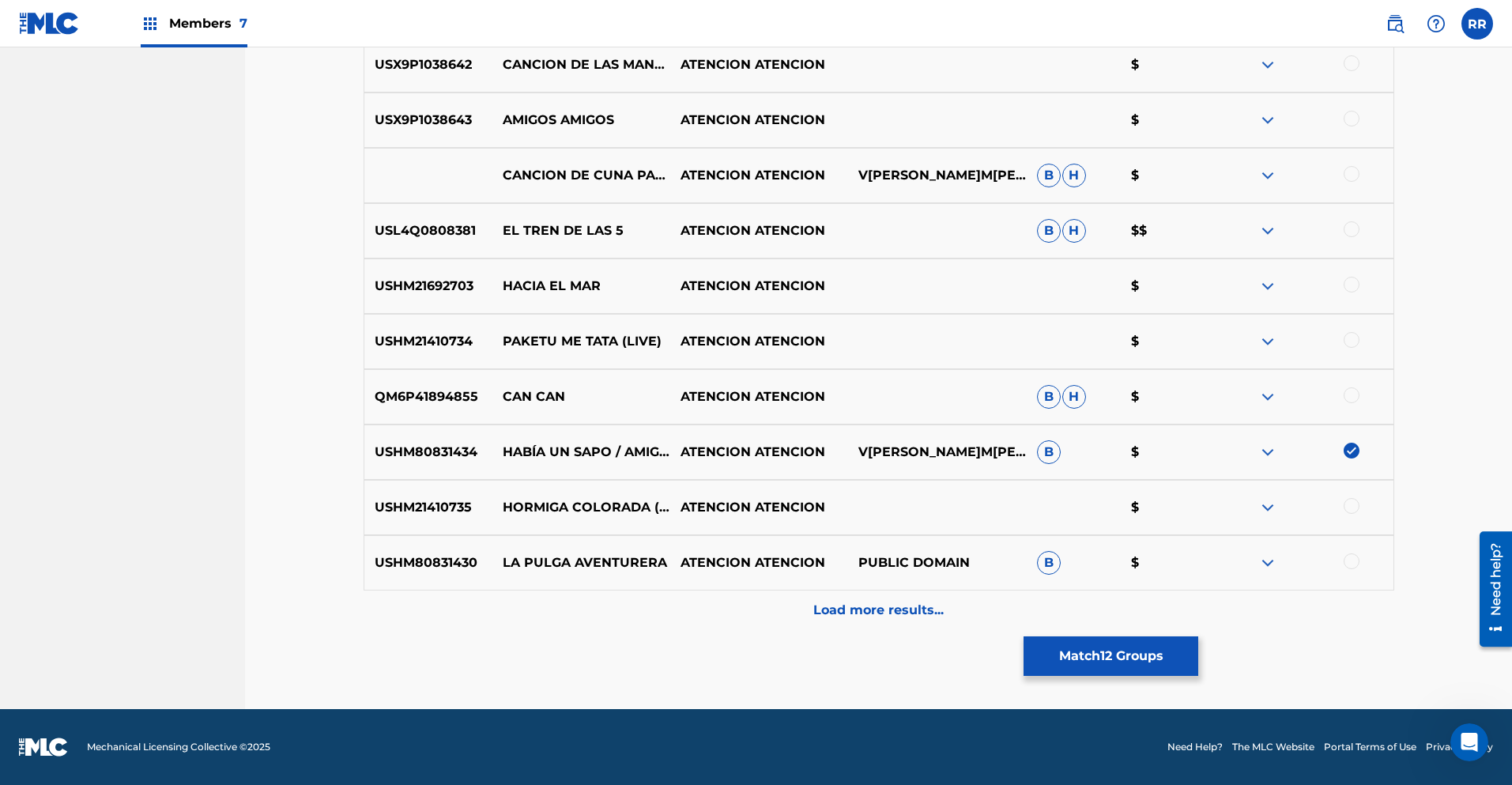 click on "Load more results..." at bounding box center [878, 610] 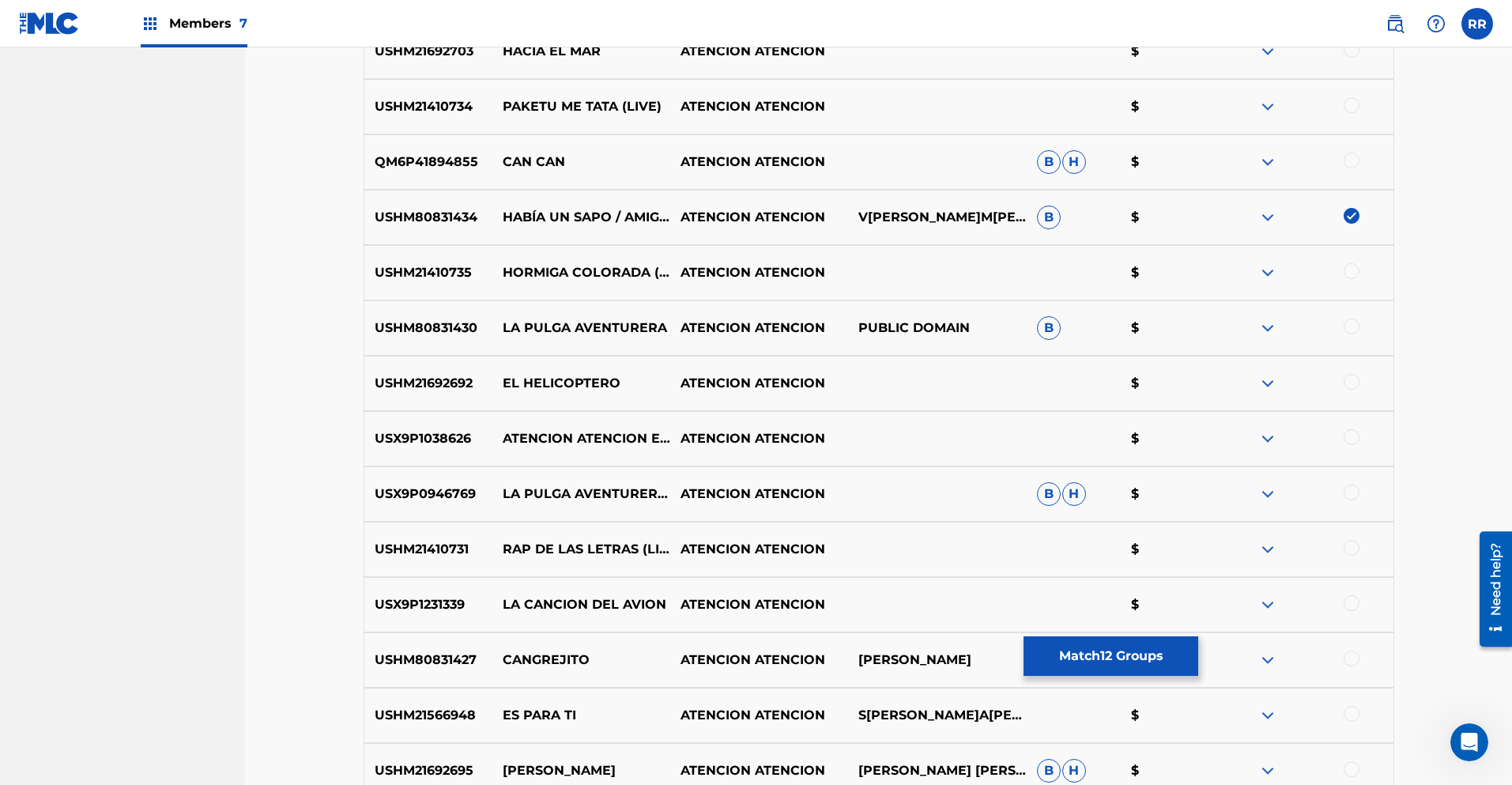 scroll, scrollTop: 7301, scrollLeft: 0, axis: vertical 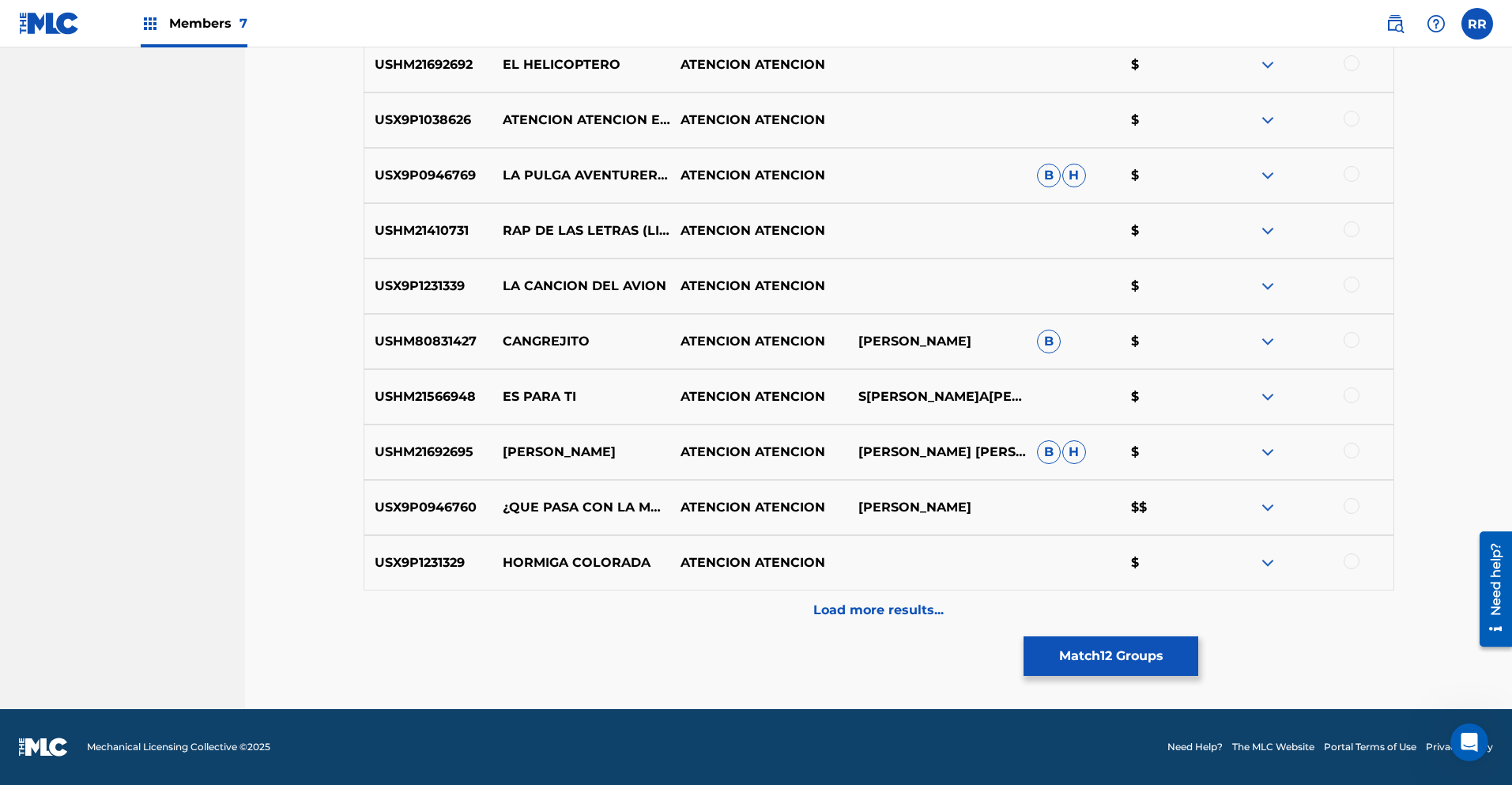 click on "Load more results..." at bounding box center (878, 610) 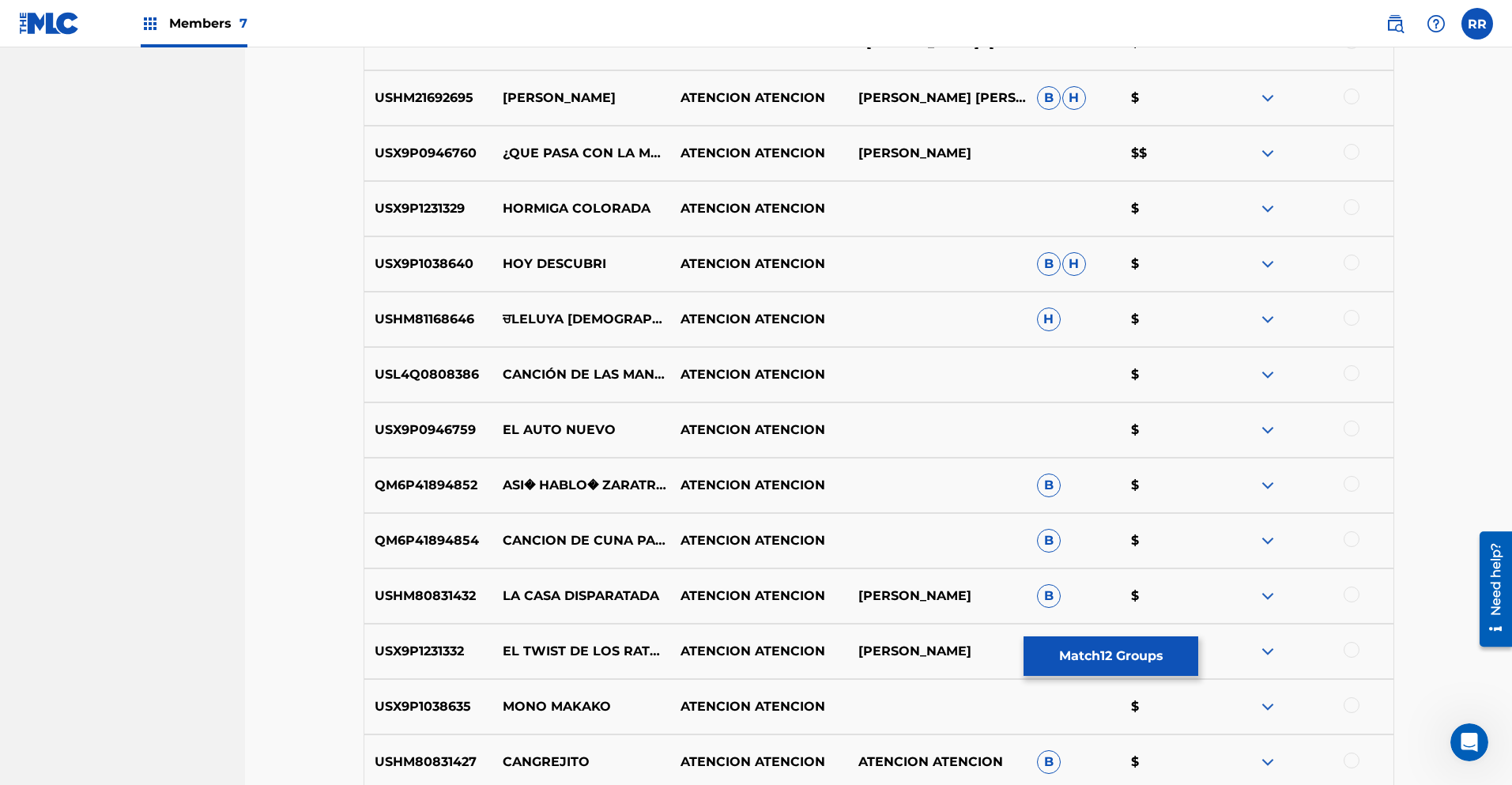 scroll, scrollTop: 7854, scrollLeft: 0, axis: vertical 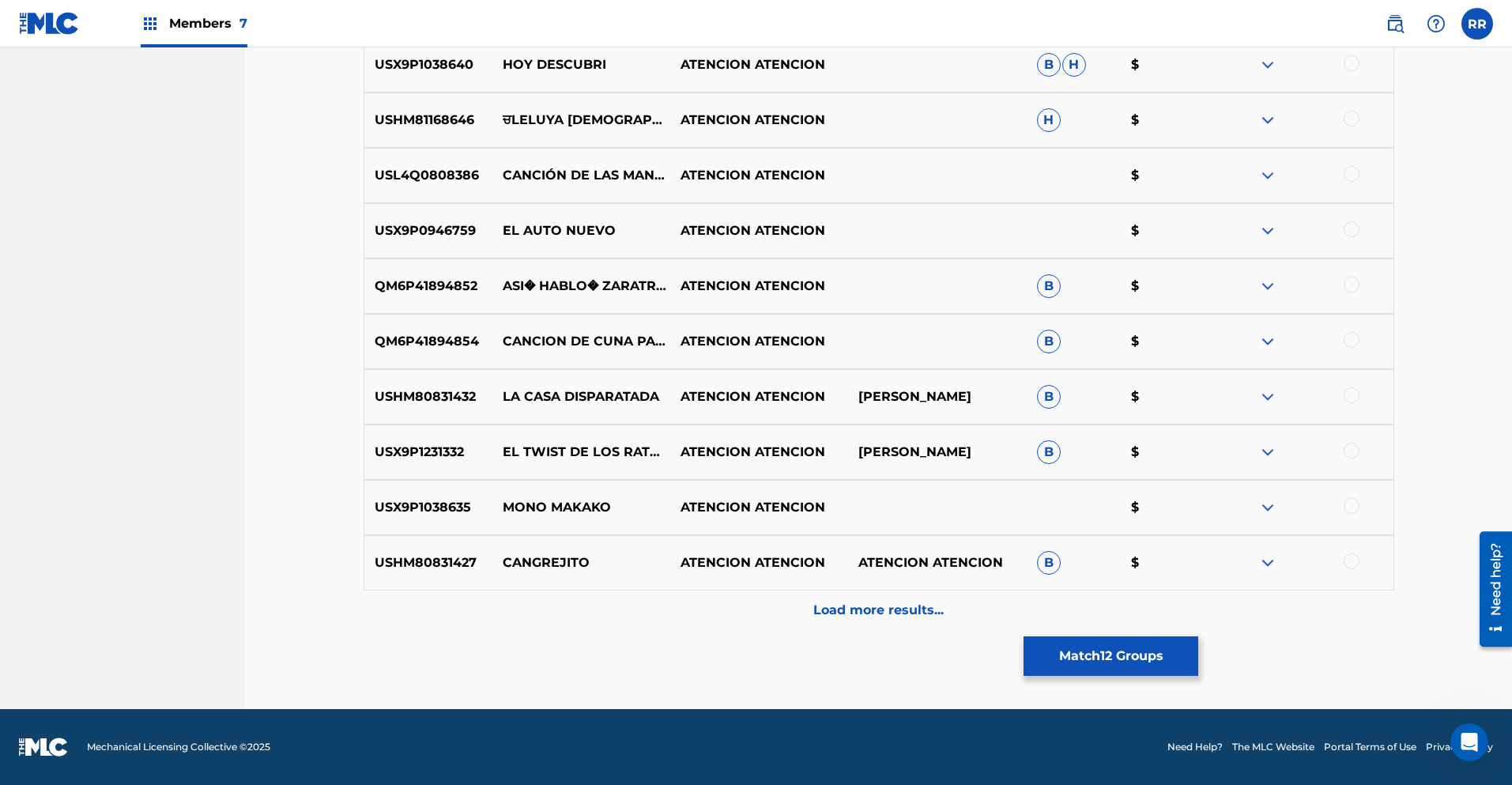 click on "Load more results..." at bounding box center [878, 610] 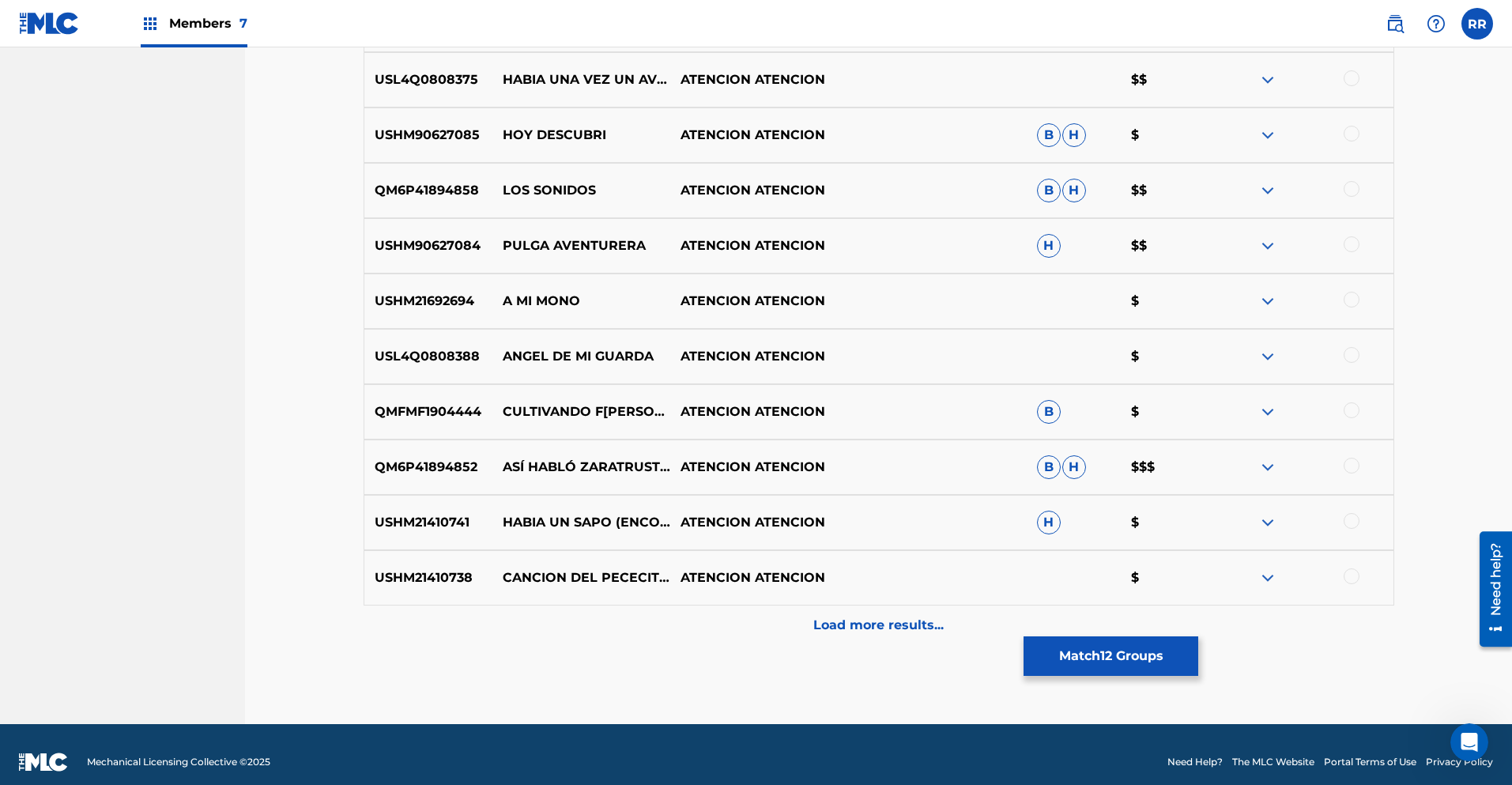 scroll, scrollTop: 8407, scrollLeft: 0, axis: vertical 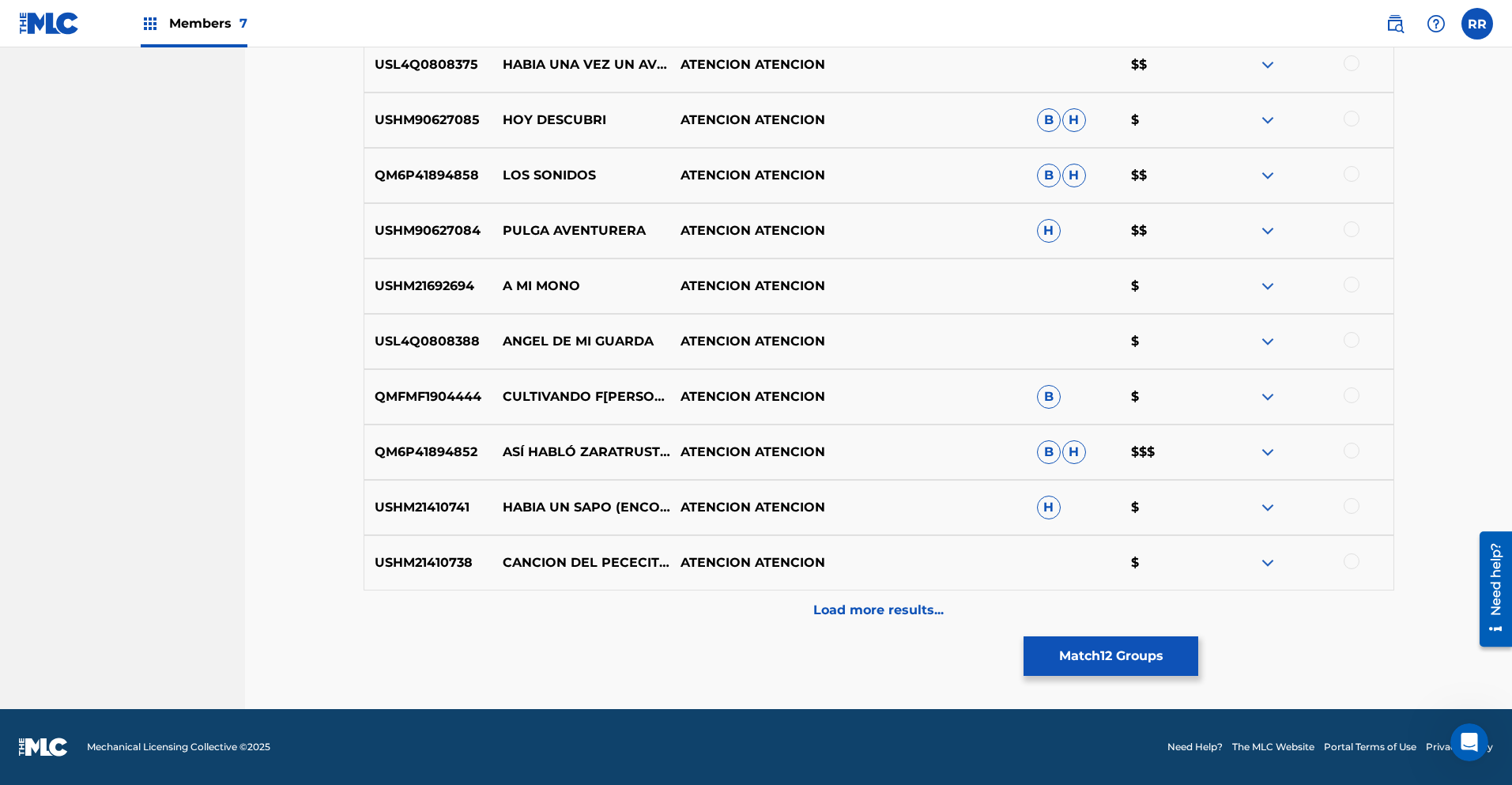 click at bounding box center (1352, 506) 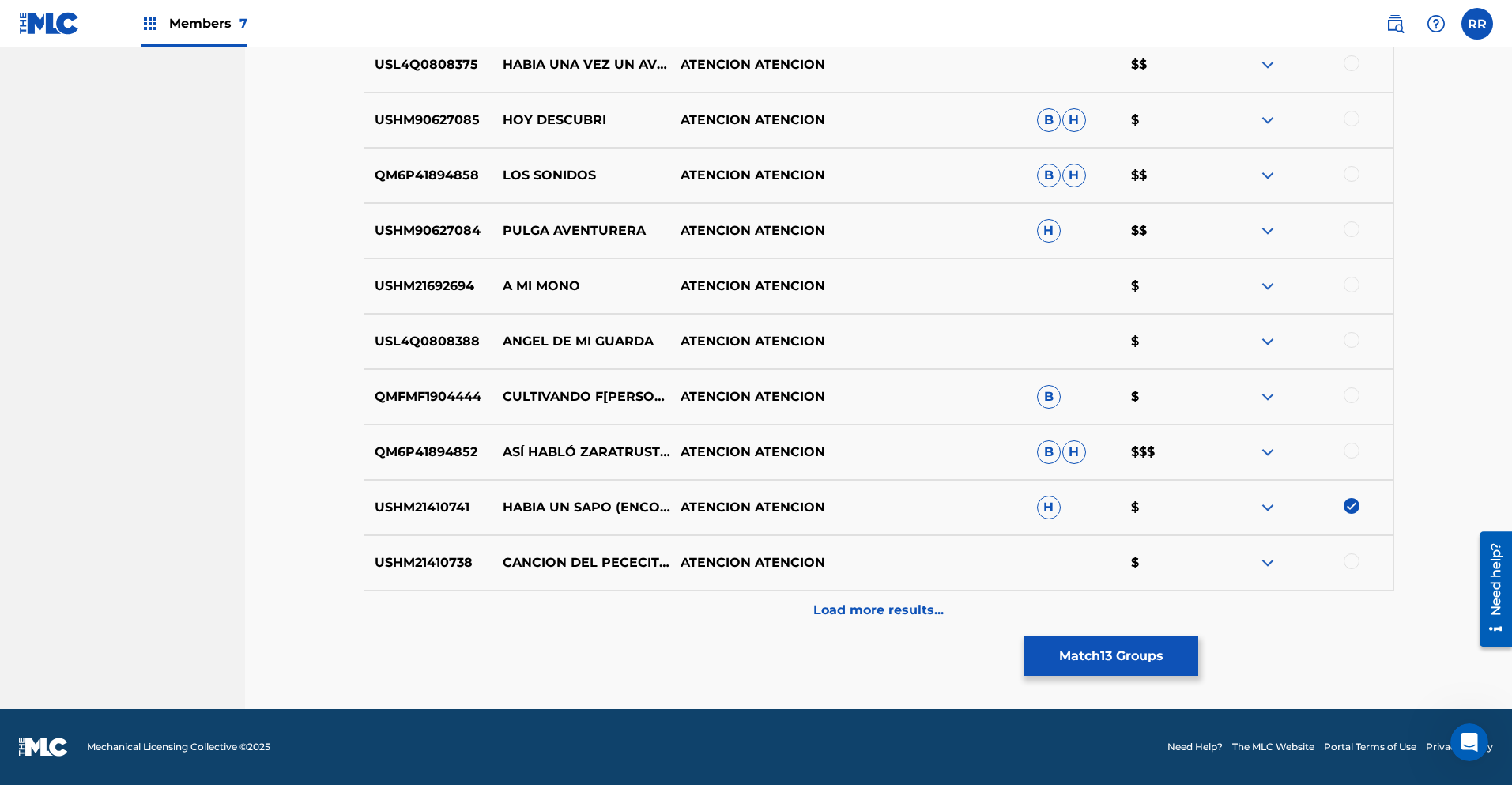 click on "Load more results..." at bounding box center (878, 610) 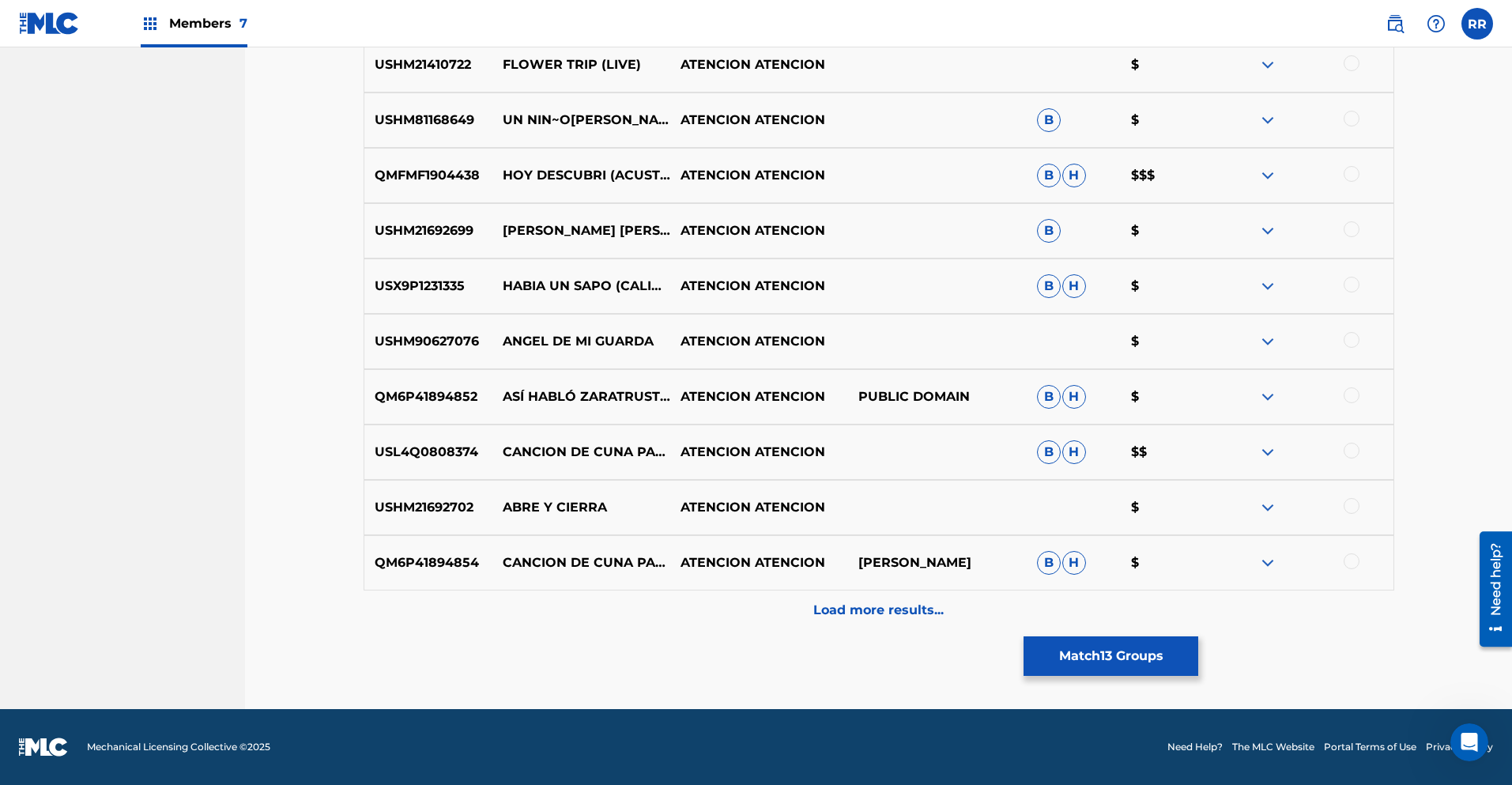 click on "Load more results..." at bounding box center (878, 610) 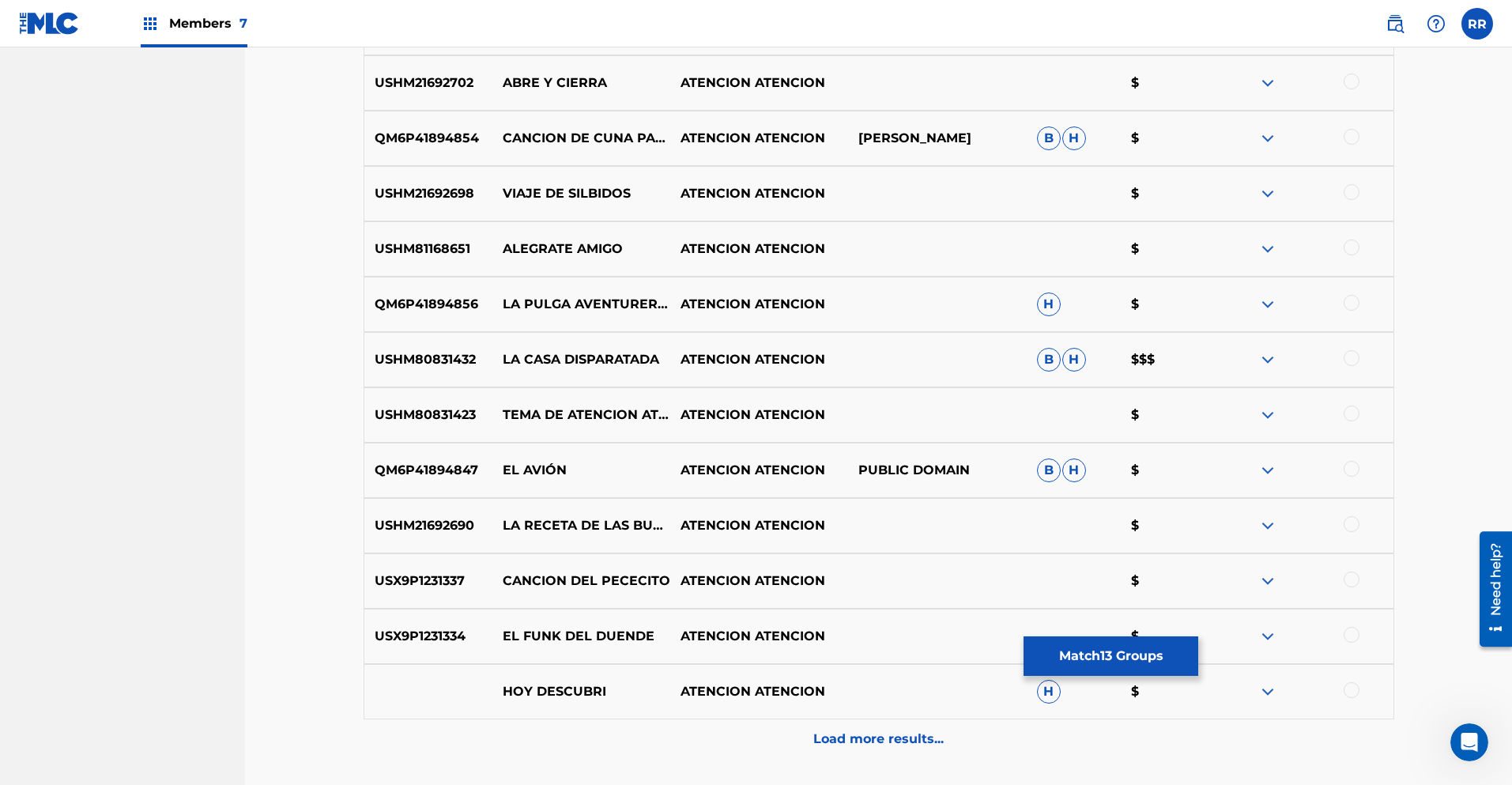 scroll, scrollTop: 9514, scrollLeft: 0, axis: vertical 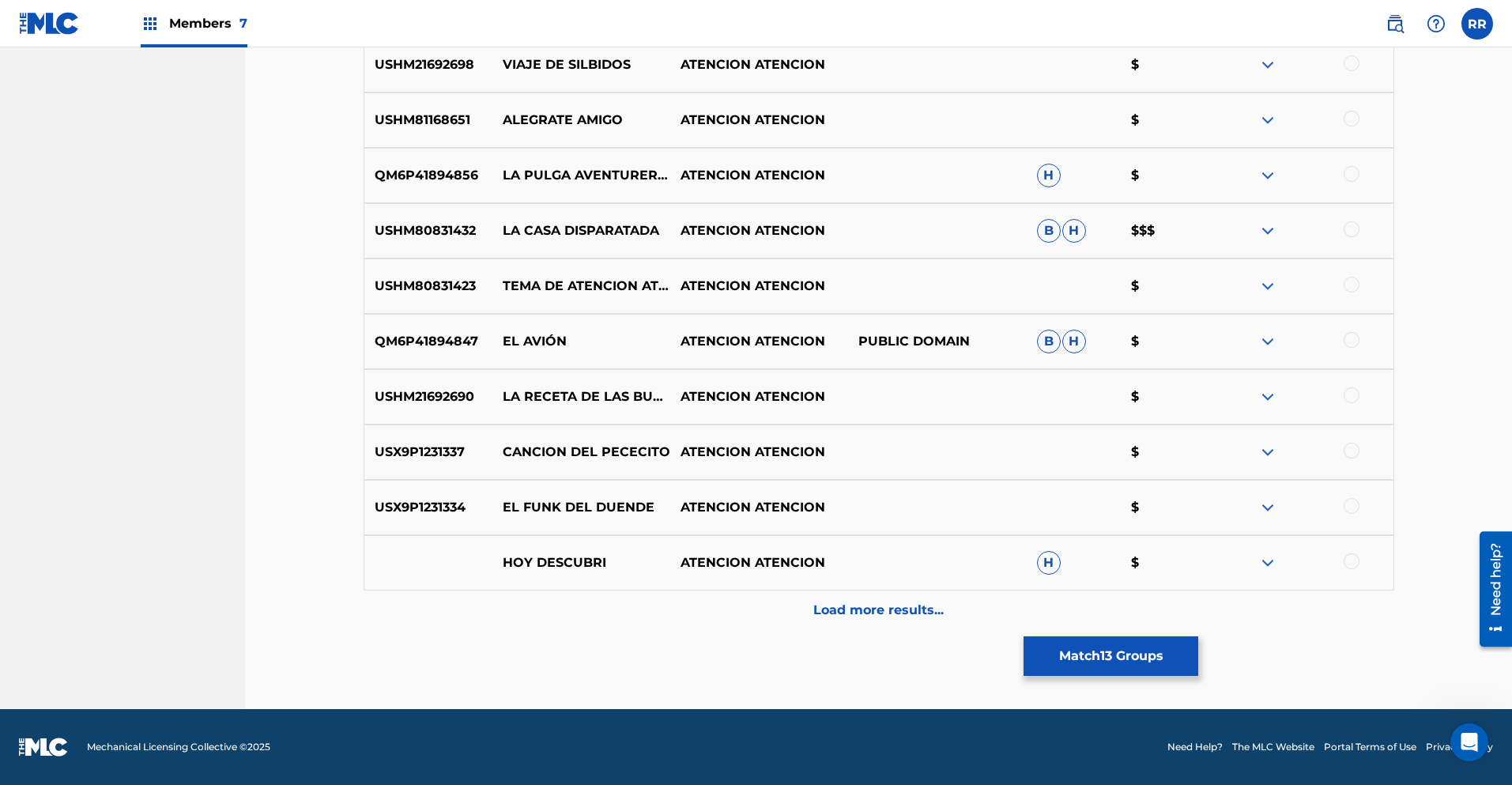 click on "Match  13 Groups" at bounding box center [1110, 656] 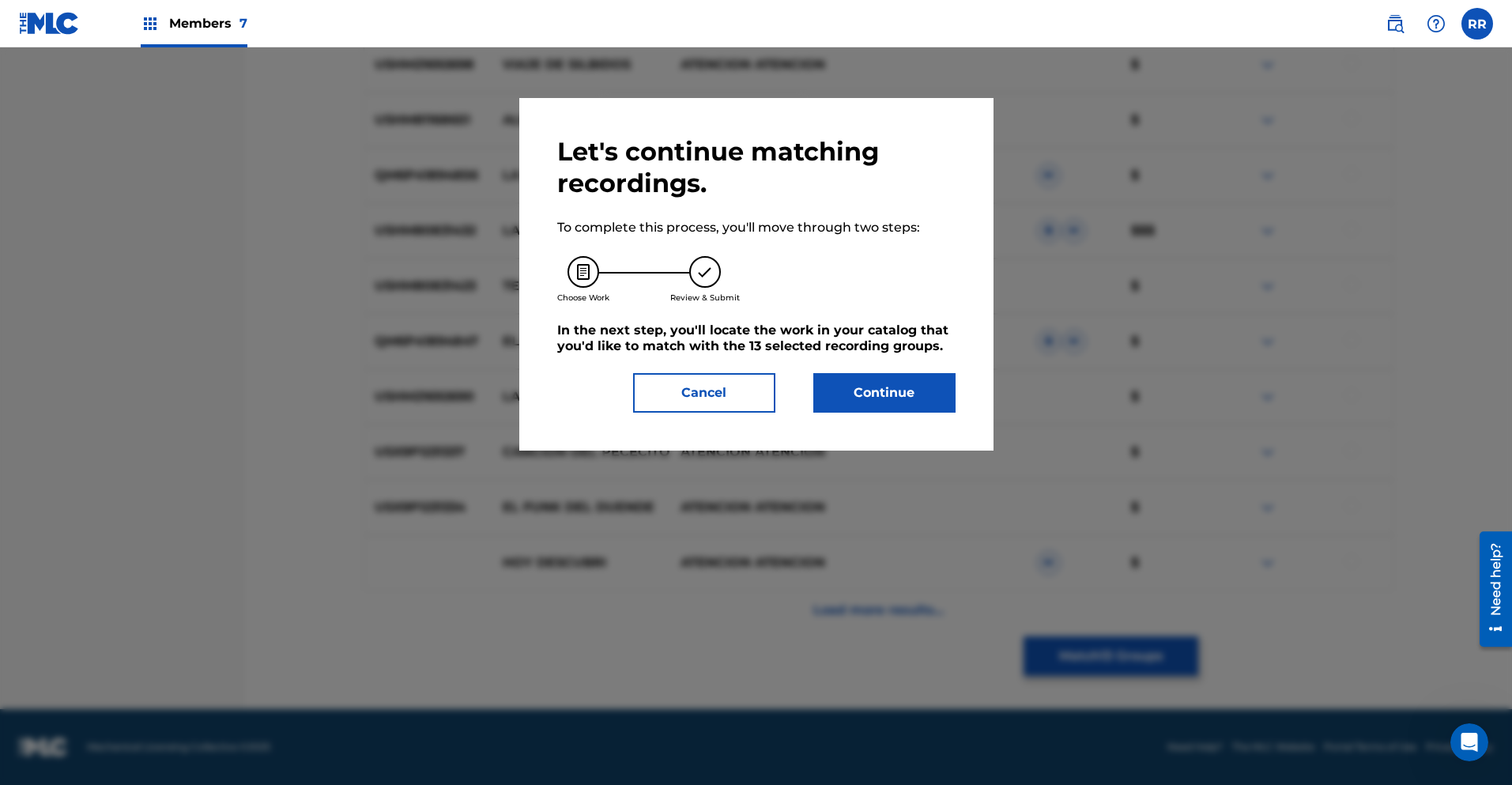 click on "Continue" at bounding box center (884, 393) 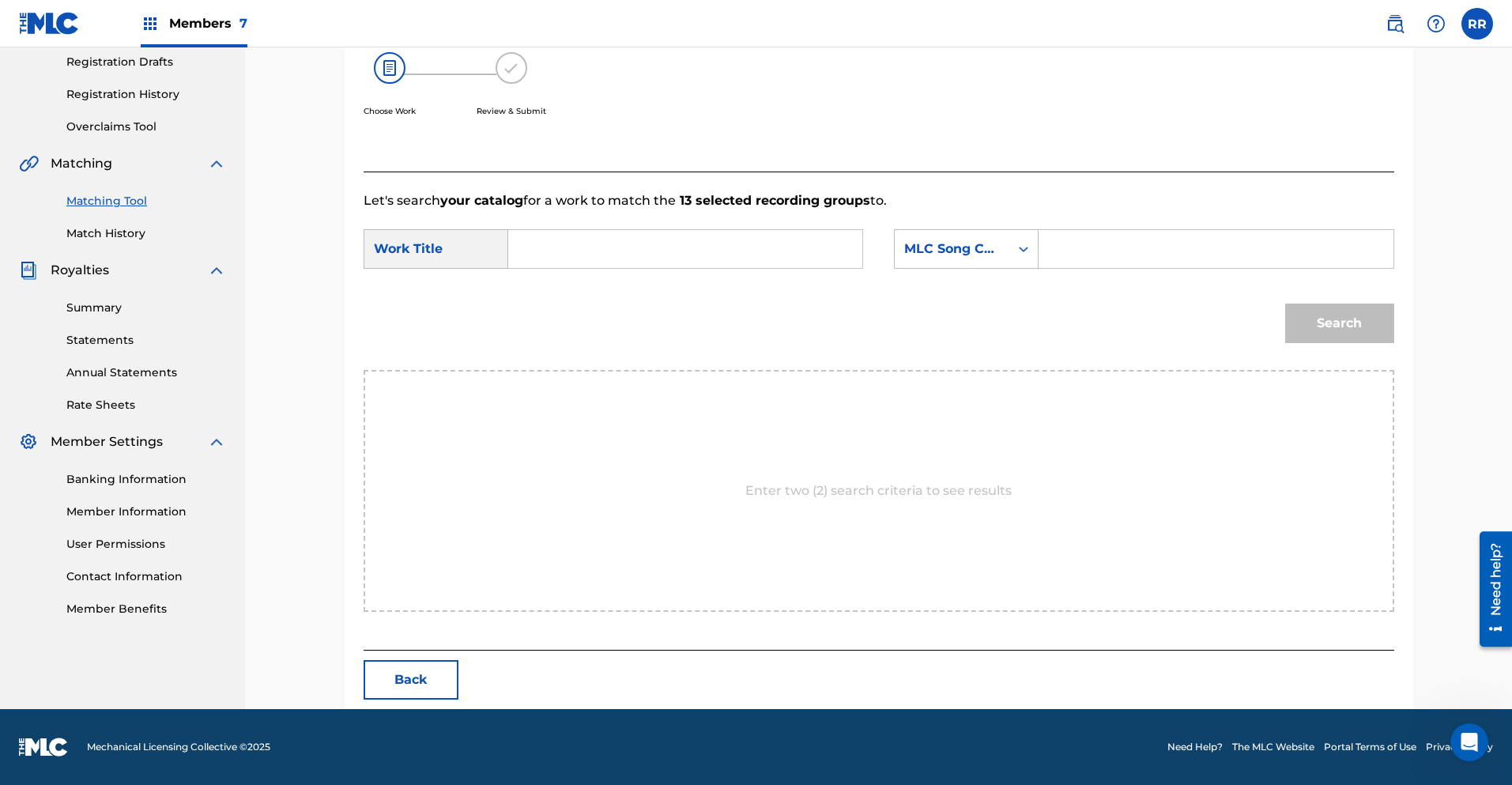 scroll, scrollTop: 268, scrollLeft: 0, axis: vertical 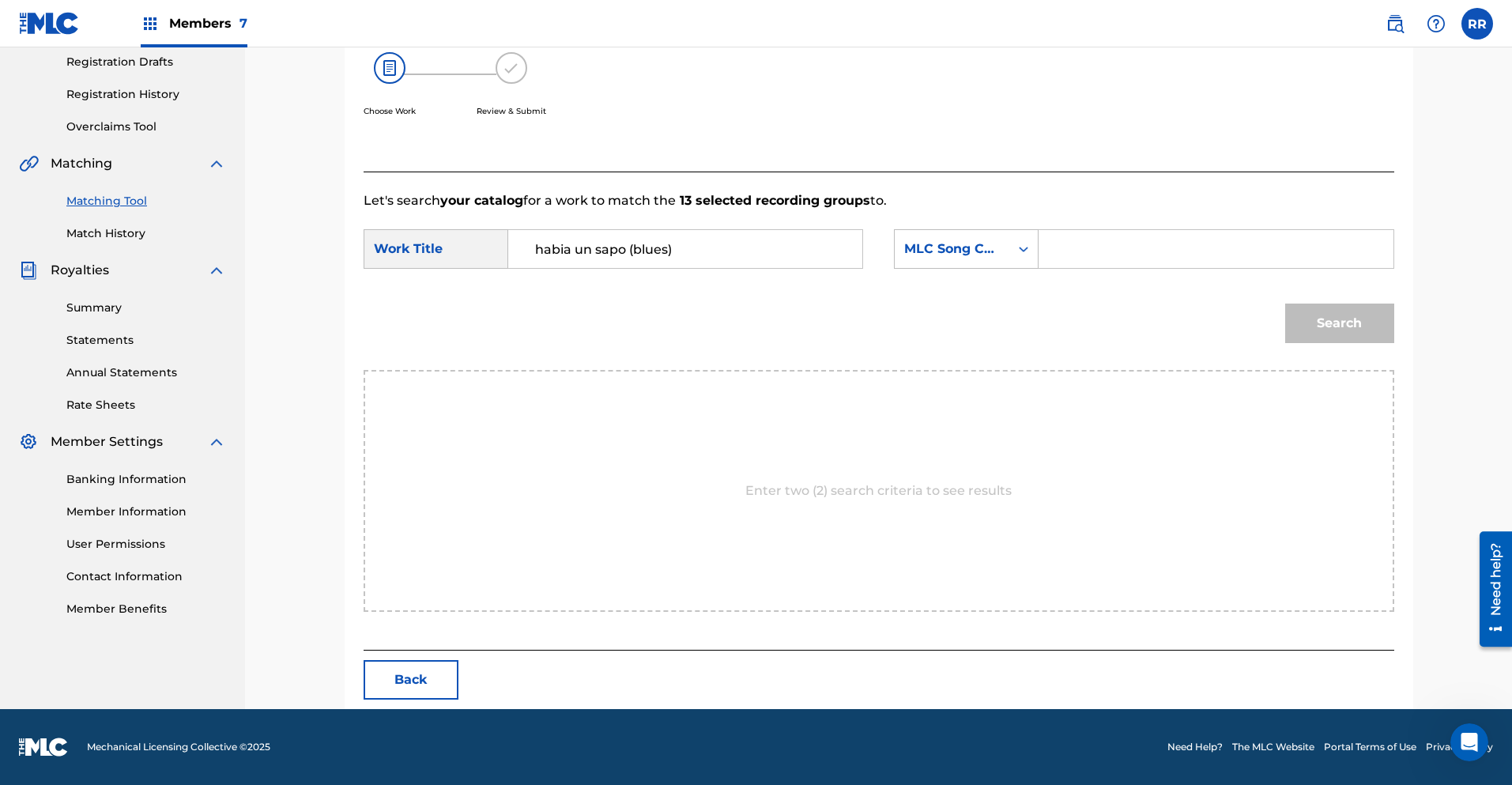 click on "habia un sapo (blues)" at bounding box center [685, 249] 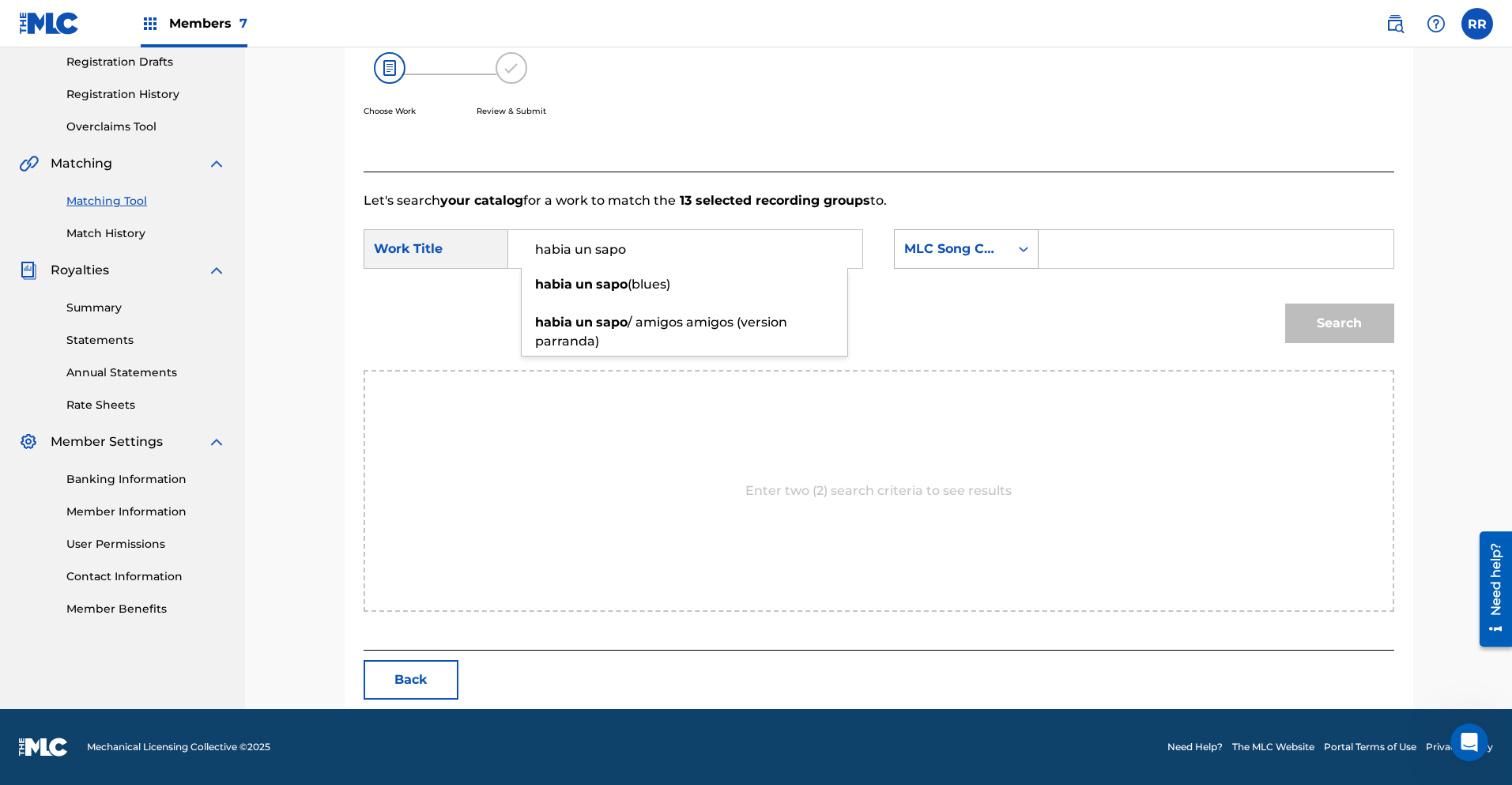 type on "habia un sapo" 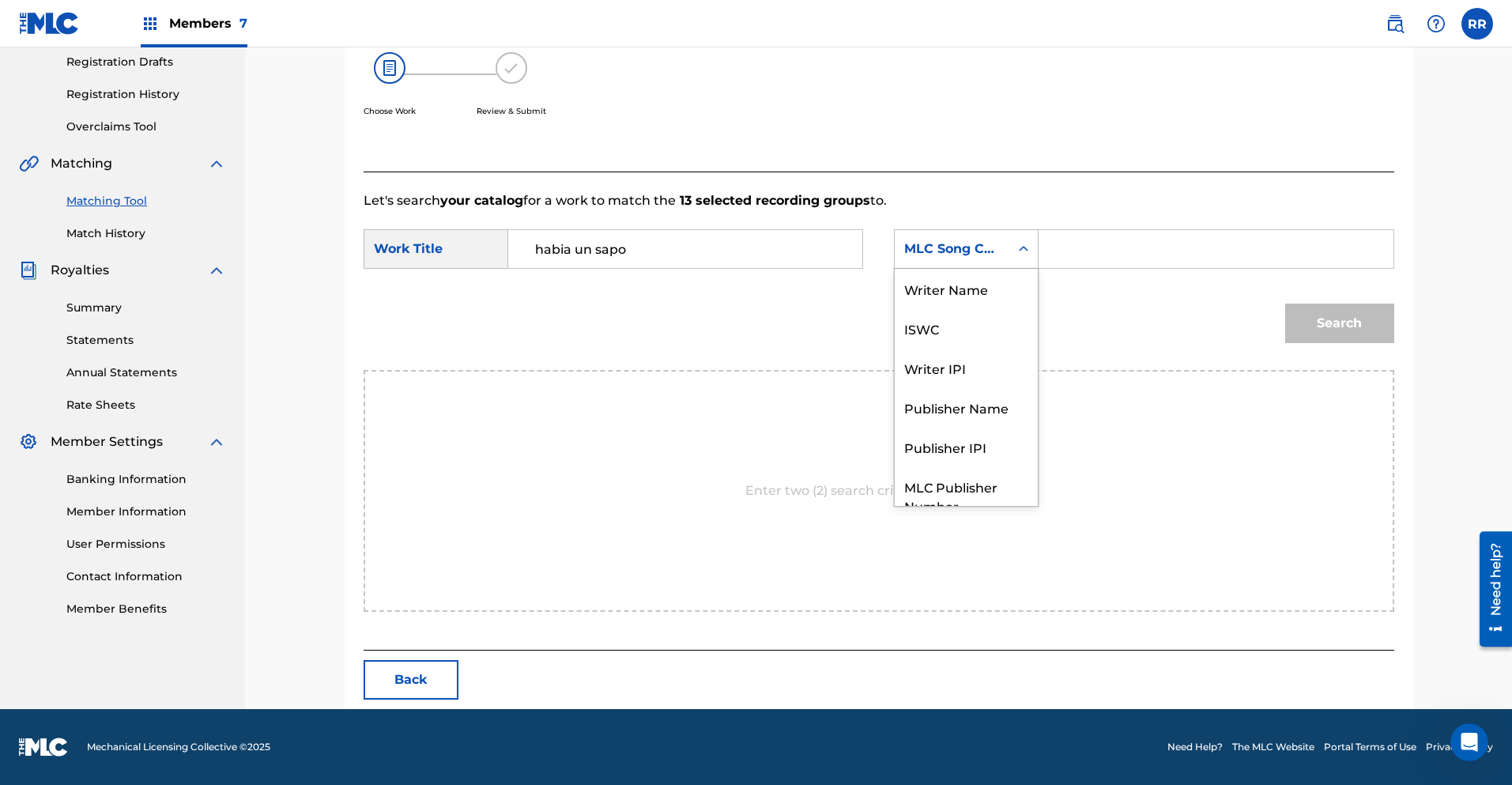 scroll, scrollTop: 58, scrollLeft: 0, axis: vertical 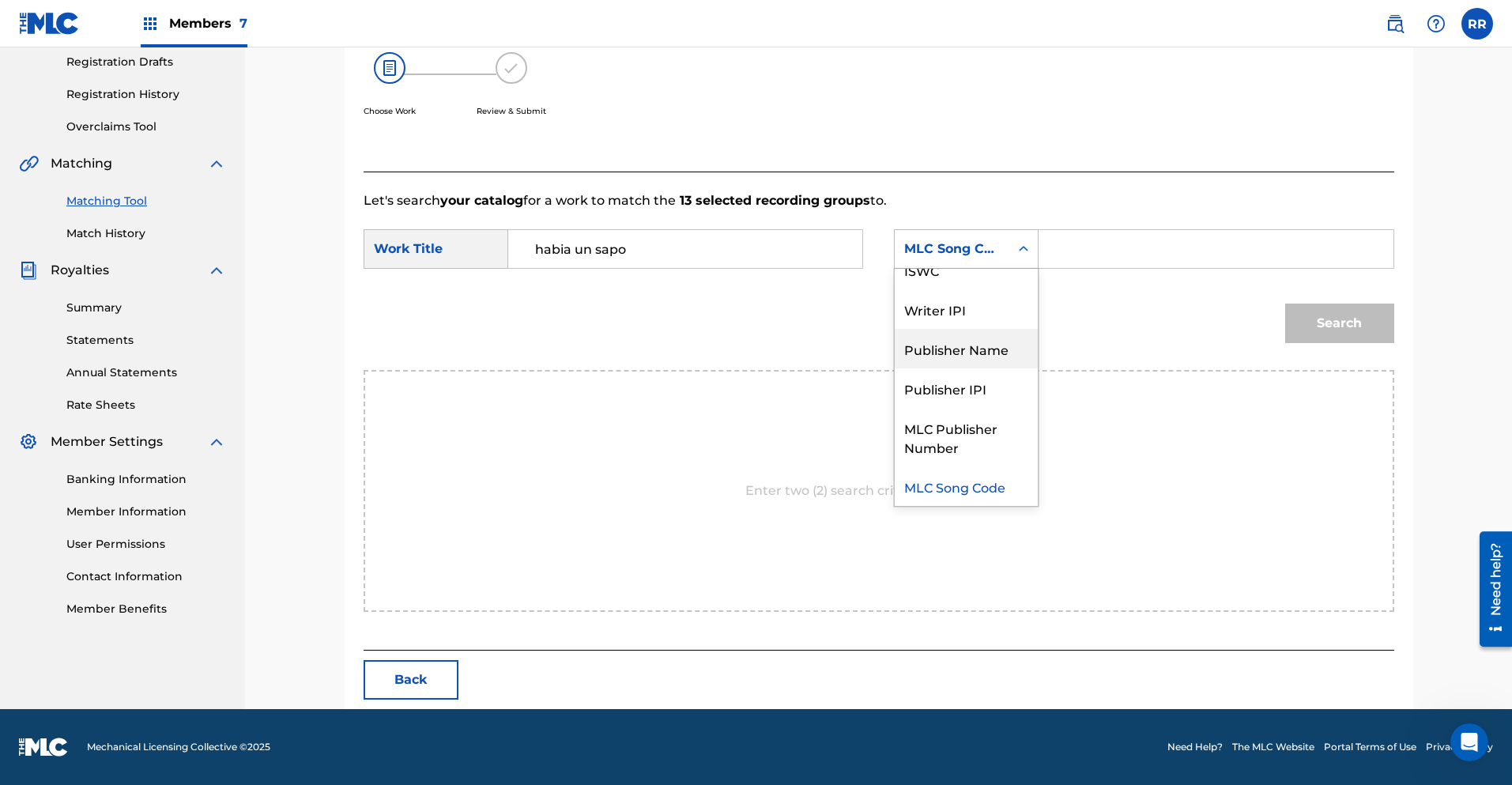 click on "Publisher Name" at bounding box center (966, 349) 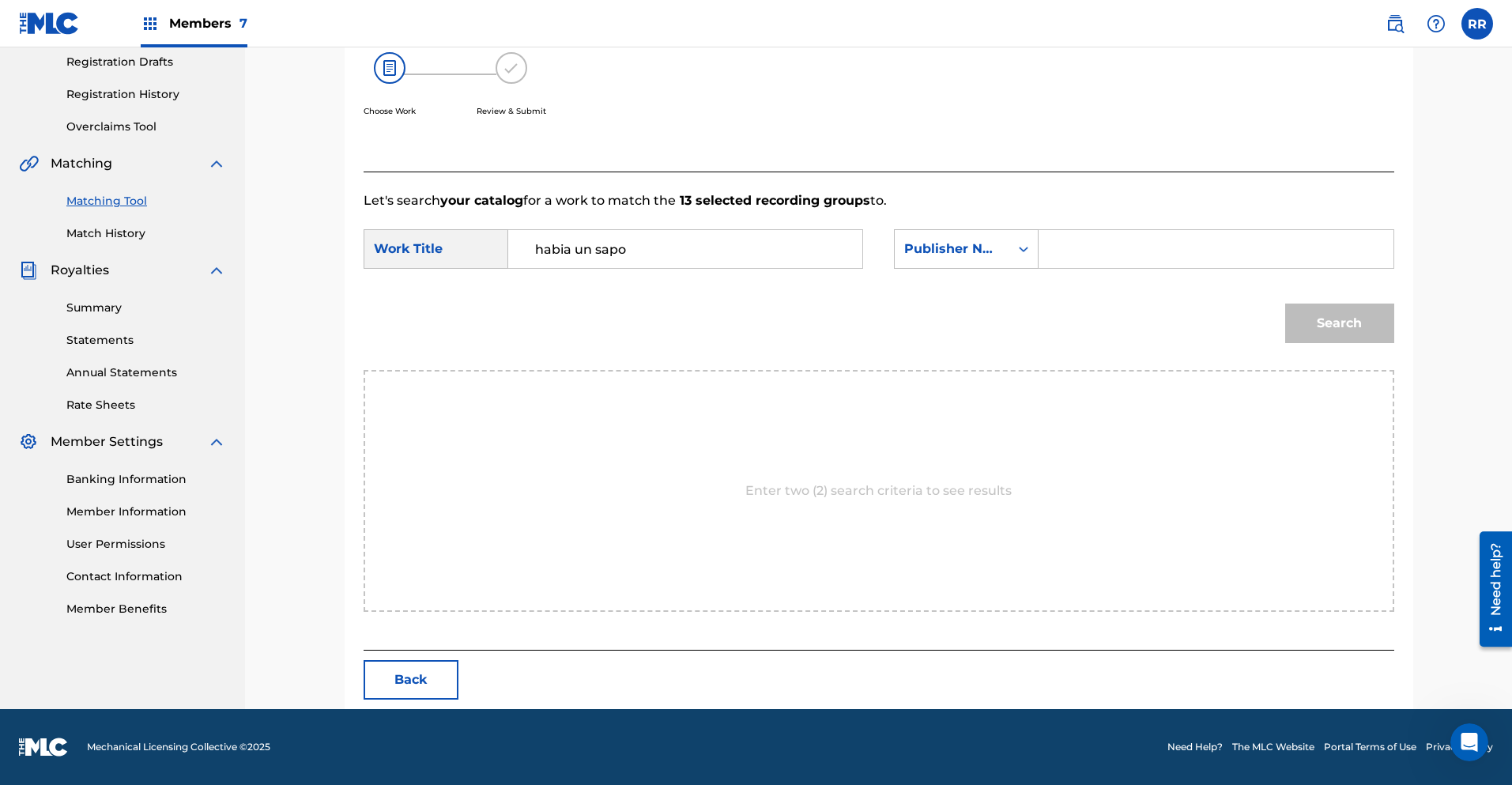 click at bounding box center [1216, 249] 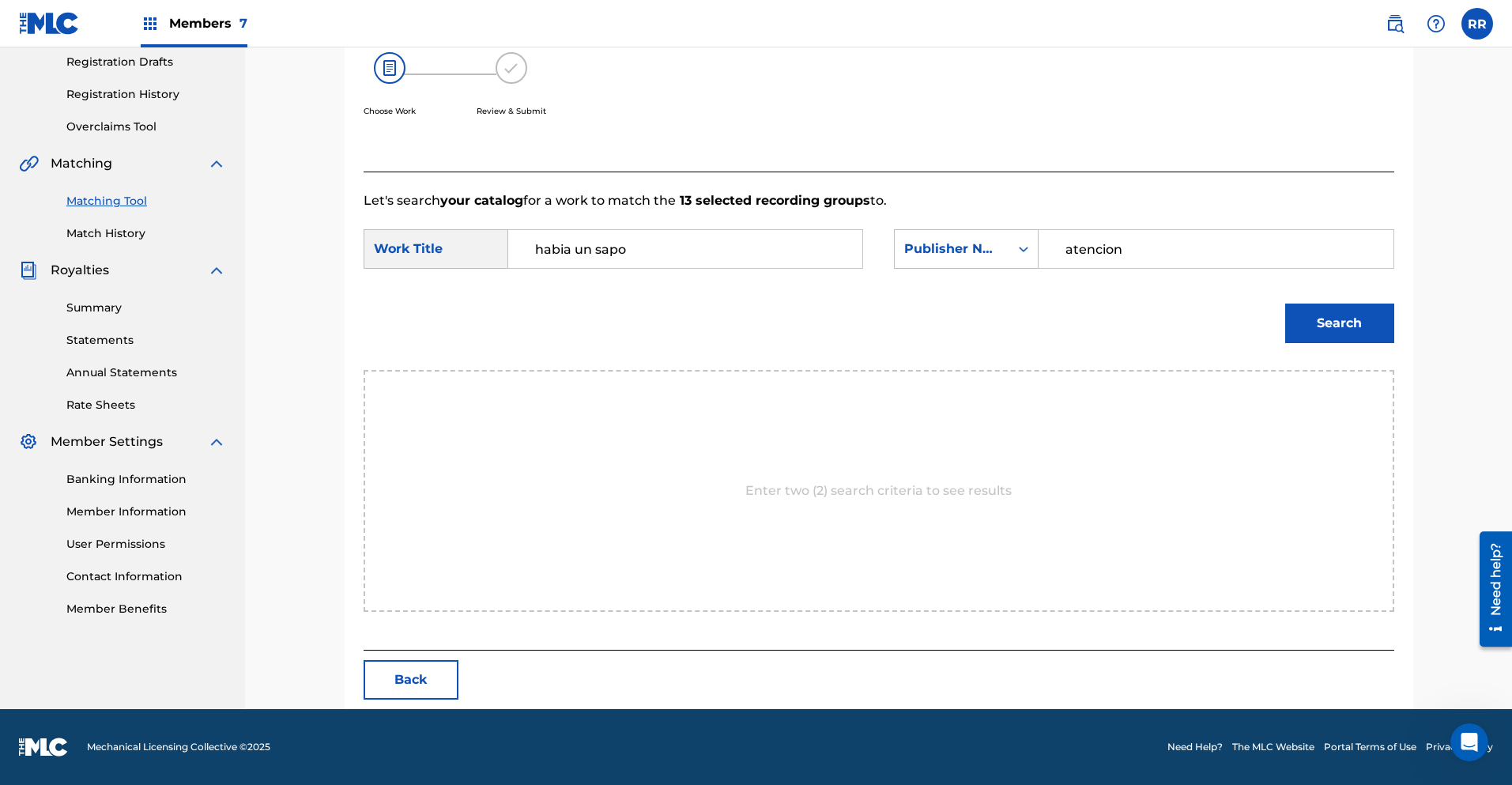 type on "atencion" 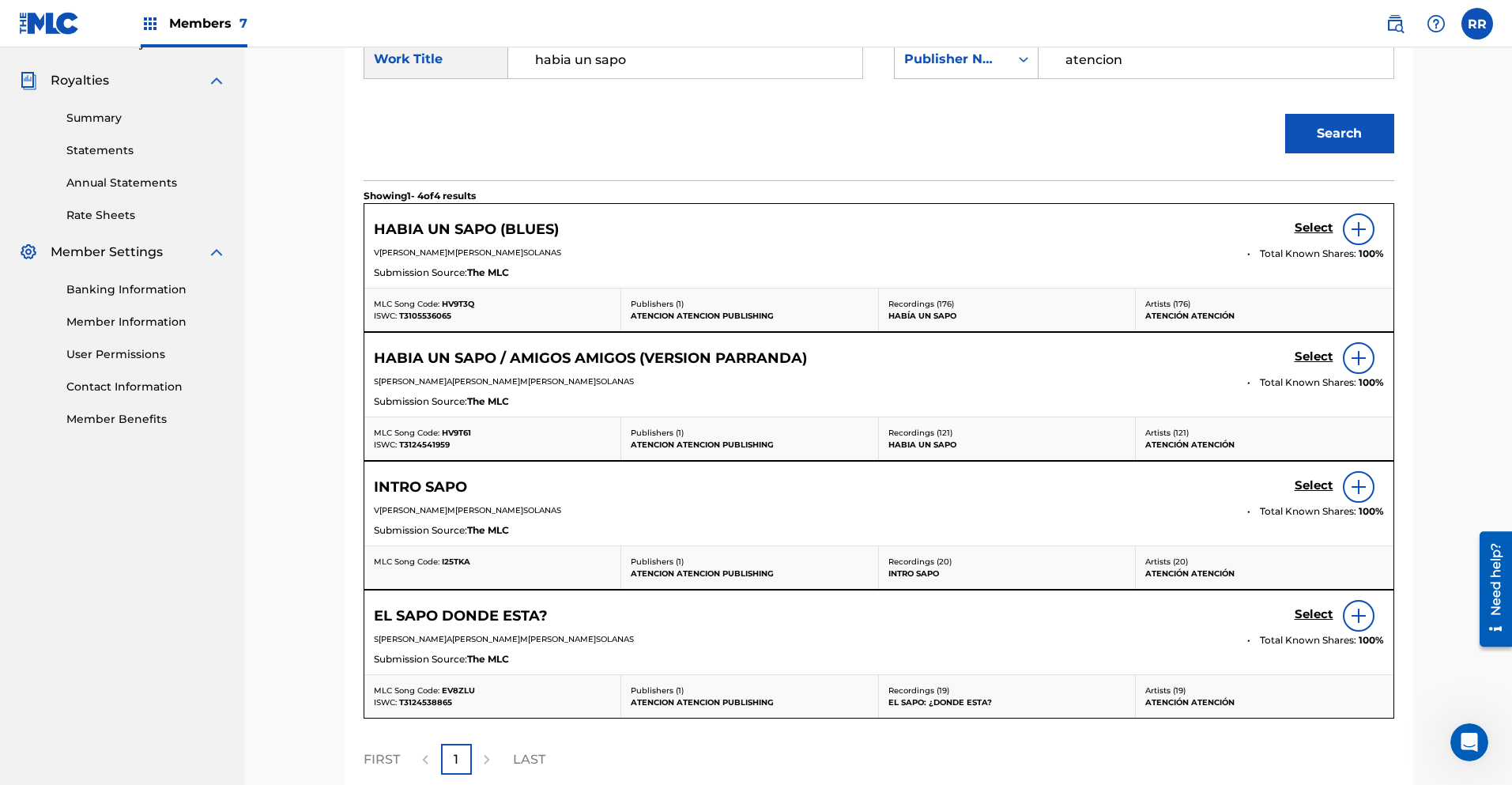 scroll, scrollTop: 427, scrollLeft: 0, axis: vertical 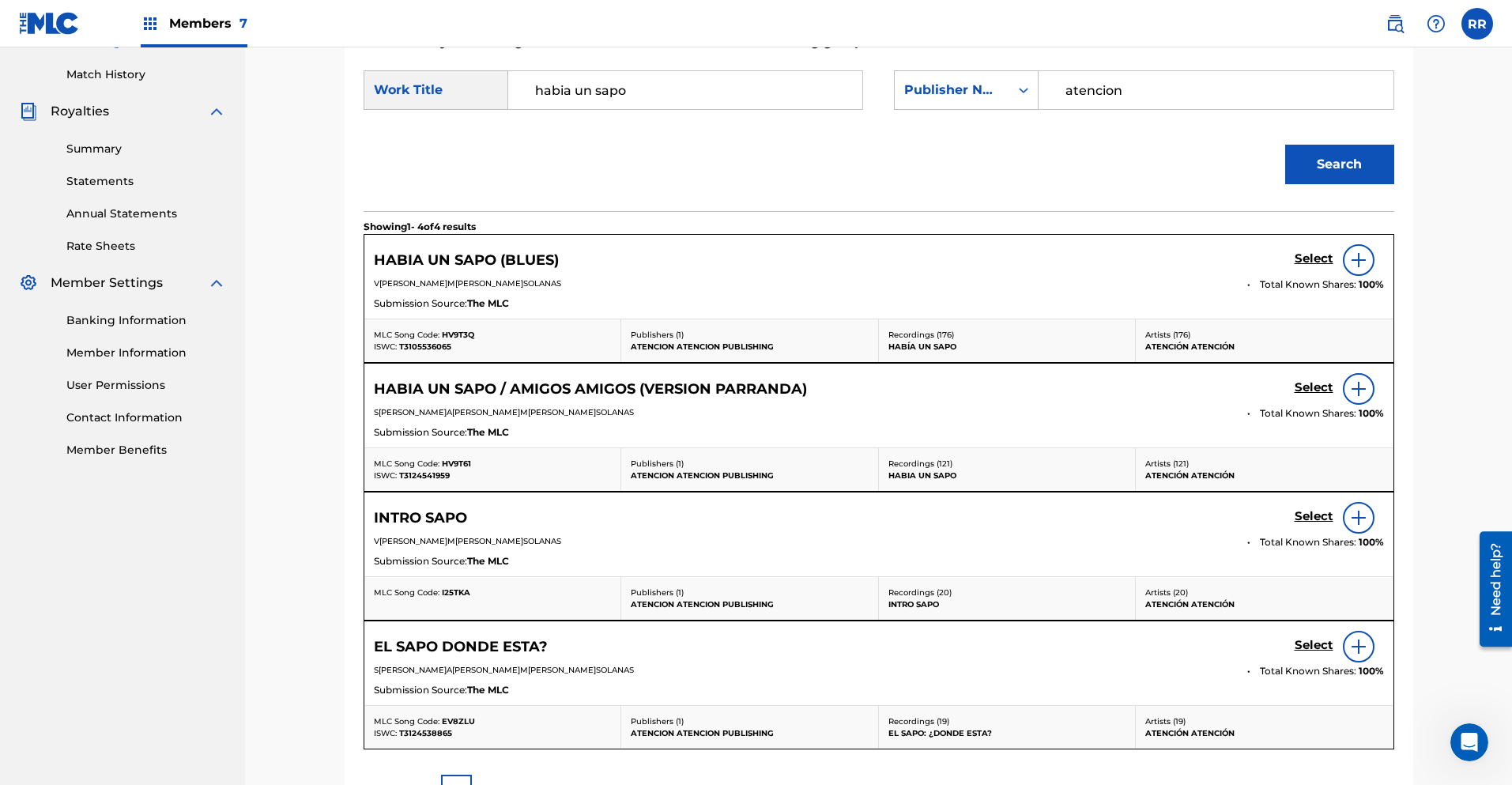 click on "Select" at bounding box center [1314, 259] 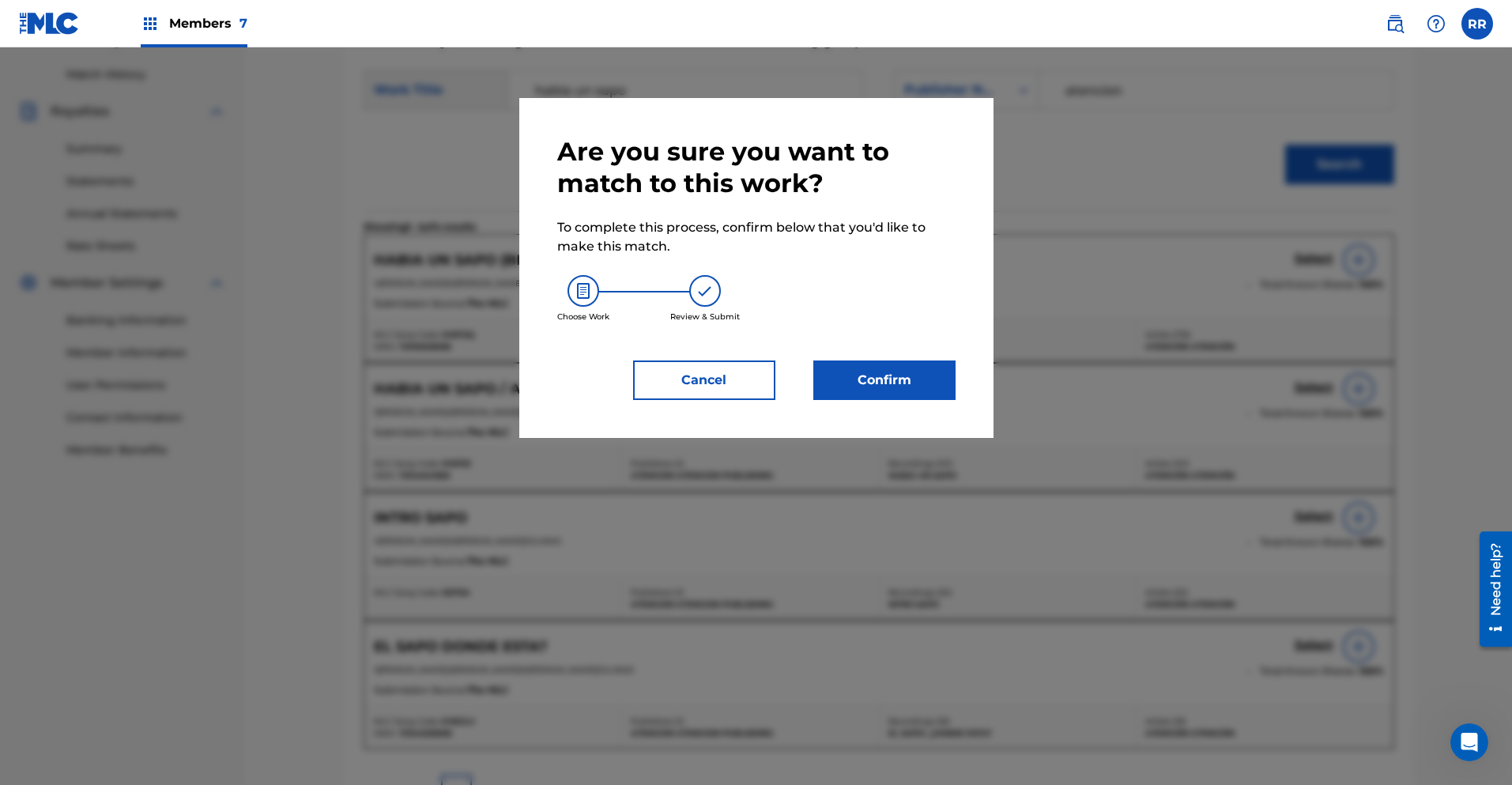 click on "Confirm" at bounding box center [884, 380] 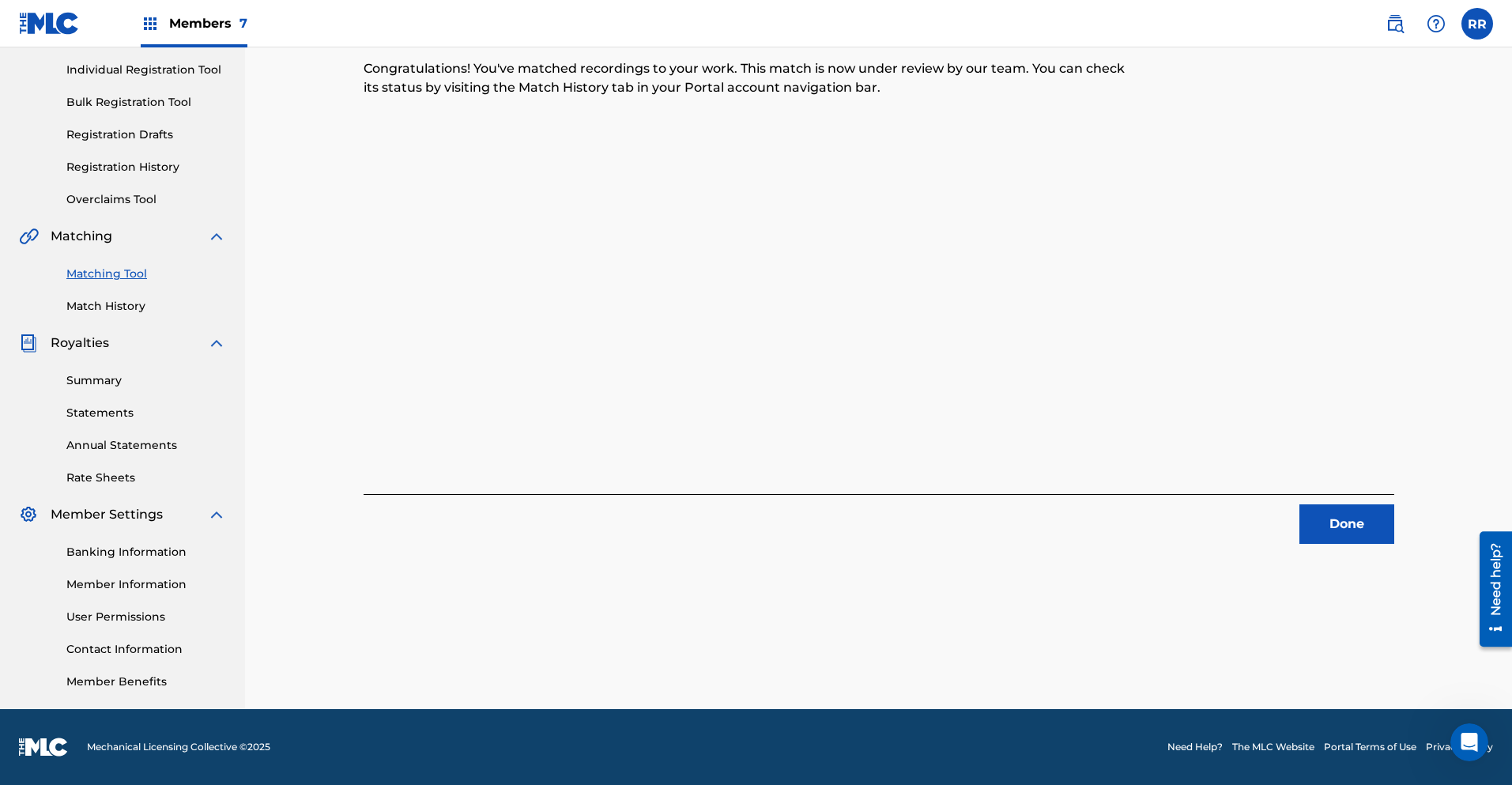click on "Done" at bounding box center (1347, 524) 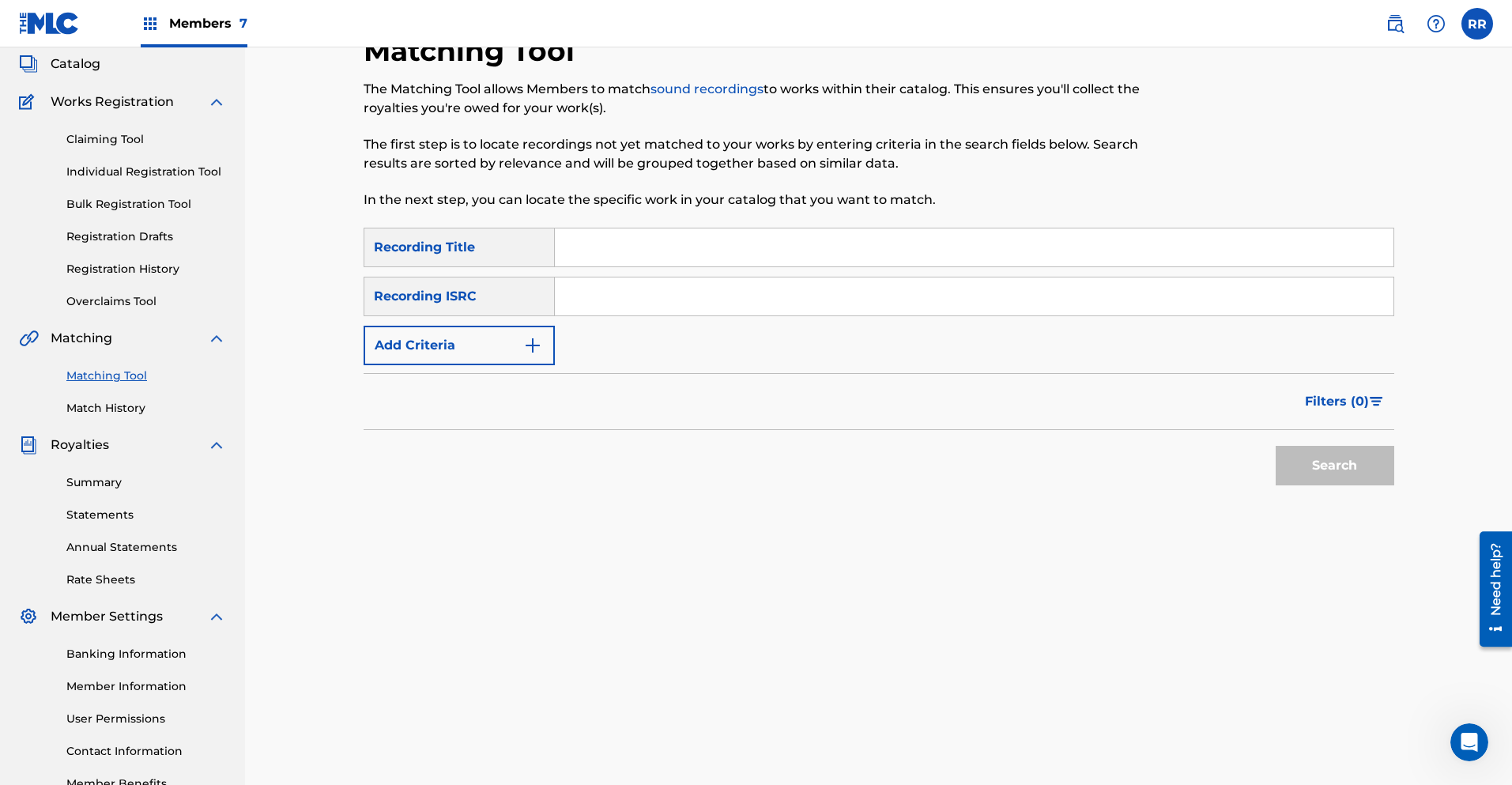 scroll, scrollTop: 0, scrollLeft: 0, axis: both 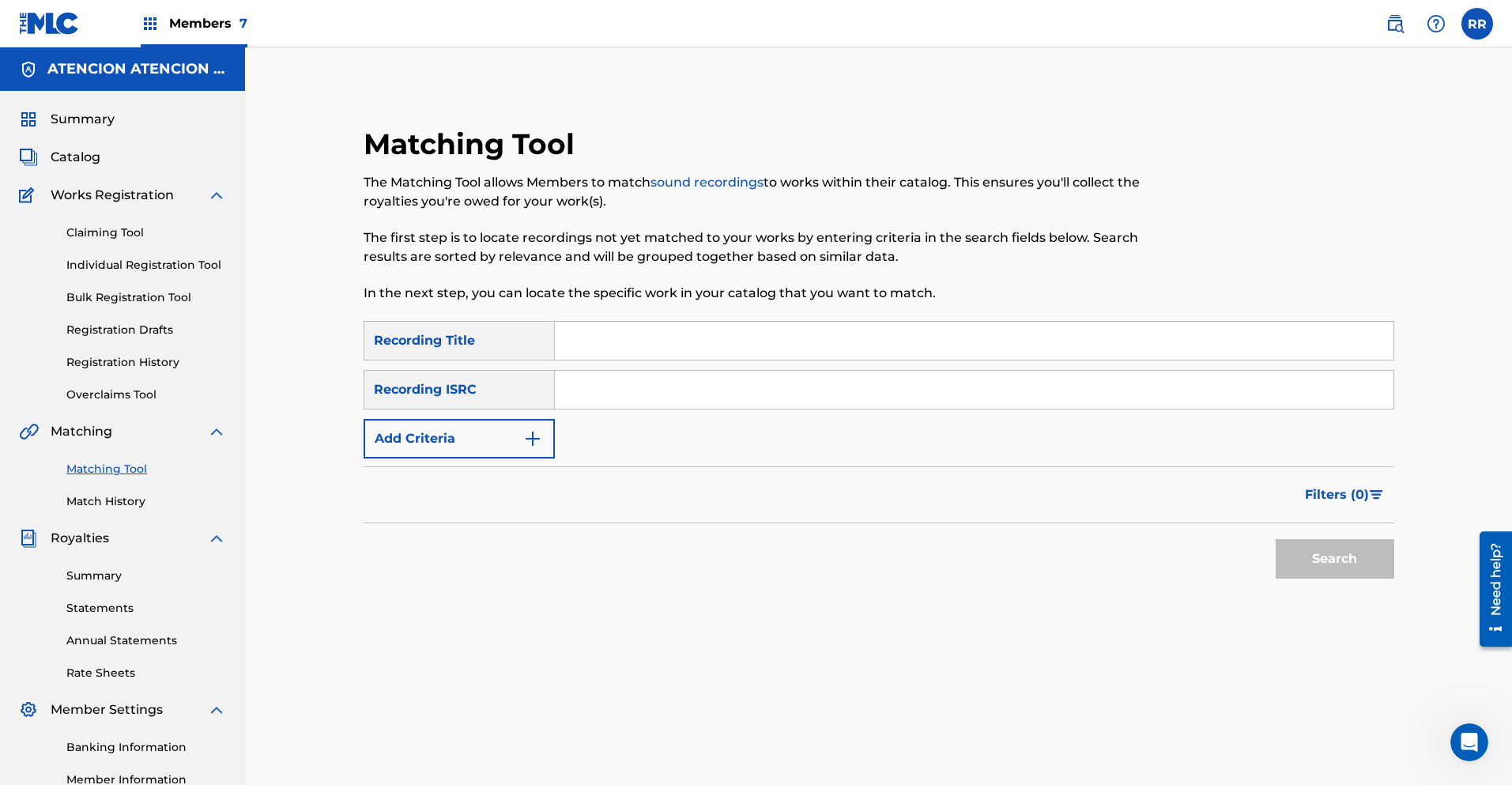 click on "SearchWithCriteria7b81498a-7b1a-4622-81f9-ed856efe90ef Recording Title SearchWithCriteriaf5238015-f195-419a-81c9-fa7c85c1947a Recording ISRC Add Criteria" at bounding box center (879, 390) 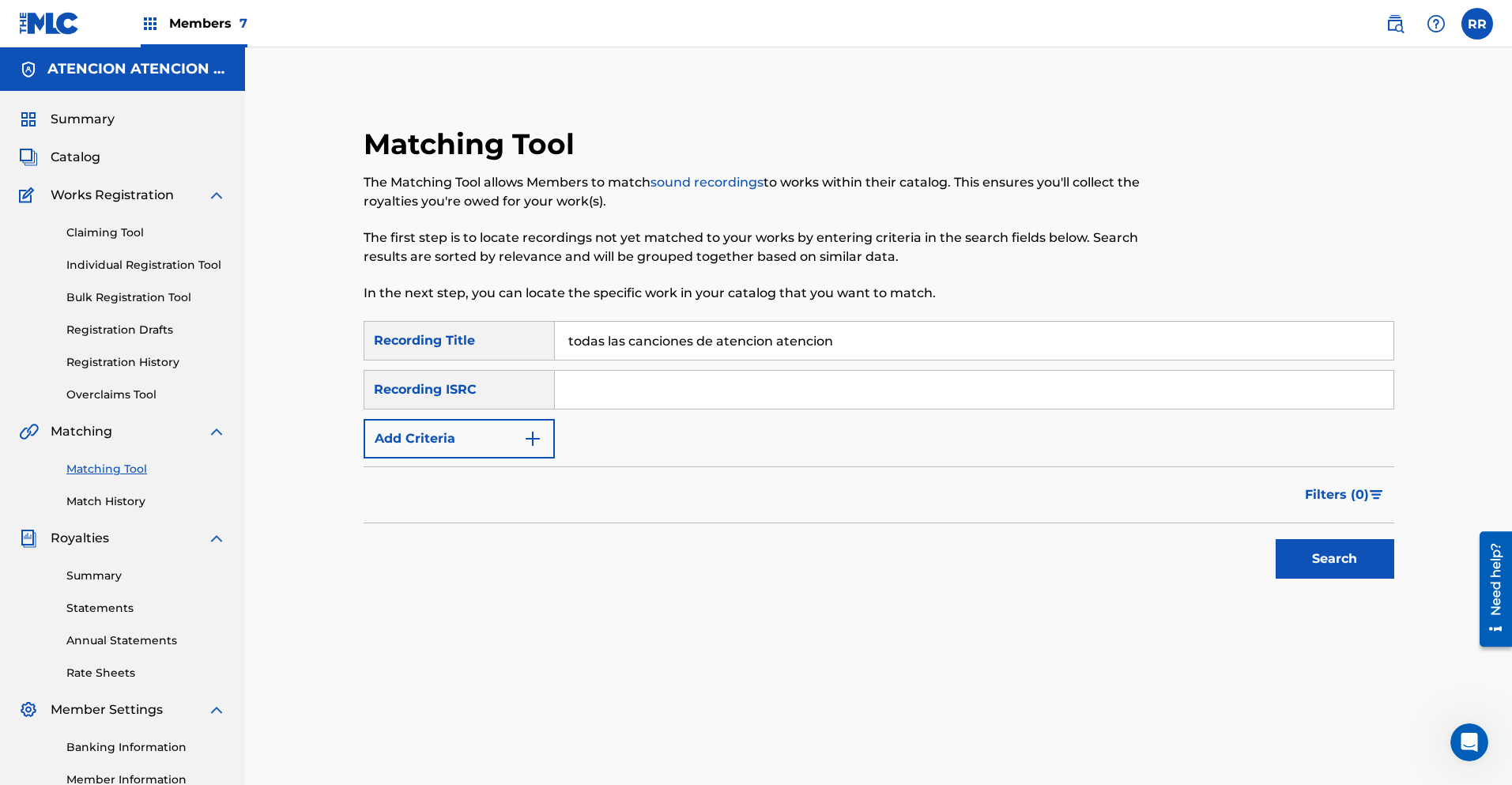 type on "todas las canciones de atencion atencion" 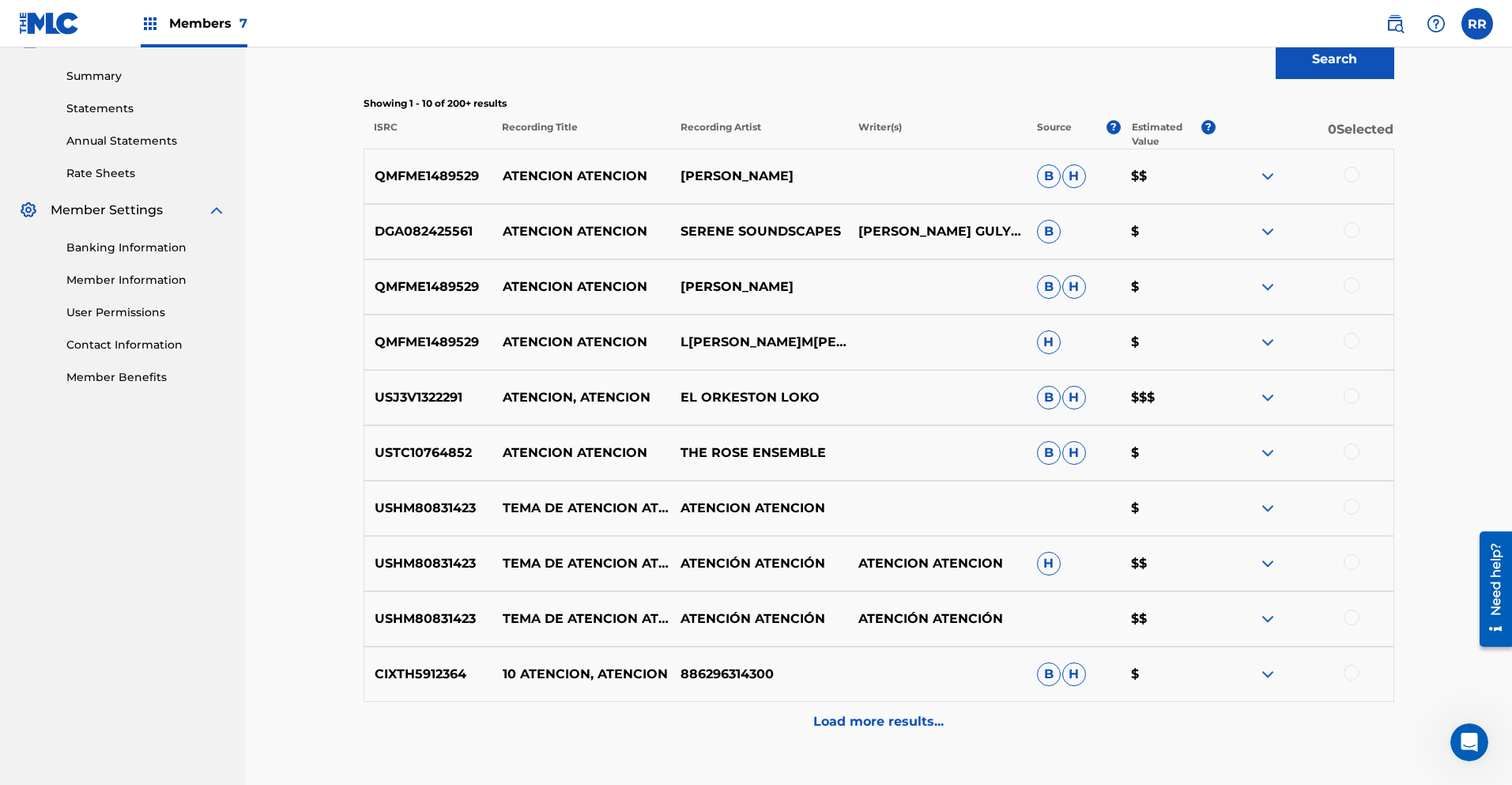 scroll, scrollTop: 501, scrollLeft: 0, axis: vertical 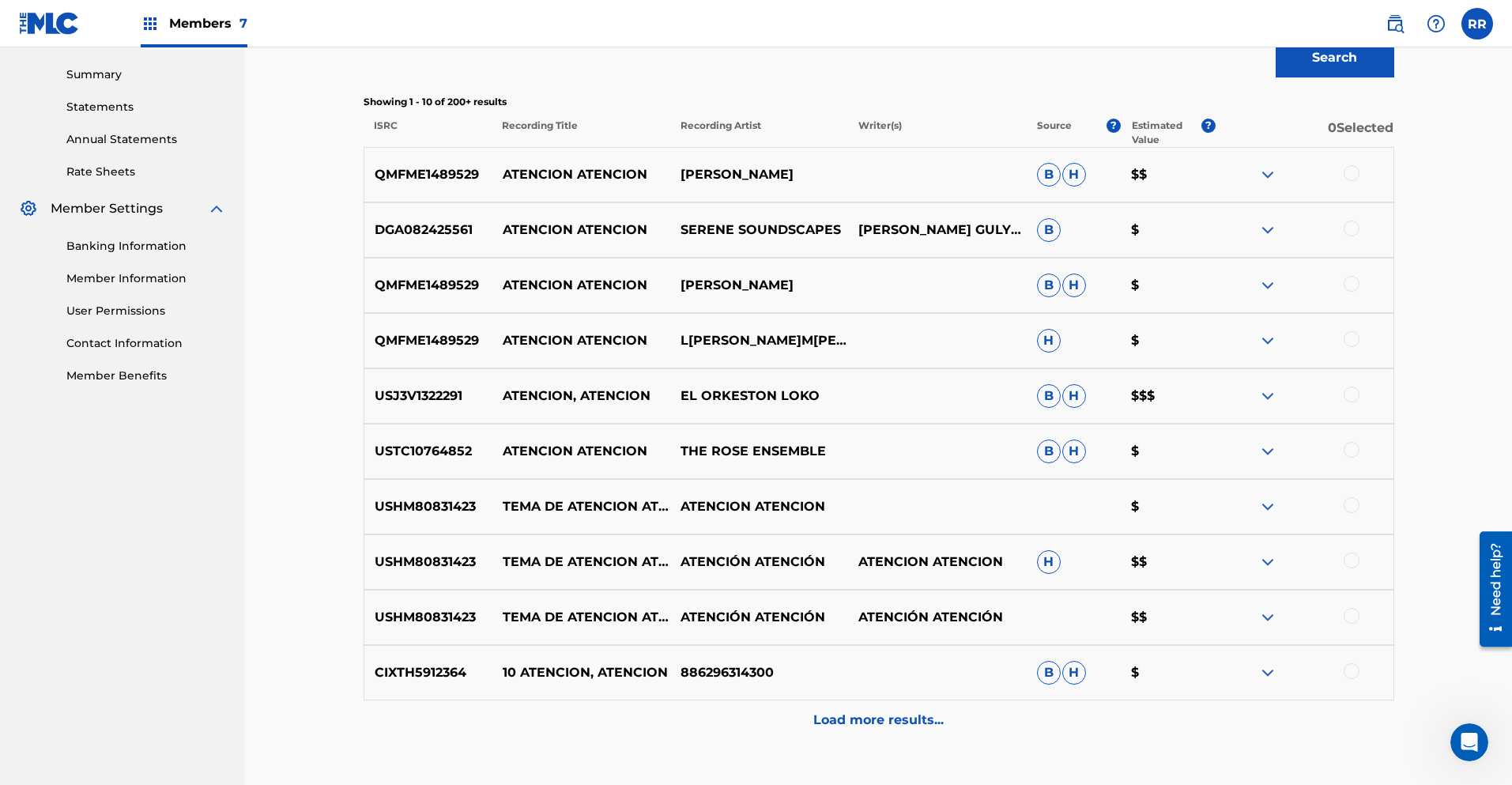 click at bounding box center [1268, 396] 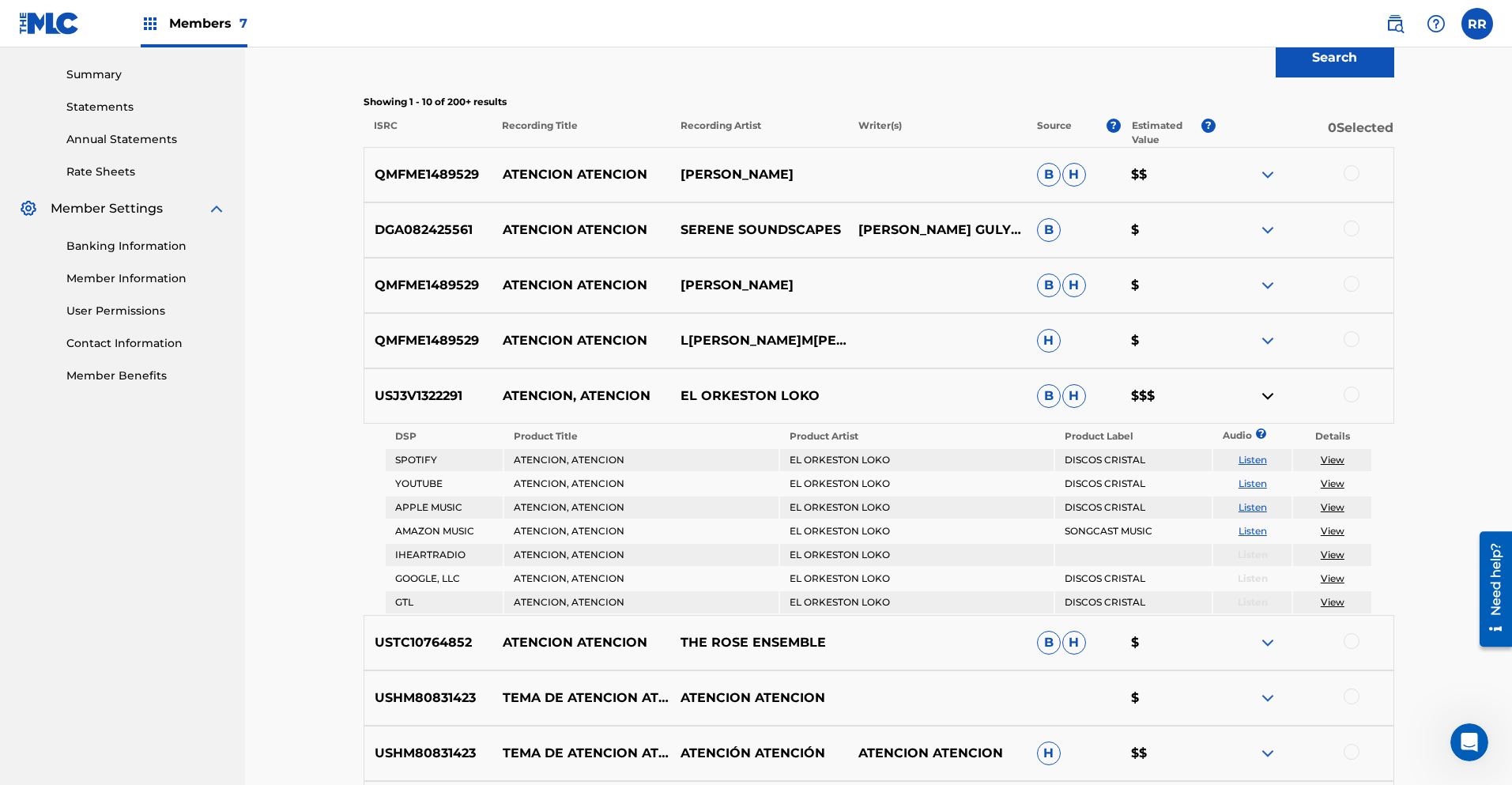 click on "Listen" at bounding box center [1253, 483] 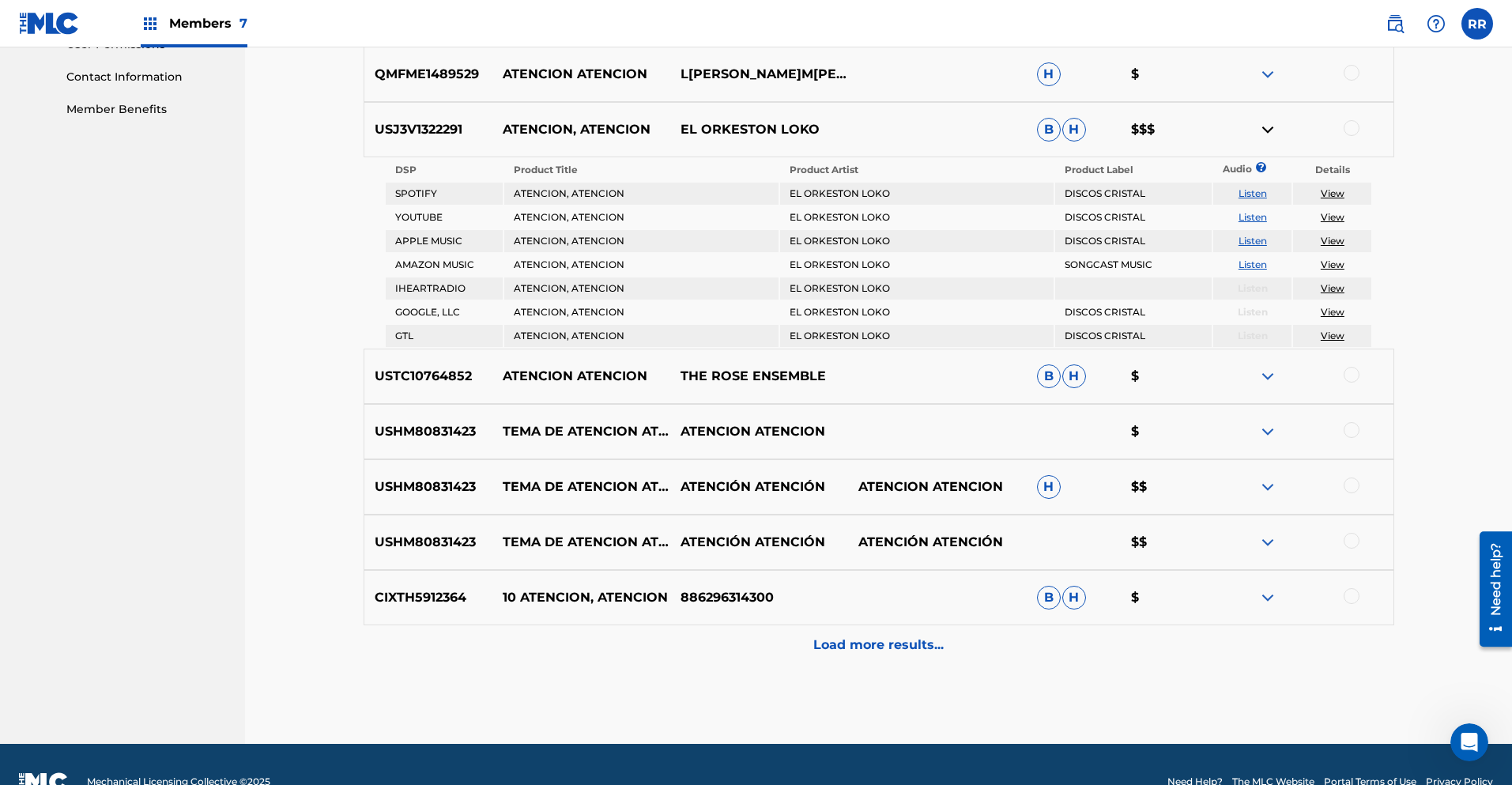 scroll, scrollTop: 770, scrollLeft: 0, axis: vertical 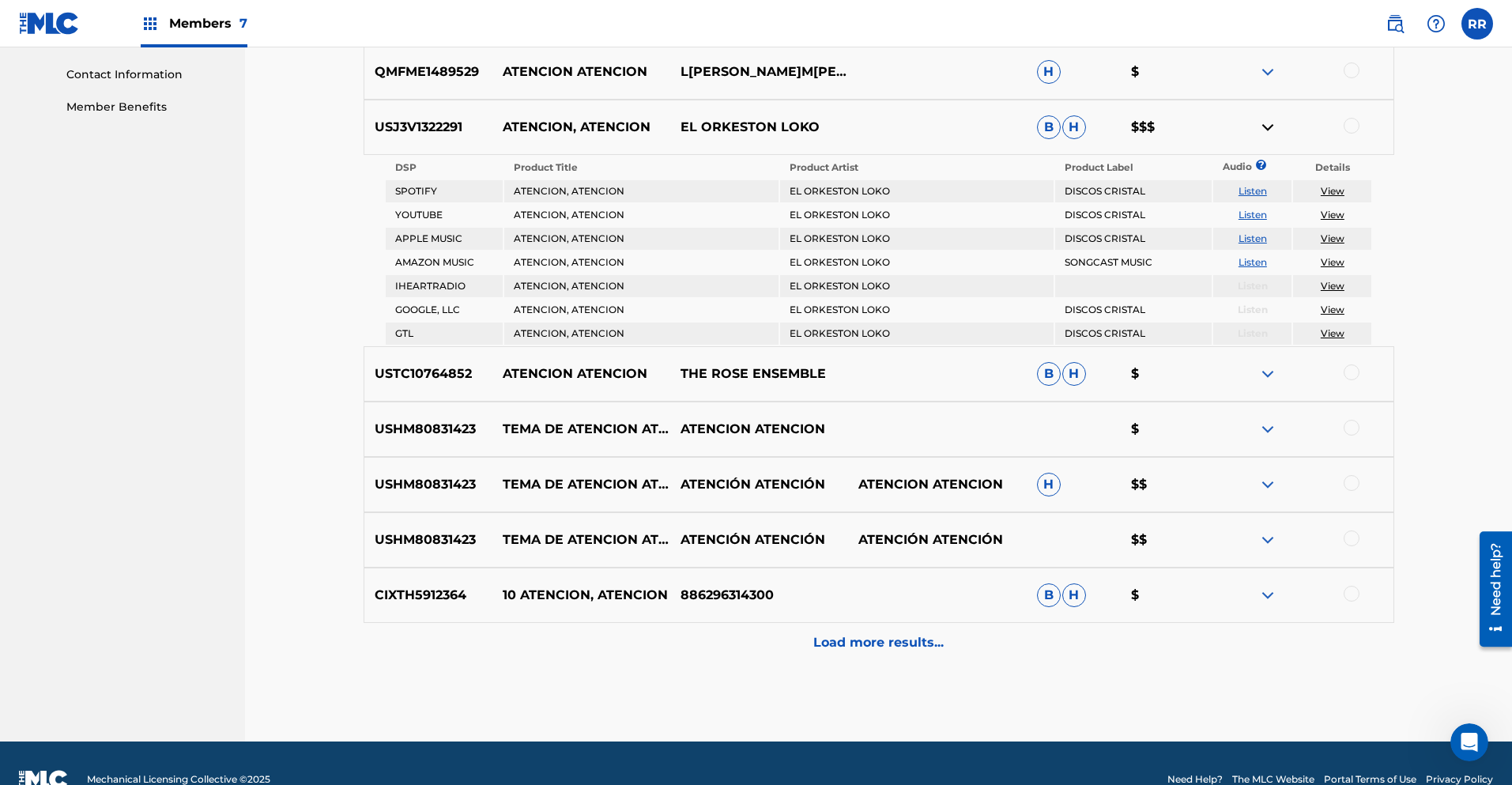 click at bounding box center (1268, 485) 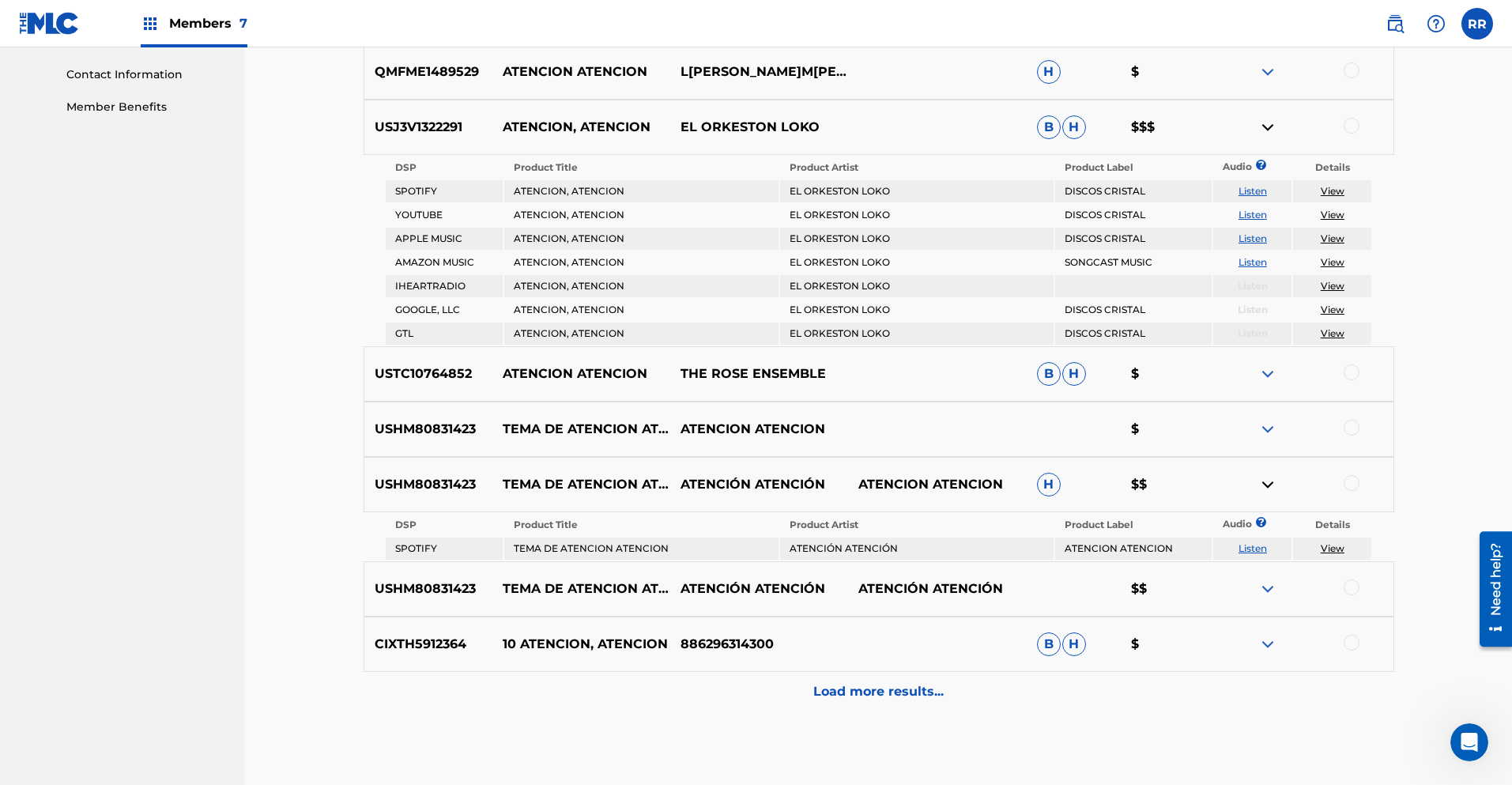 click at bounding box center [1268, 589] 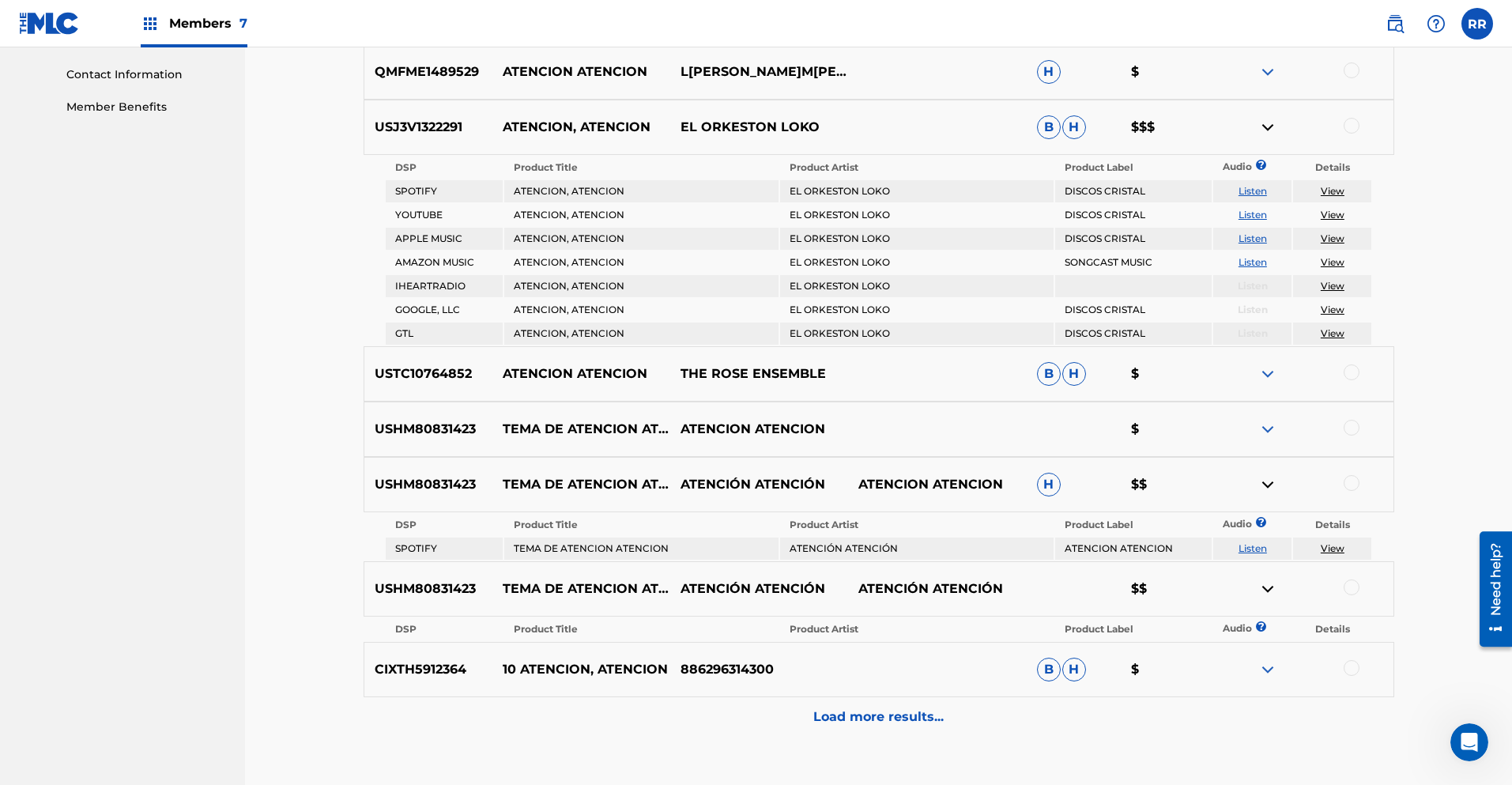 click on "USHM80831423" at bounding box center (428, 485) 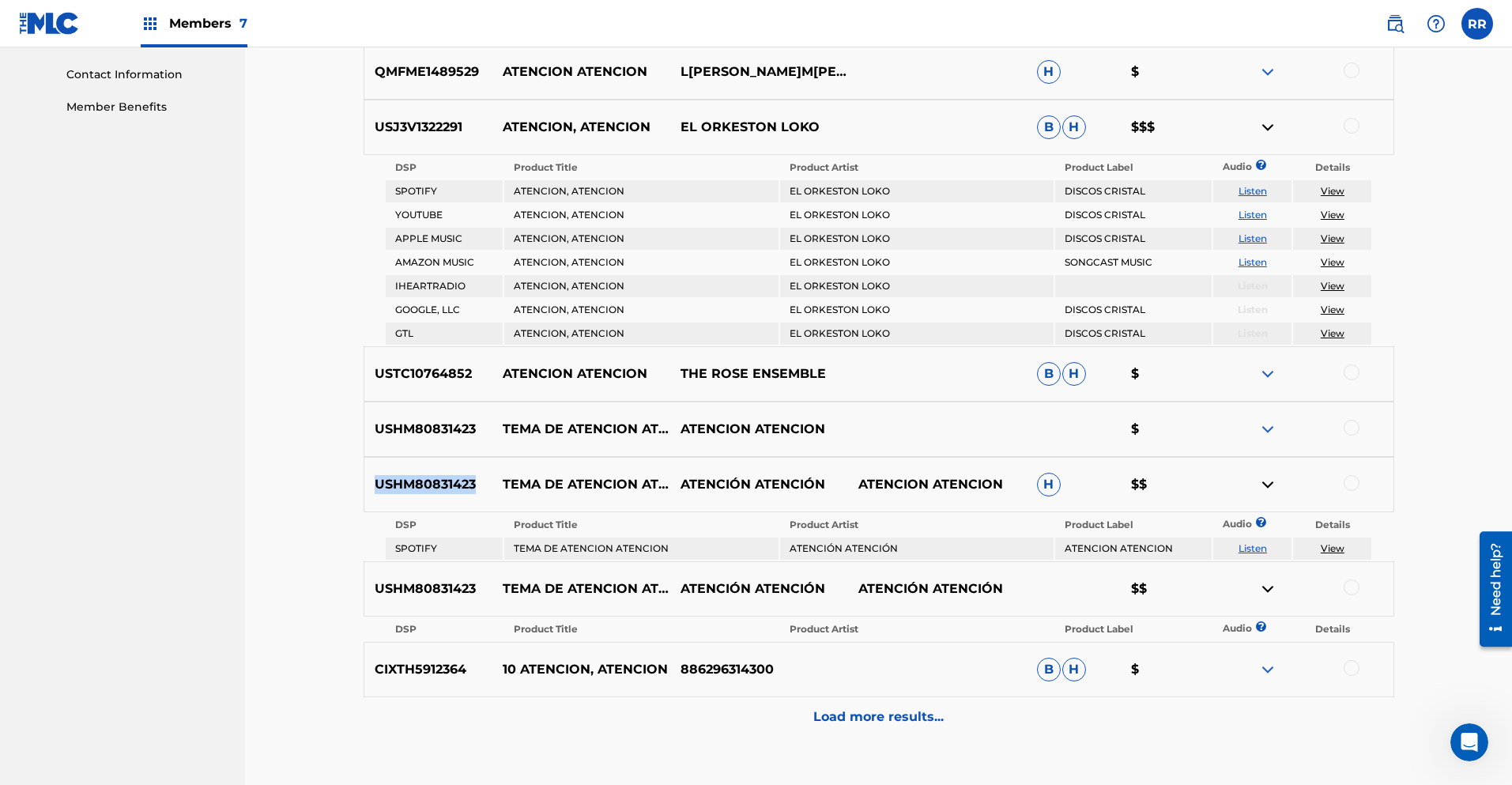 click on "USHM80831423" at bounding box center (428, 485) 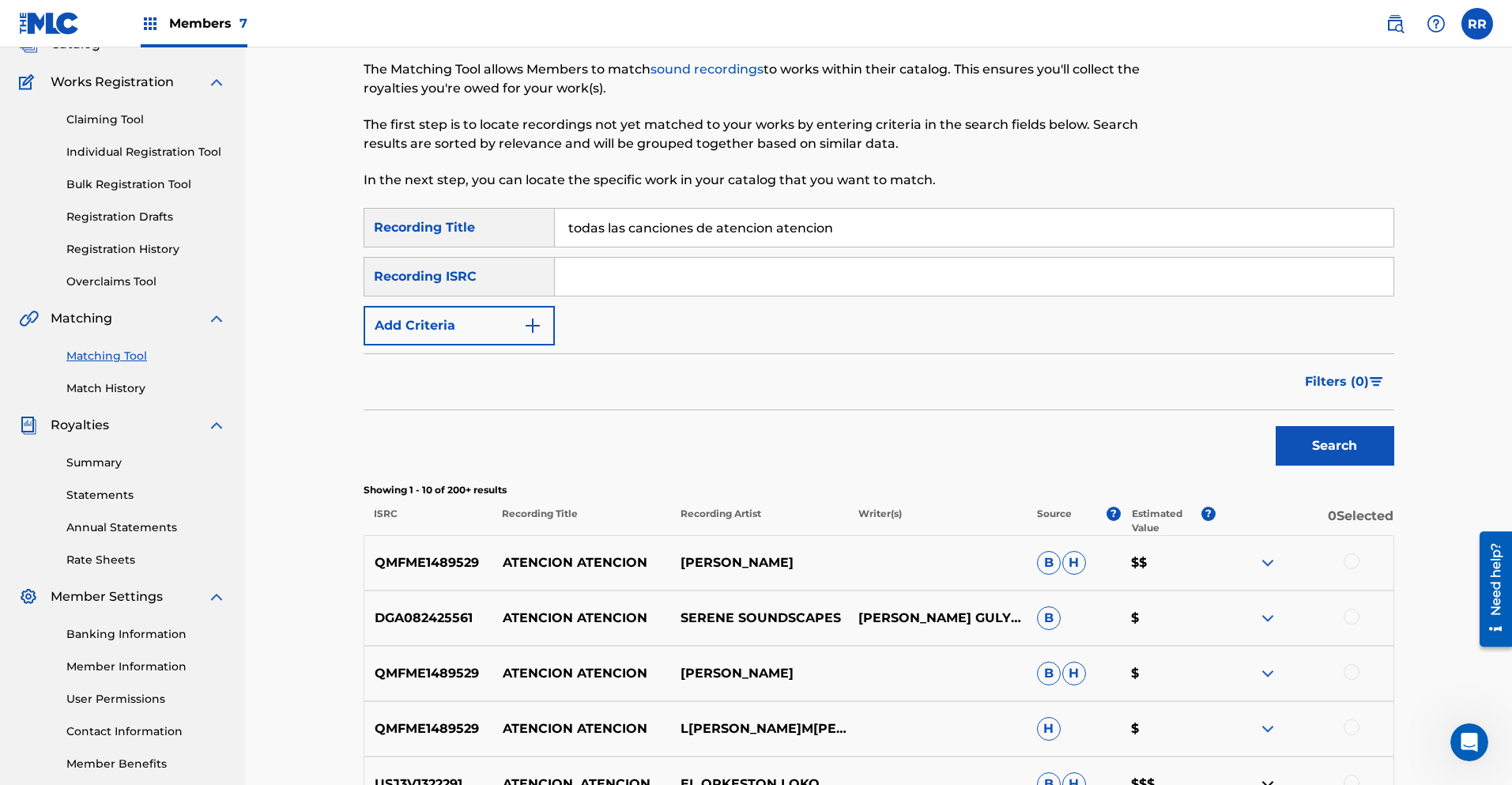 scroll, scrollTop: 0, scrollLeft: 0, axis: both 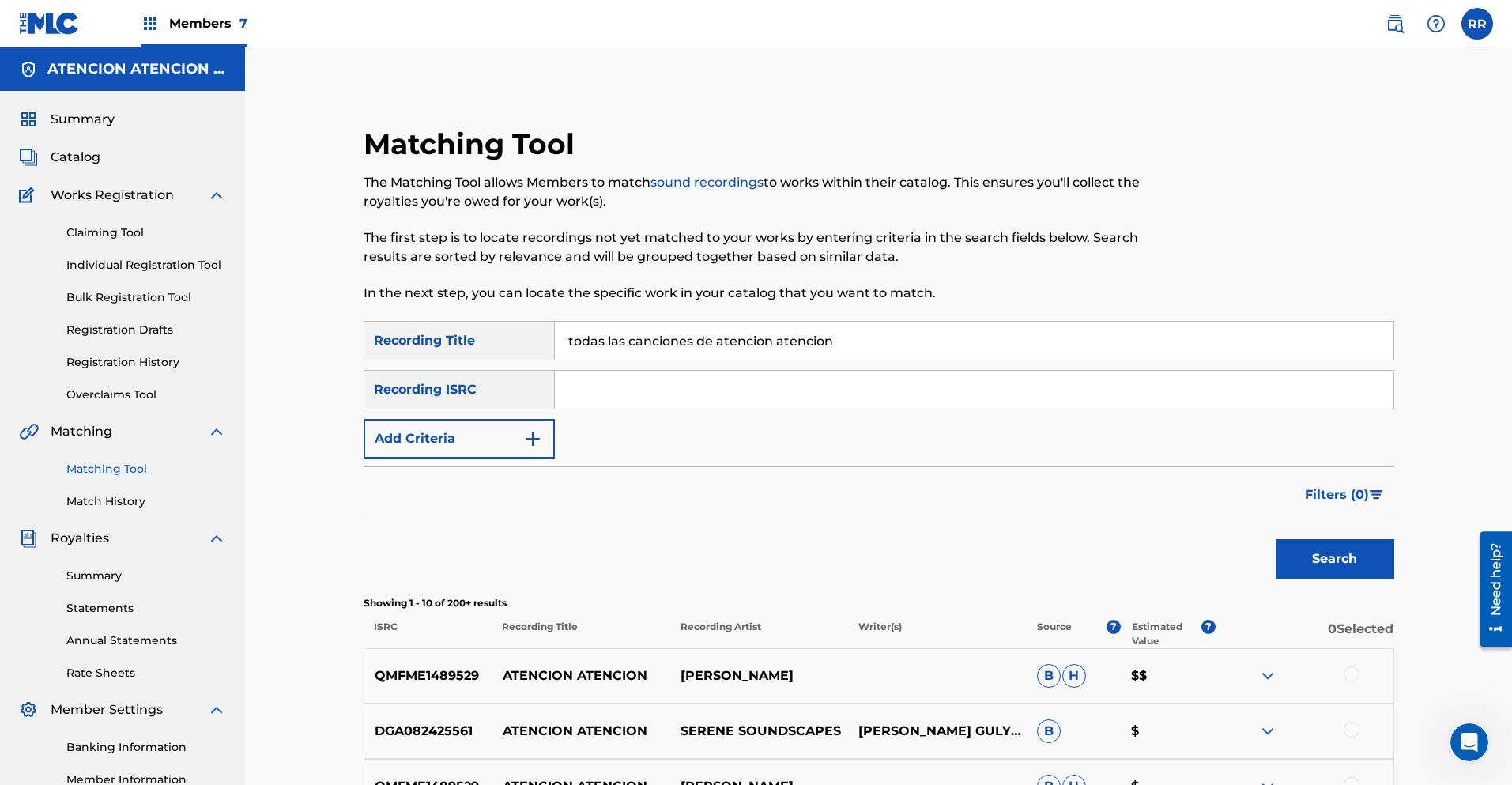 click on "Claiming Tool" at bounding box center [146, 232] 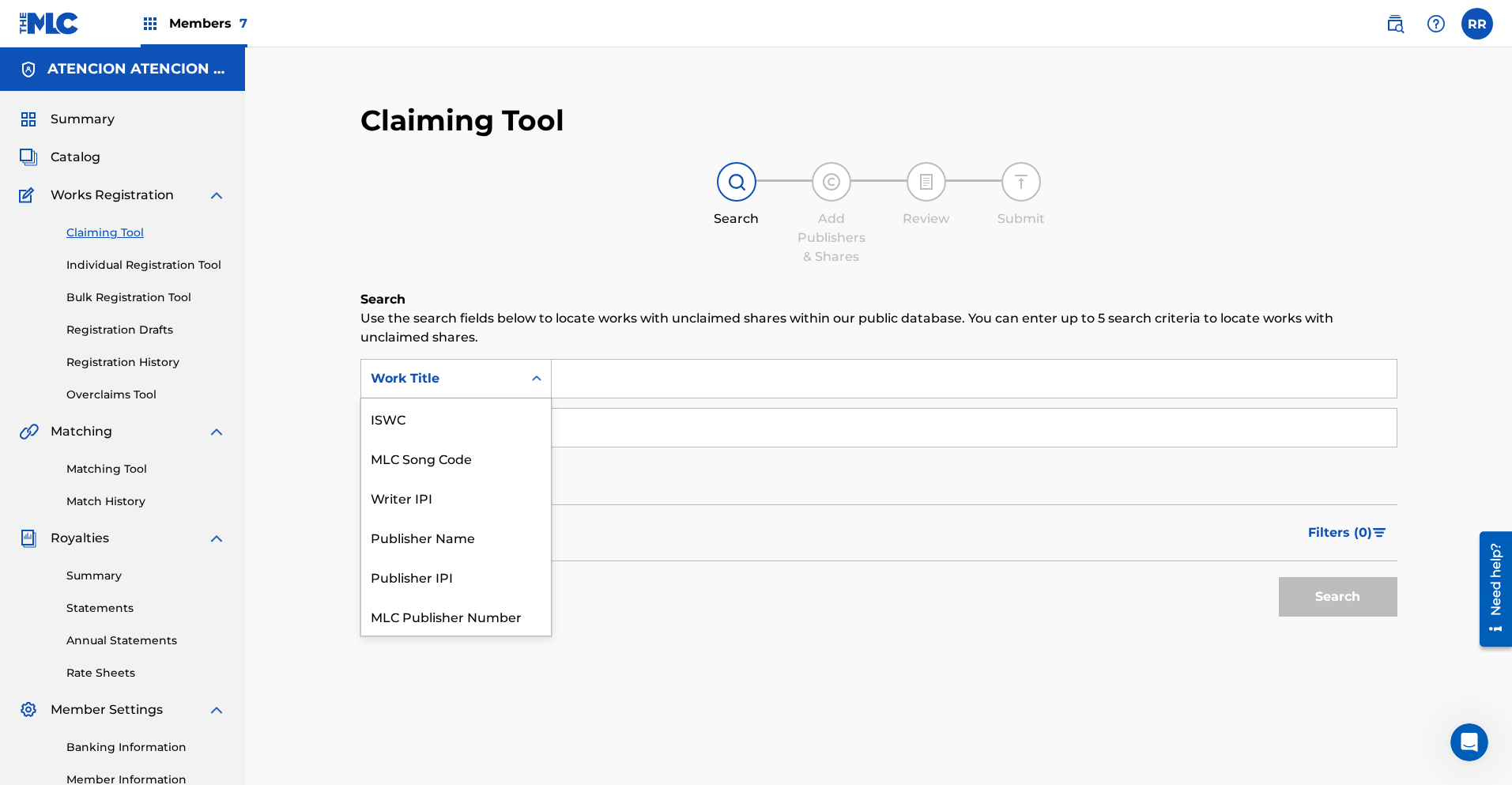 click on "Work Title" at bounding box center [442, 379] 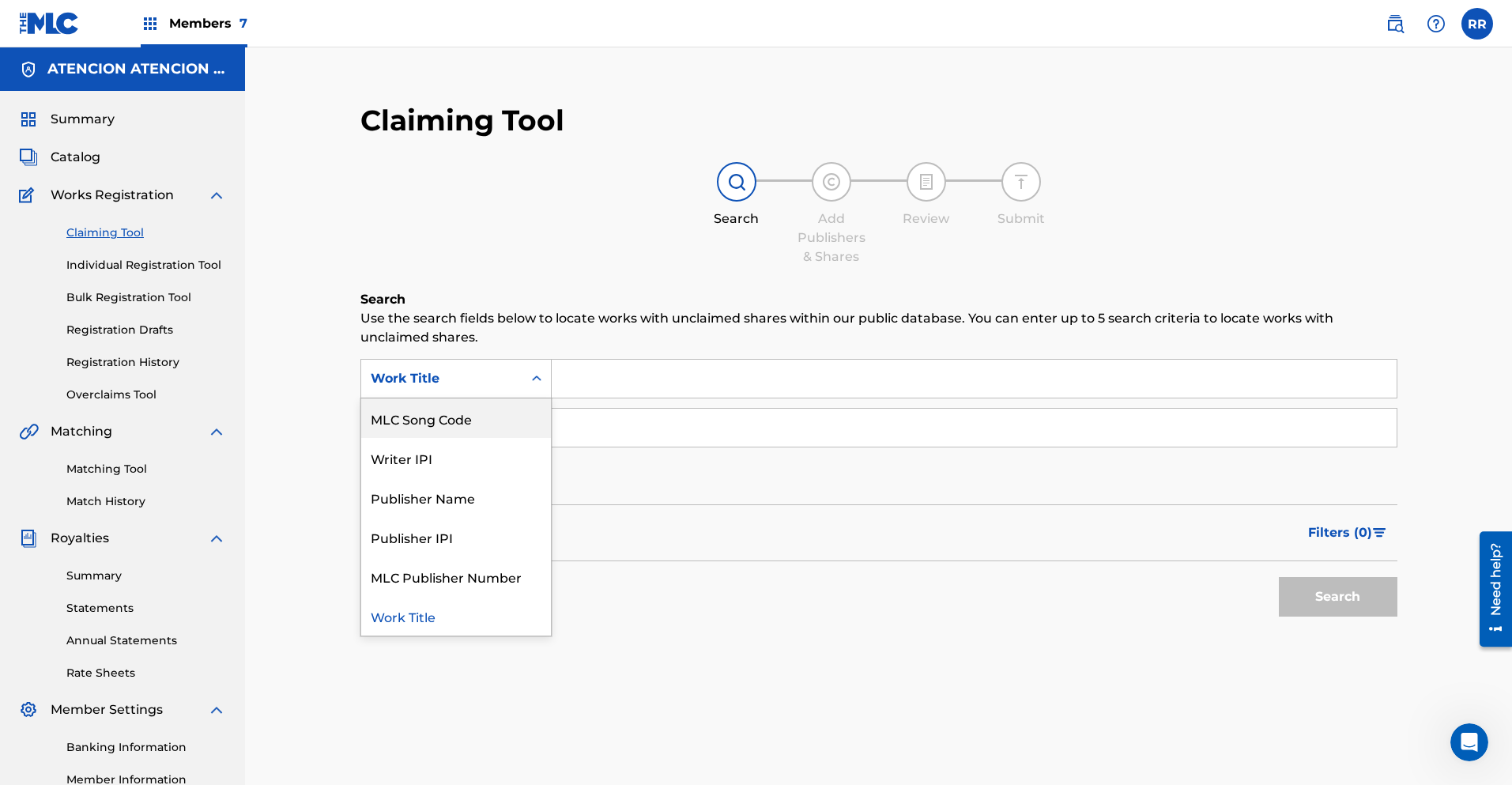 click on "Individual Registration Tool" at bounding box center [146, 265] 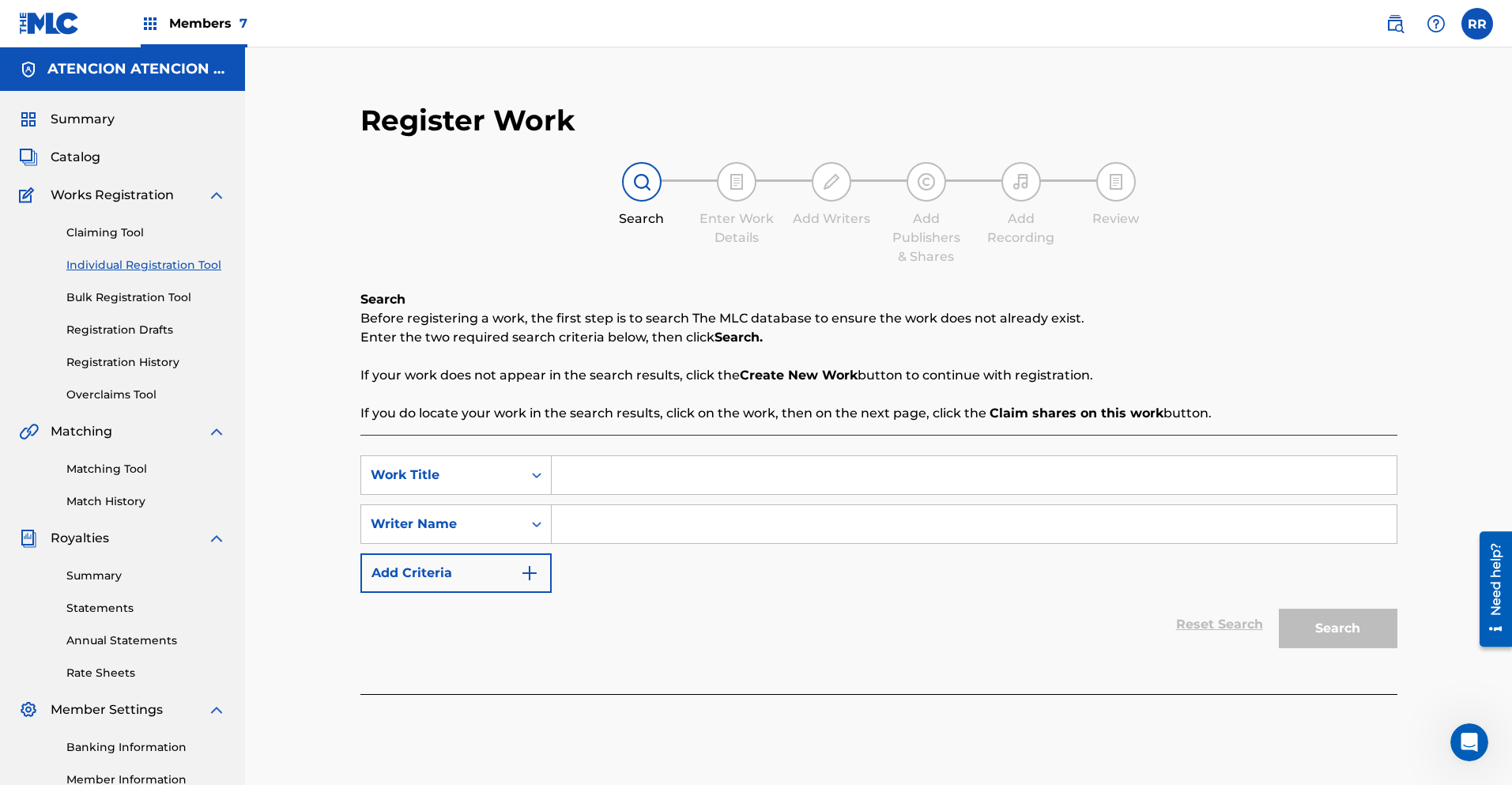 click at bounding box center (974, 475) 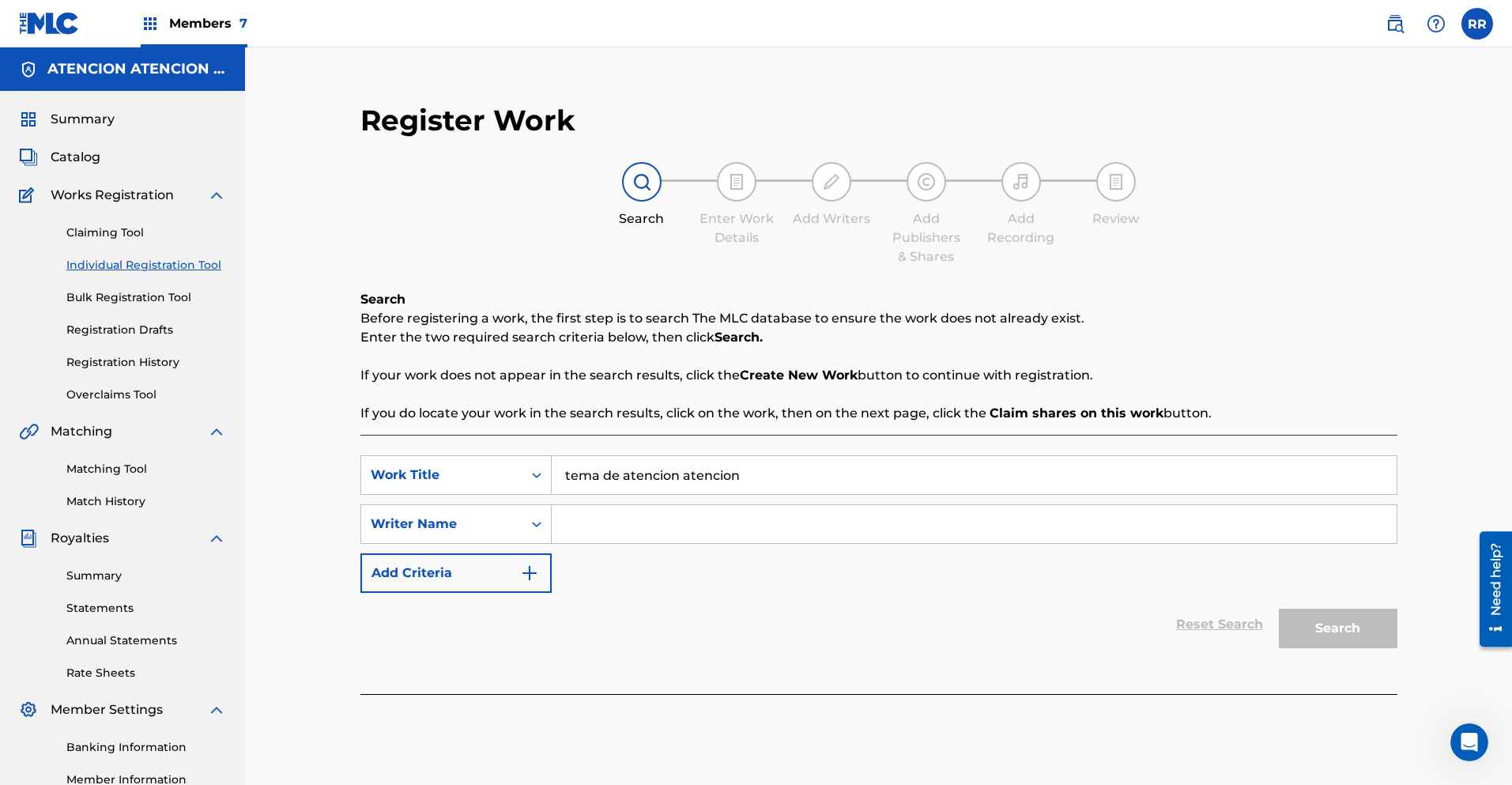 type on "tema de atencion atencion" 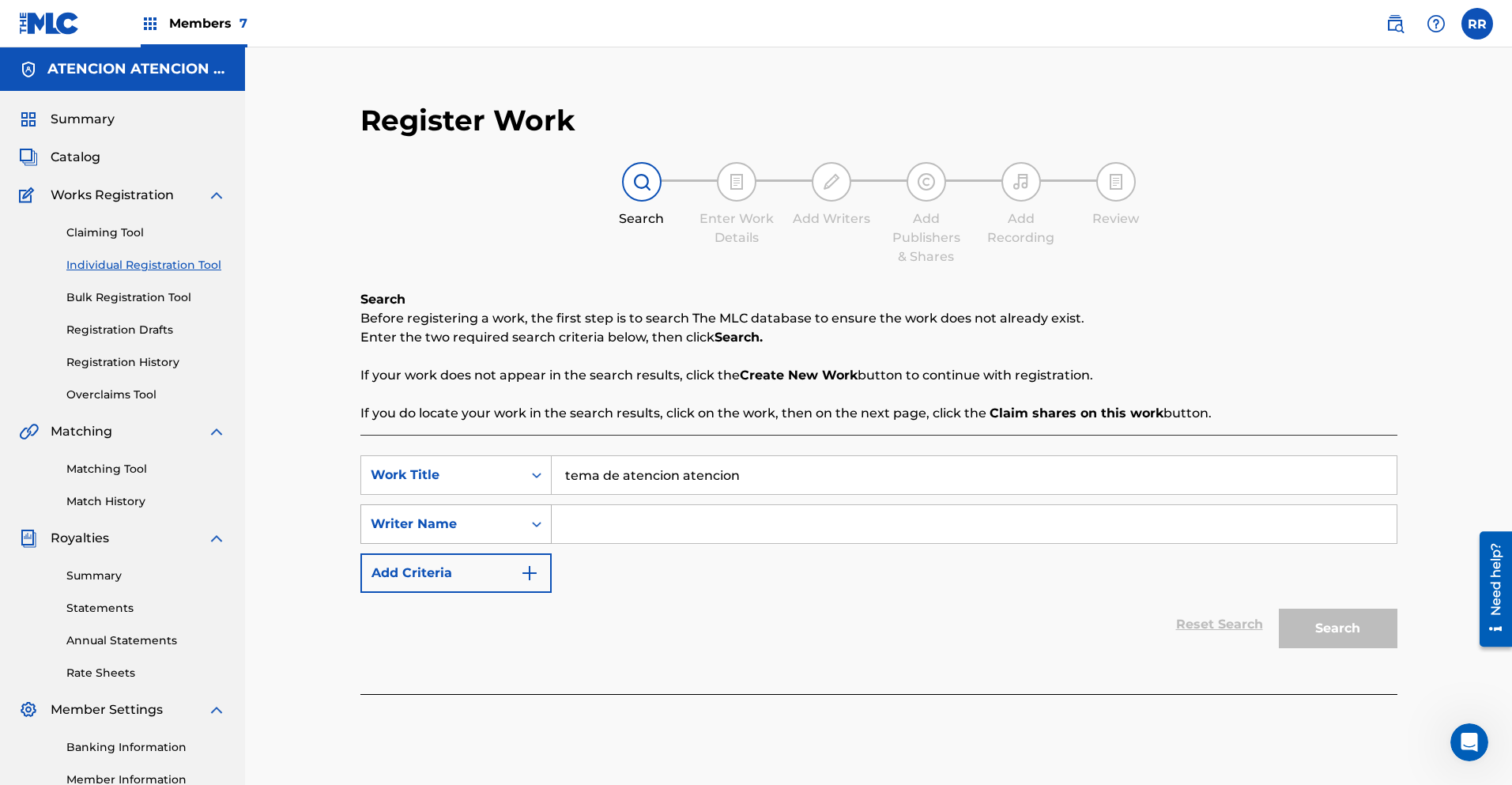 click on "Writer Name" at bounding box center (442, 524) 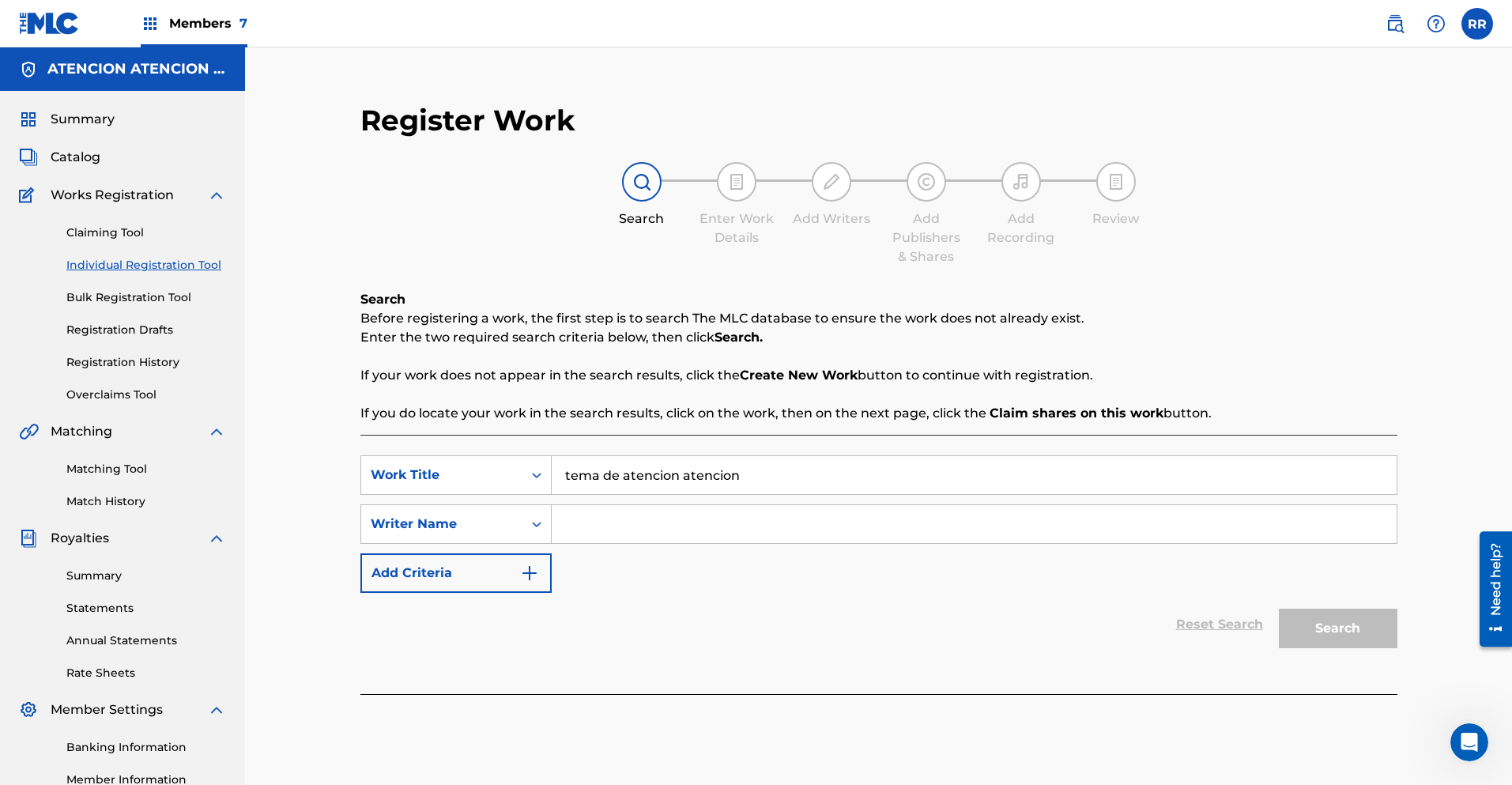 click at bounding box center [974, 524] 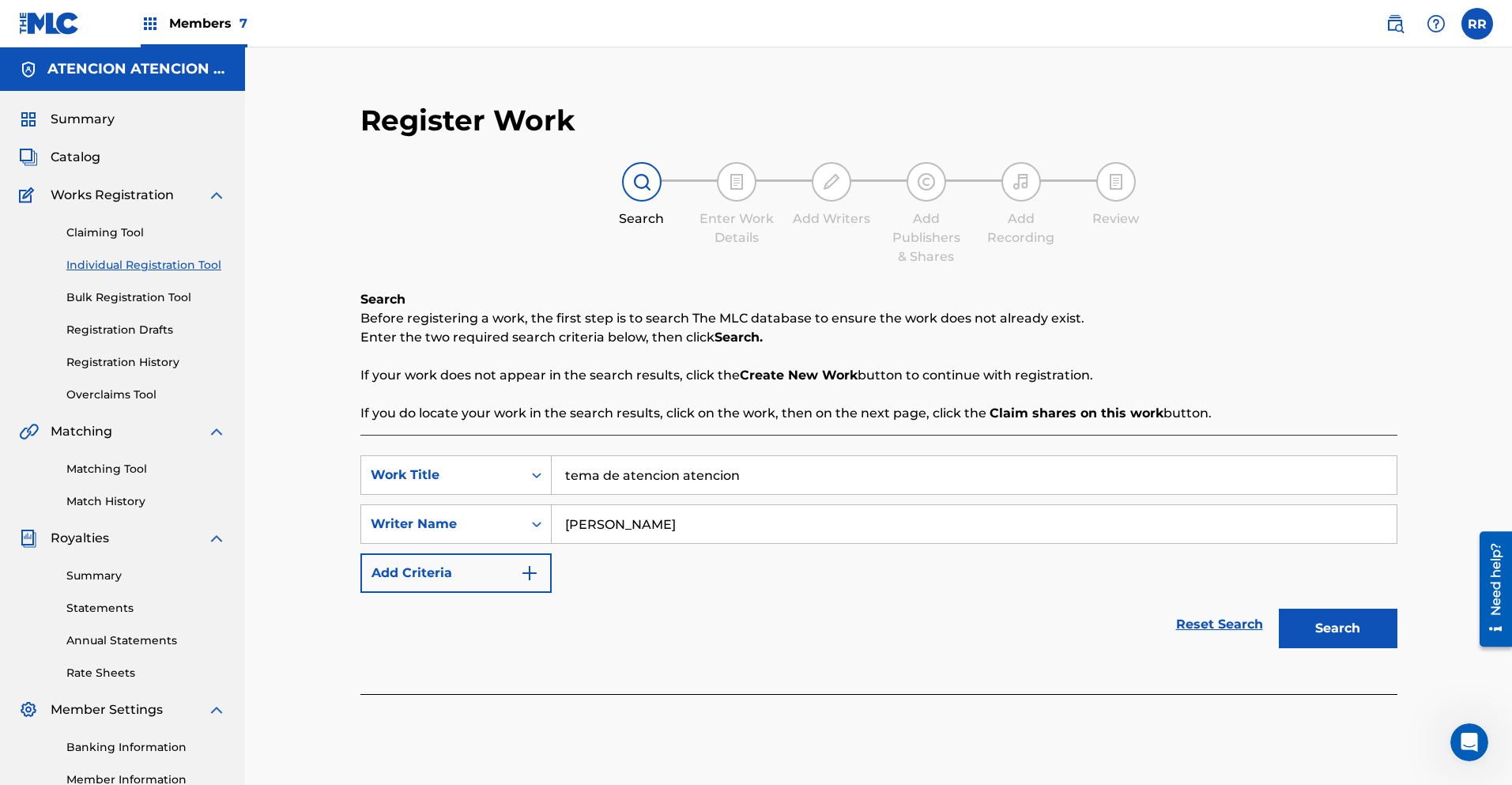 type on "[PERSON_NAME]" 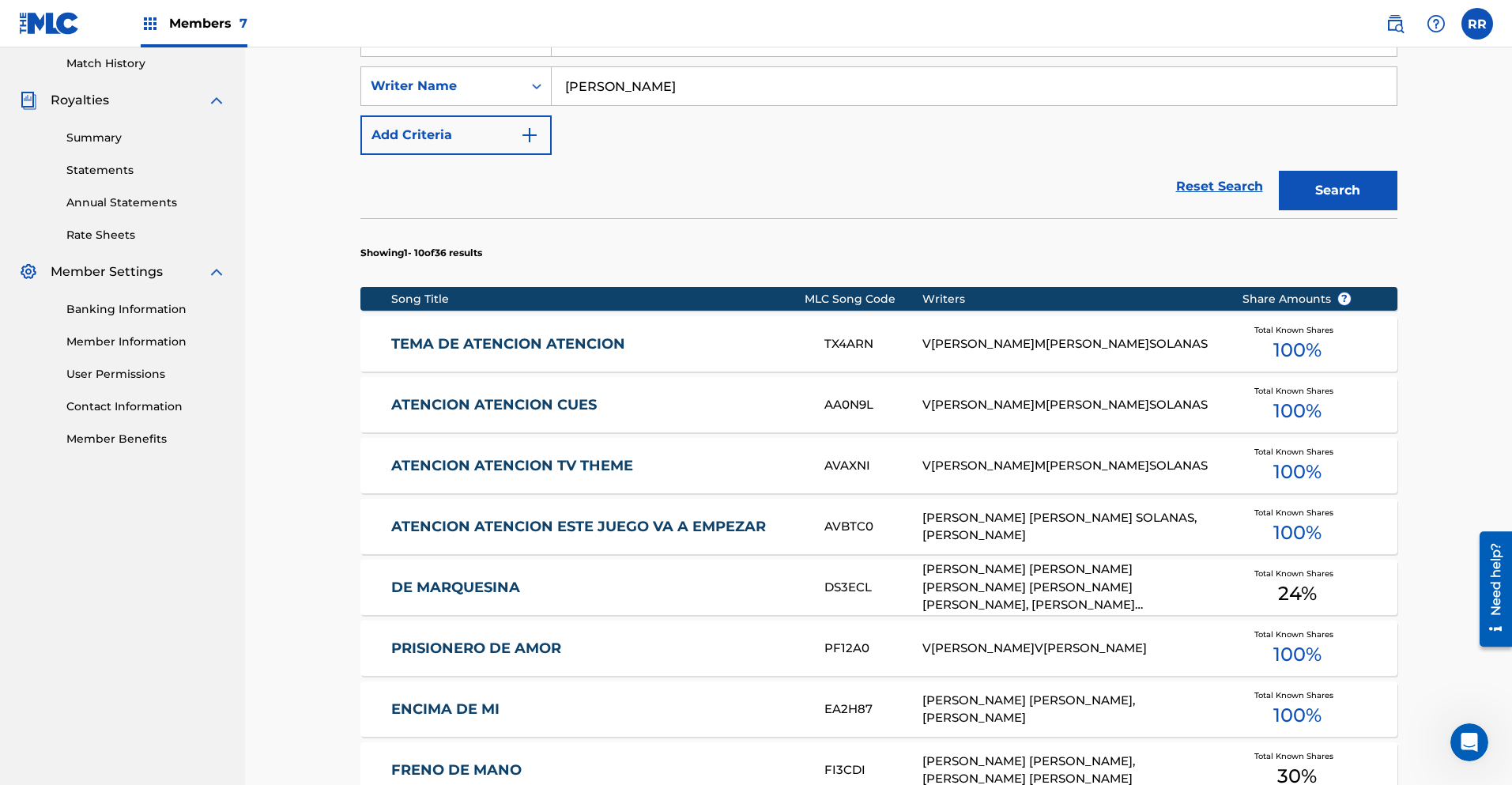 scroll, scrollTop: 449, scrollLeft: 0, axis: vertical 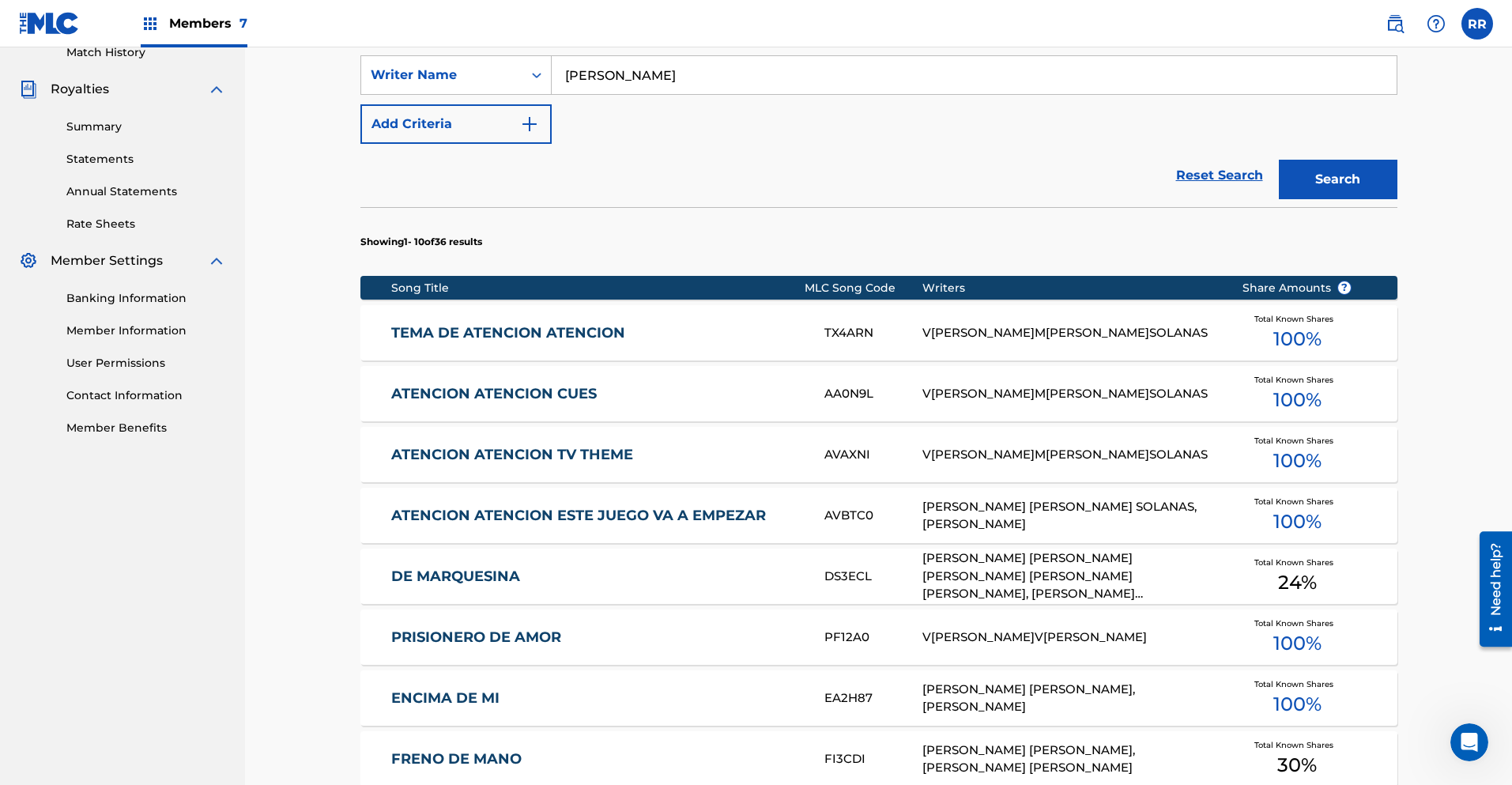 click on "V[PERSON_NAME]M[PERSON_NAME]SOLANAS" at bounding box center (1070, 333) 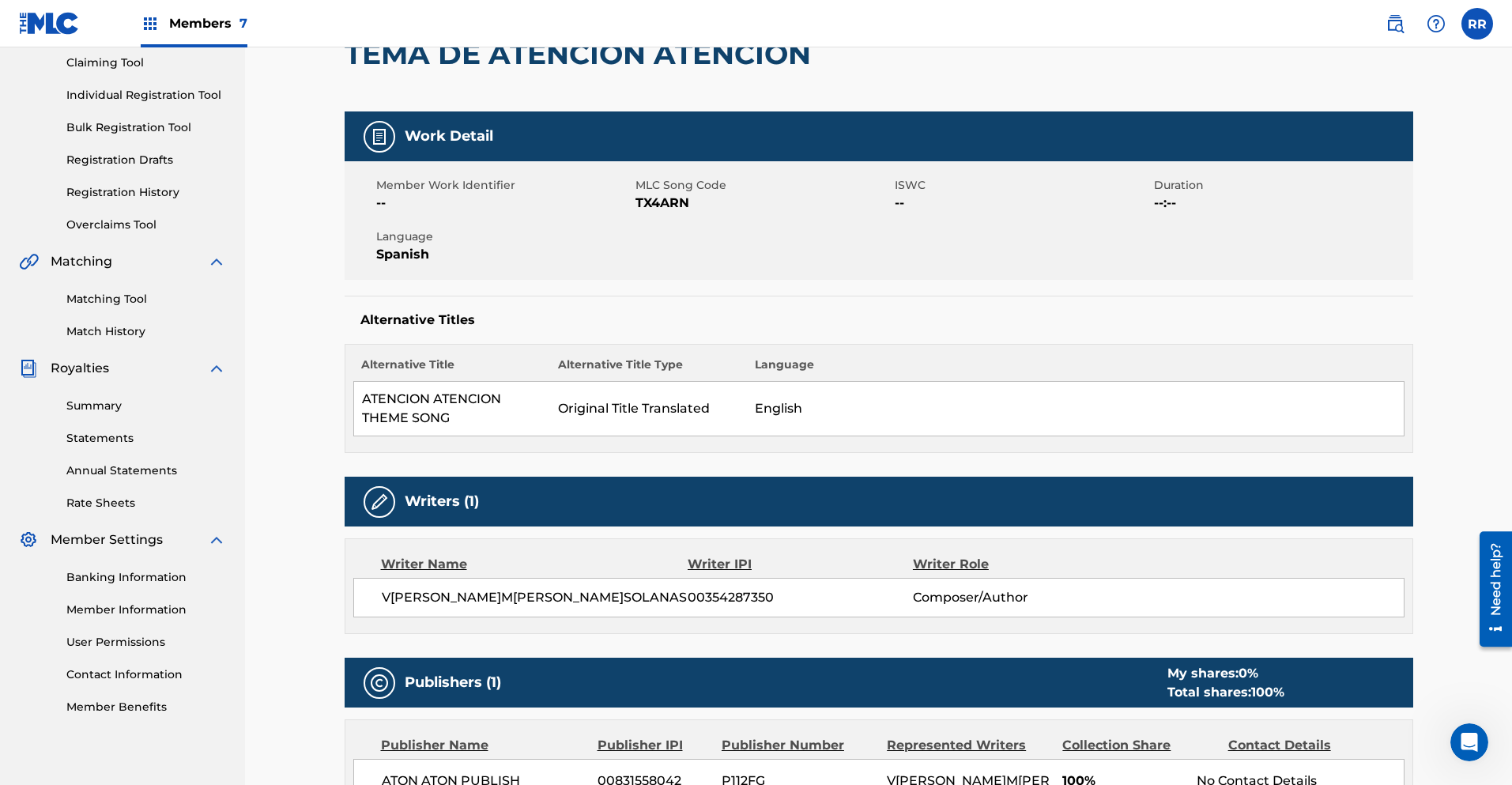 scroll, scrollTop: 0, scrollLeft: 0, axis: both 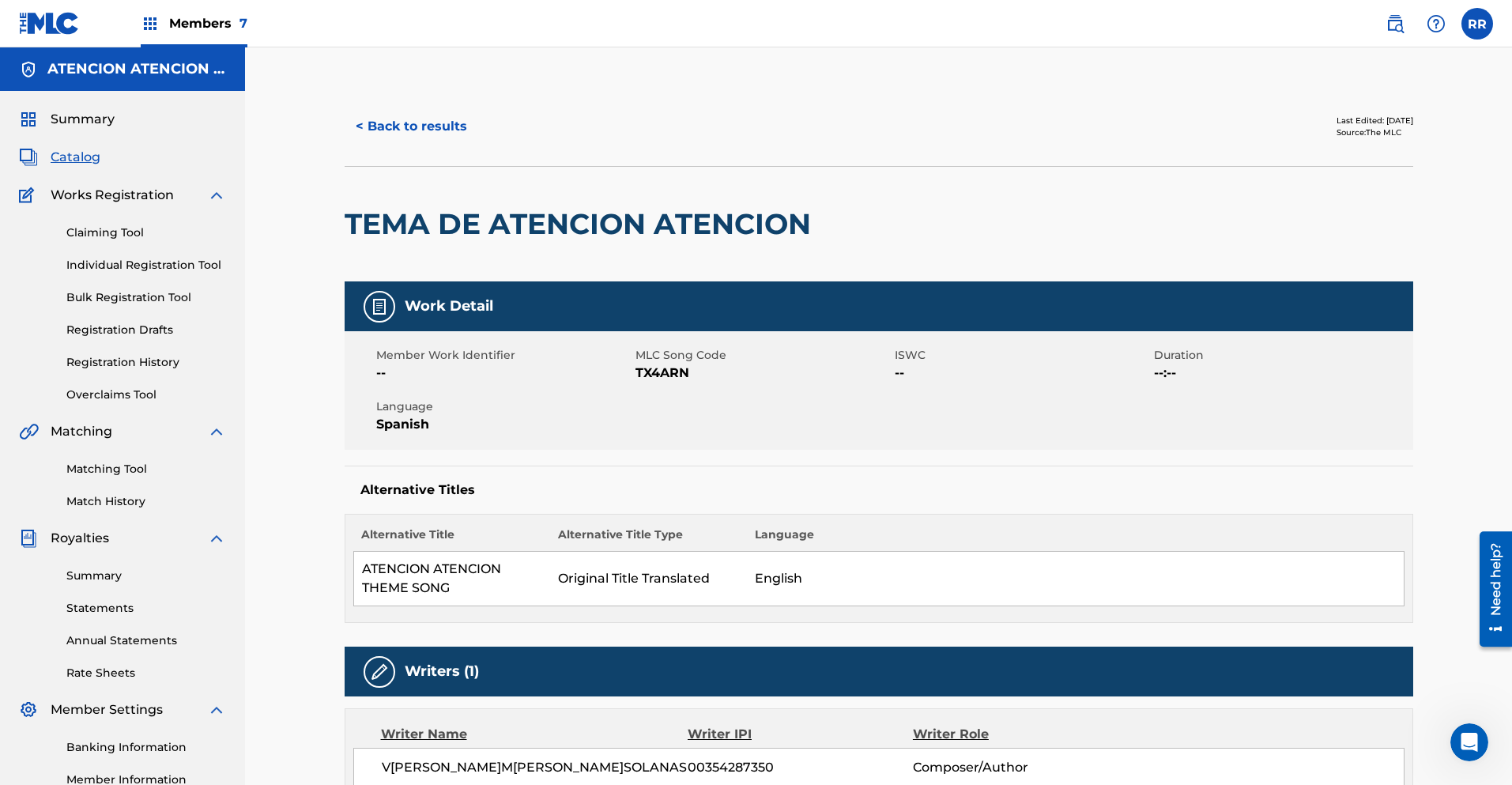 click on "Members    7" at bounding box center [208, 23] 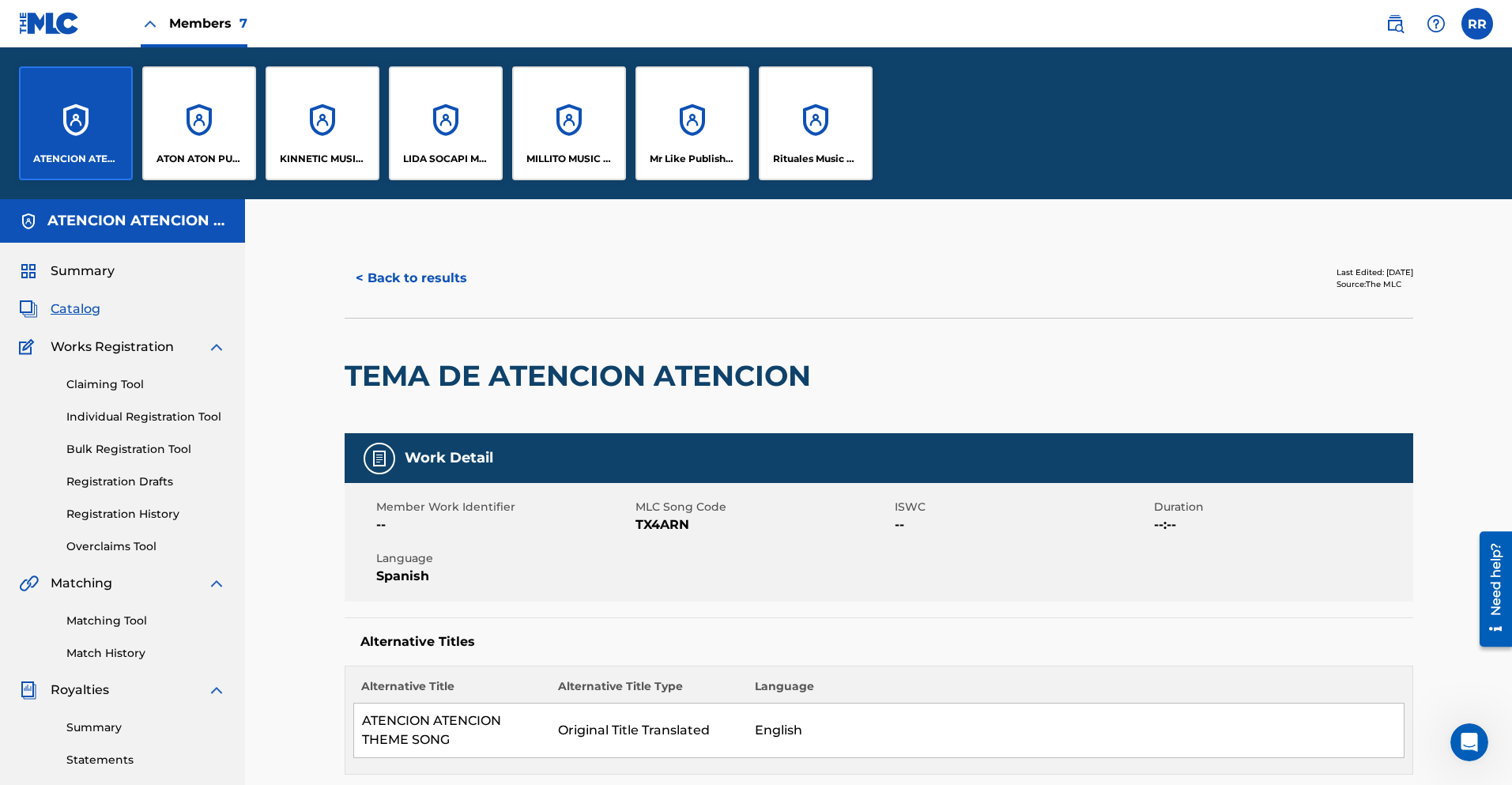 click on "ATON ATON PUBLISH" at bounding box center [199, 123] 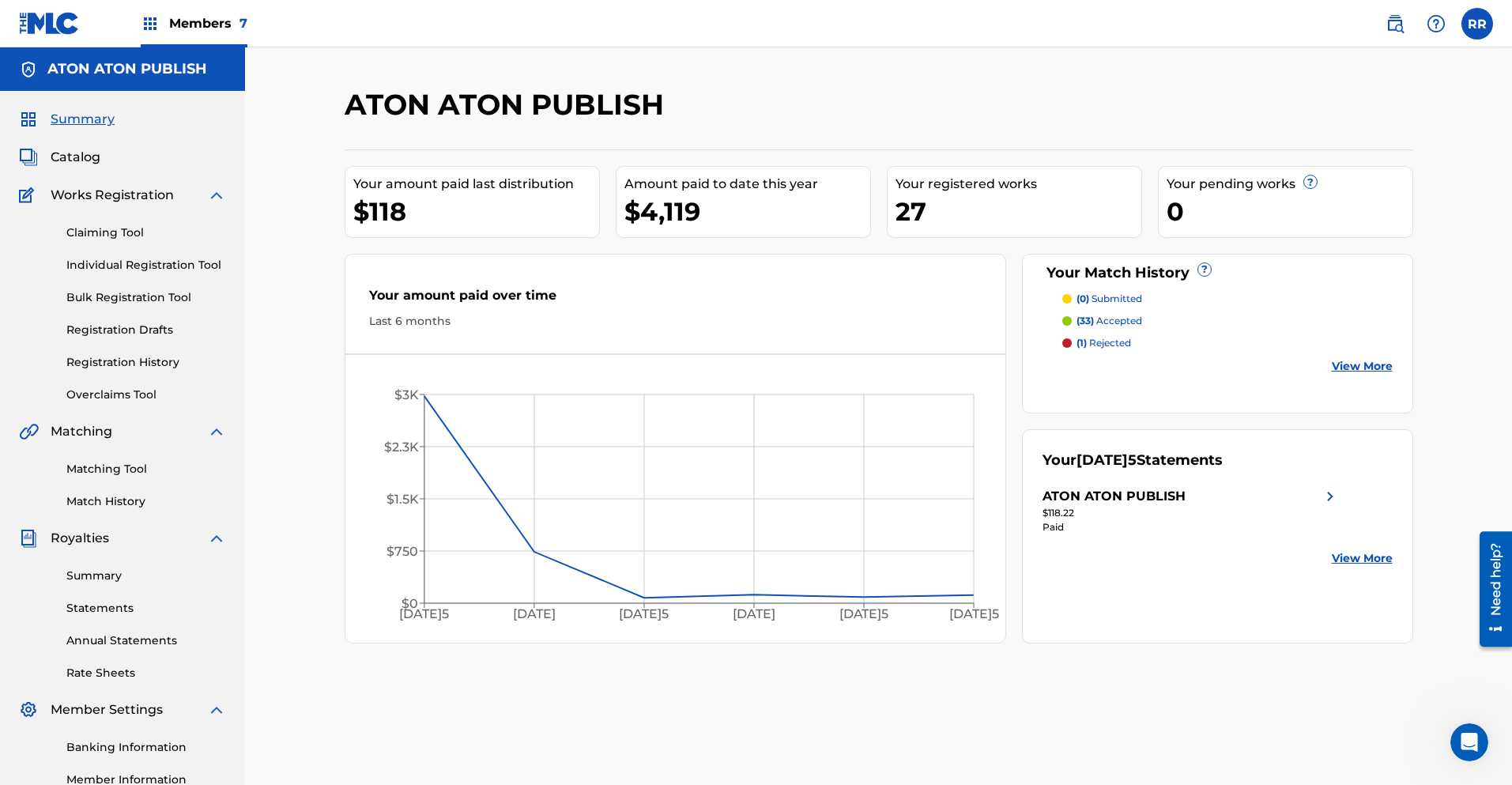 click on "Matching Tool" at bounding box center (146, 469) 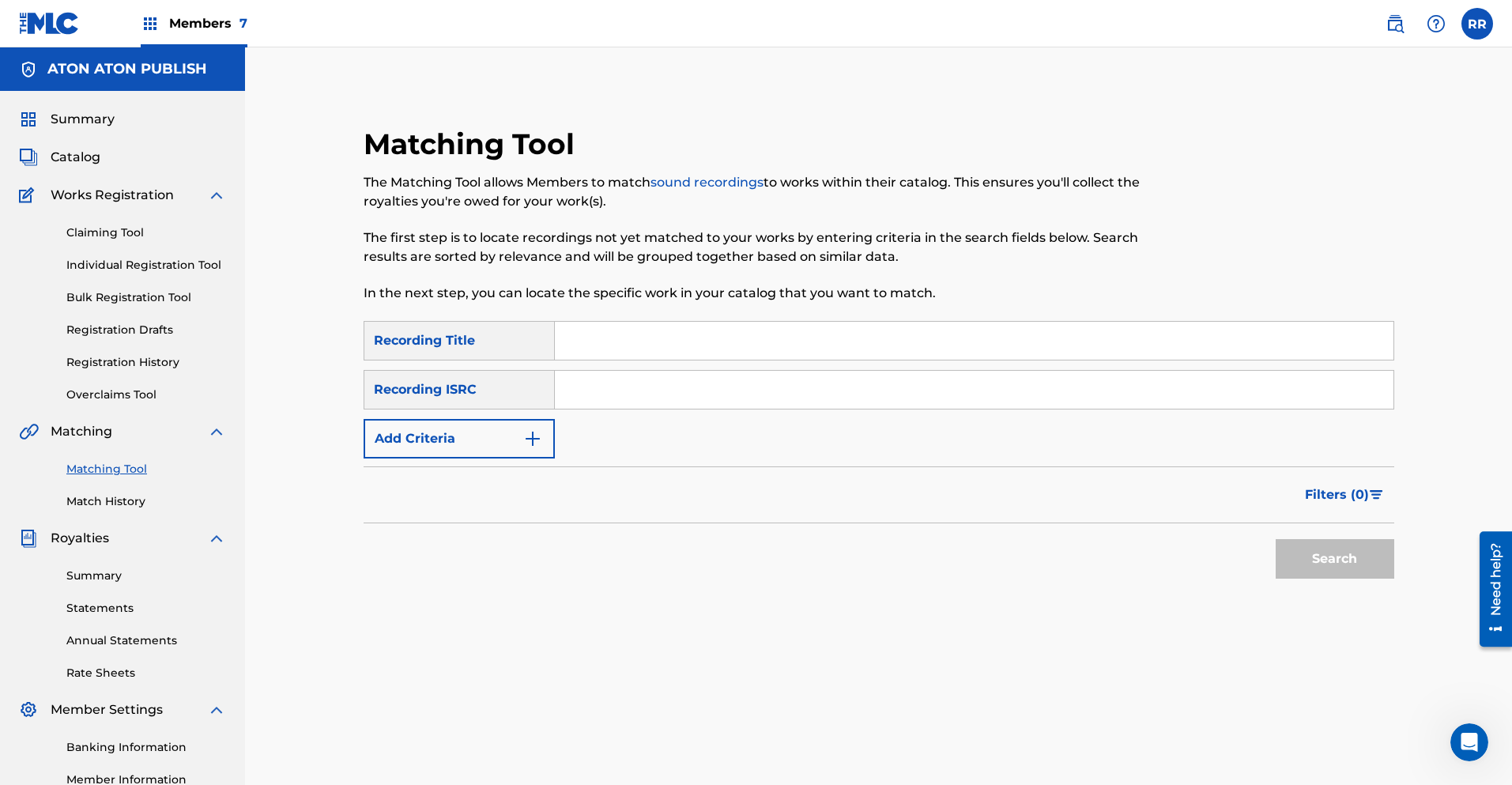 click at bounding box center (974, 341) 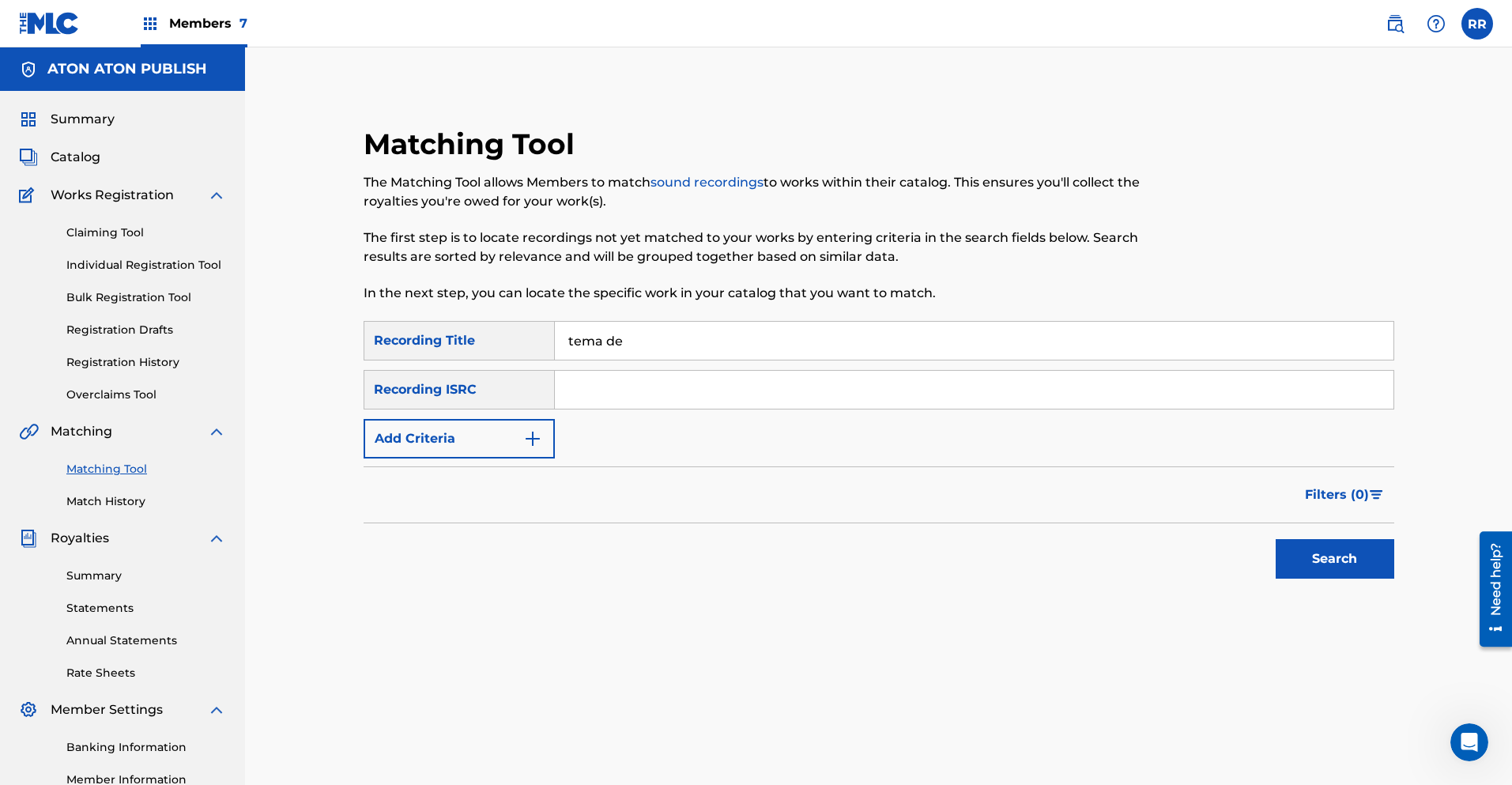 type on "tema de atencion atencion" 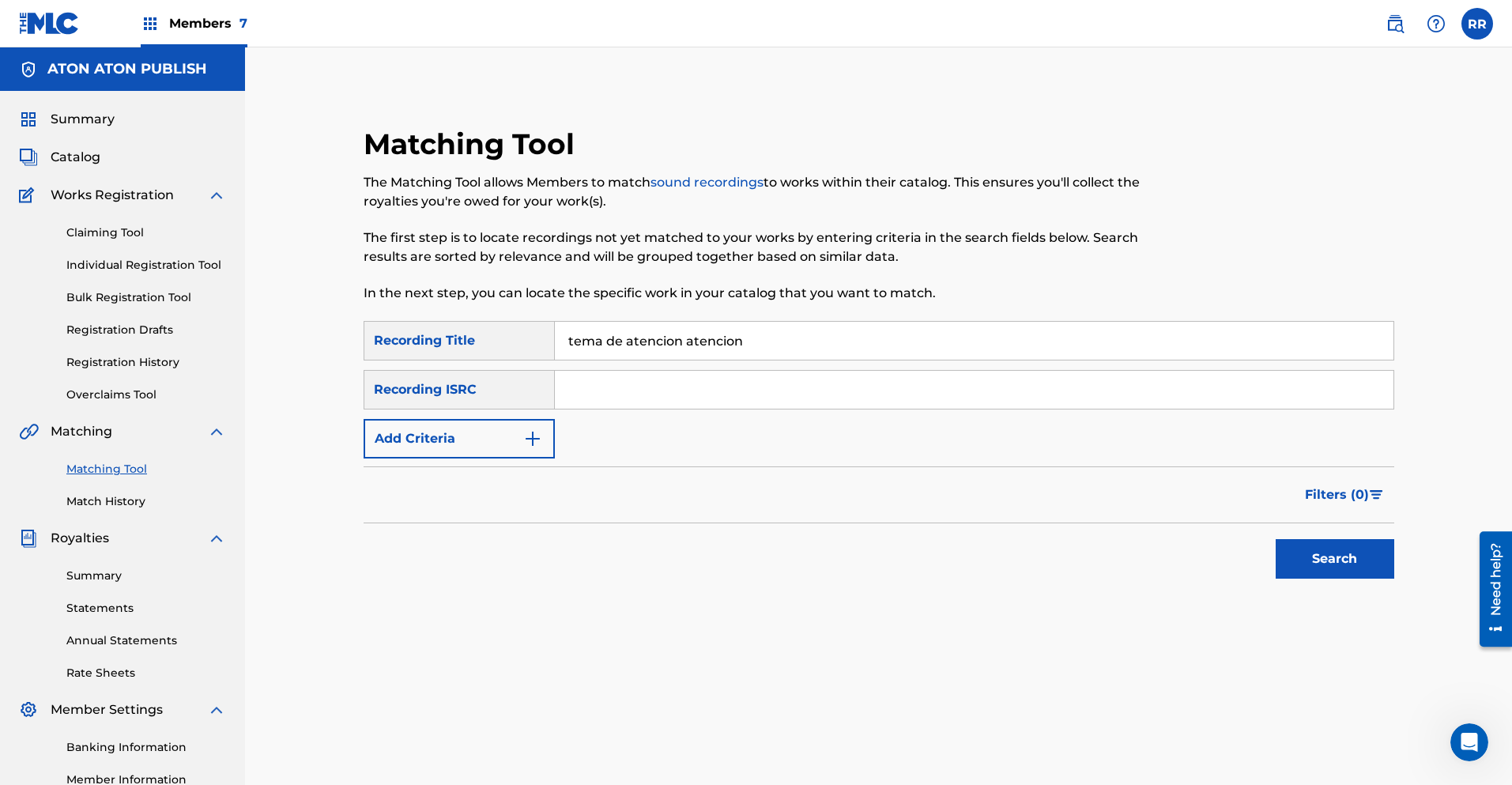 click on "Search" at bounding box center [1335, 559] 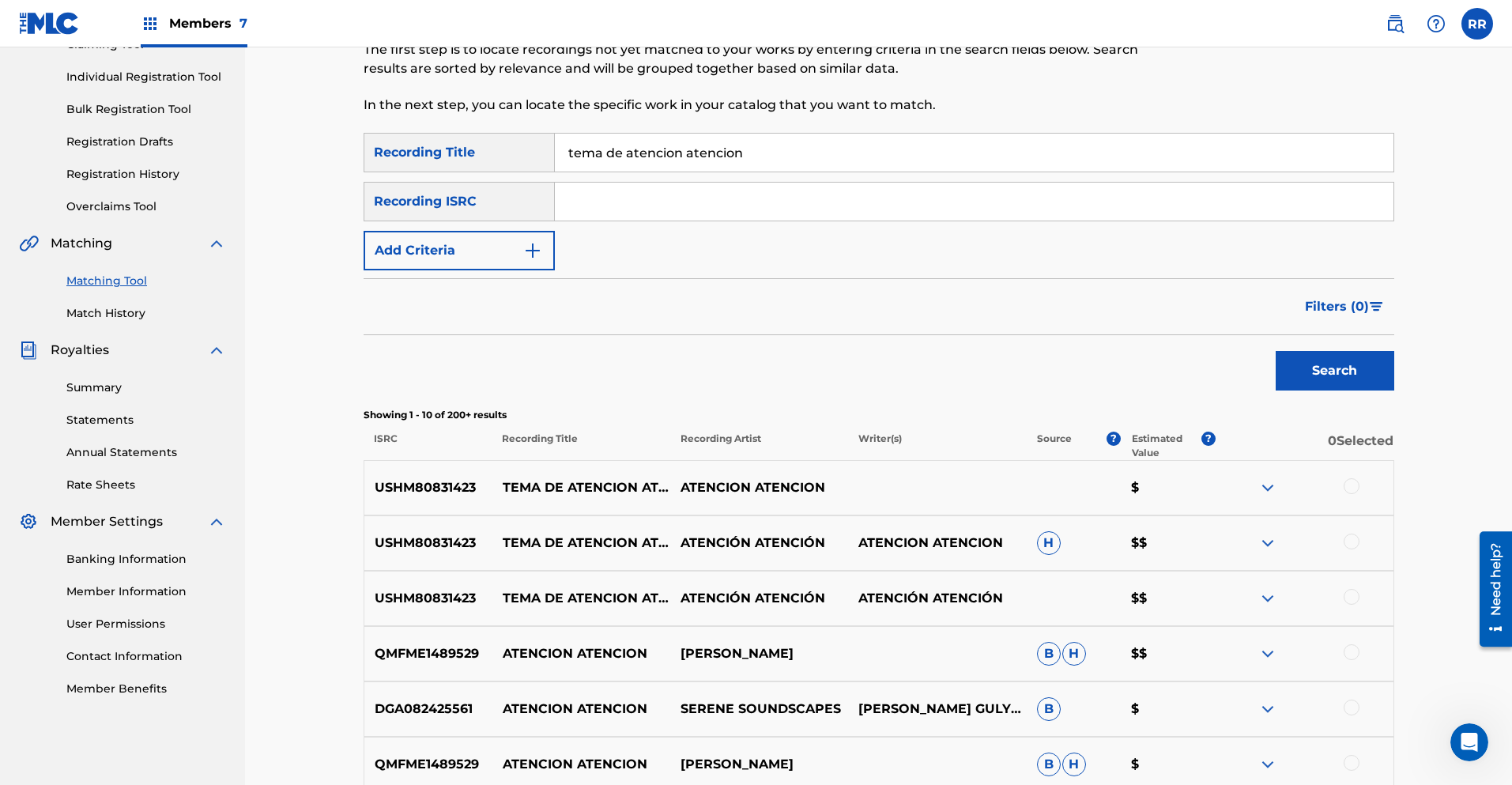 scroll, scrollTop: 202, scrollLeft: 0, axis: vertical 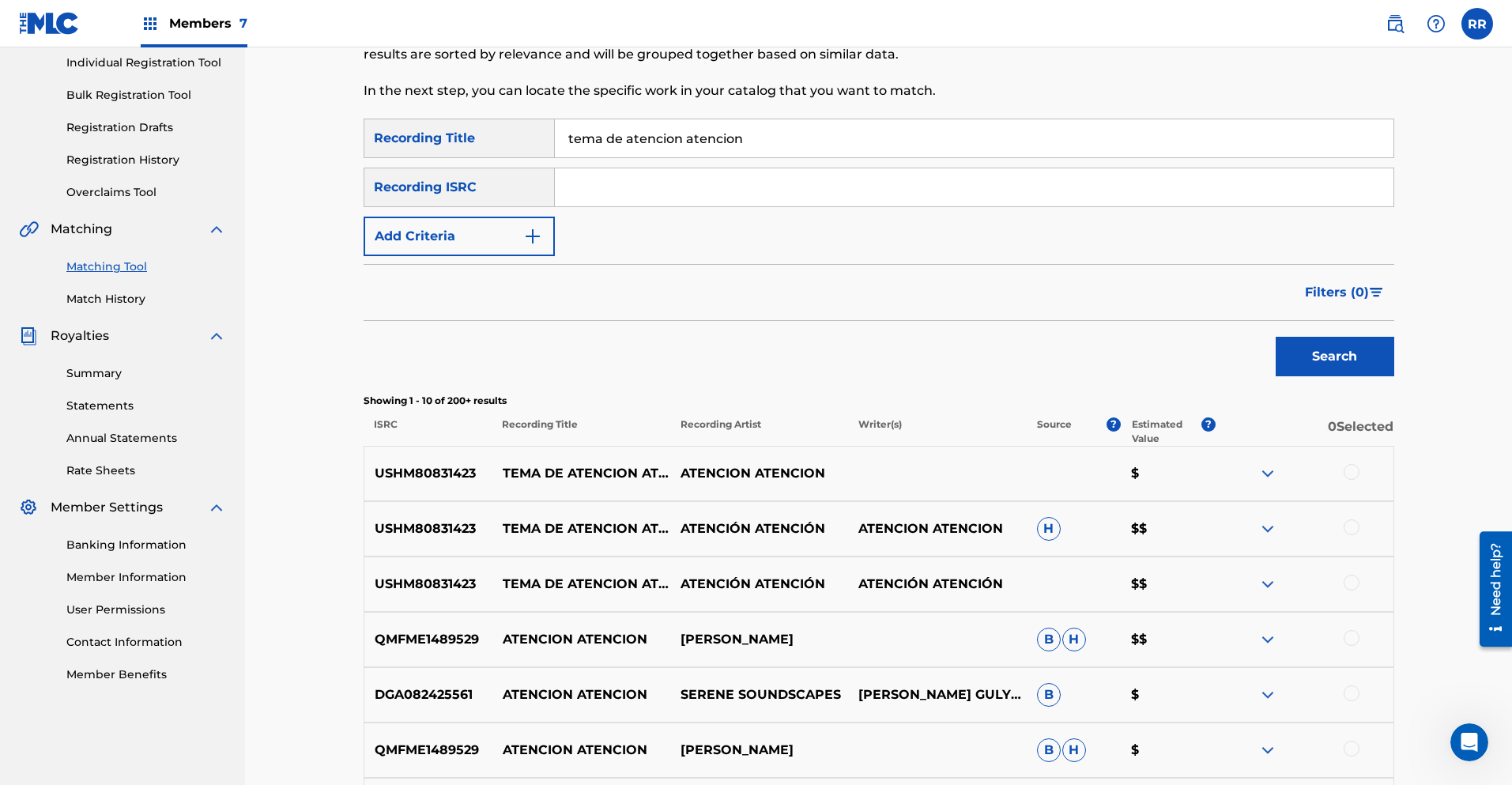 click at bounding box center [1303, 474] 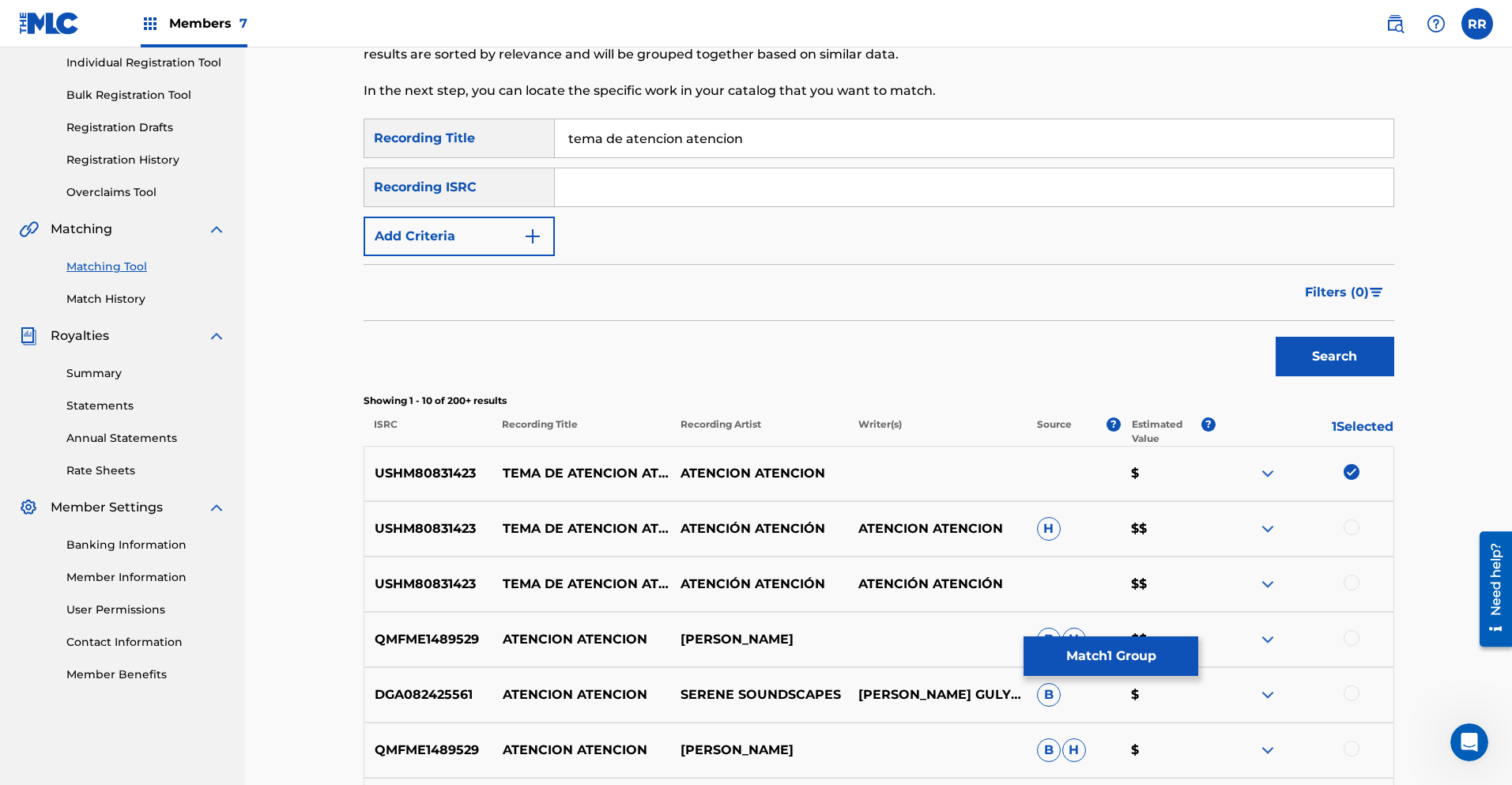 click at bounding box center [1352, 527] 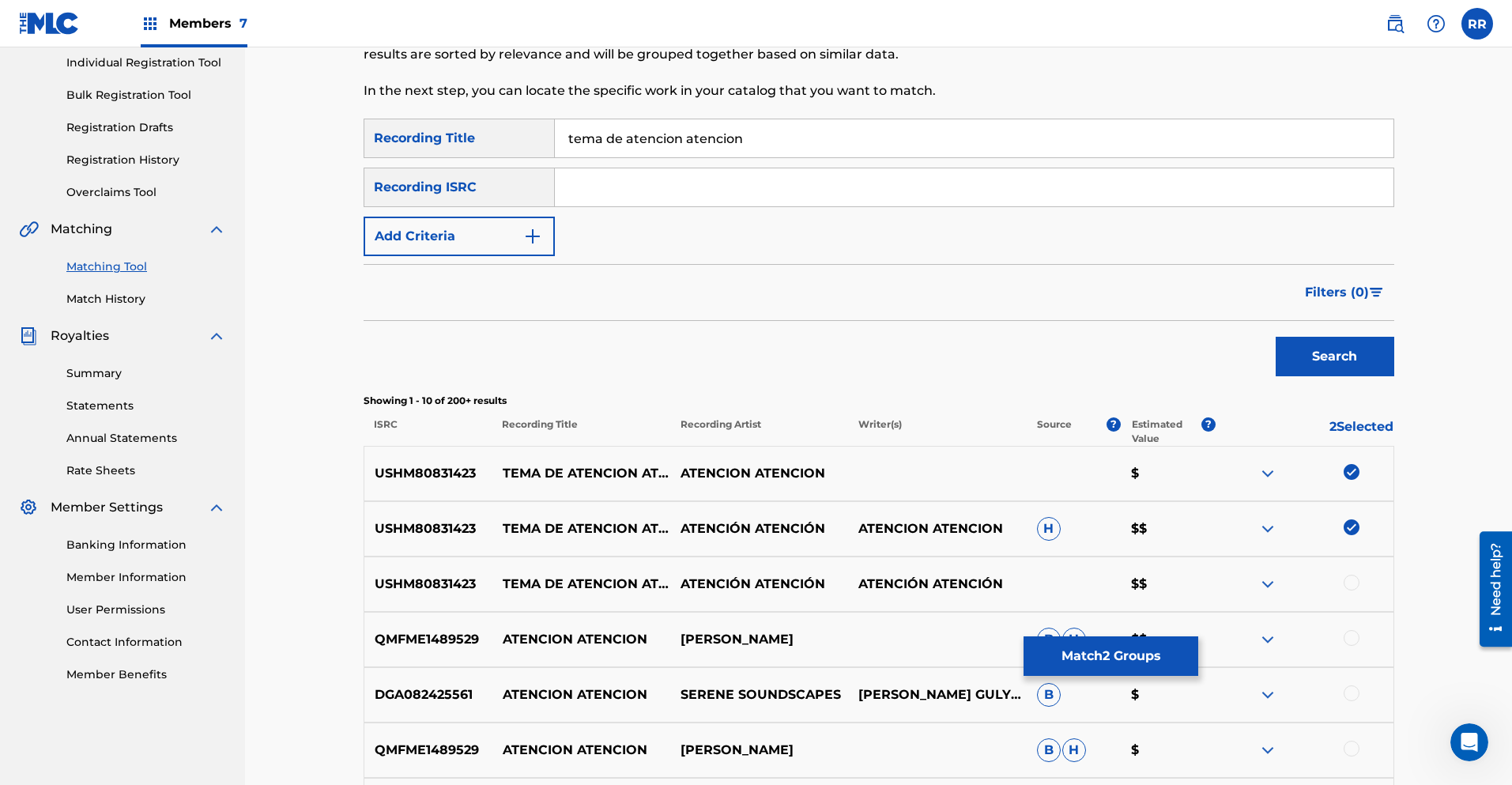 click at bounding box center [1352, 583] 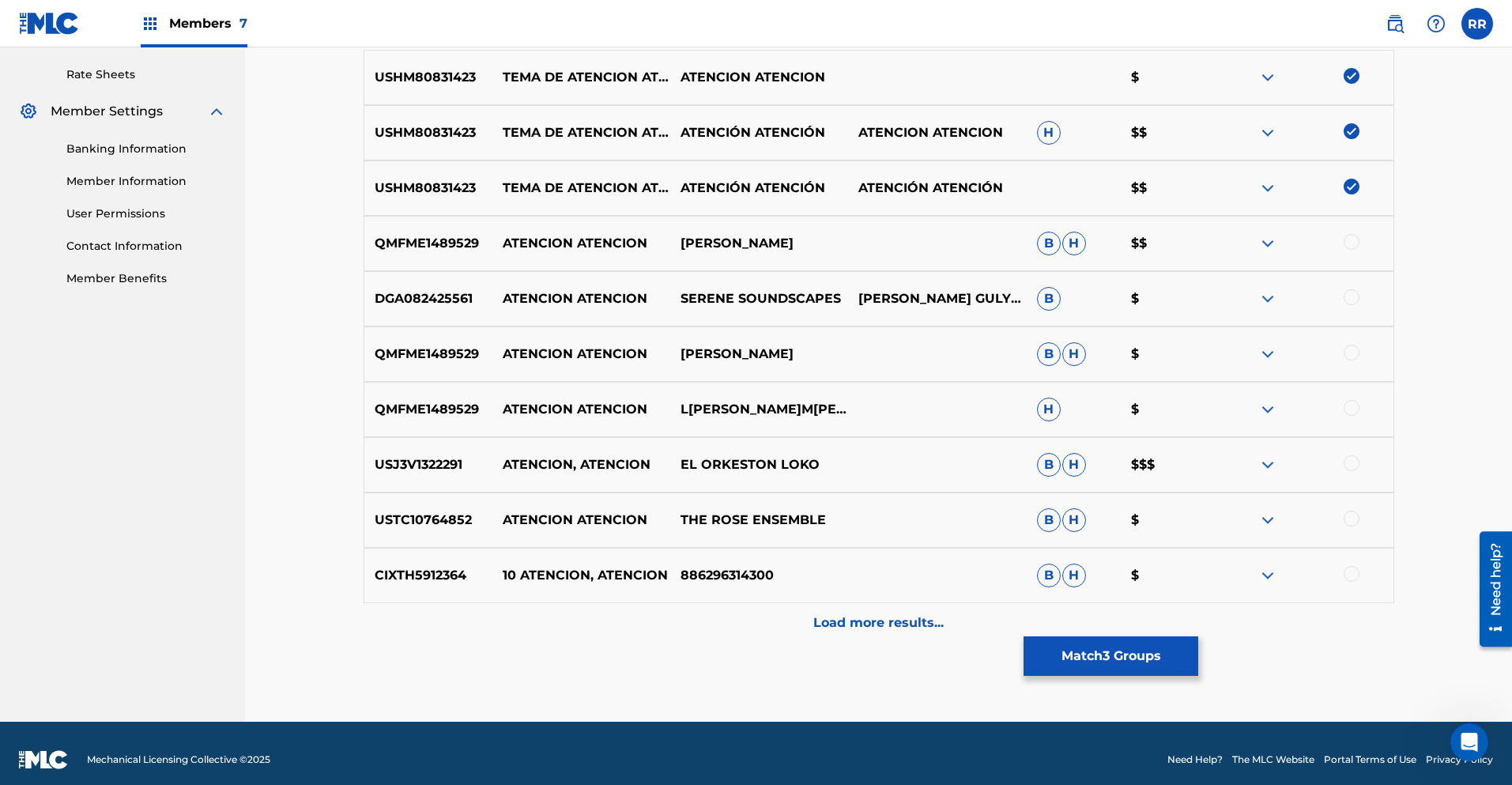 scroll, scrollTop: 611, scrollLeft: 0, axis: vertical 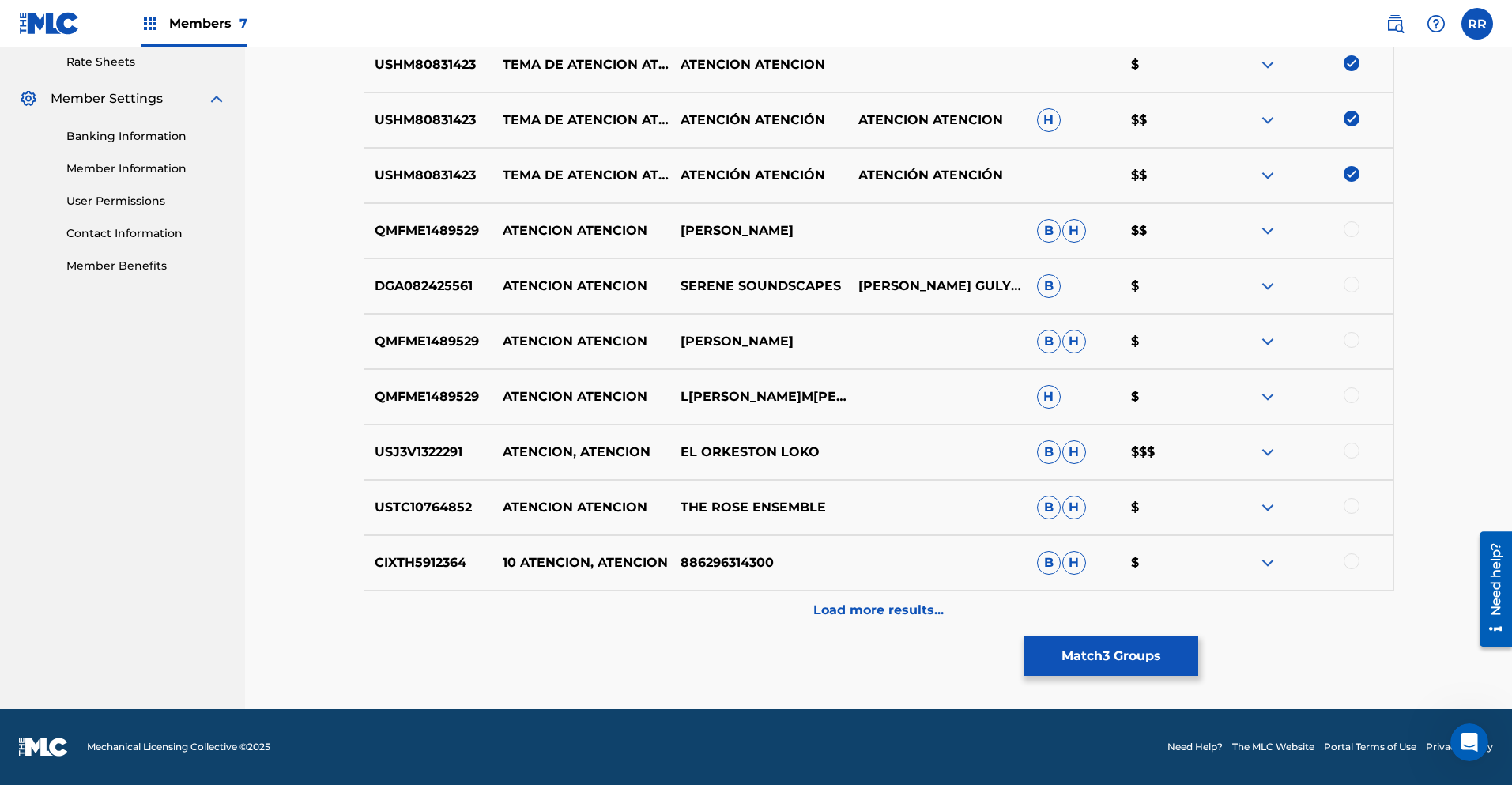 click on "Load more results..." at bounding box center [878, 610] 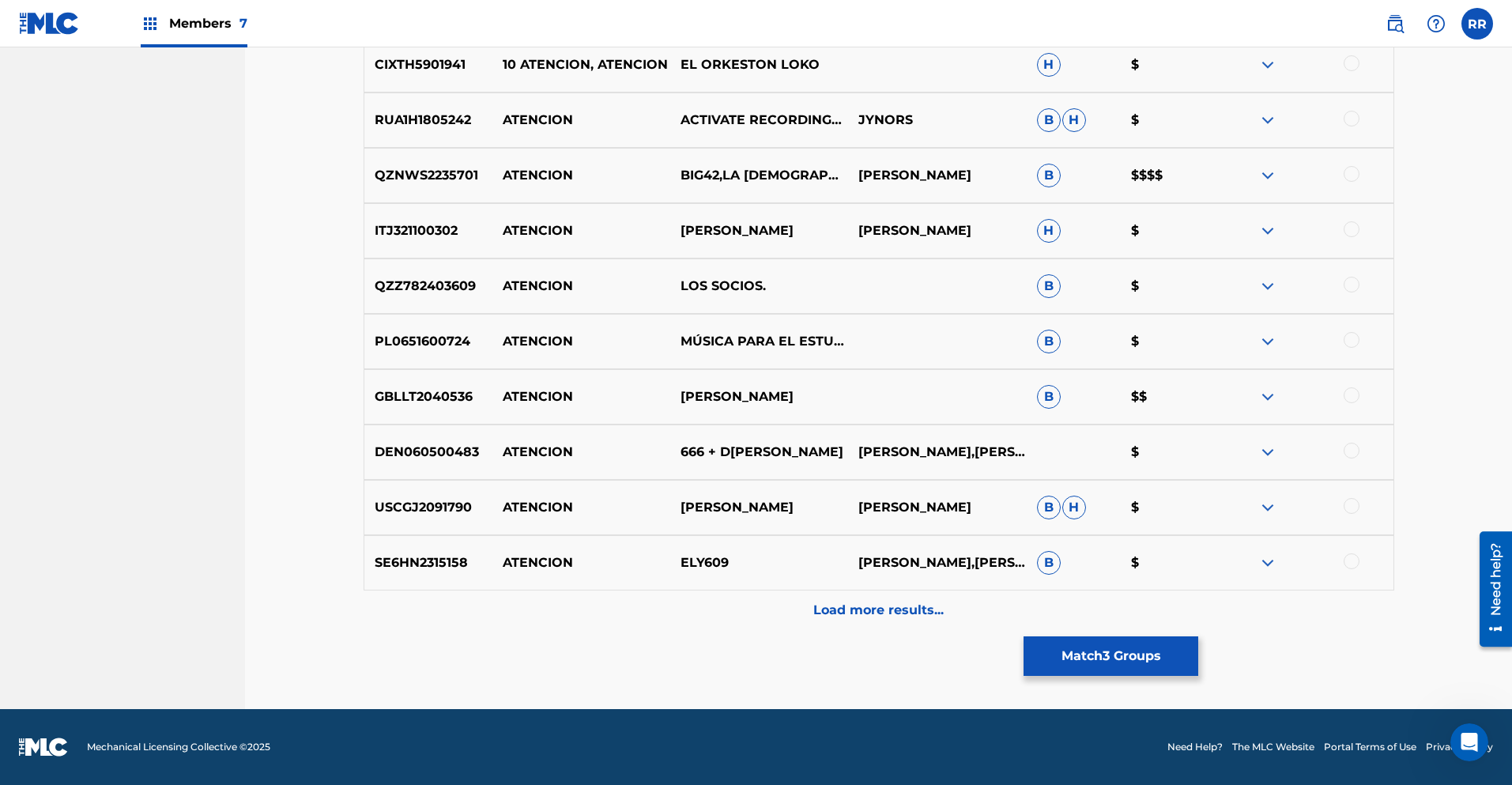 click on "Load more results..." at bounding box center (878, 610) 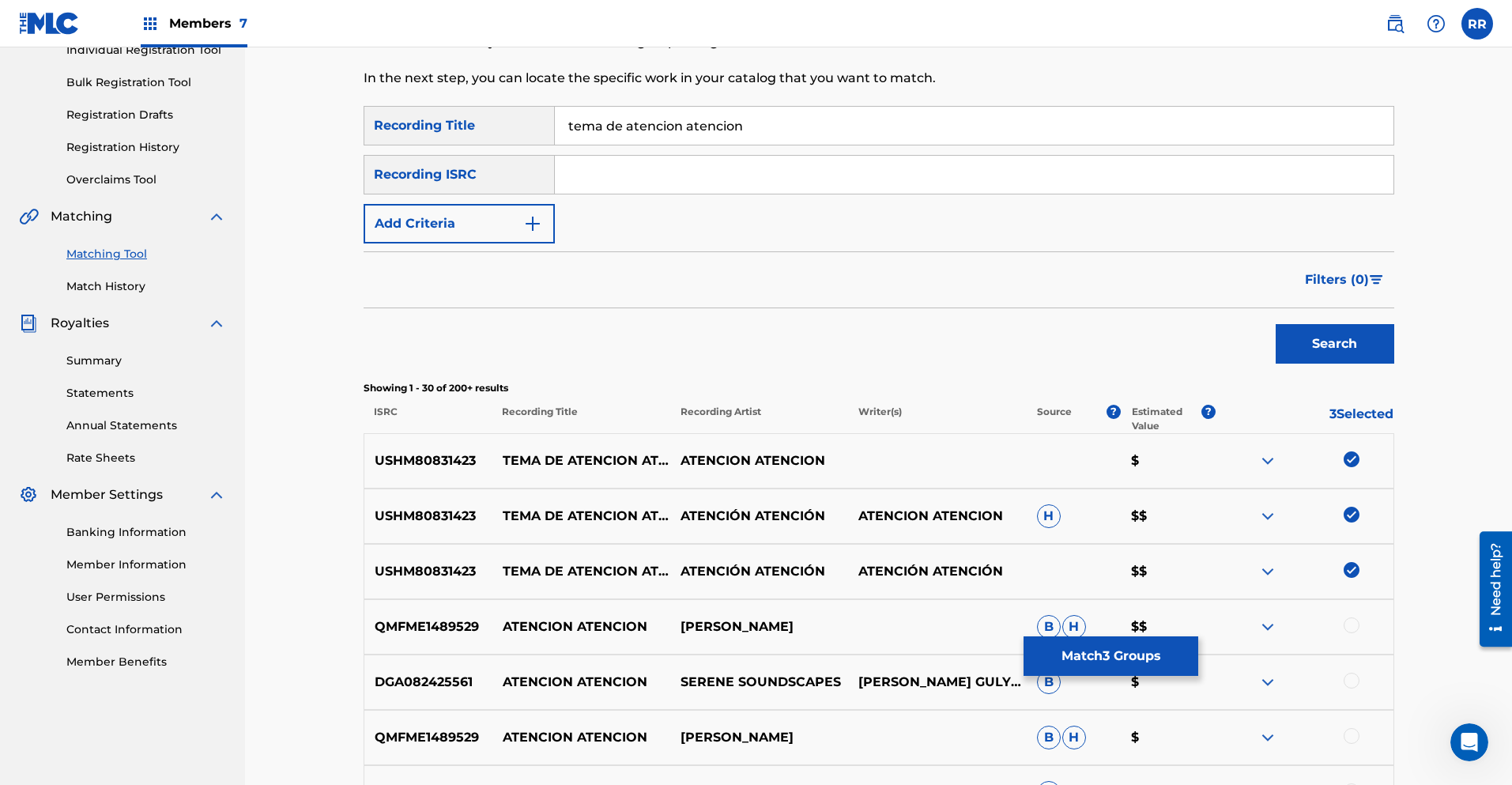 scroll, scrollTop: 213, scrollLeft: 0, axis: vertical 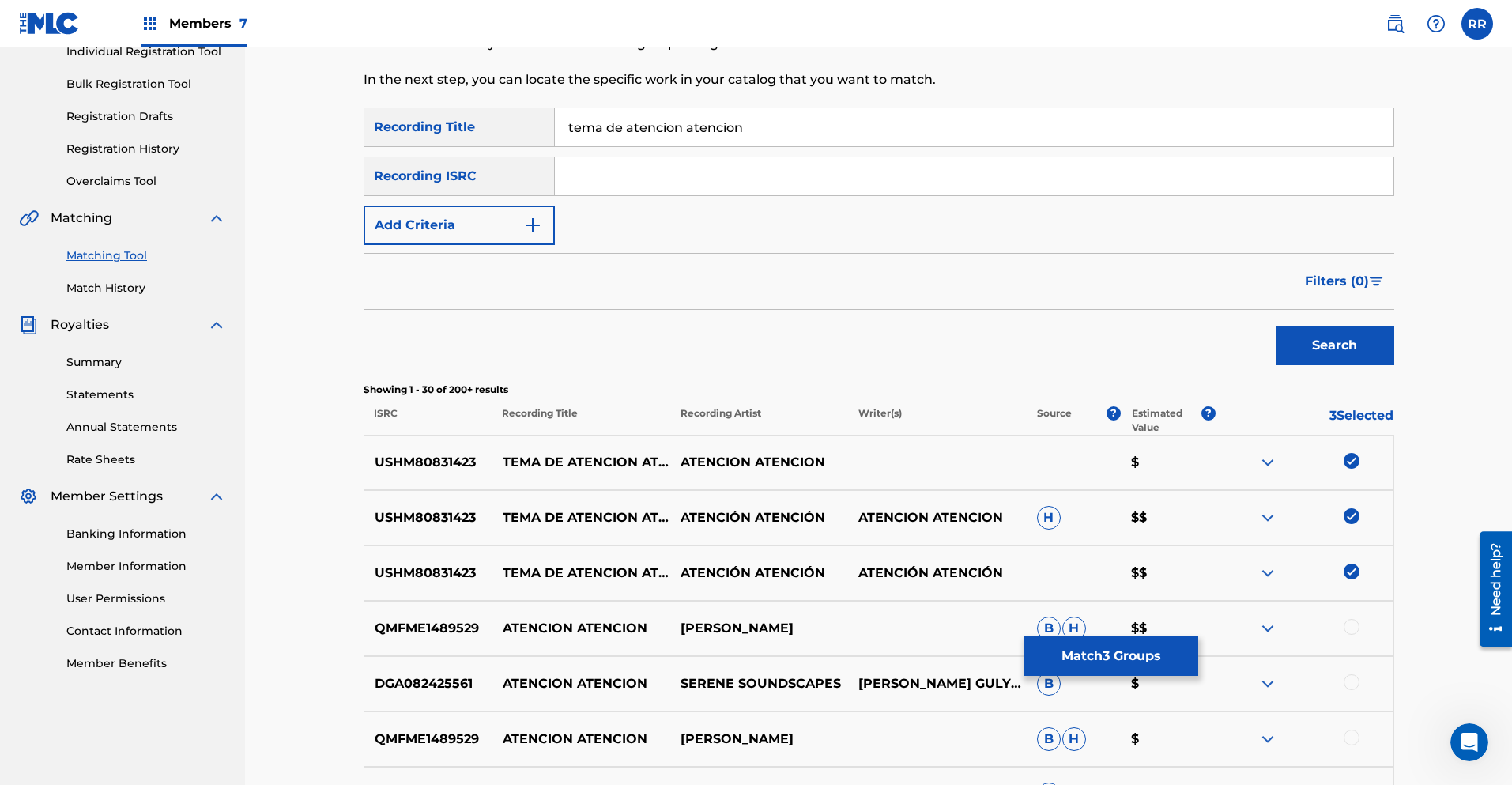 click on "Add Criteria" at bounding box center [459, 225] 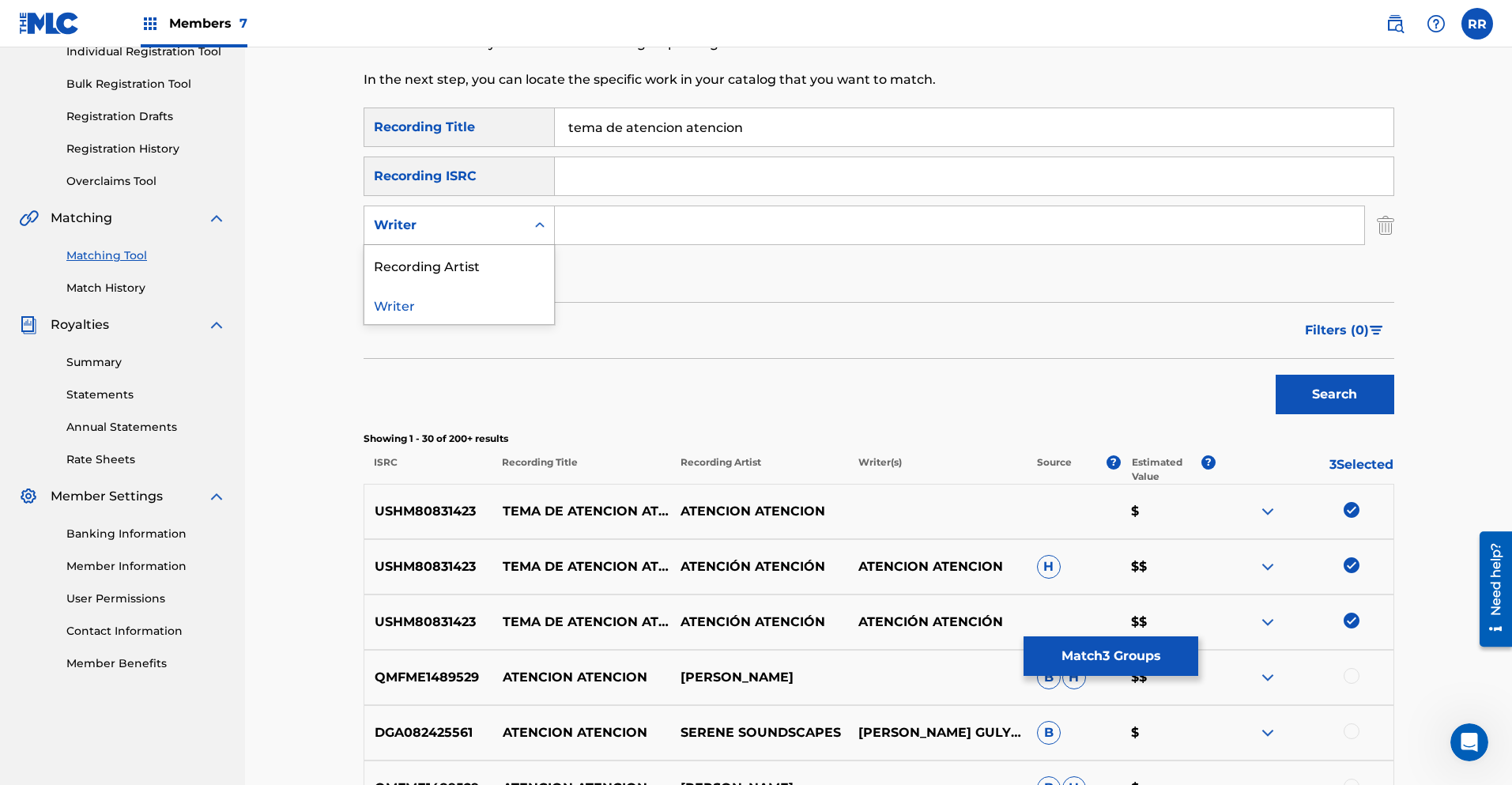 click on "Writer" at bounding box center (445, 225) 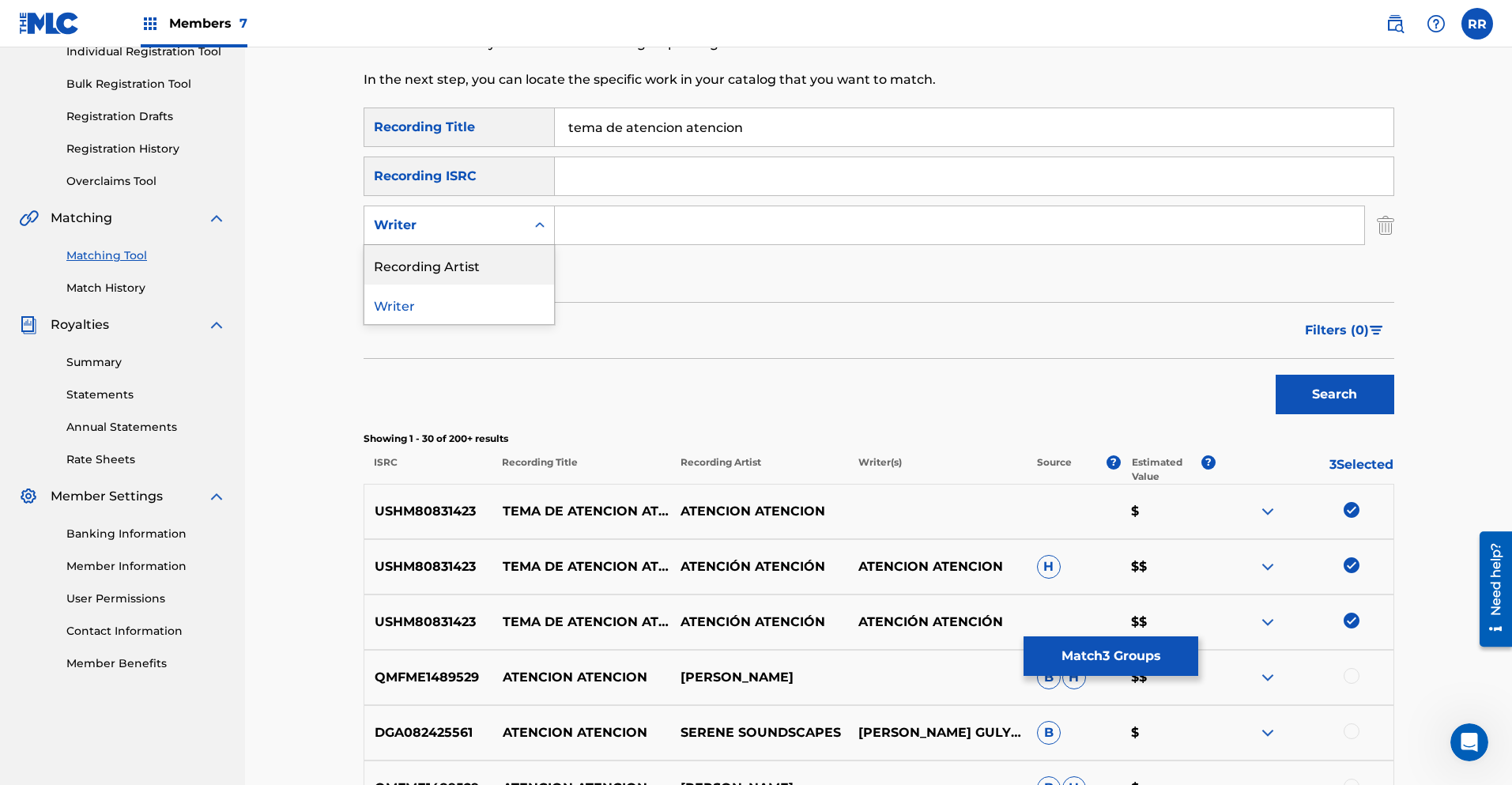 click on "Recording Artist" at bounding box center [459, 265] 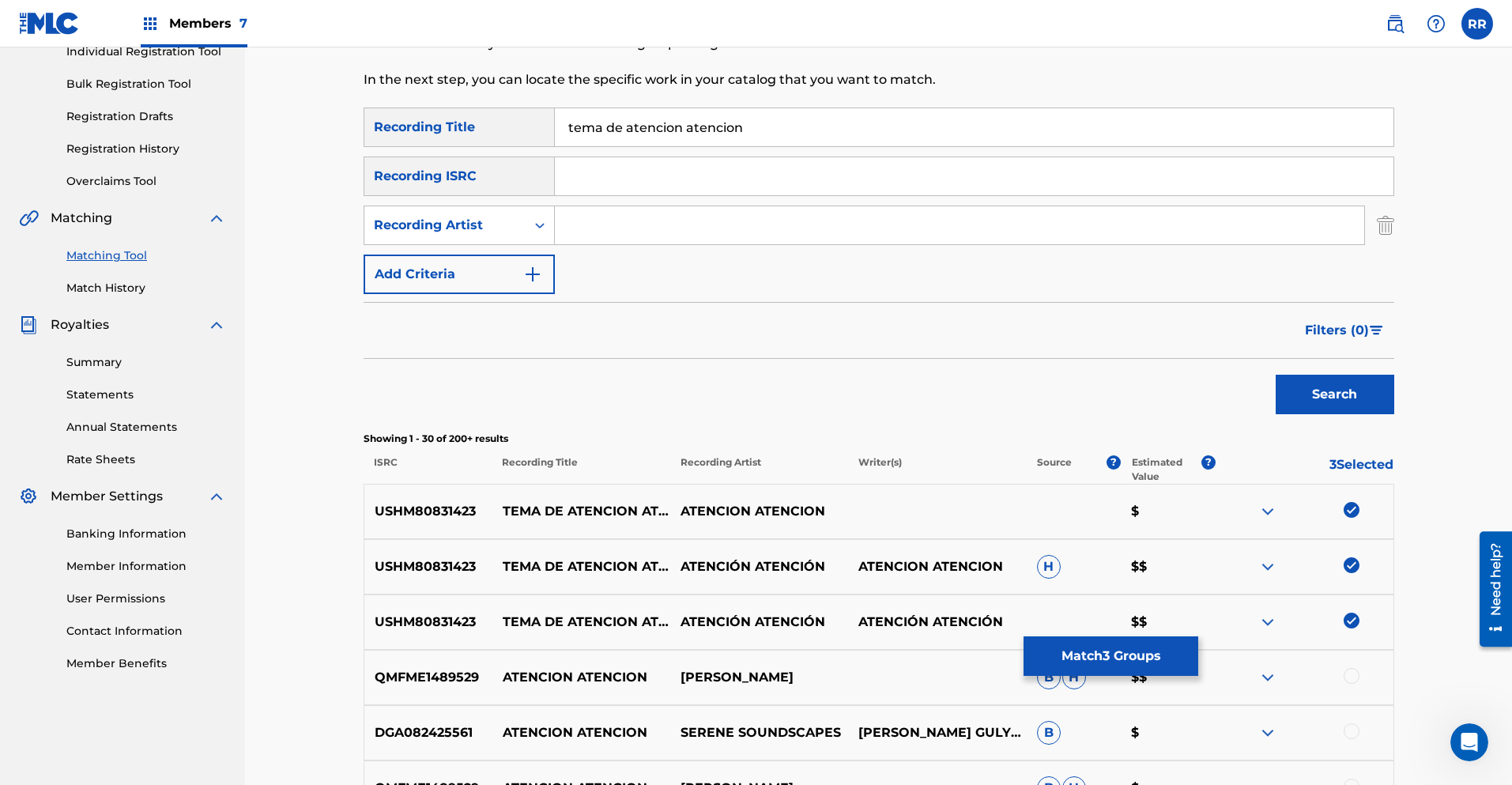 click at bounding box center [960, 225] 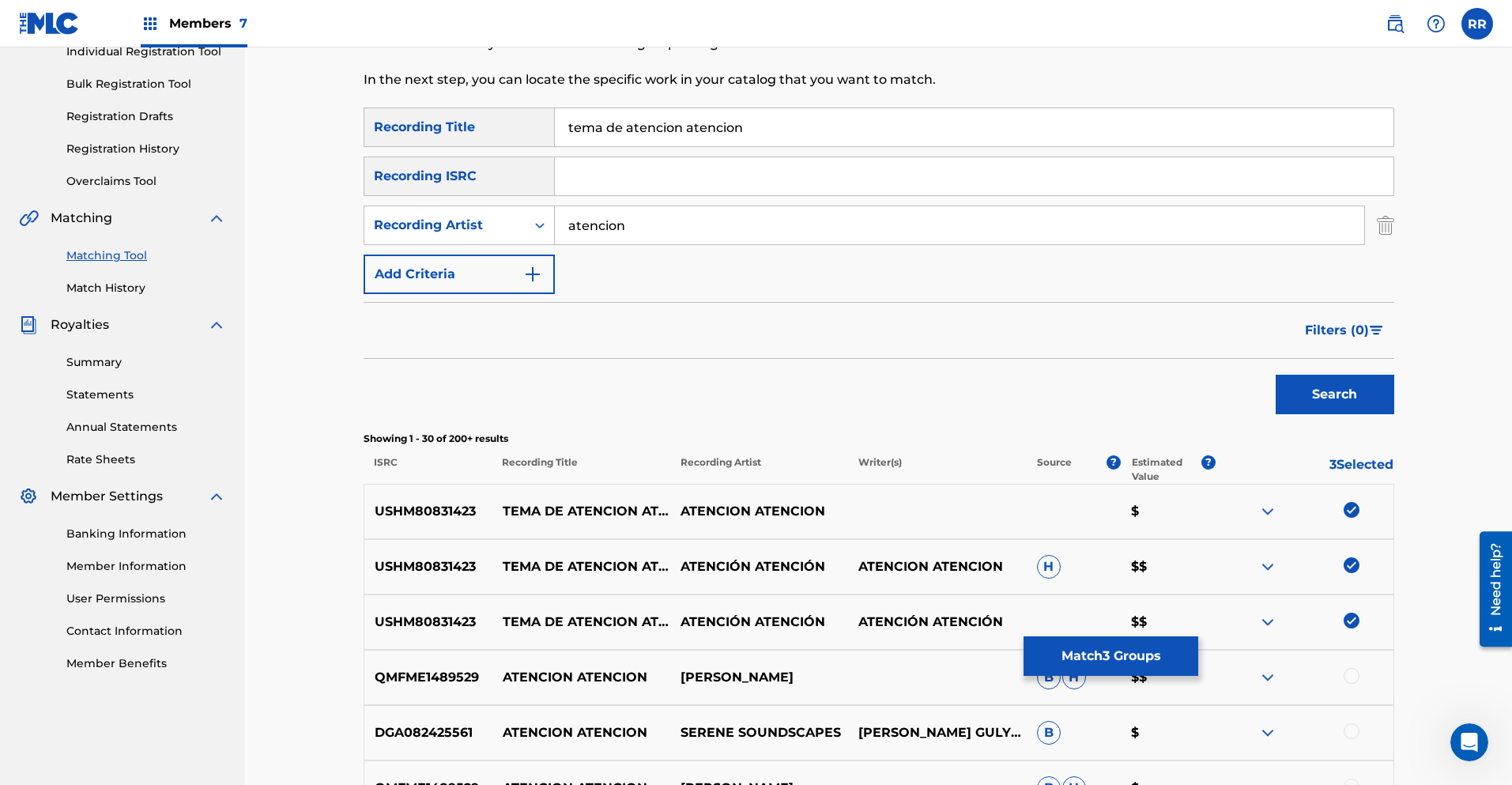 type on "atencion" 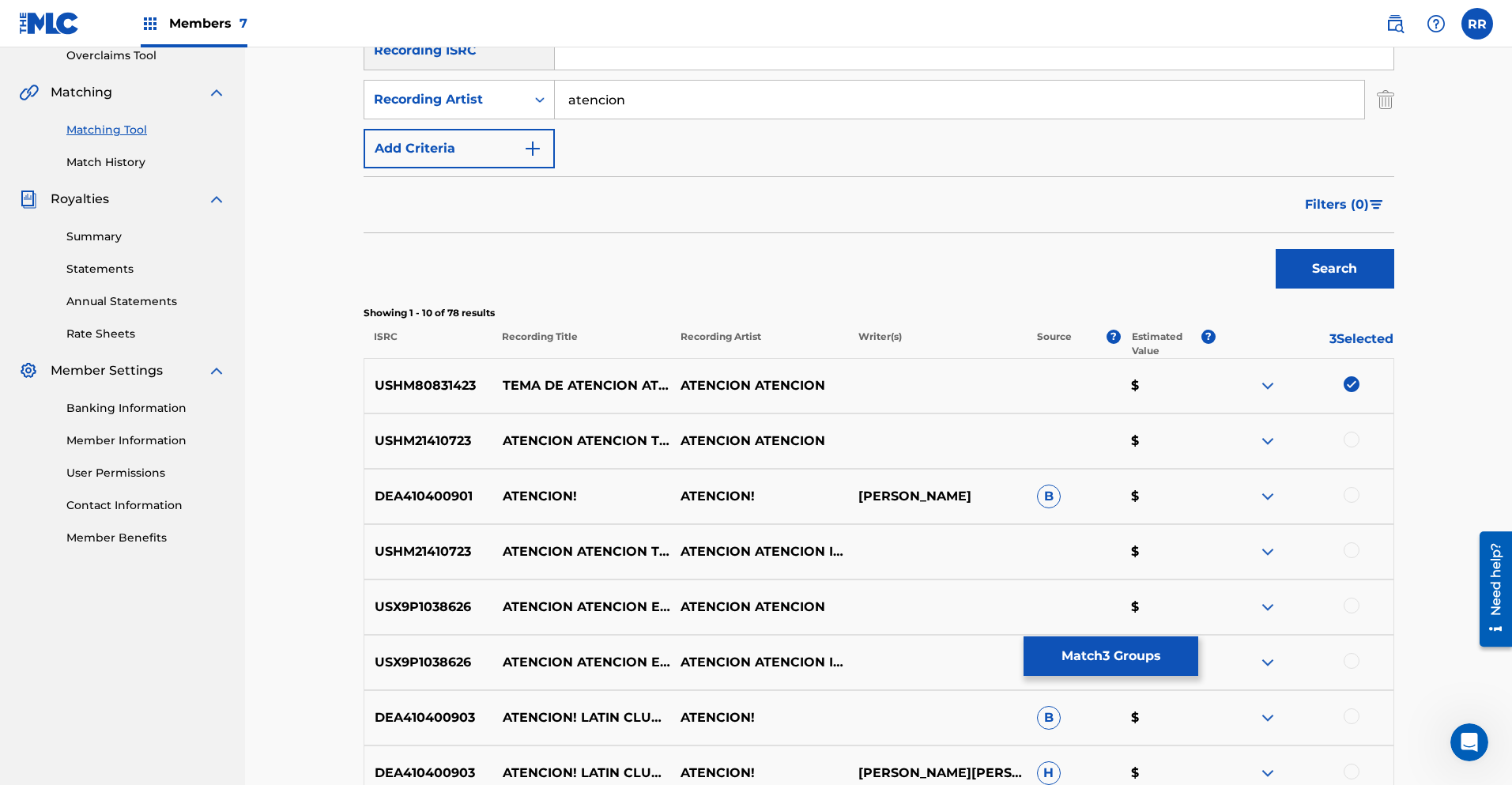 scroll, scrollTop: 357, scrollLeft: 0, axis: vertical 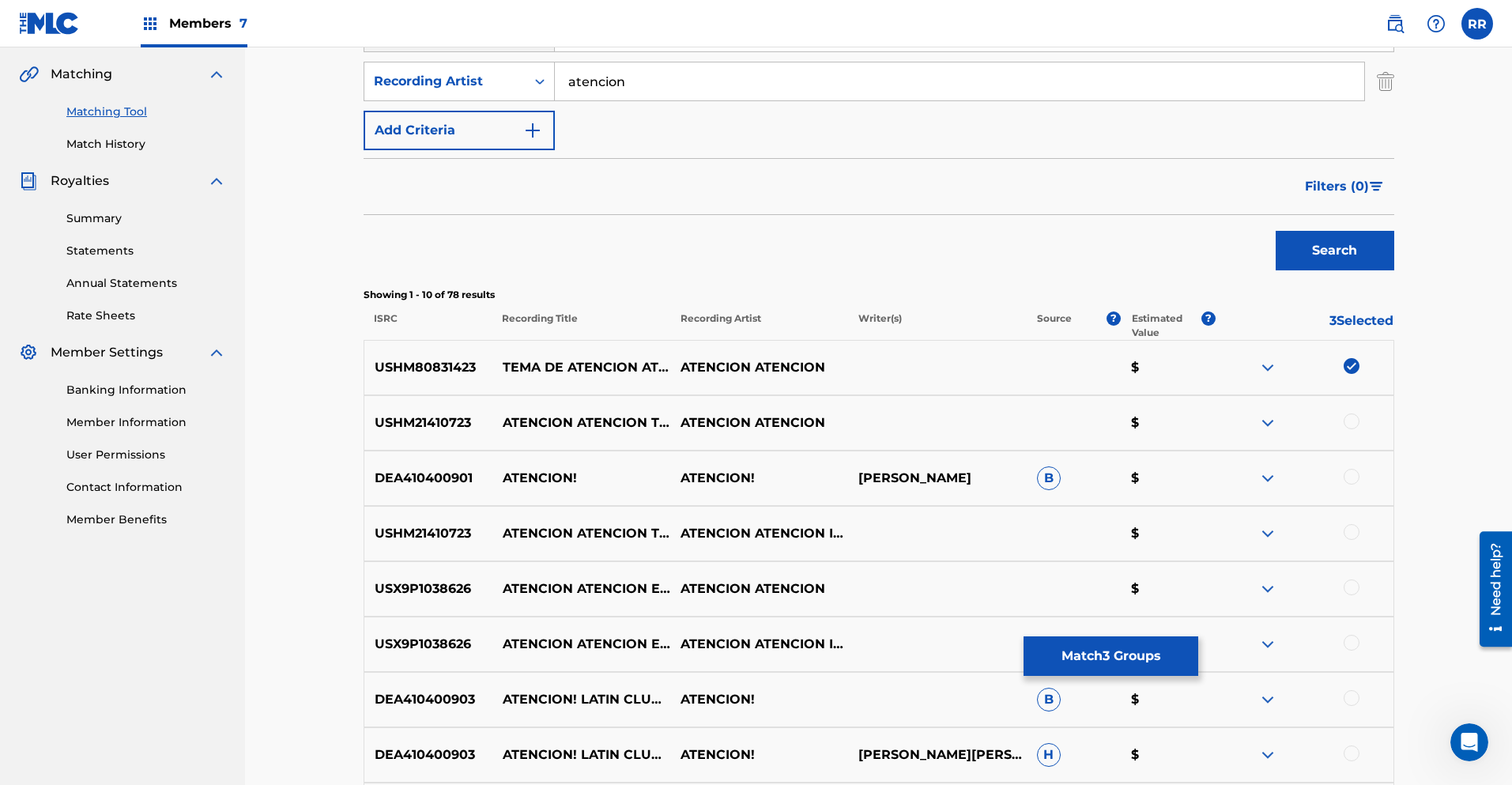 click at bounding box center (1352, 421) 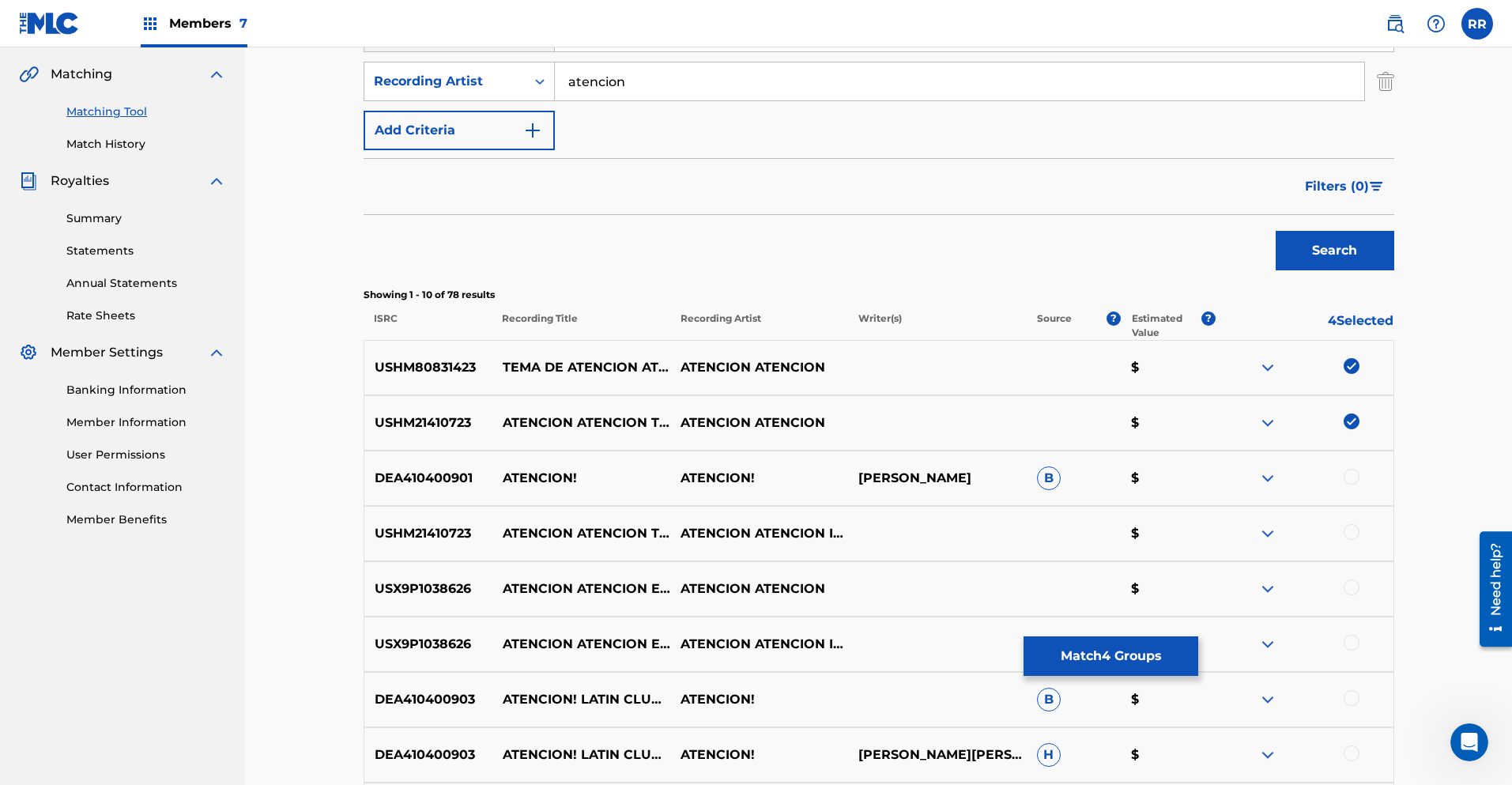 click at bounding box center [1352, 532] 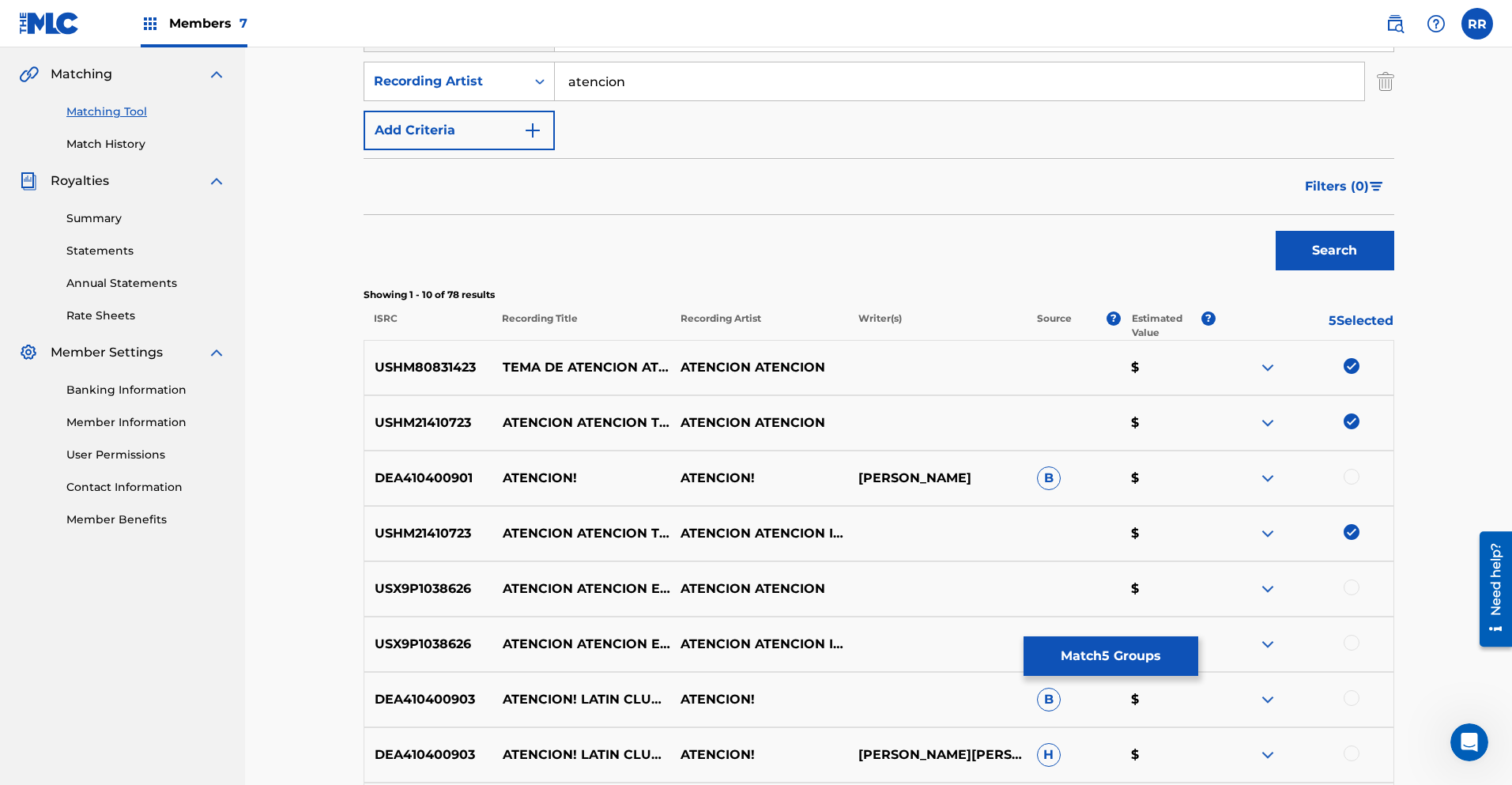 click at bounding box center (1352, 587) 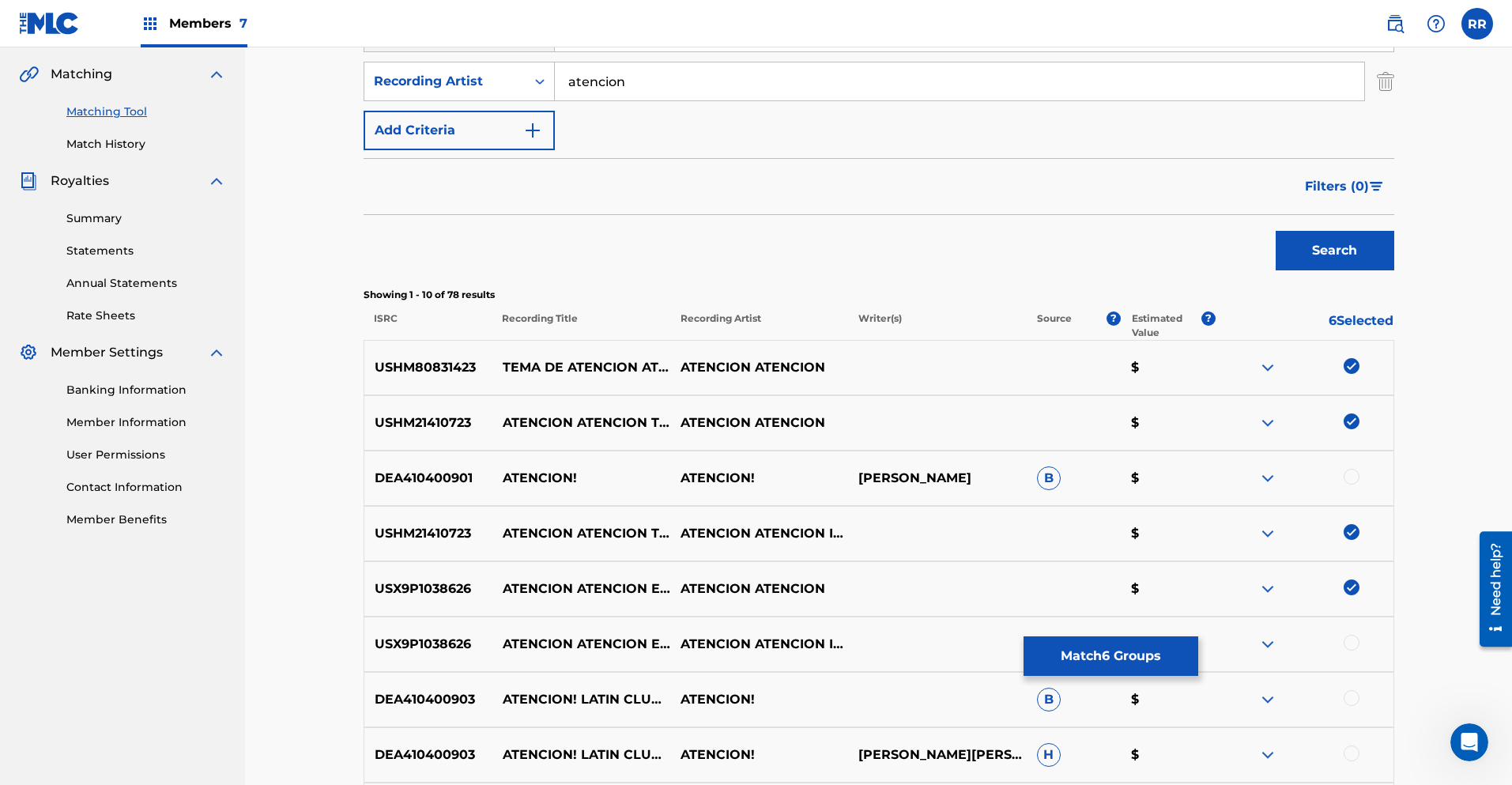click at bounding box center [1352, 643] 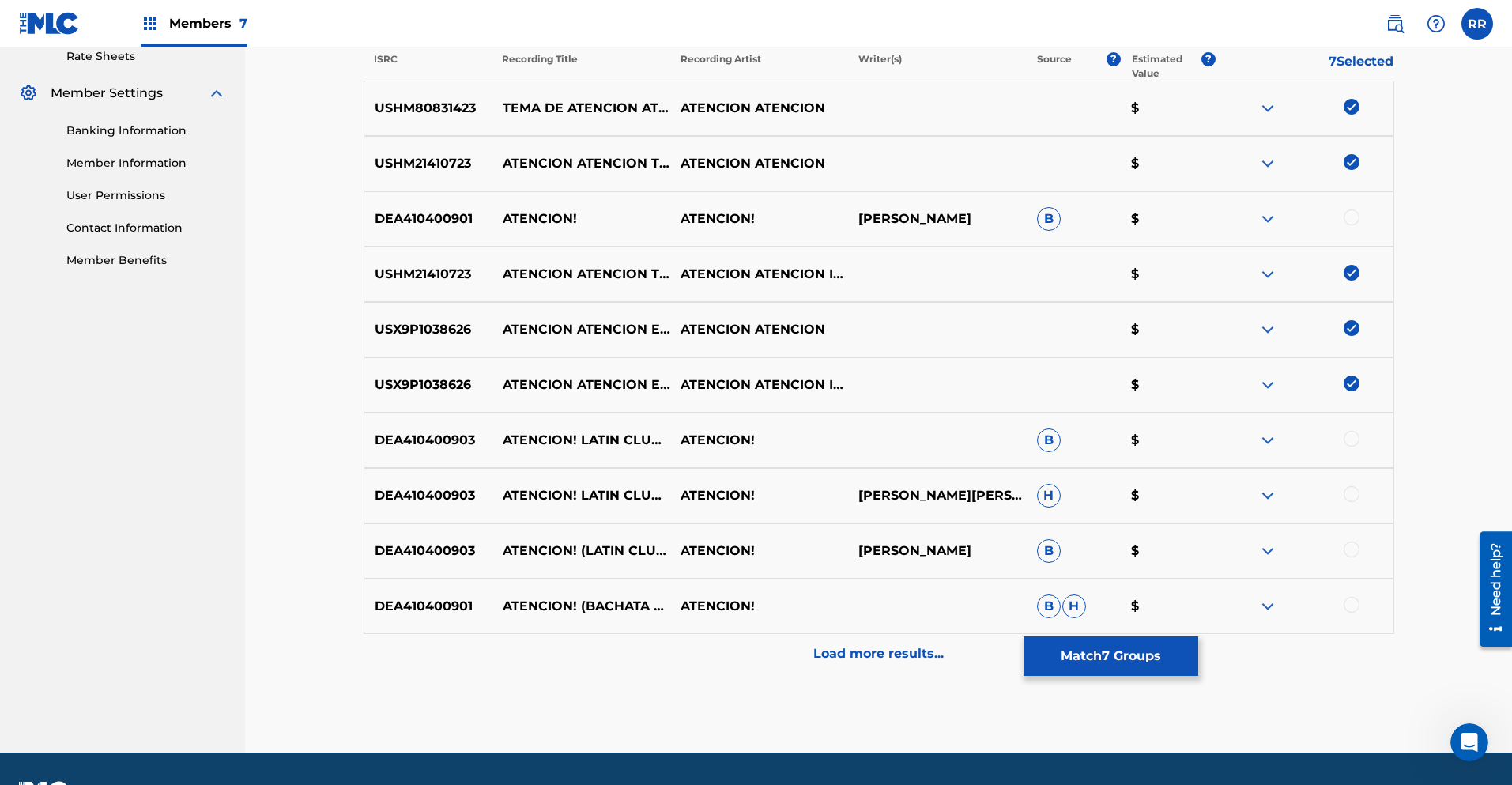 scroll, scrollTop: 619, scrollLeft: 0, axis: vertical 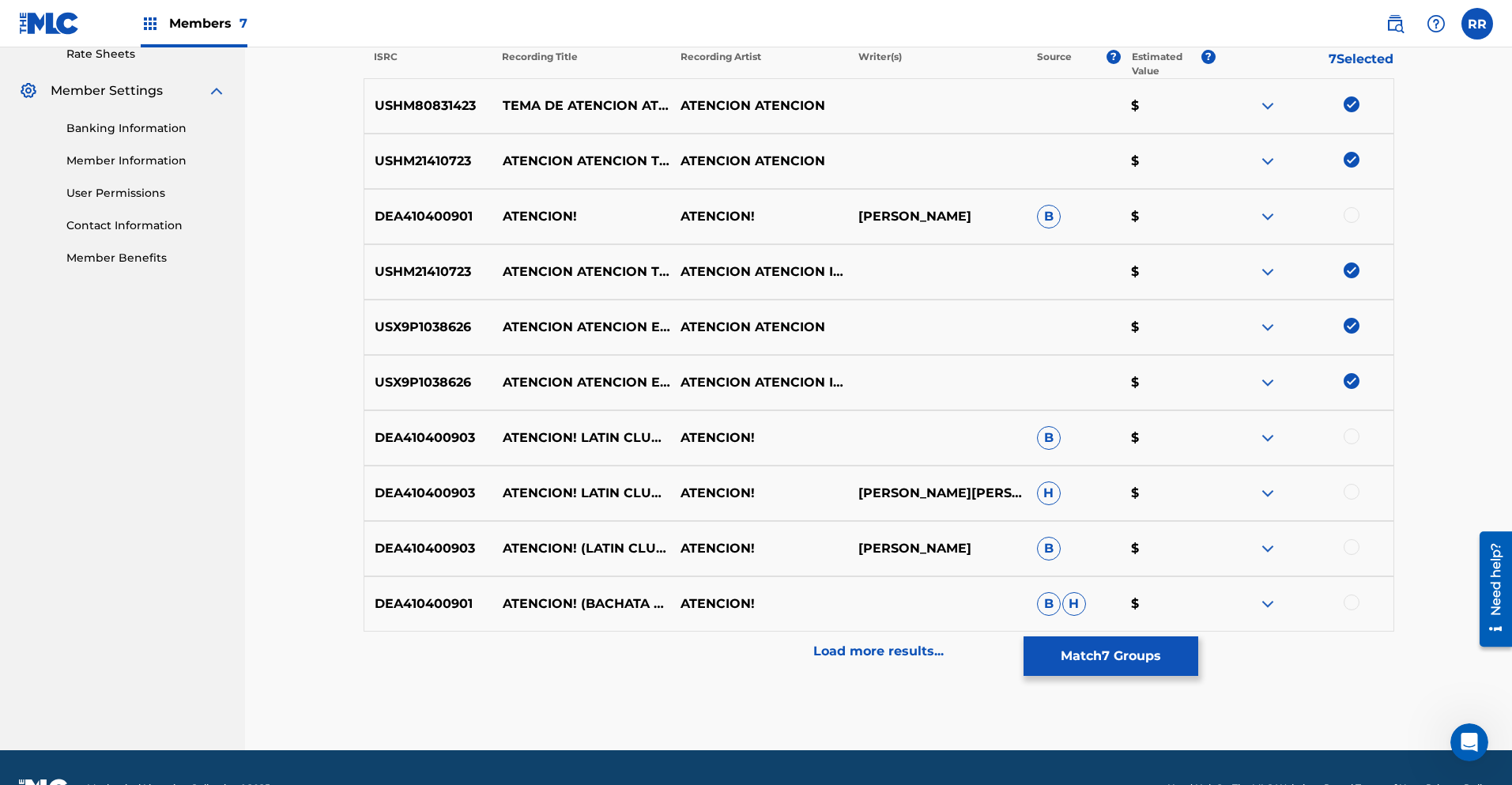 click on "Load more results..." at bounding box center [878, 651] 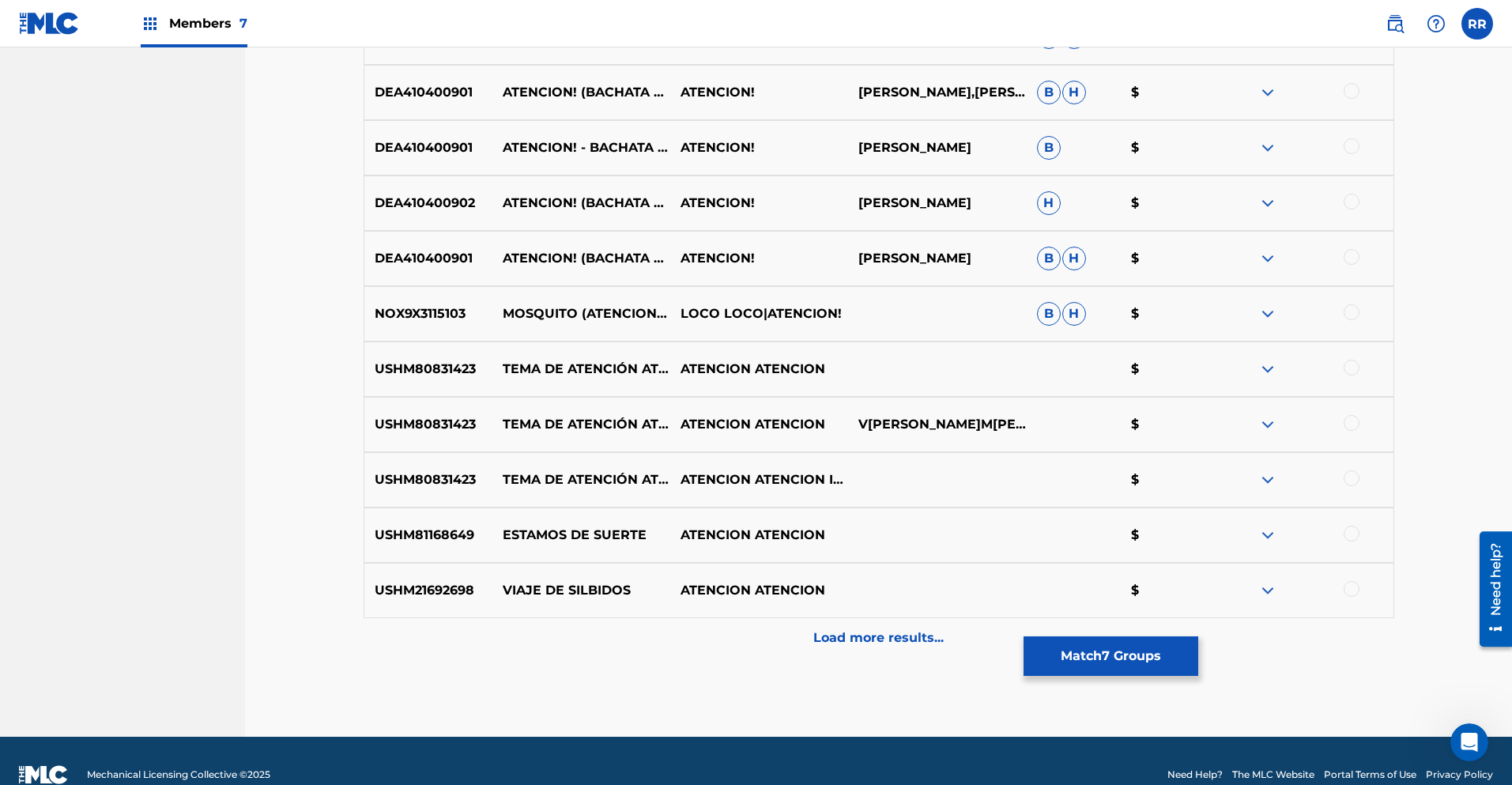 scroll, scrollTop: 1187, scrollLeft: 0, axis: vertical 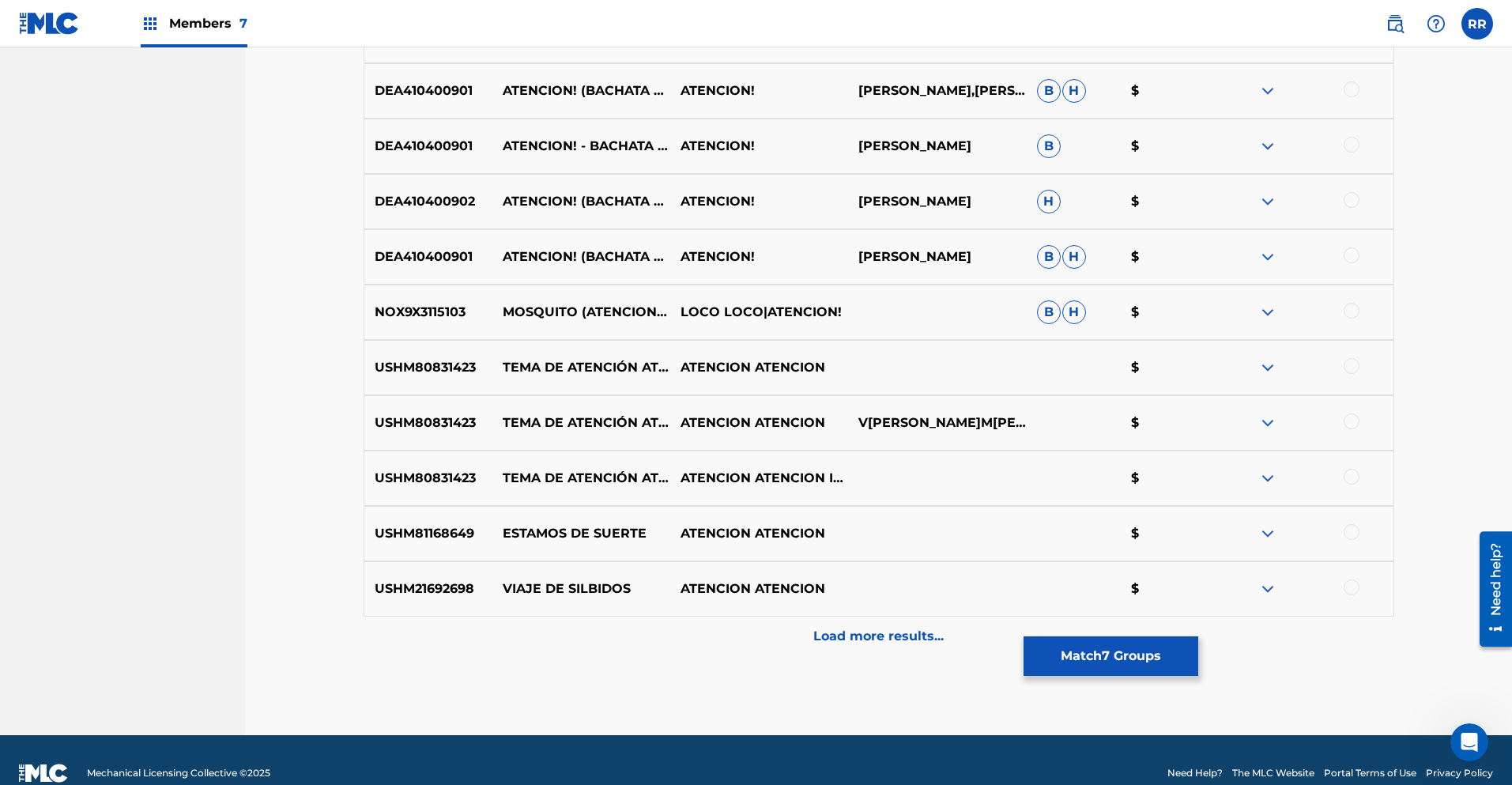 click at bounding box center [1352, 421] 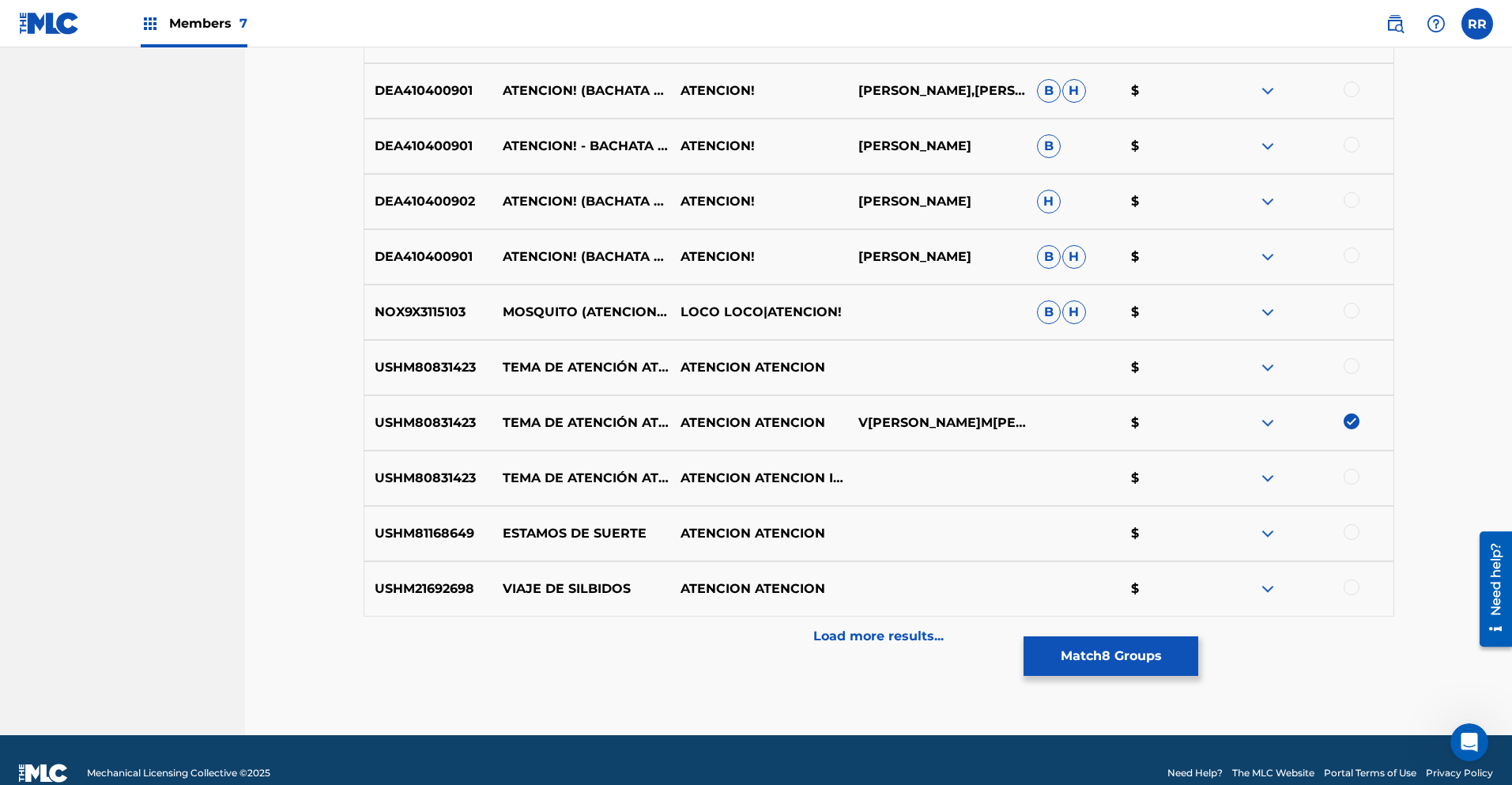 click at bounding box center [1352, 366] 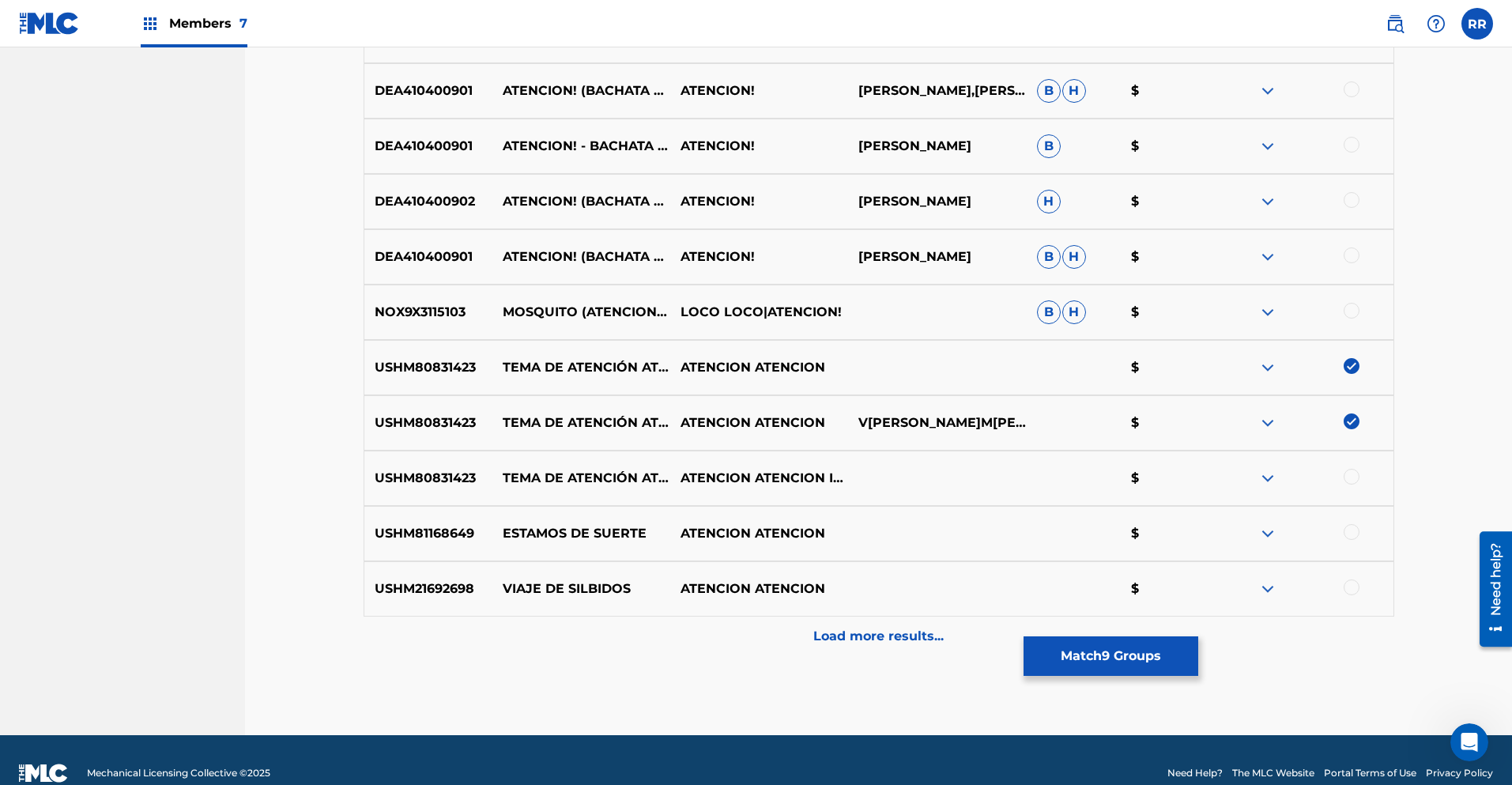 click at bounding box center (1352, 477) 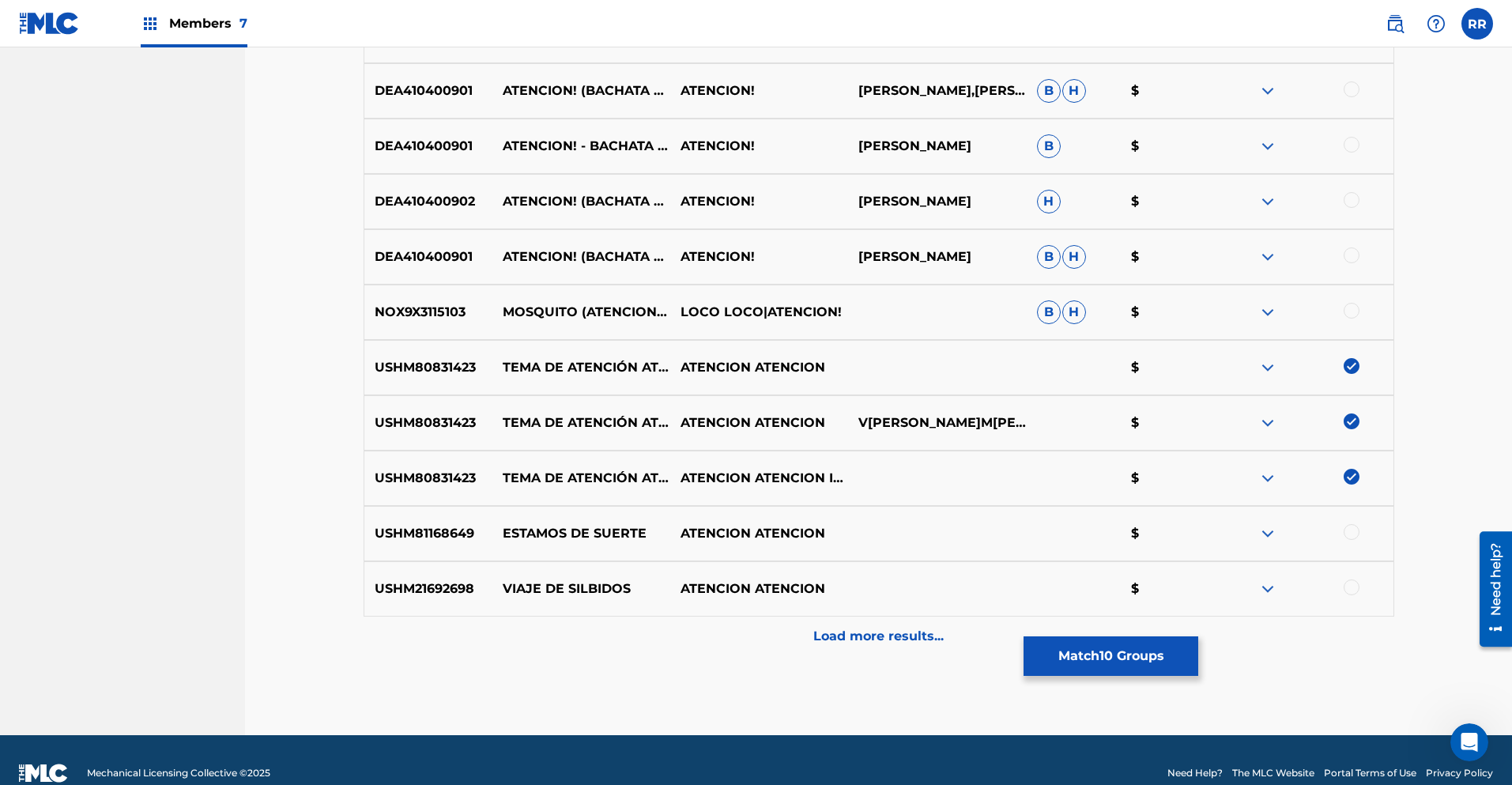 click on "Load more results..." at bounding box center (878, 636) 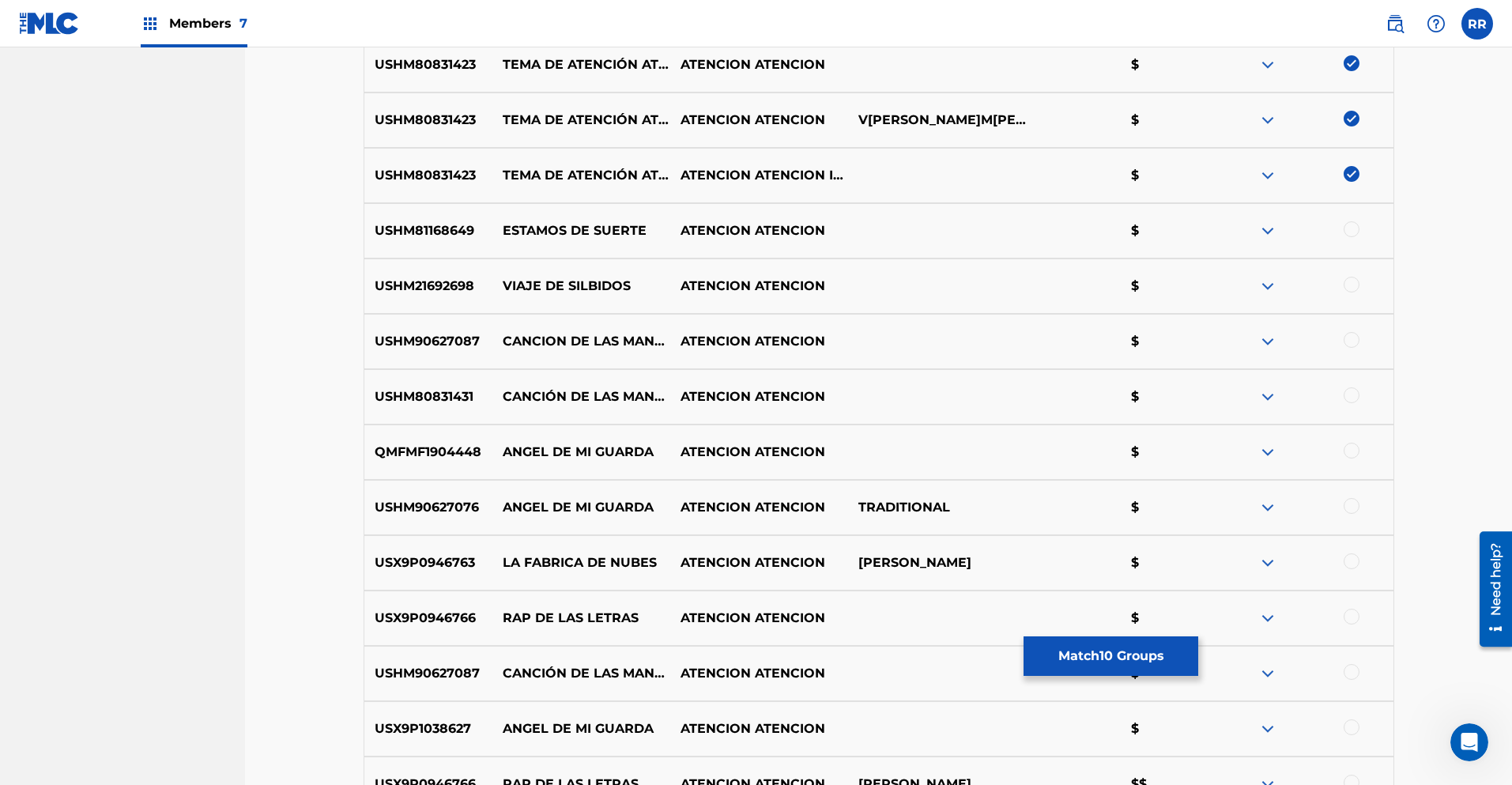 scroll, scrollTop: 1495, scrollLeft: 0, axis: vertical 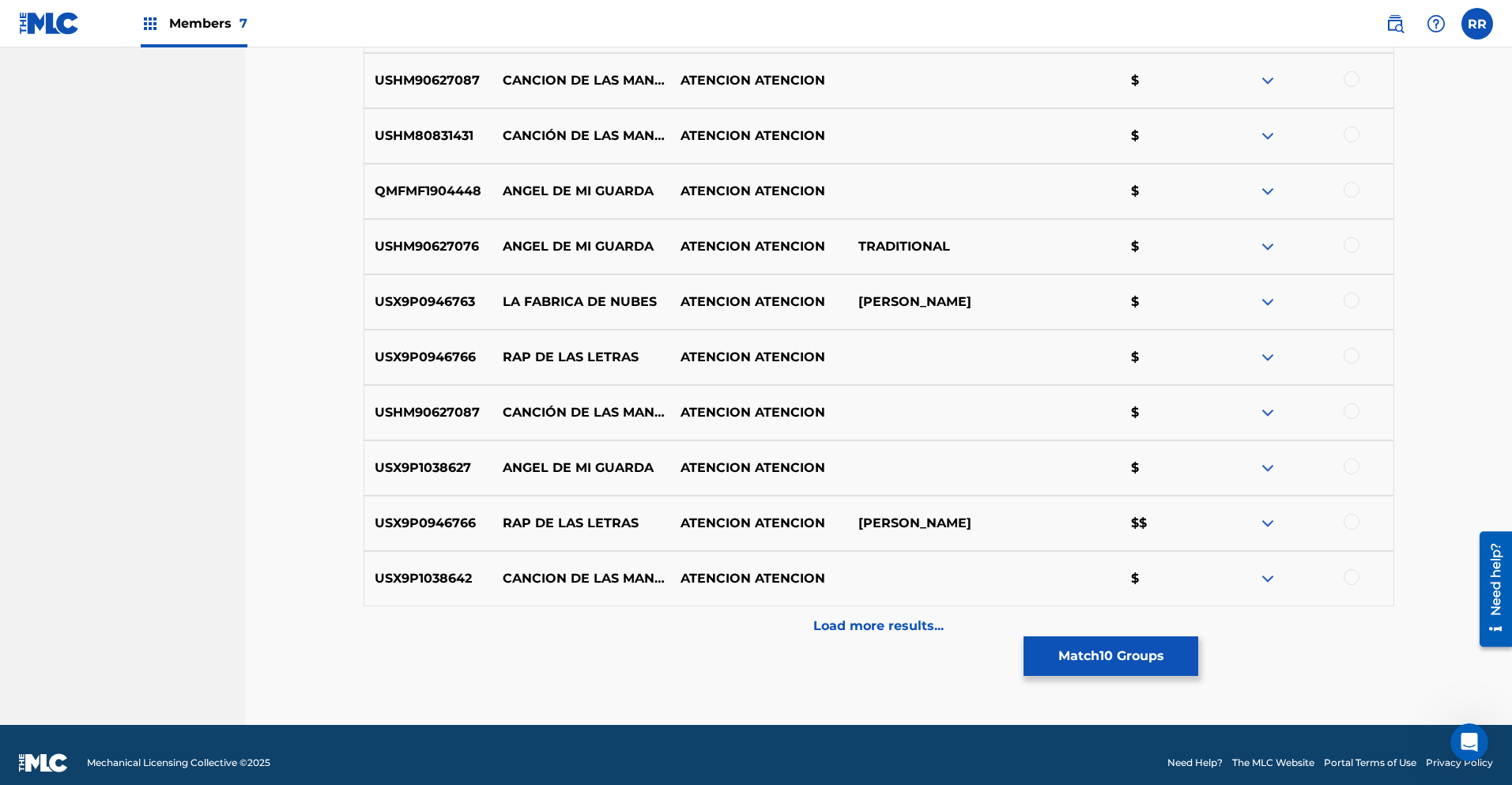 click on "Load more results..." at bounding box center [879, 626] 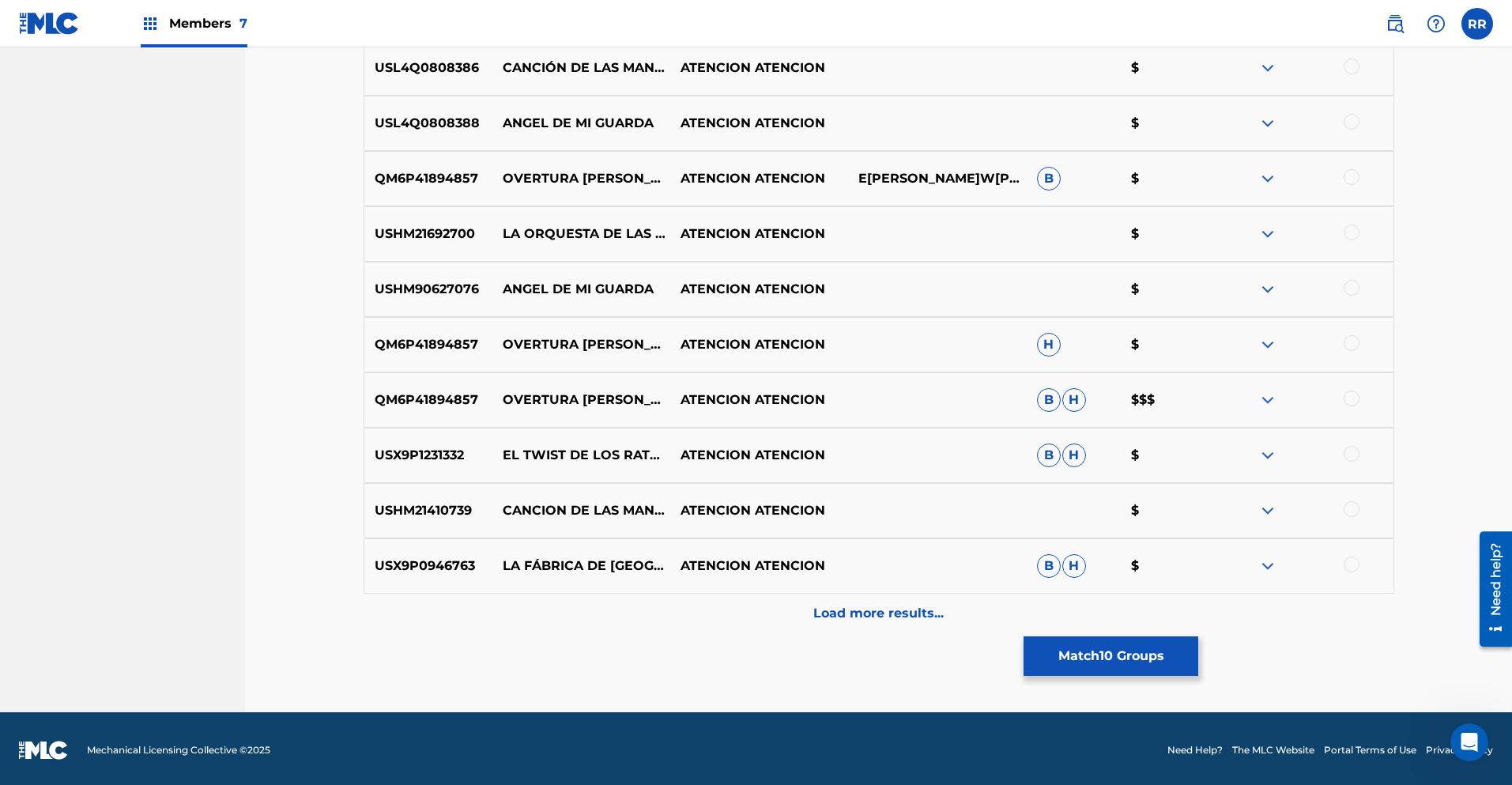 scroll, scrollTop: 2320, scrollLeft: 0, axis: vertical 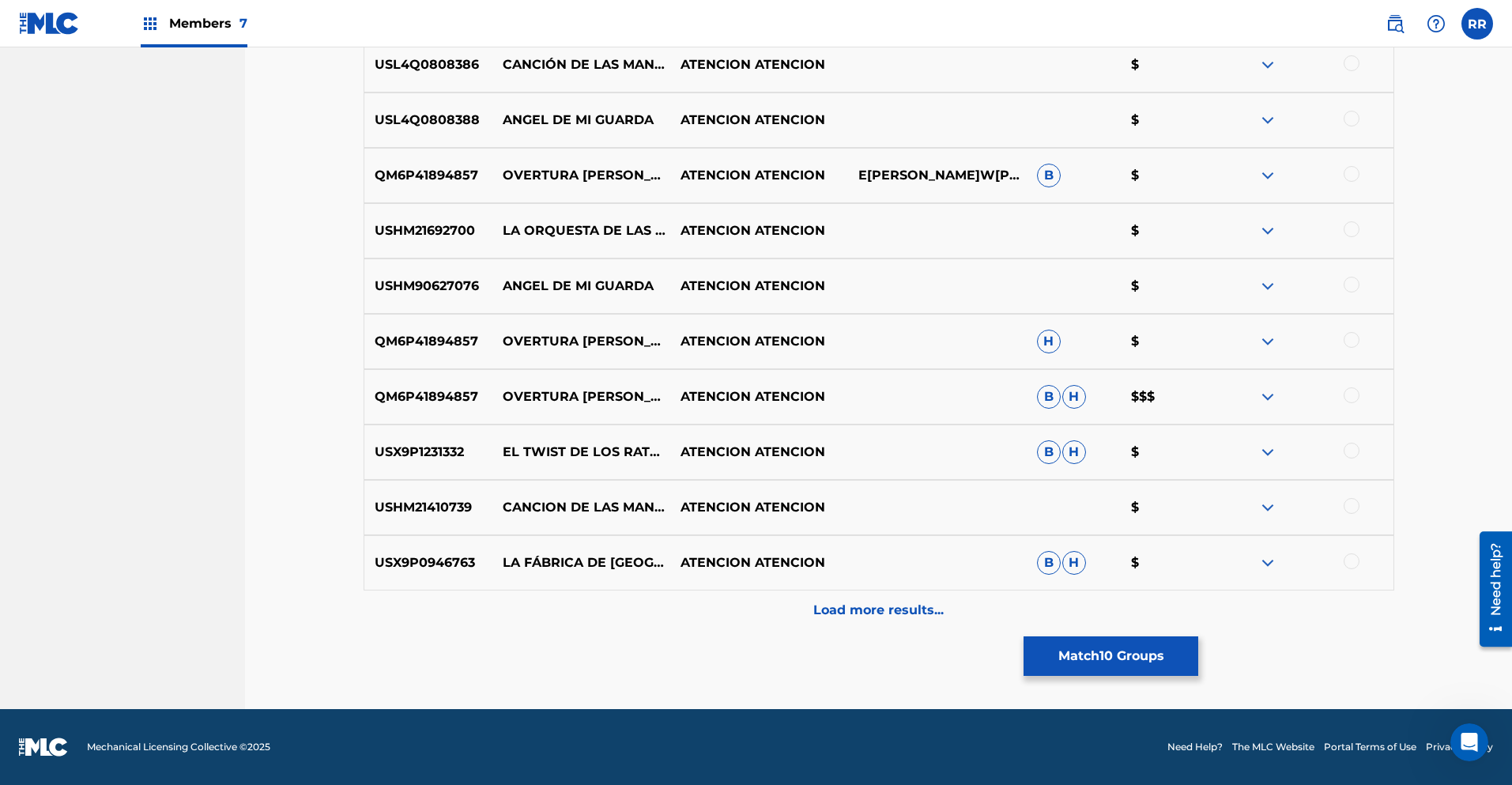 click on "Load more results..." at bounding box center (879, 610) 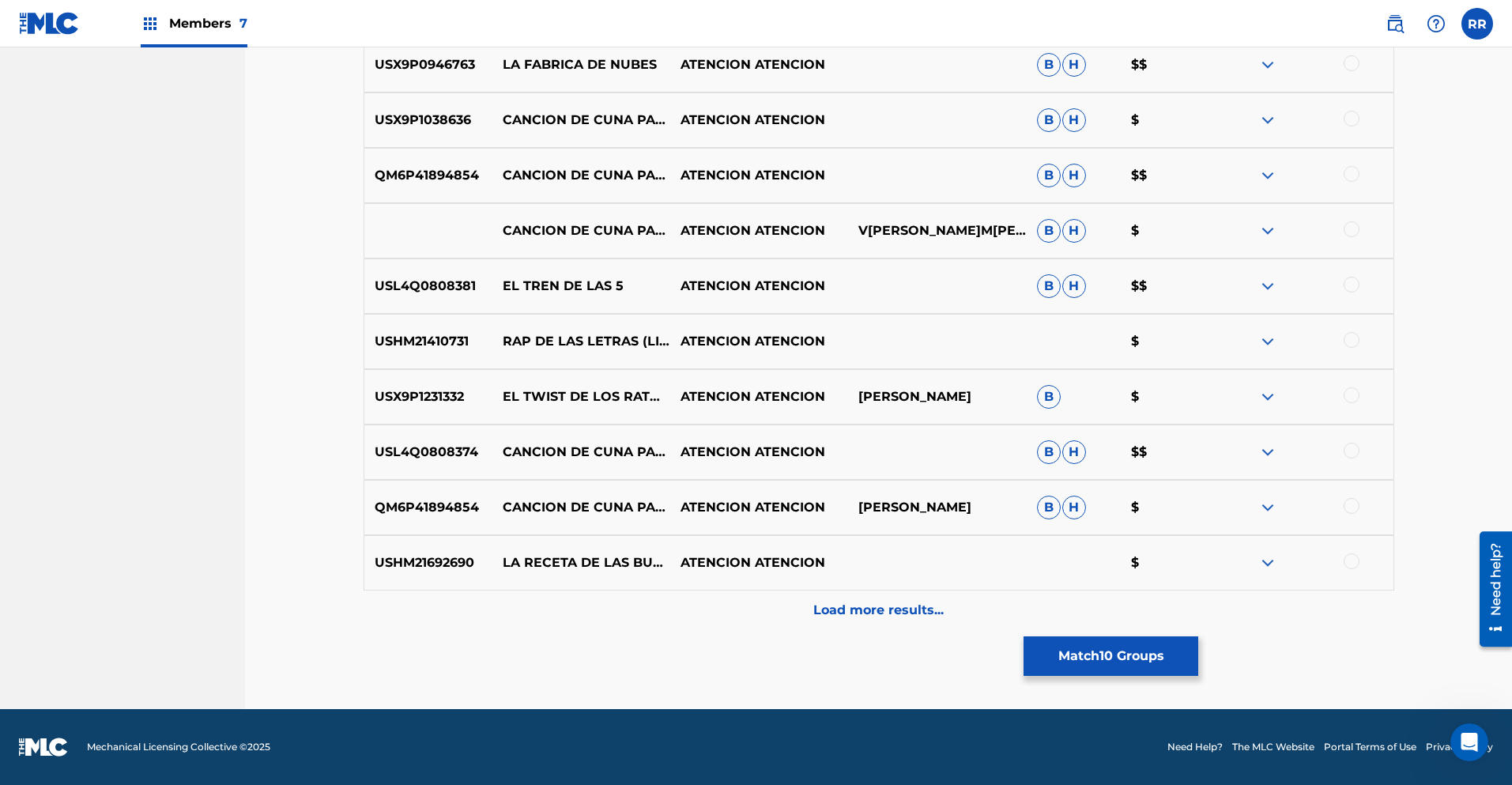 click on "Load more results..." at bounding box center (878, 610) 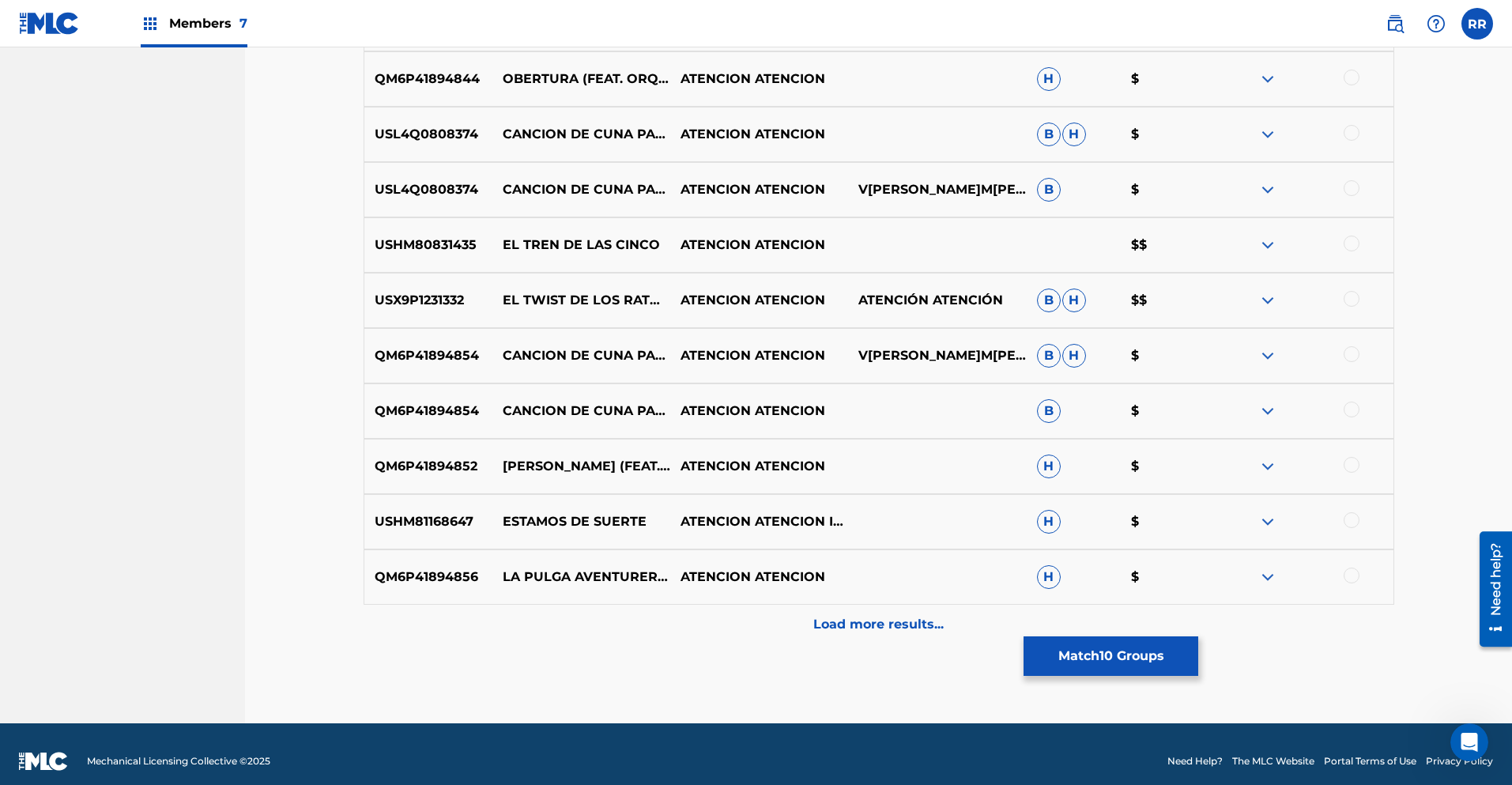 scroll, scrollTop: 3415, scrollLeft: 0, axis: vertical 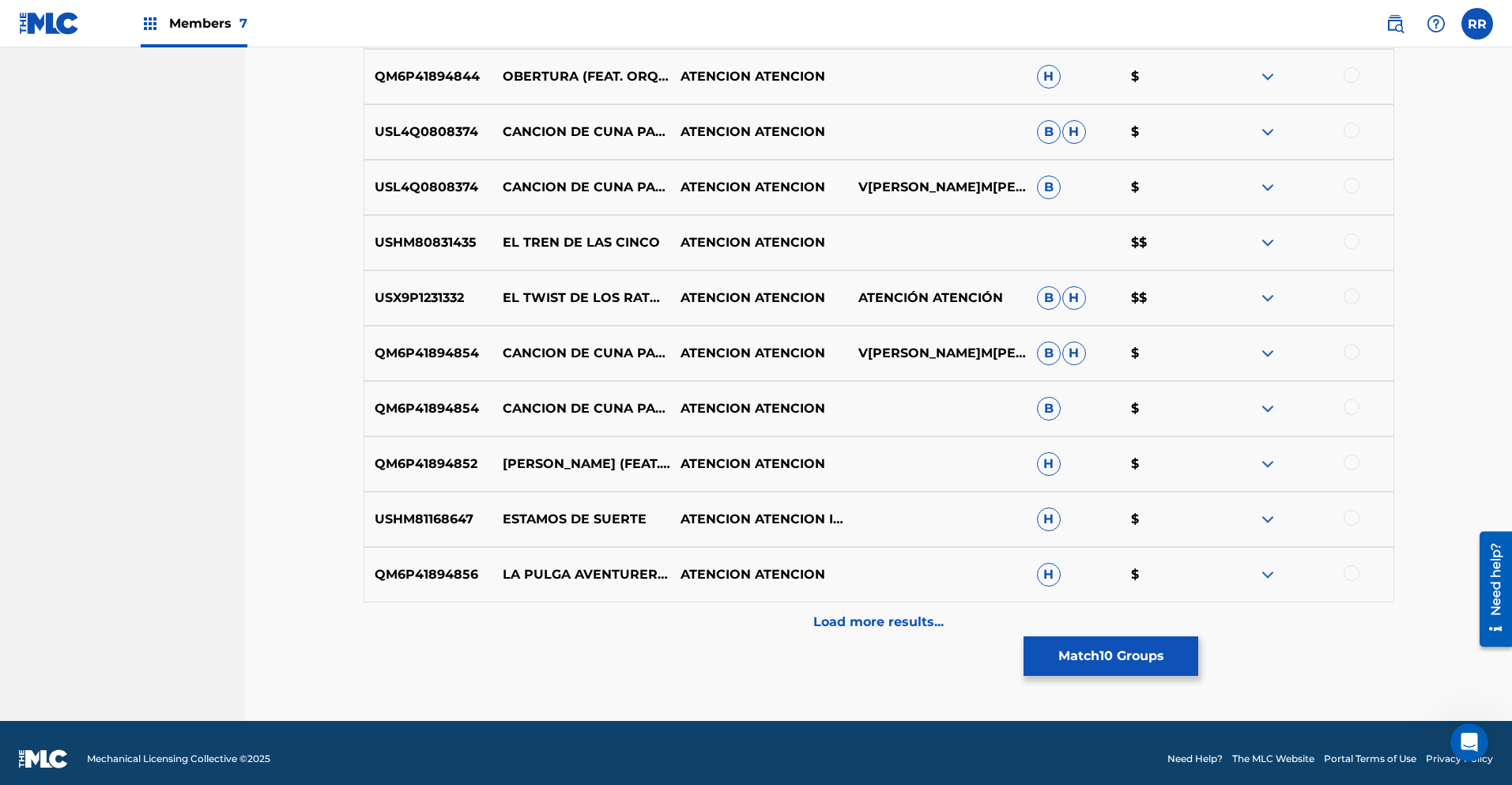 click on "Load more results..." at bounding box center (879, 622) 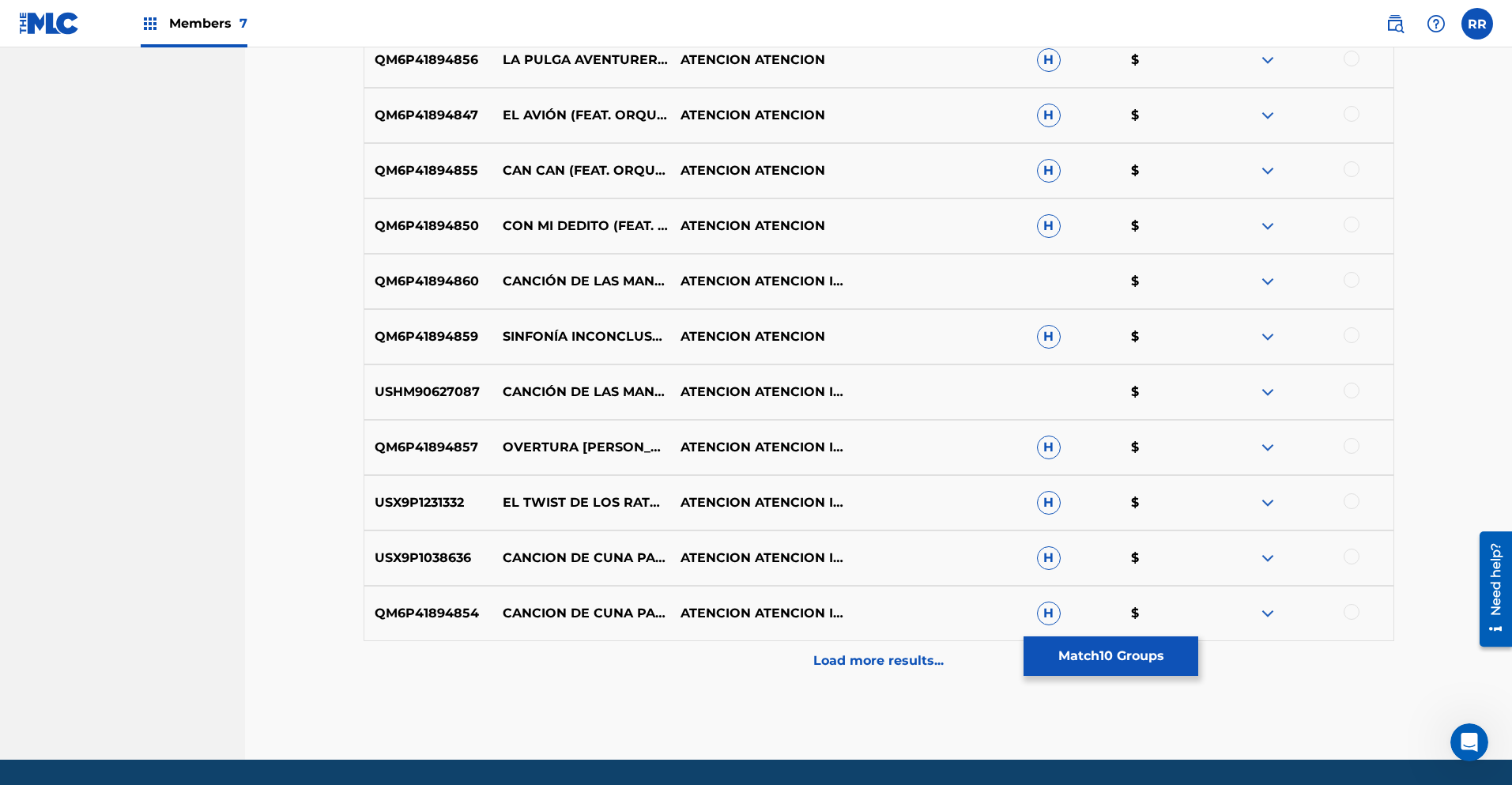 scroll, scrollTop: 3980, scrollLeft: 0, axis: vertical 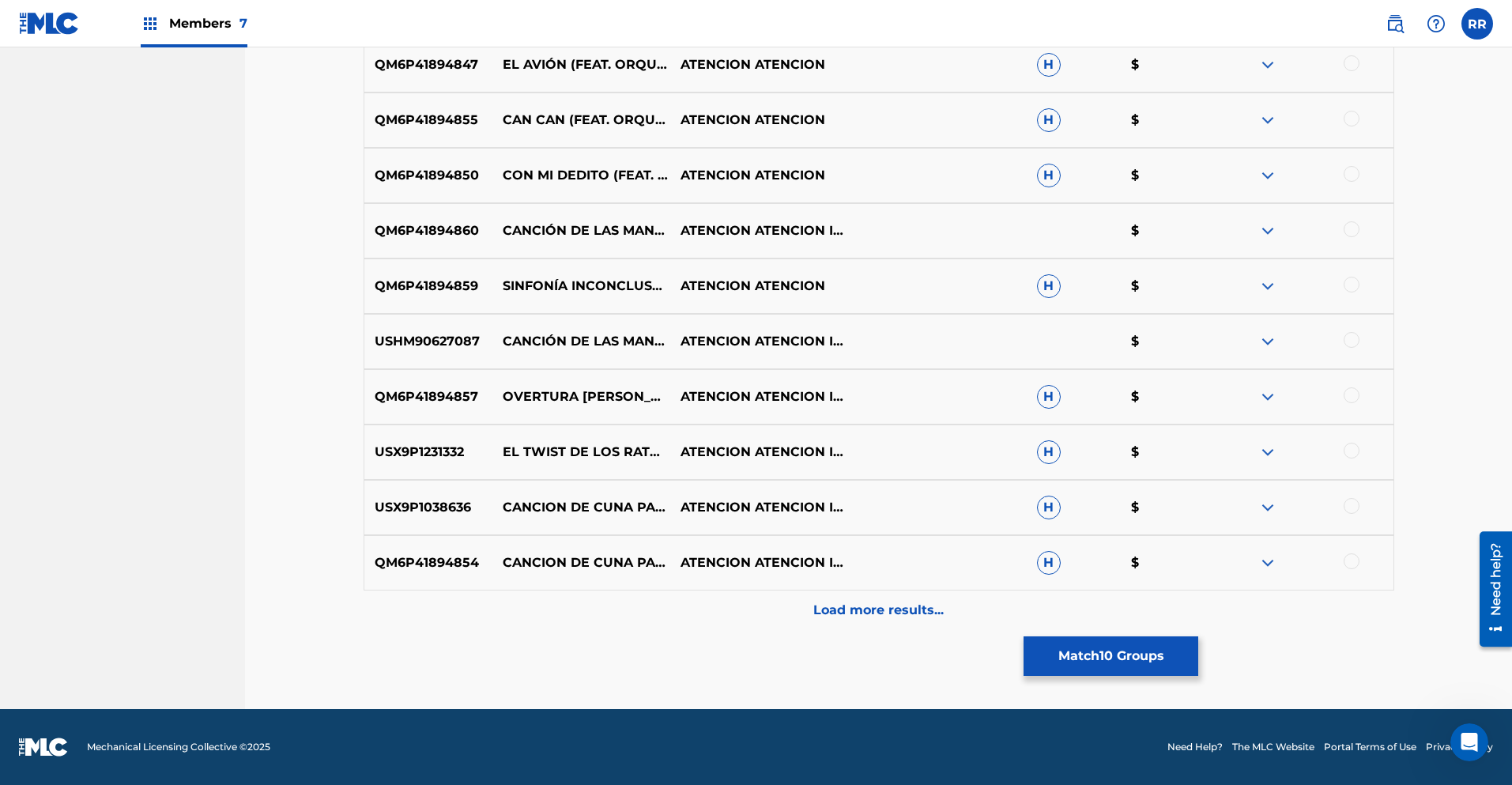 click on "Load more results..." at bounding box center [879, 610] 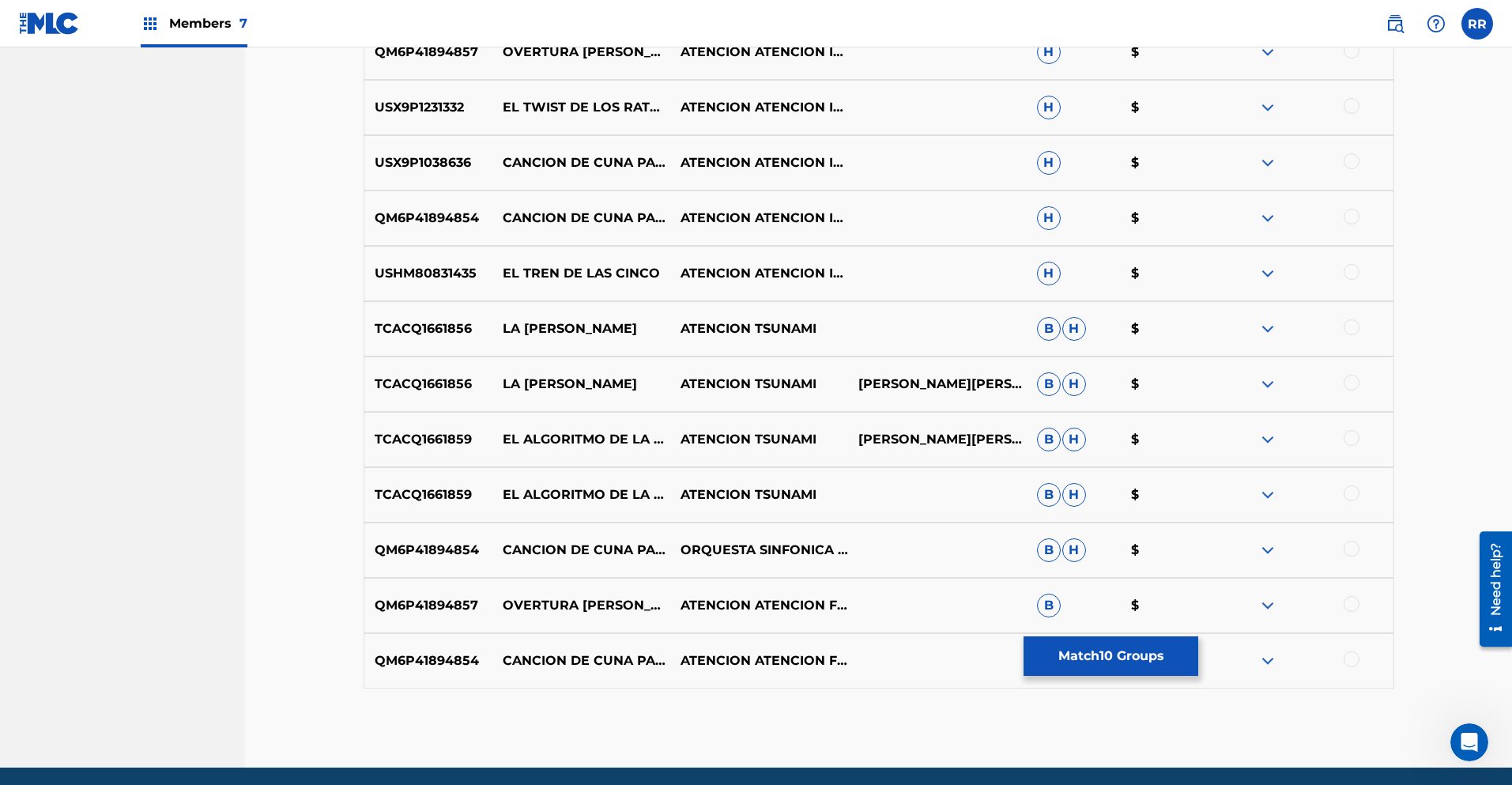 scroll, scrollTop: 4384, scrollLeft: 0, axis: vertical 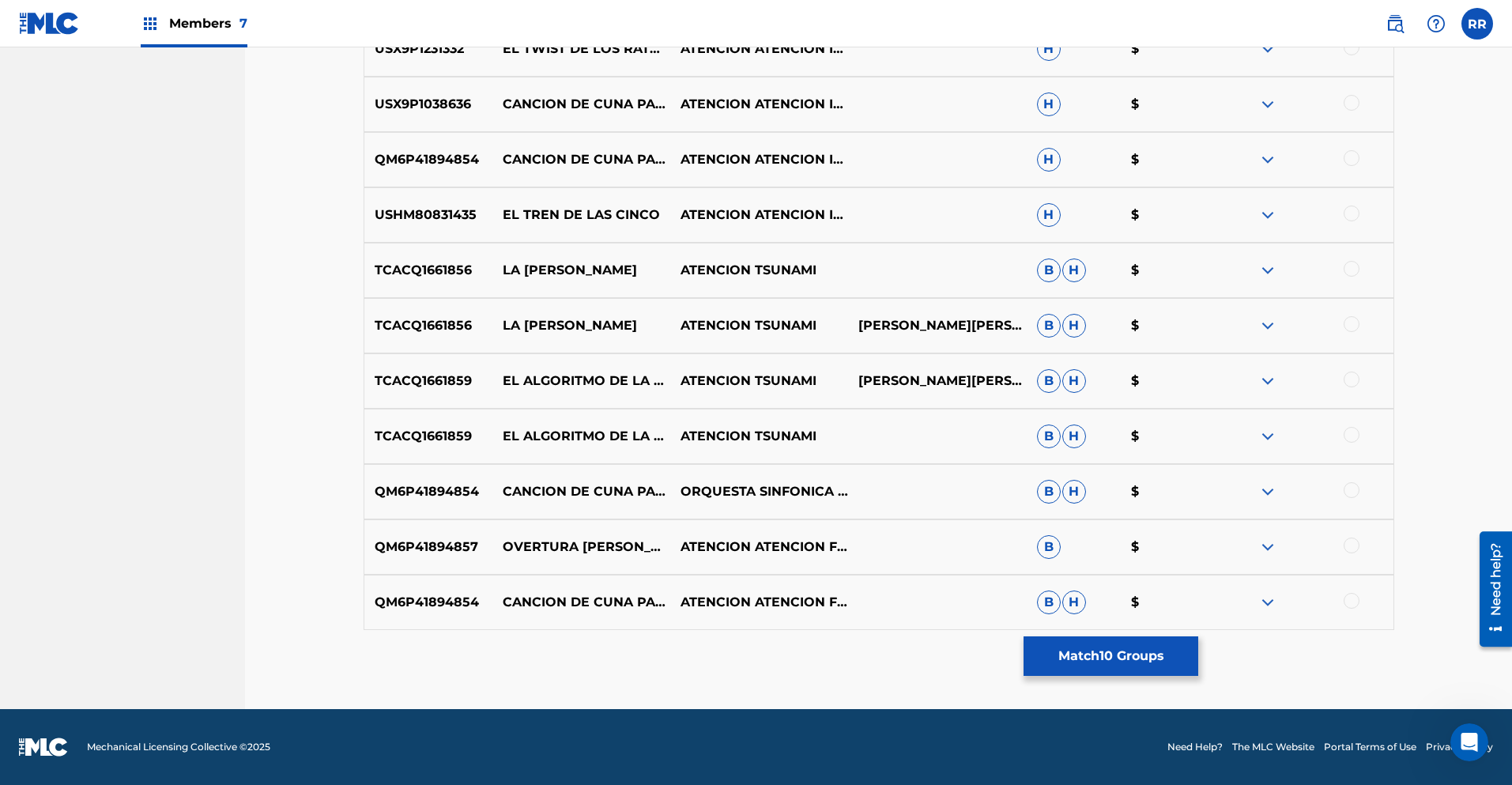 click on "Match  10 Groups" at bounding box center (1110, 656) 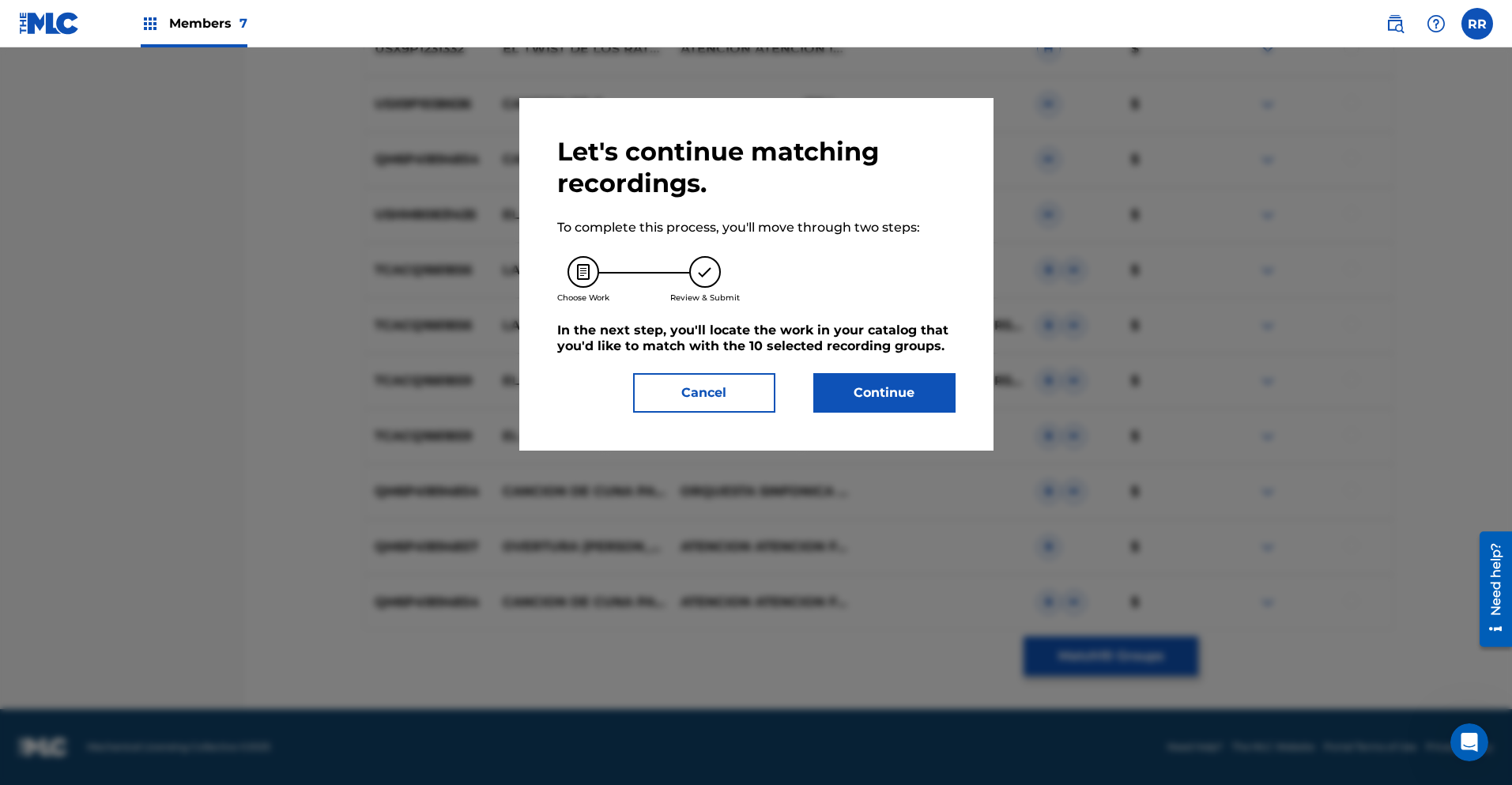 click on "Continue" at bounding box center (884, 393) 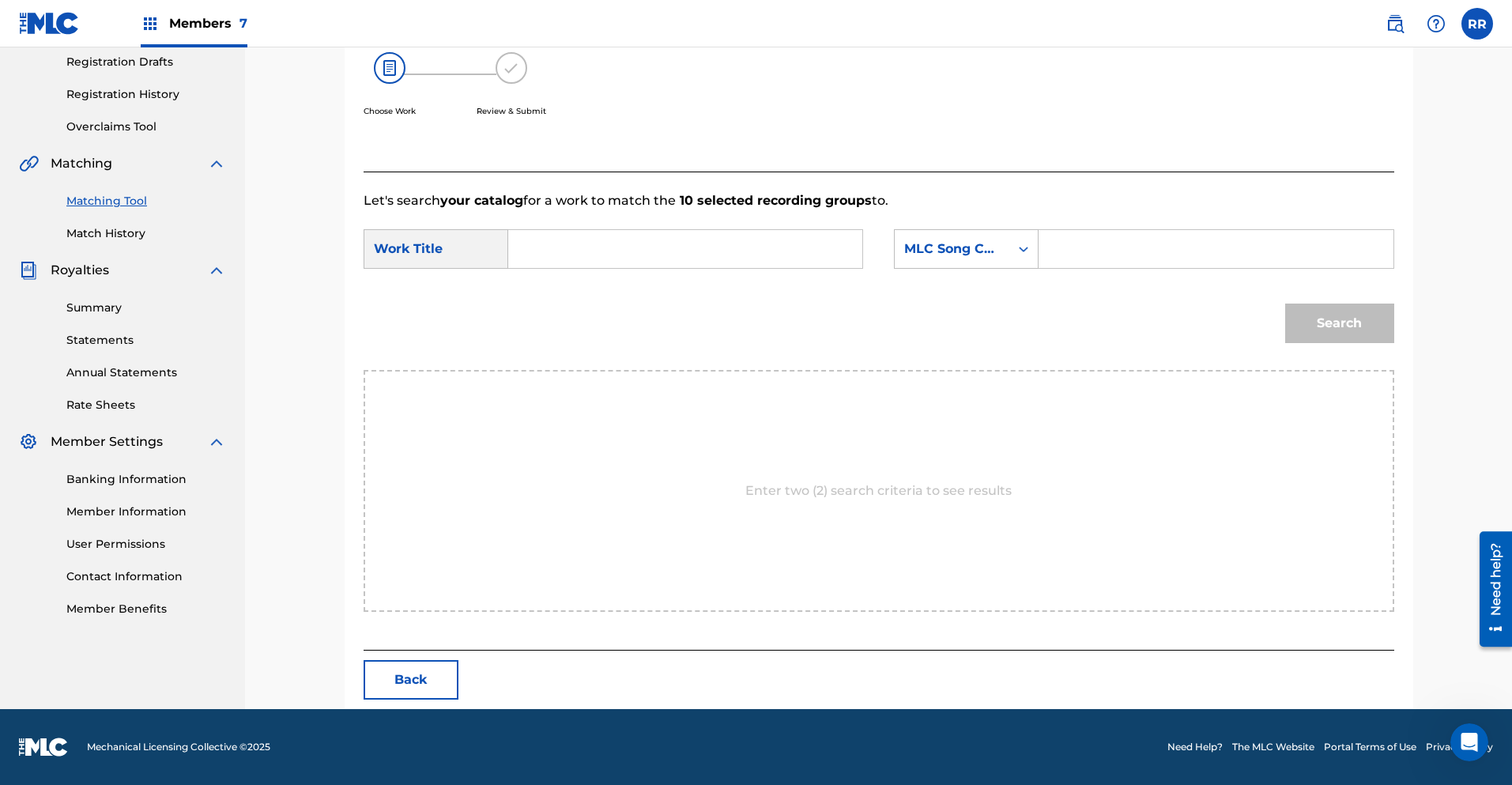 click at bounding box center (685, 249) 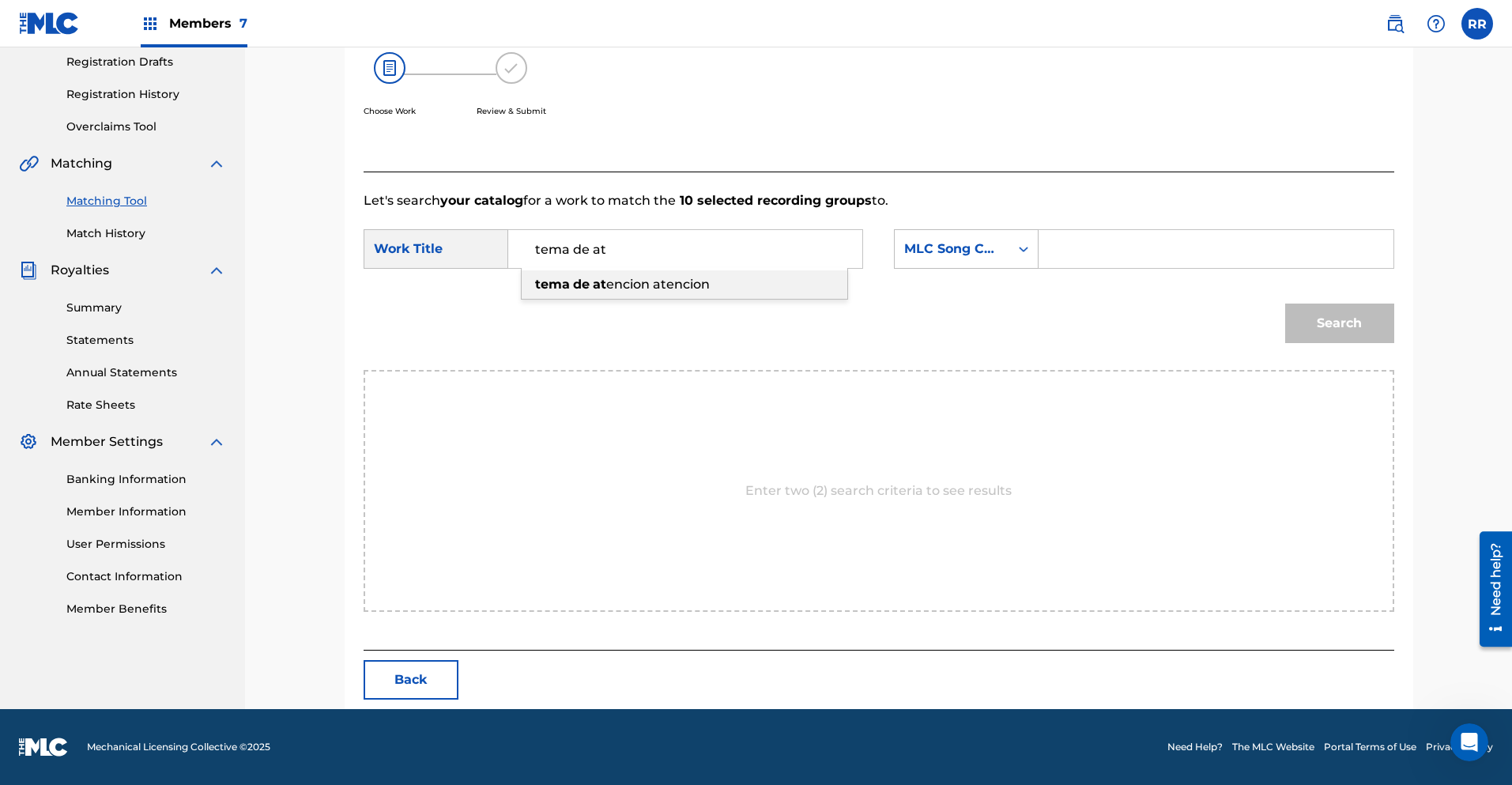 click on "encion atencion" at bounding box center [658, 284] 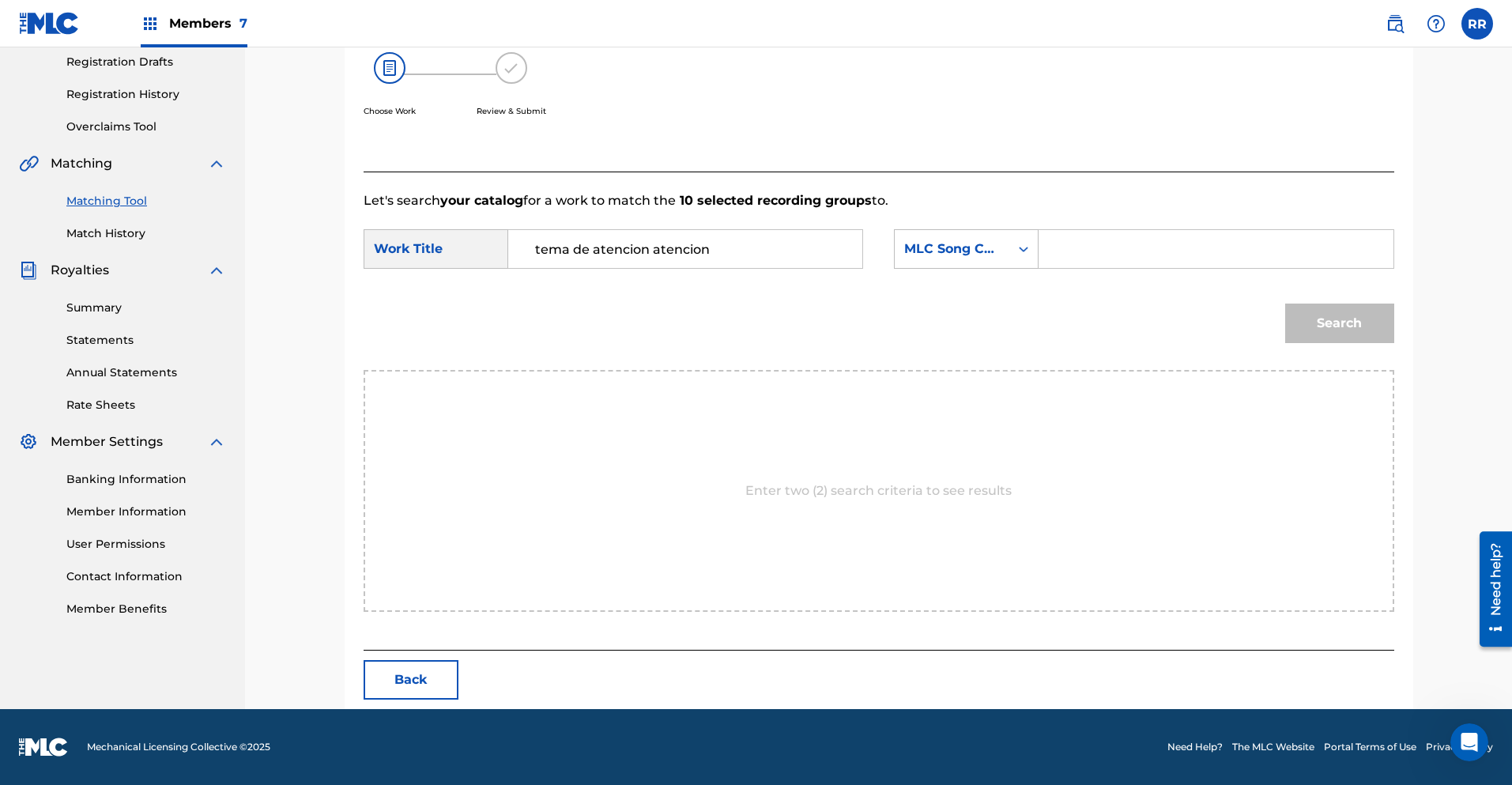 click at bounding box center [1216, 249] 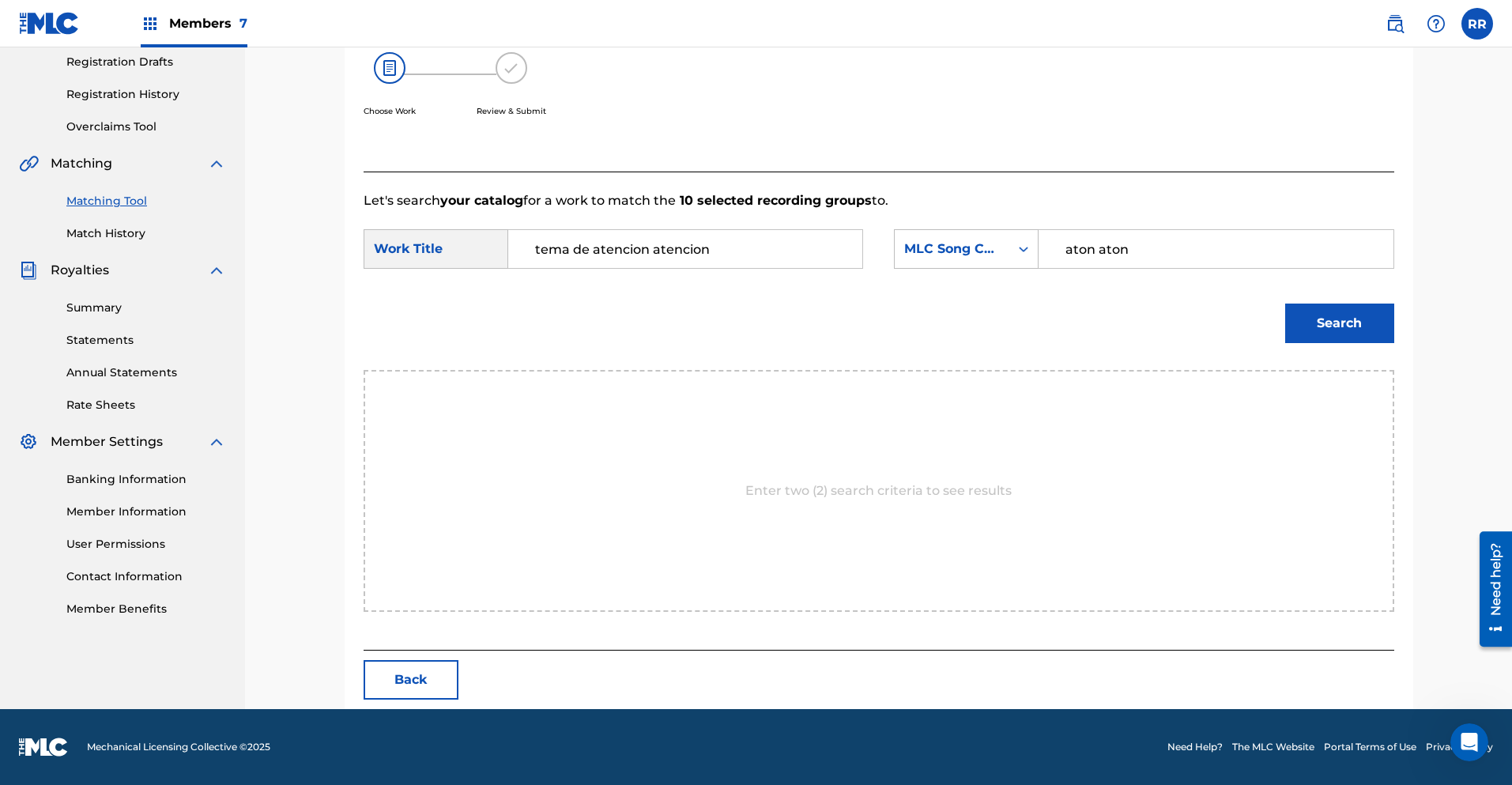 type on "aton aton" 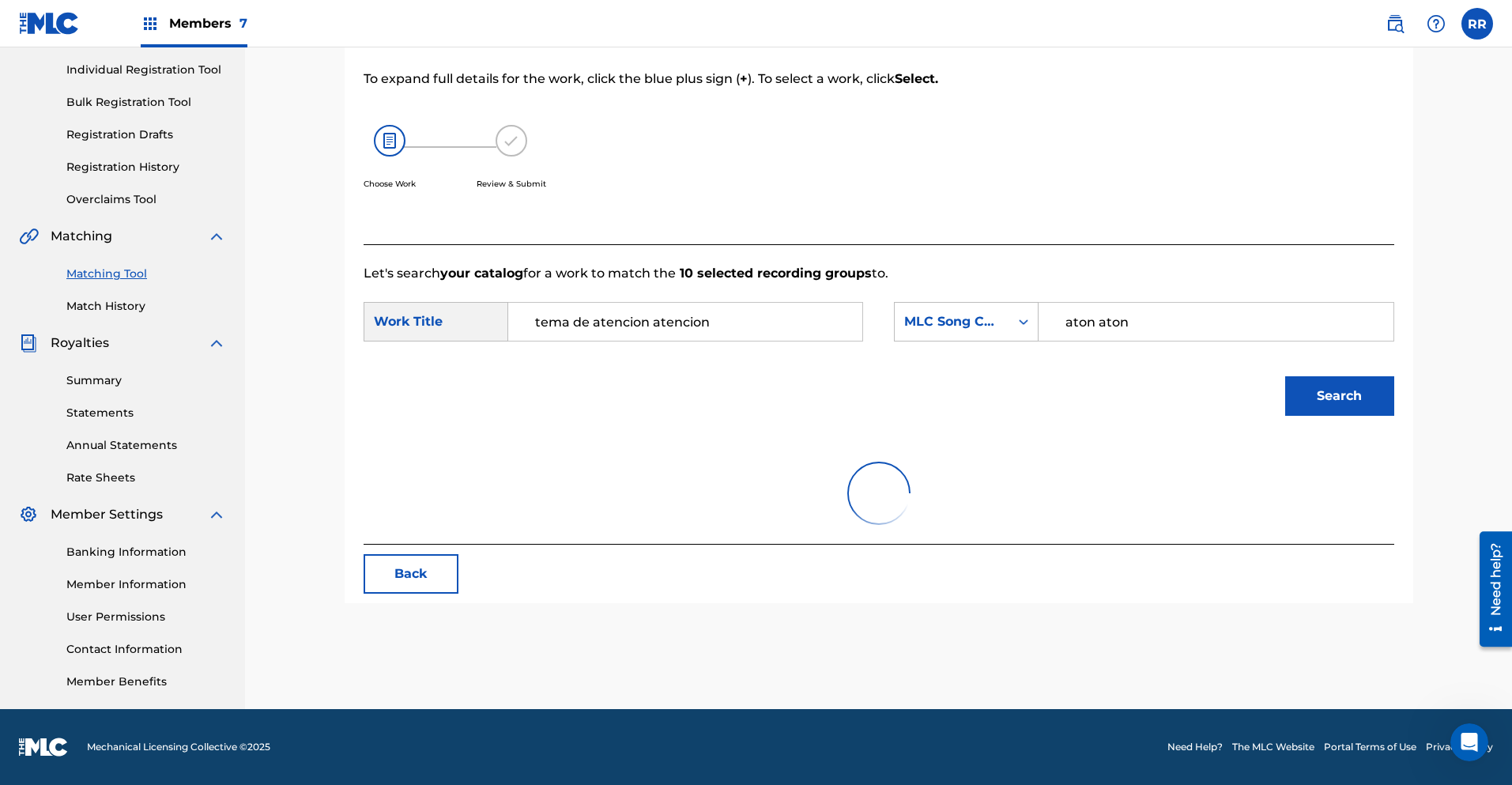 scroll, scrollTop: 195, scrollLeft: 0, axis: vertical 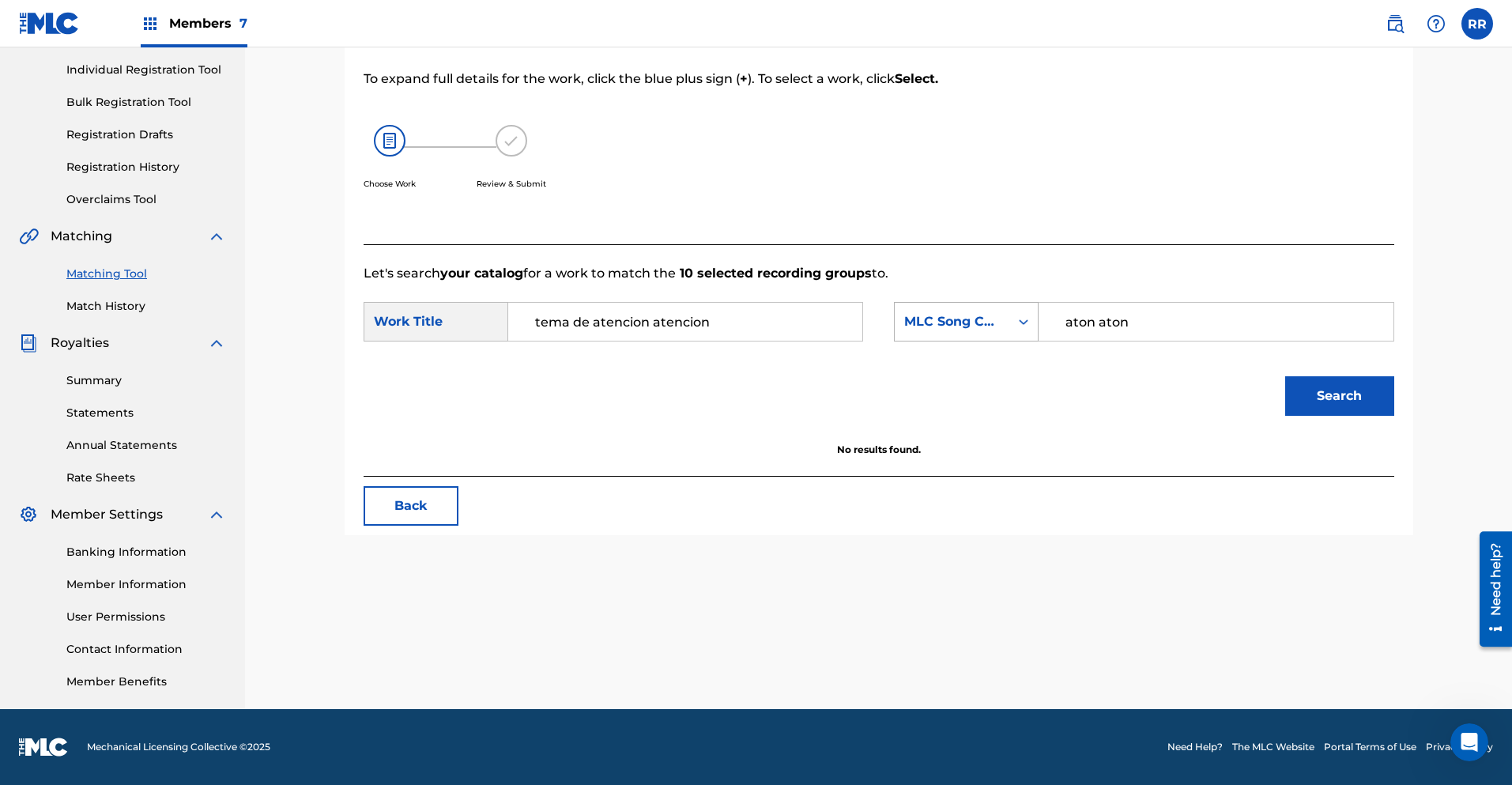 click on "MLC Song Code" at bounding box center (952, 322) 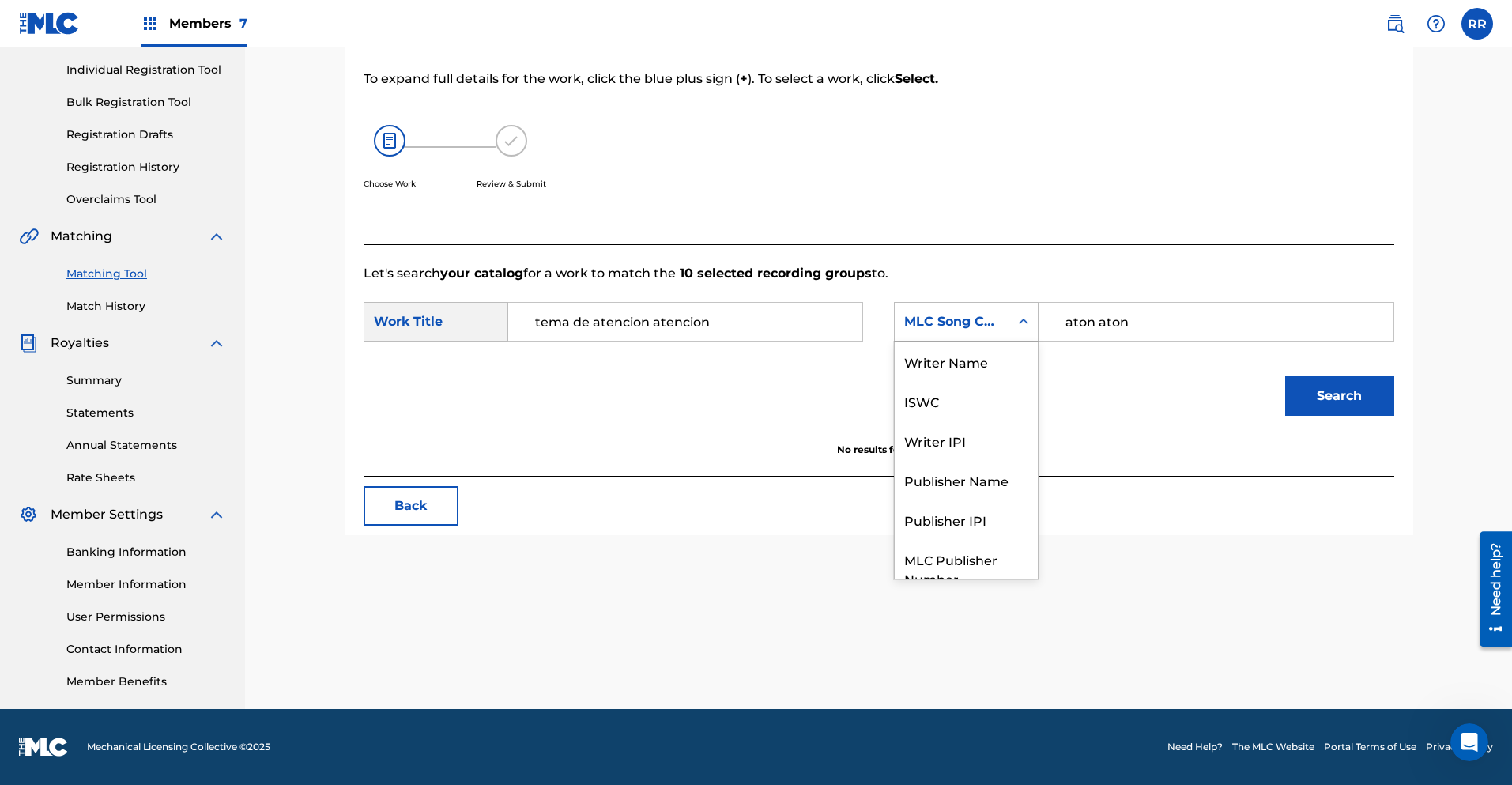 scroll, scrollTop: 58, scrollLeft: 0, axis: vertical 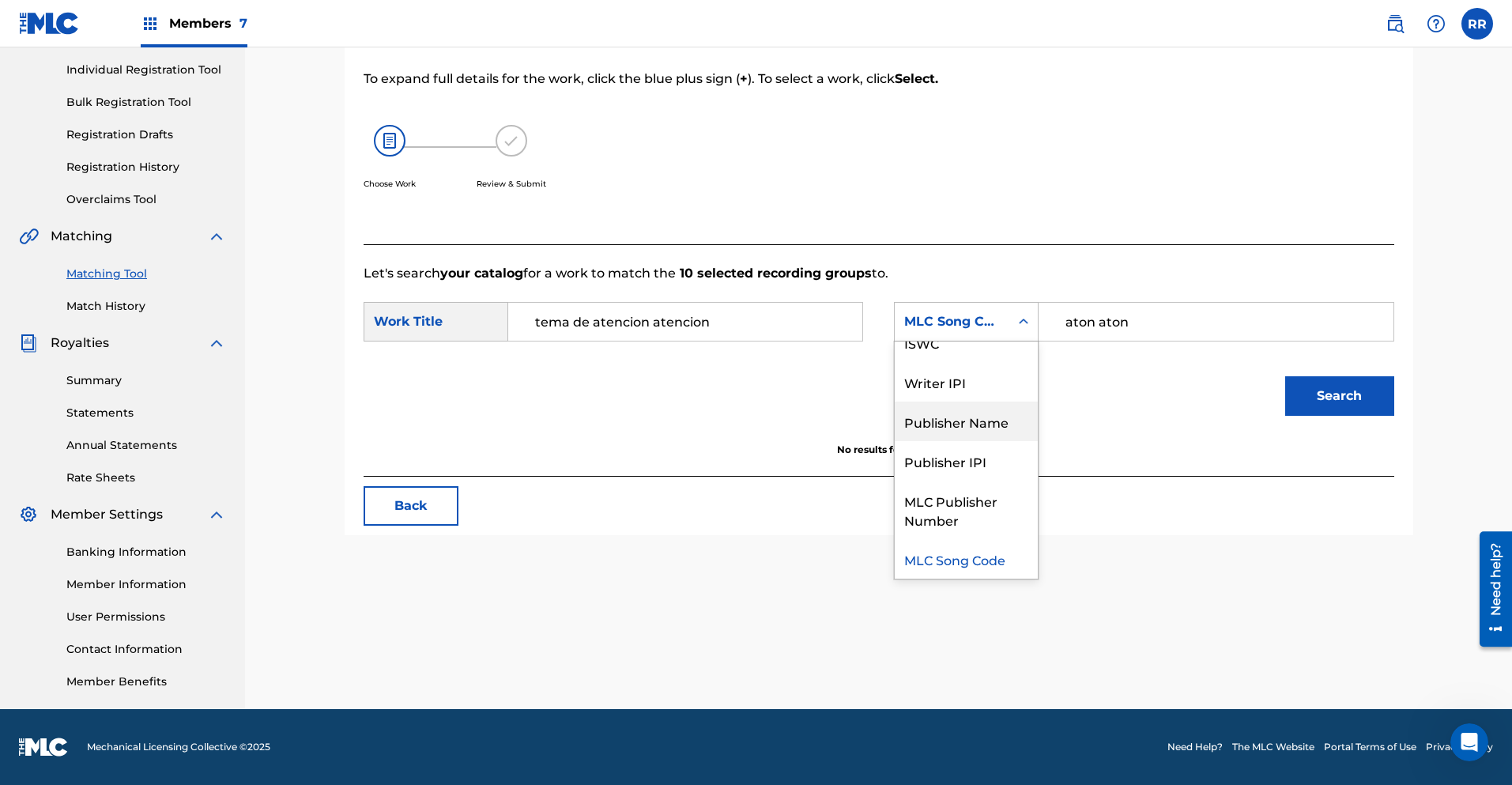 click on "Publisher Name" at bounding box center (966, 421) 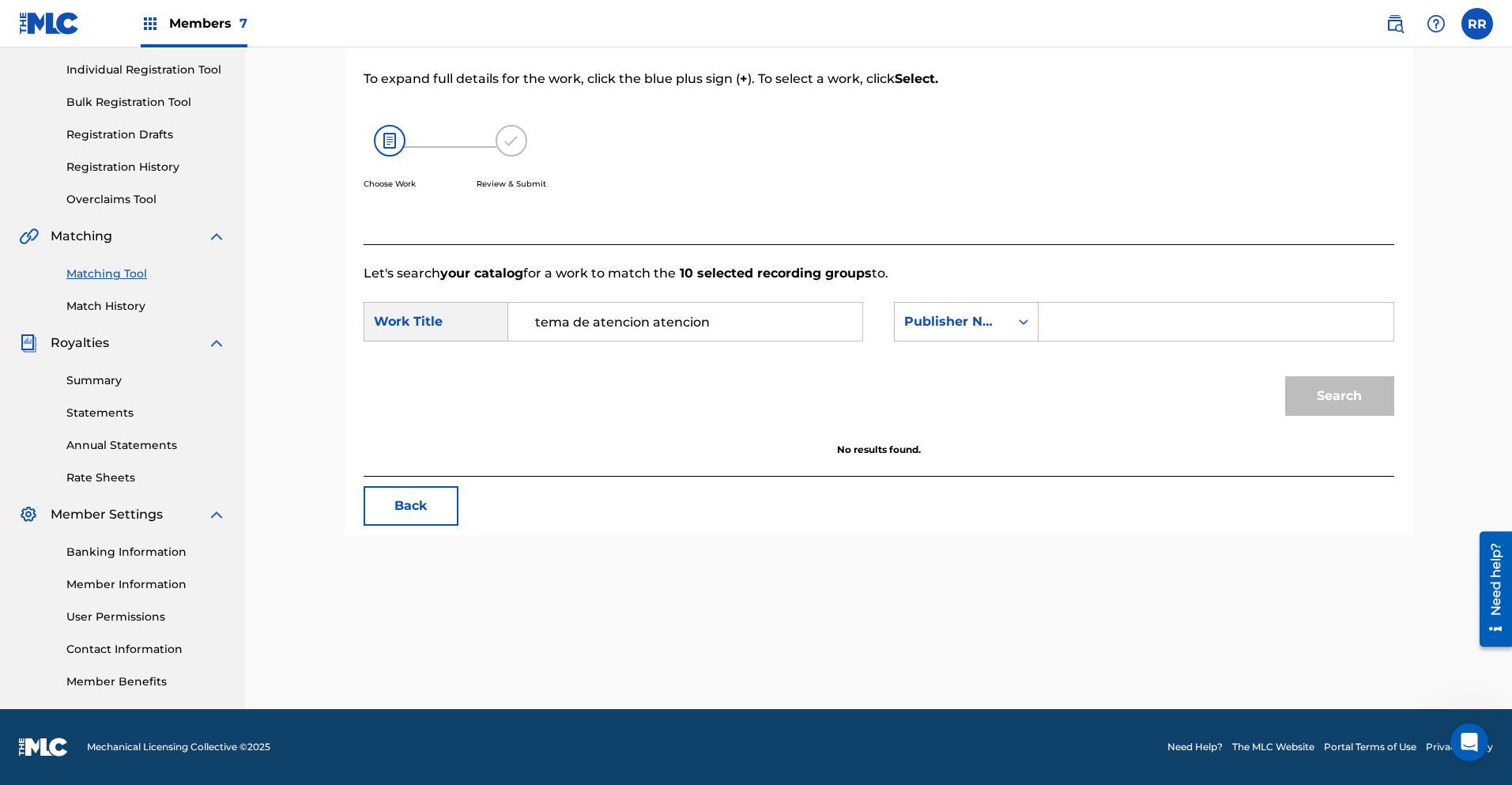 click at bounding box center [1216, 322] 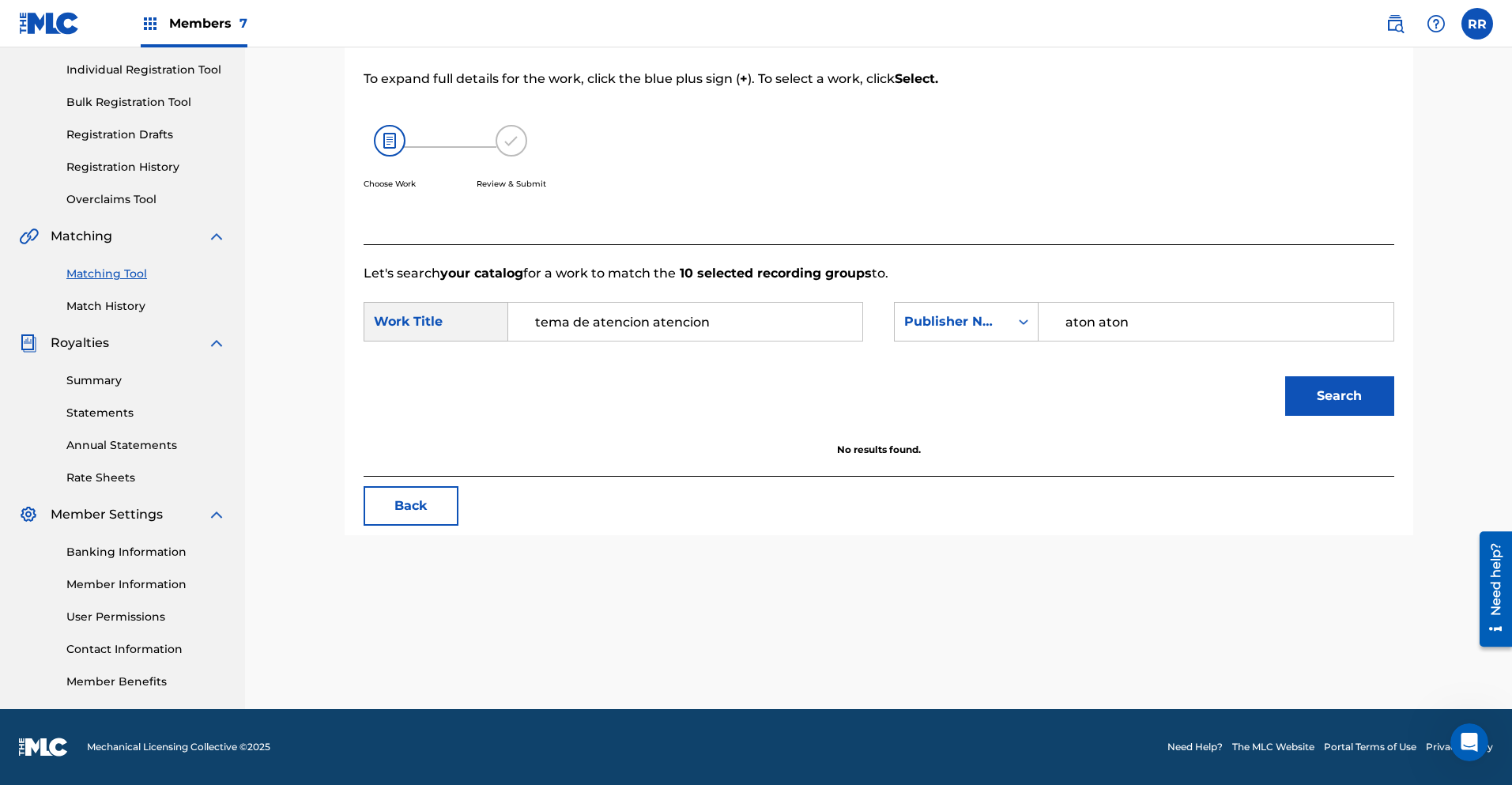 type on "aton aton" 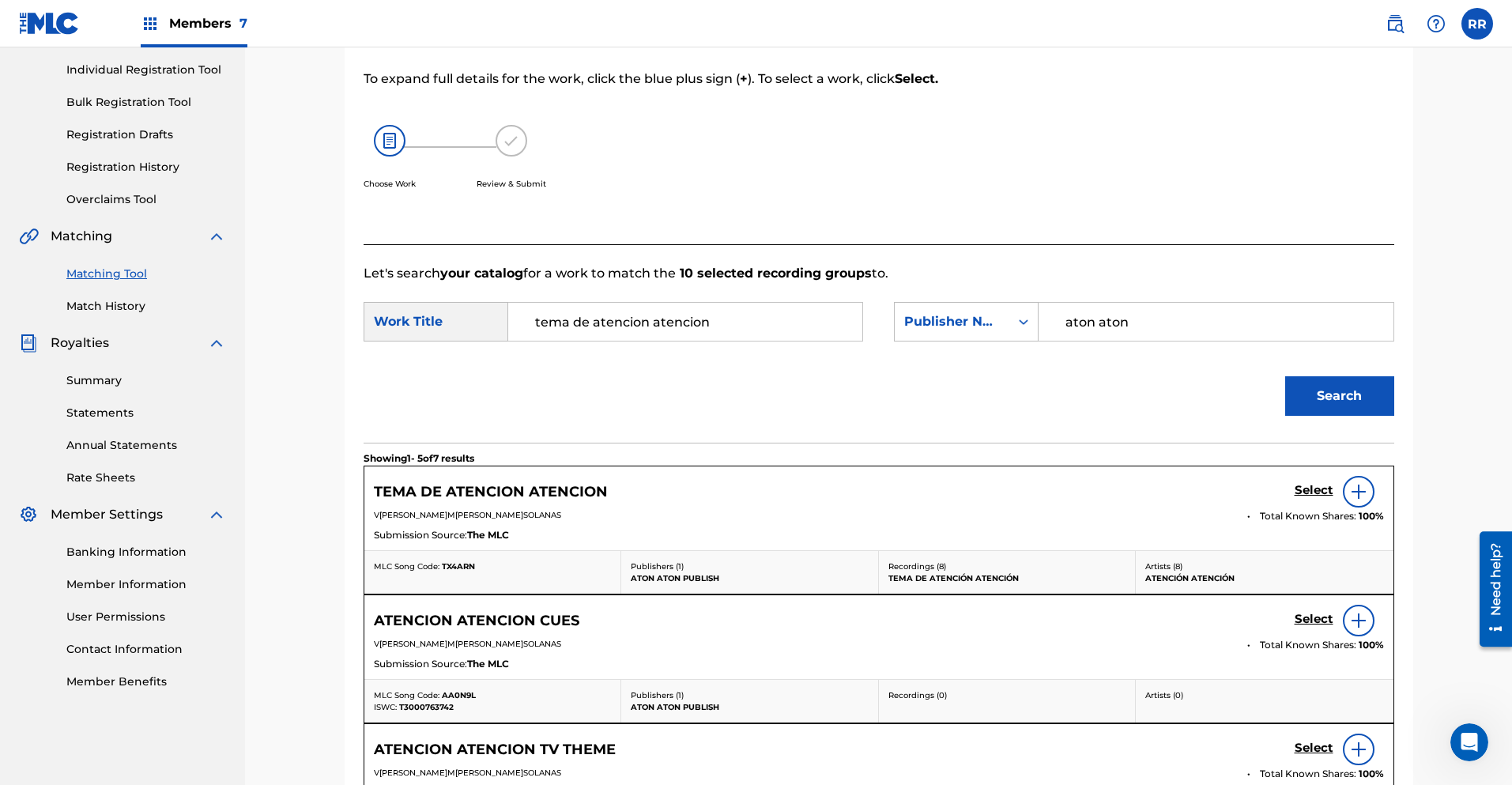 click on "Select" at bounding box center [1314, 490] 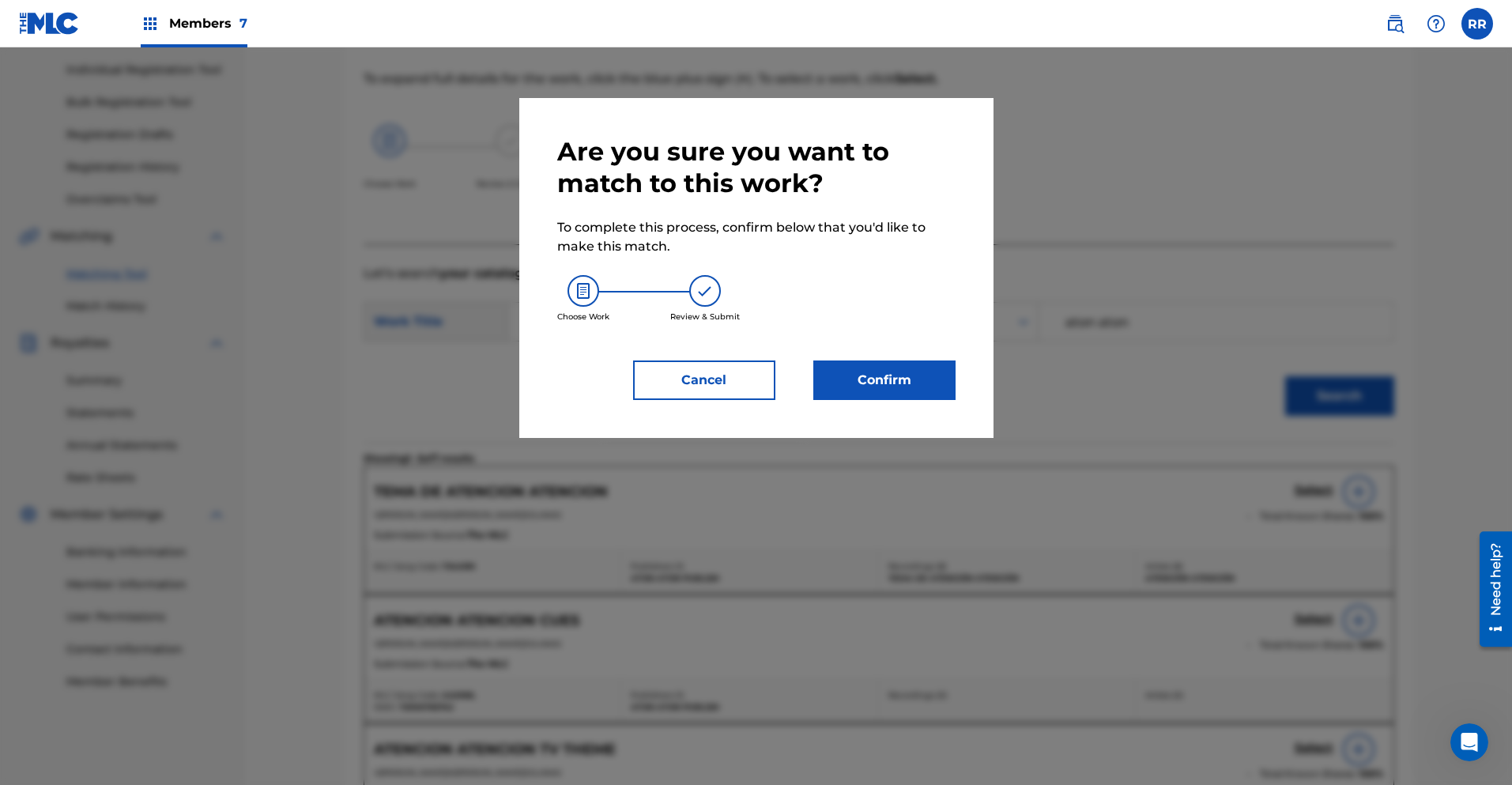 click on "Confirm" at bounding box center [884, 380] 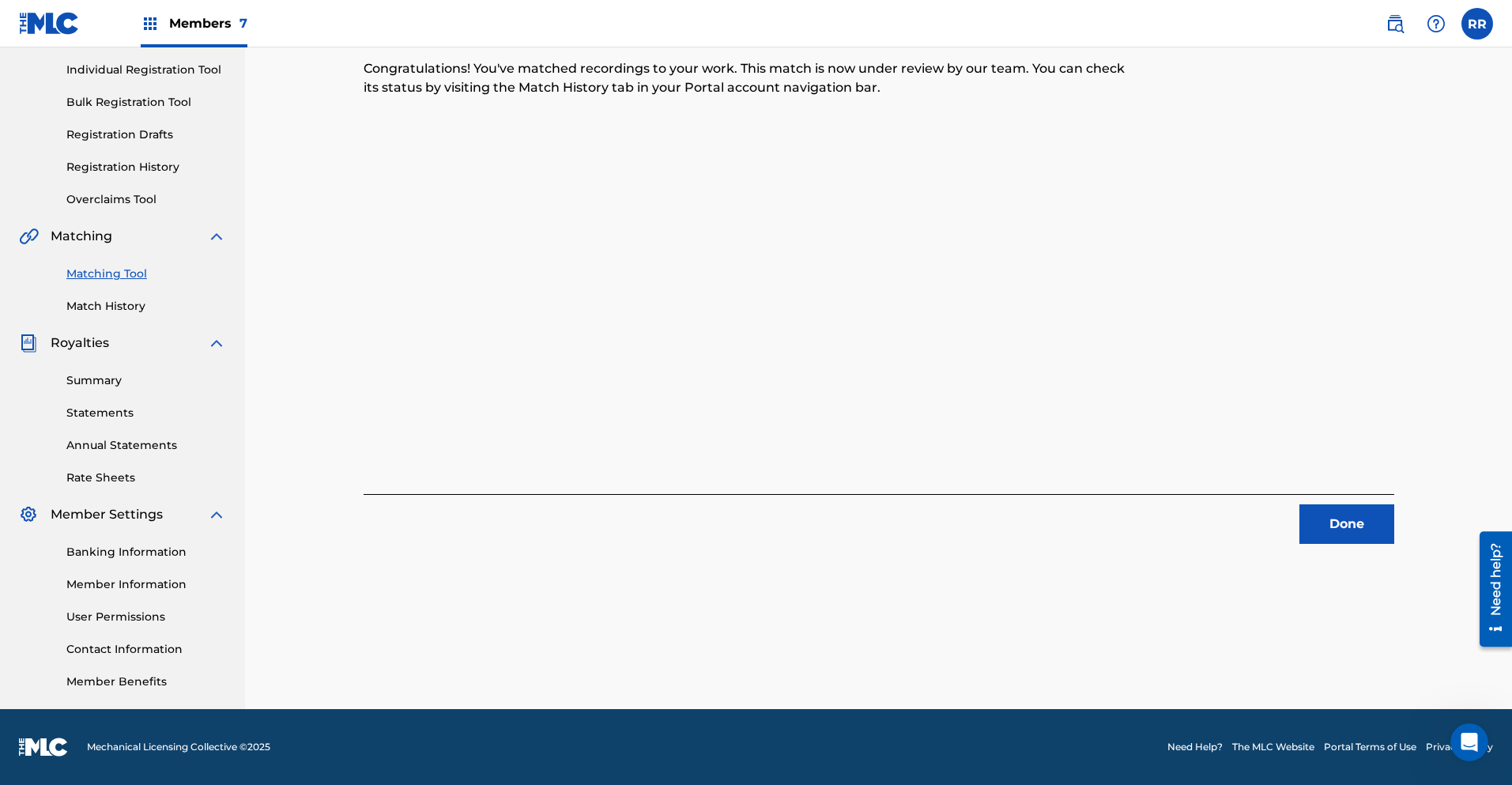 click on "Done" at bounding box center [1347, 524] 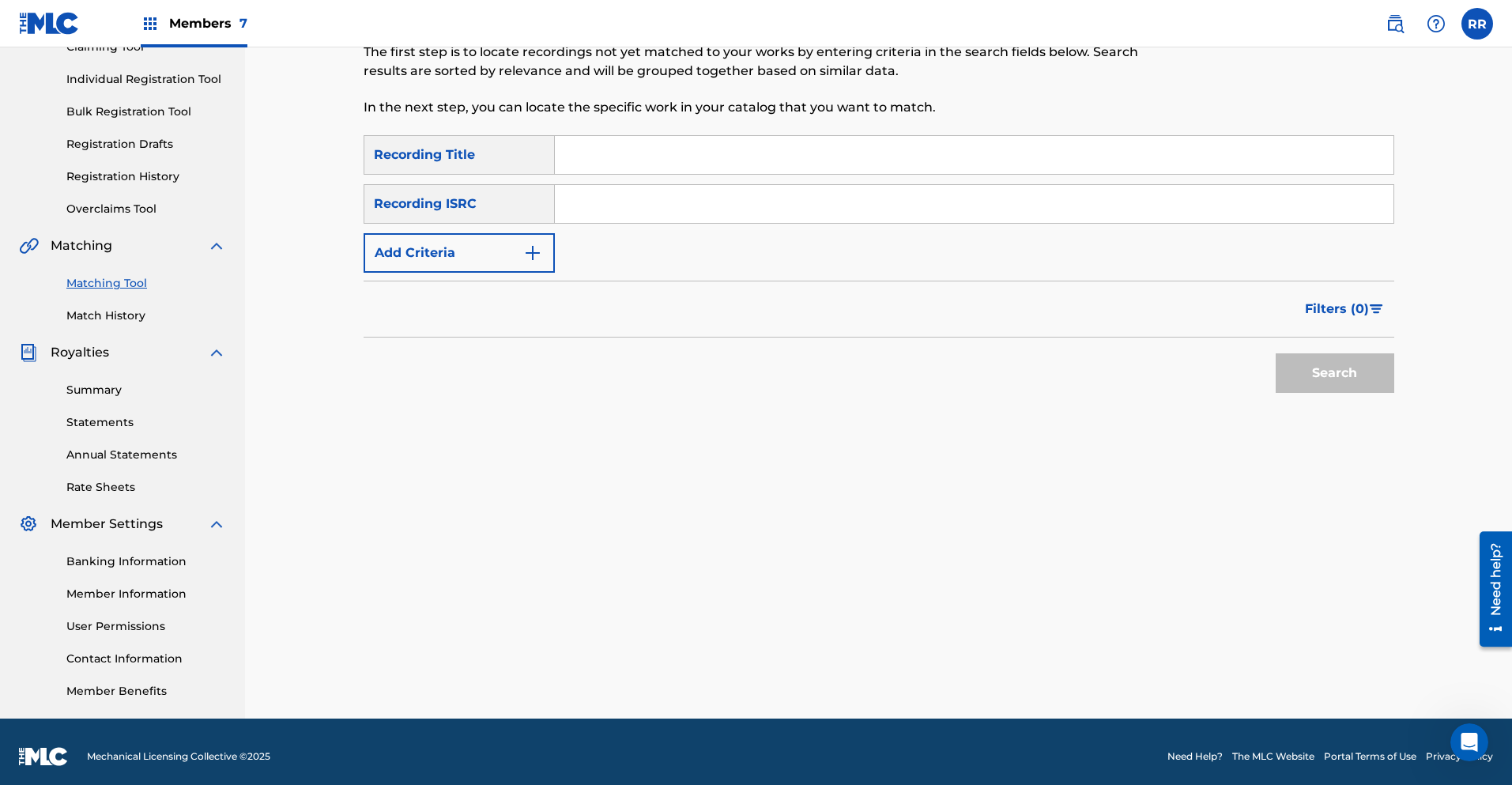 scroll, scrollTop: 195, scrollLeft: 0, axis: vertical 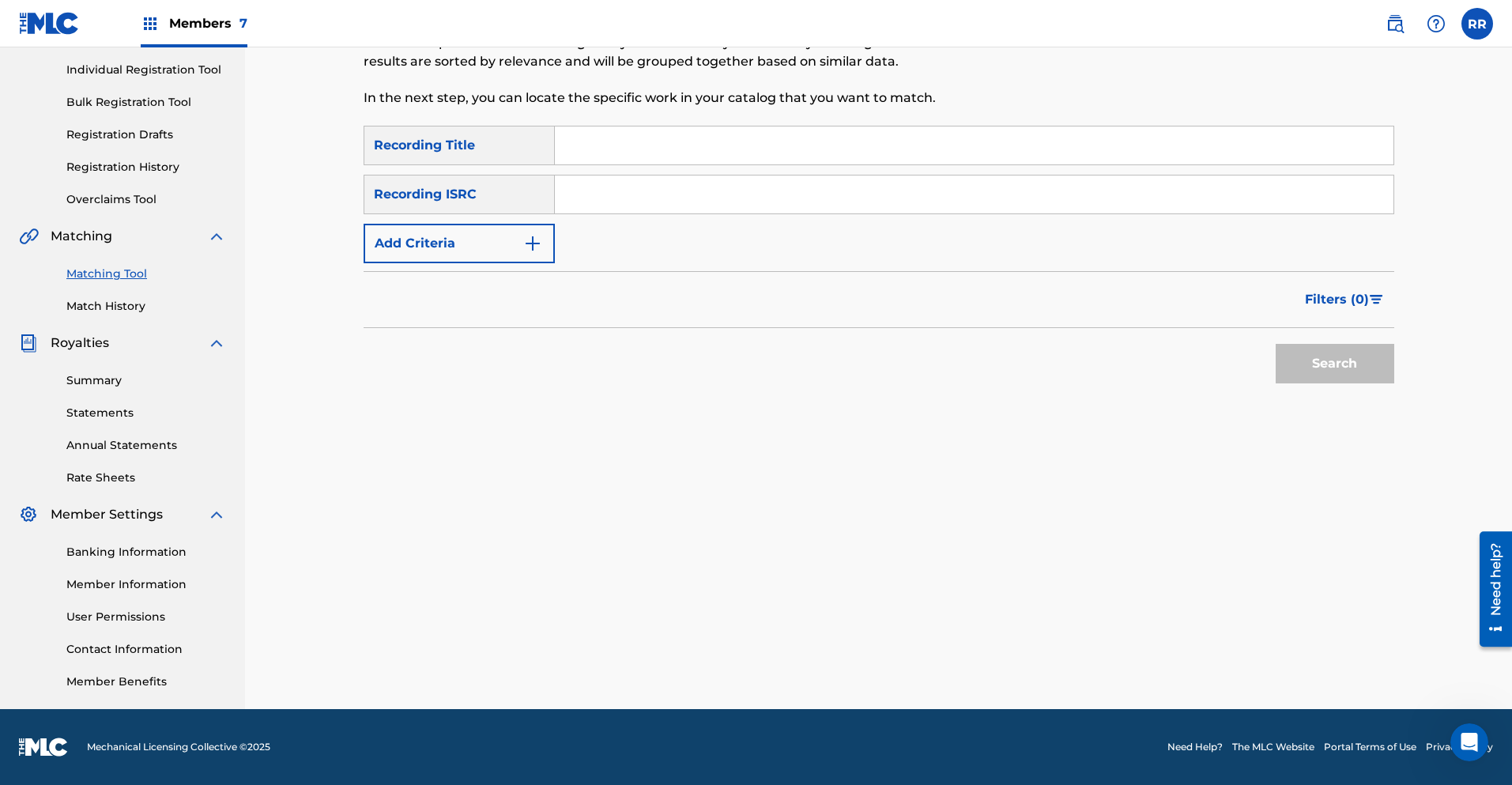 click on "Summary" at bounding box center (146, 380) 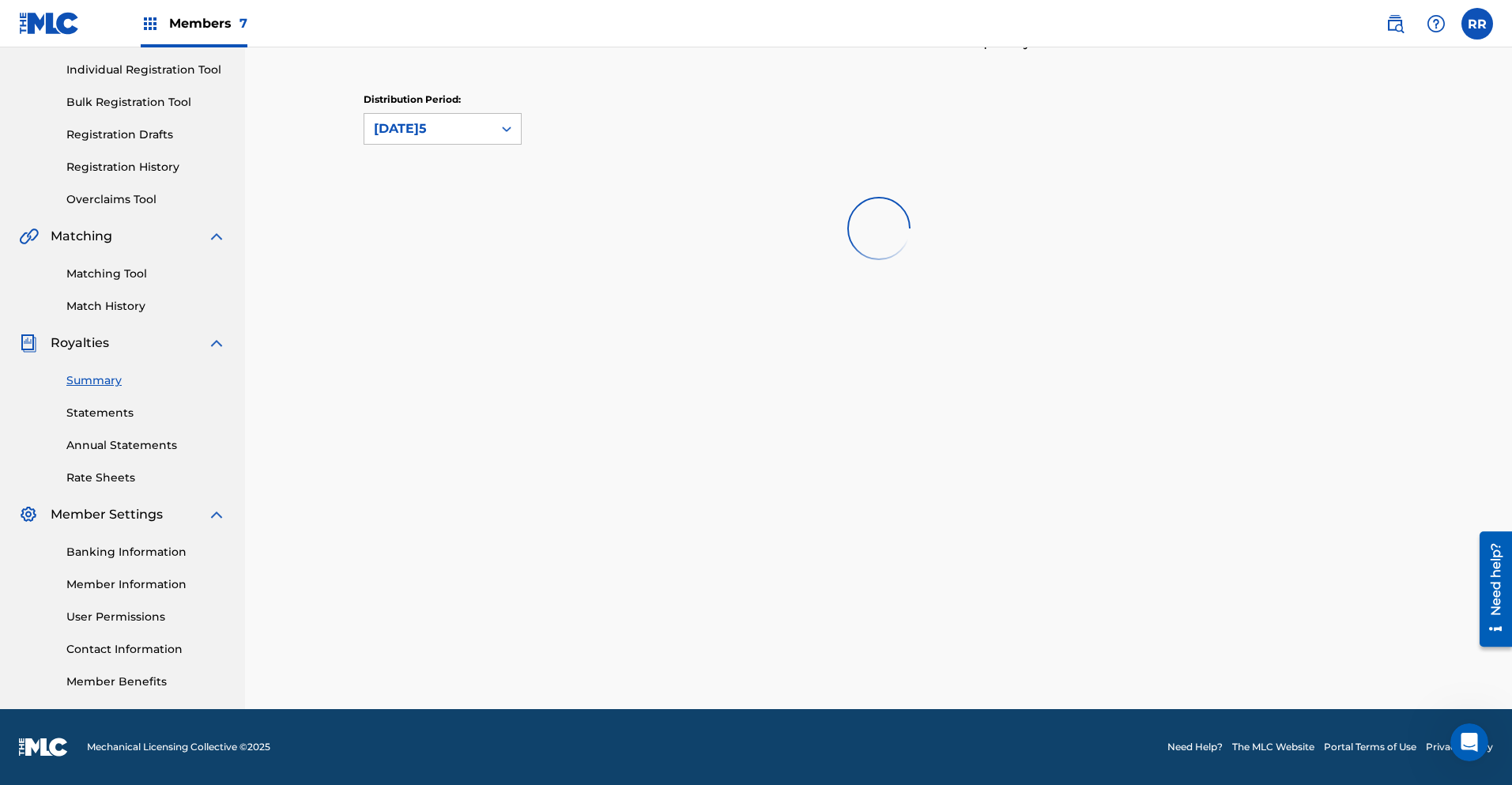 scroll, scrollTop: 0, scrollLeft: 0, axis: both 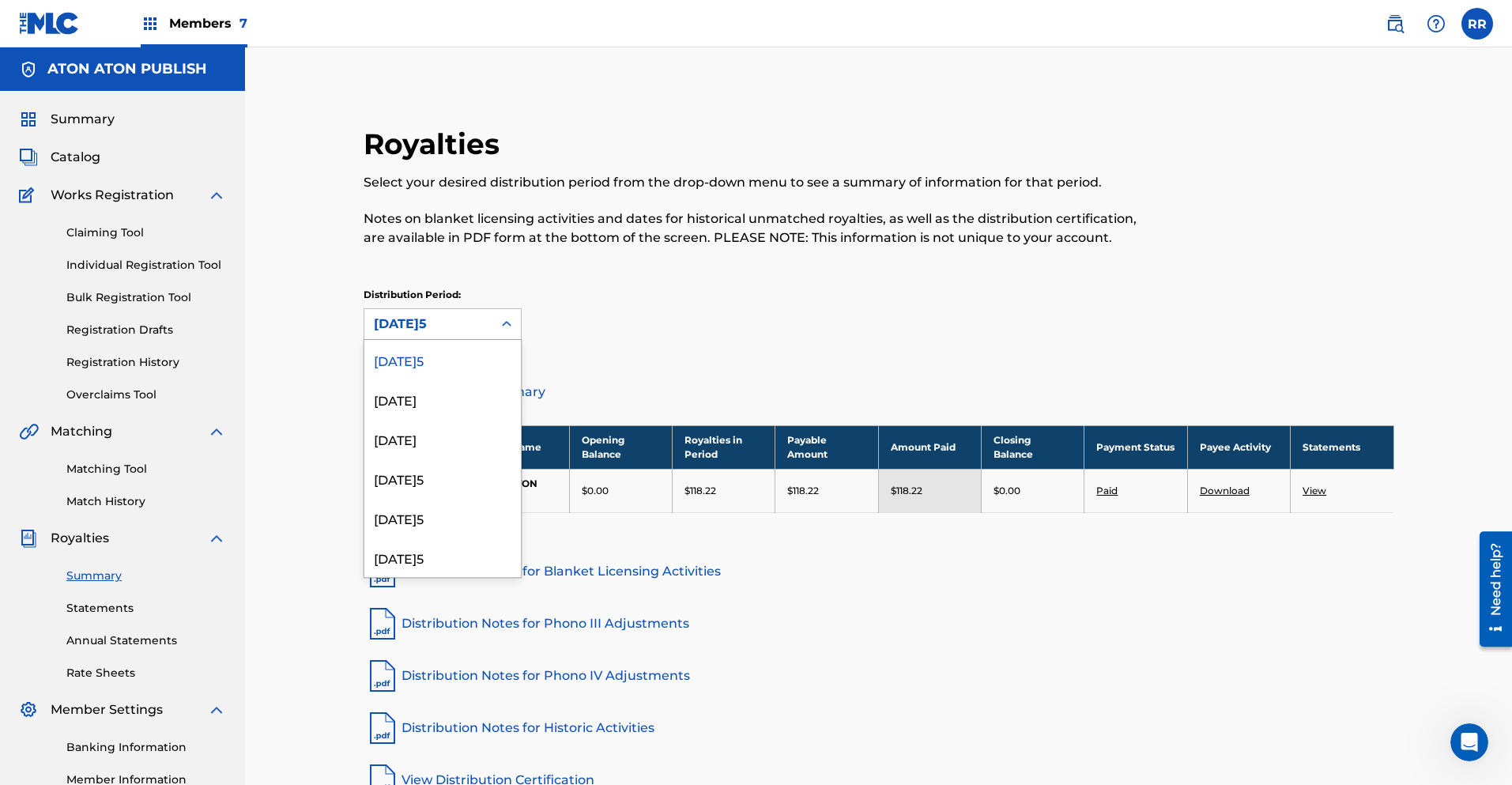 click on "[DATE]5" at bounding box center (428, 324) 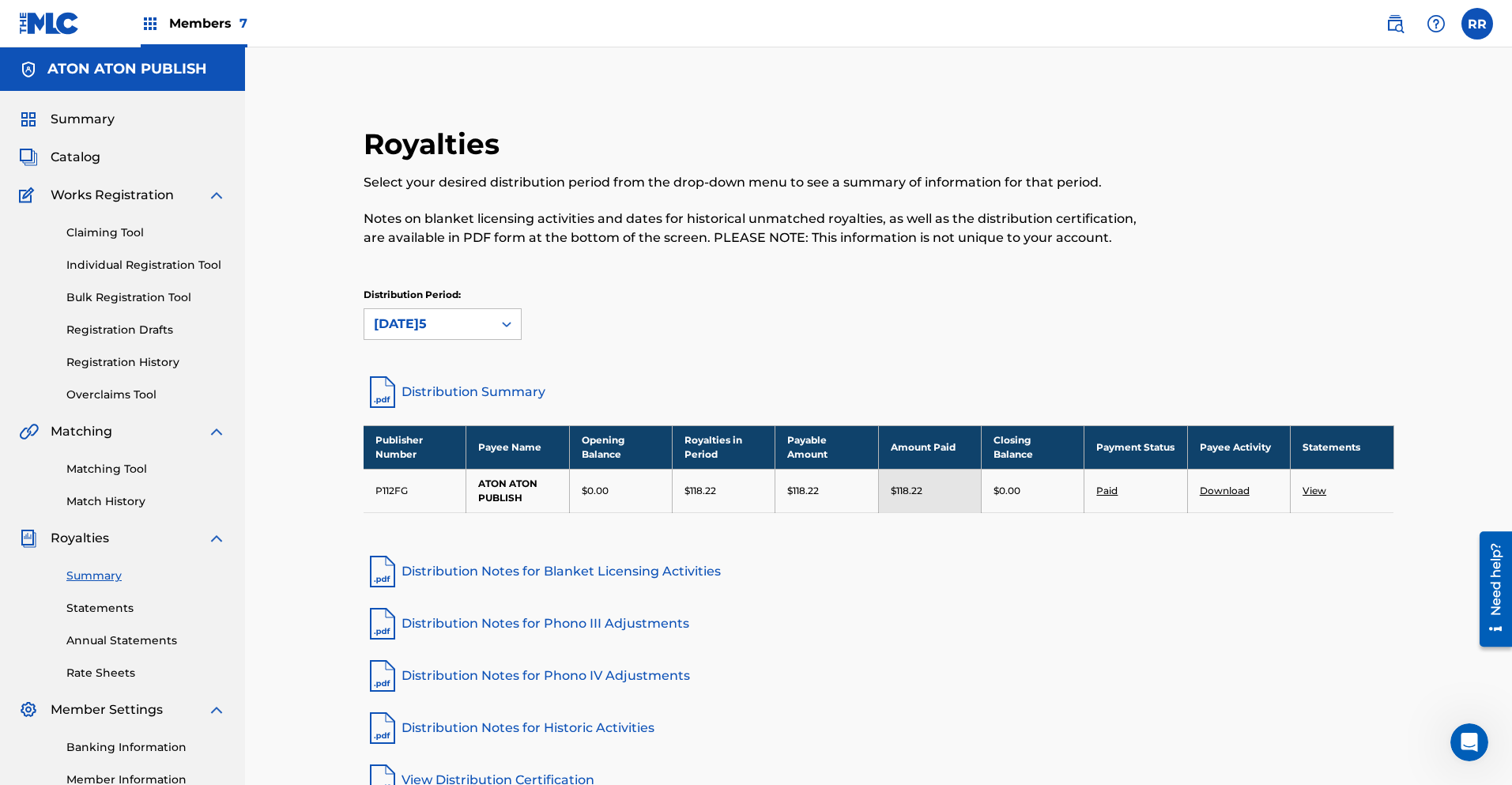 click on "Members    7" at bounding box center [194, 23] 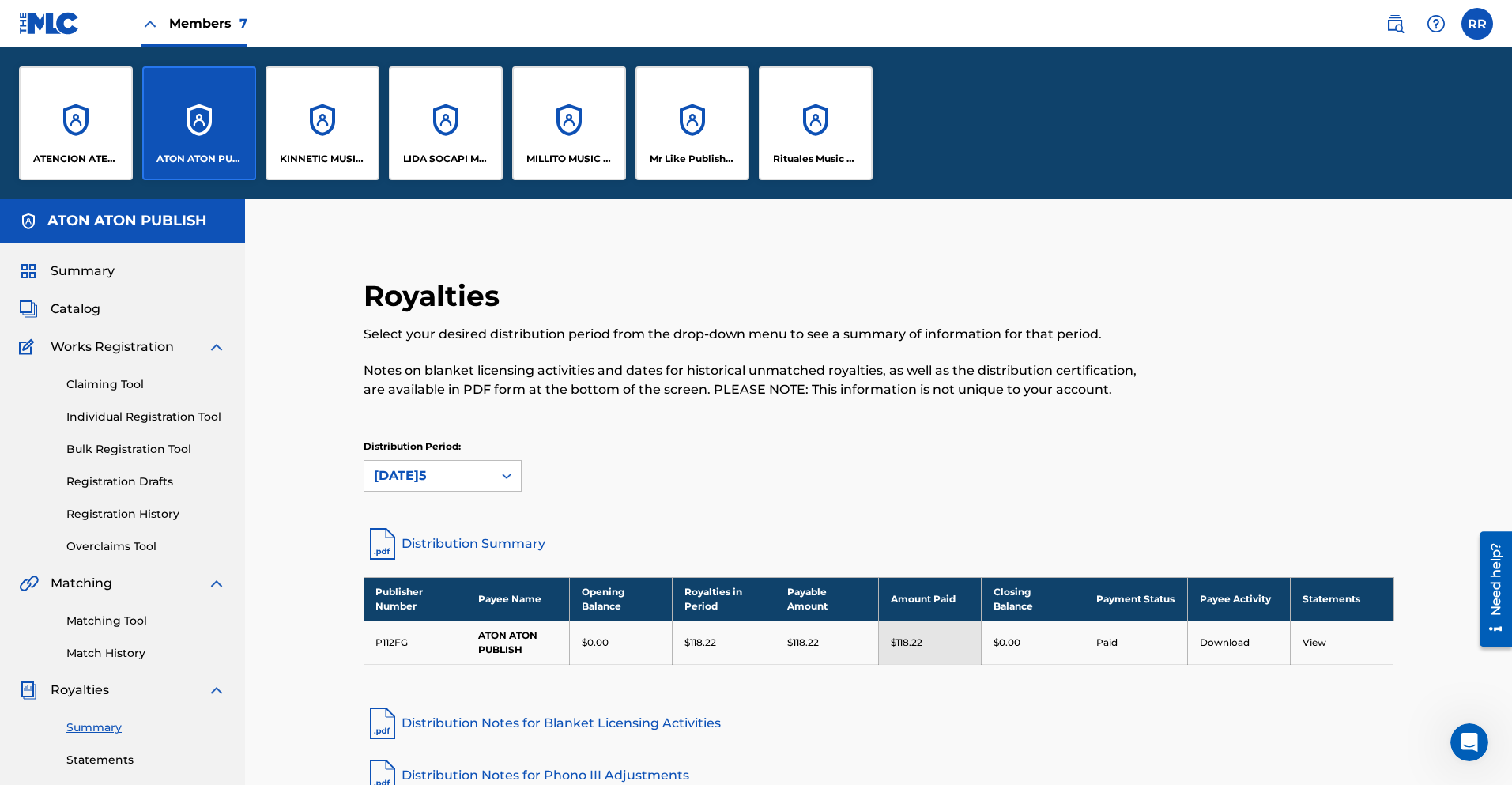 click on "ATENCION ATENCION PUBLISHING" at bounding box center [76, 123] 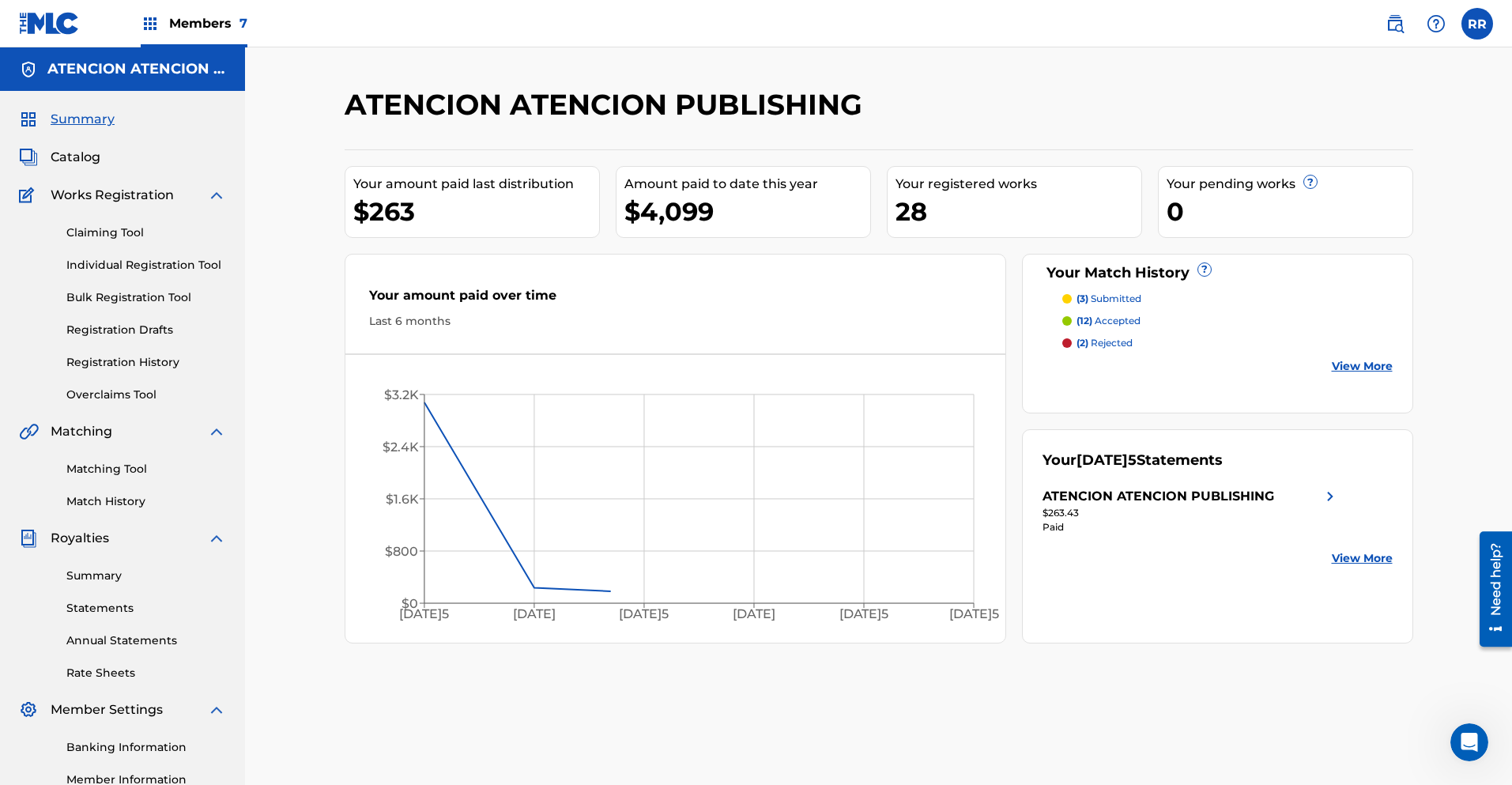 click on "Members    7" at bounding box center (194, 23) 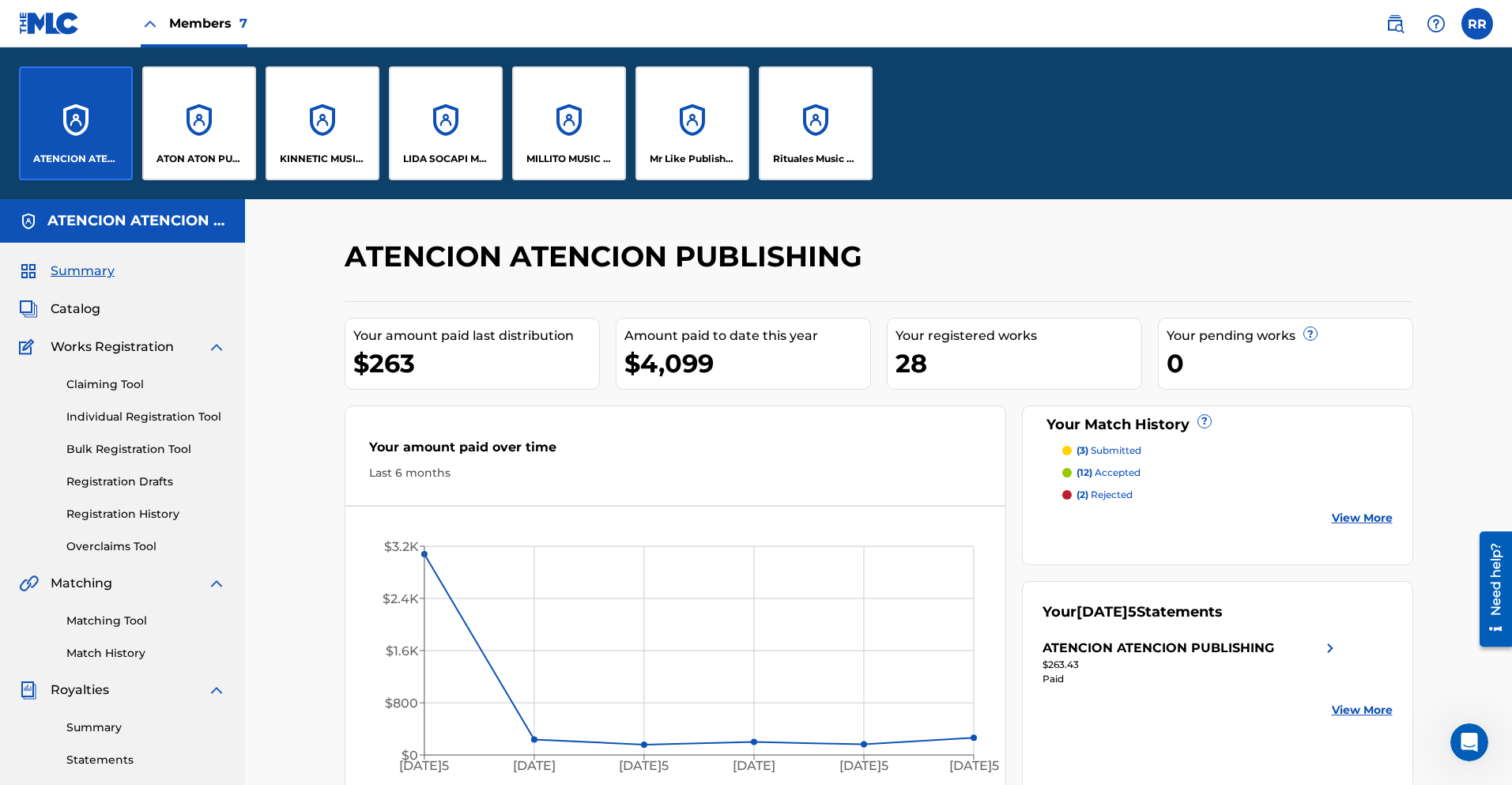 click on "KINNETIC MUSIC PUBLISHING" at bounding box center [322, 123] 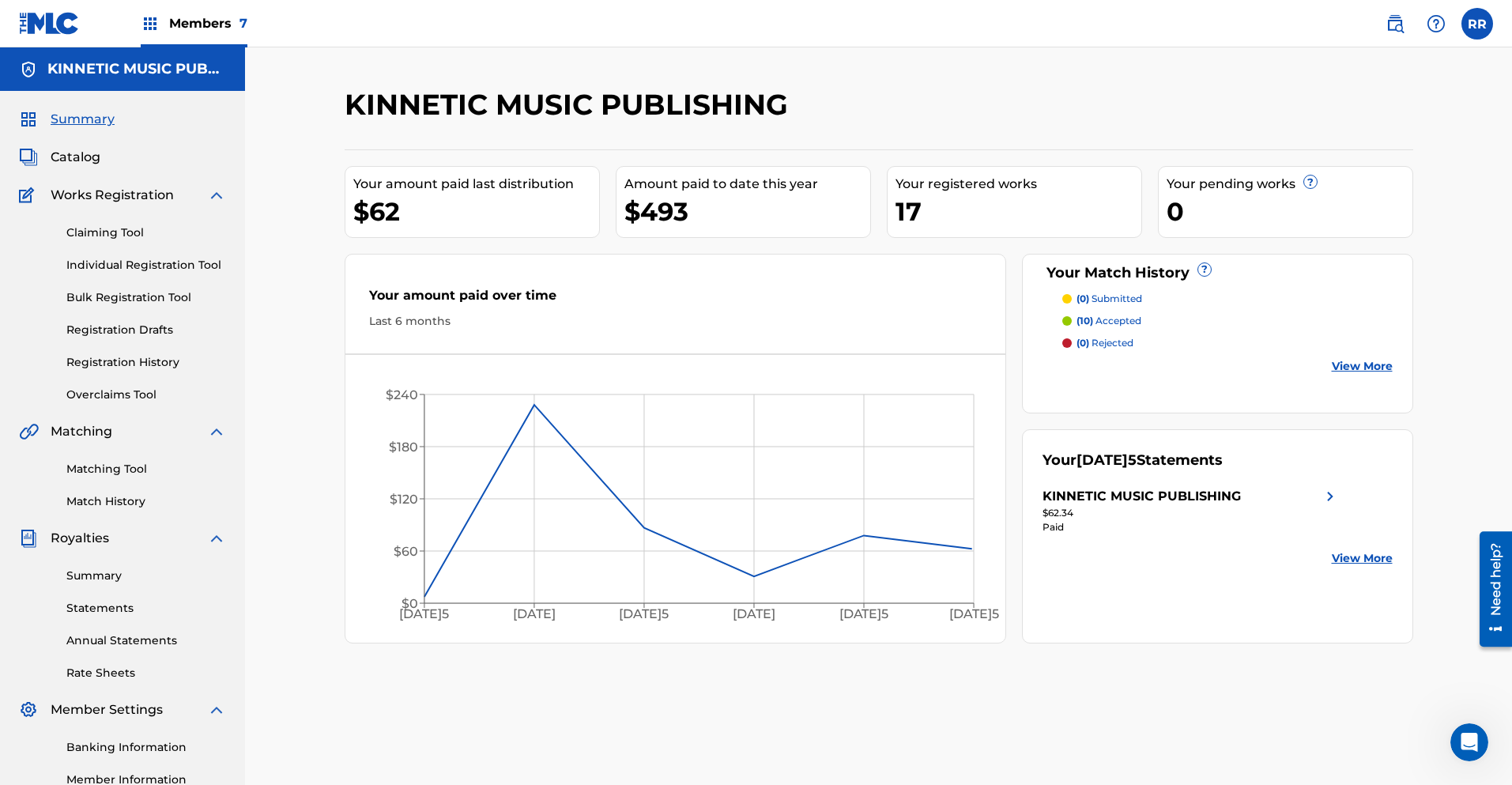 click on "Members    7" at bounding box center (208, 23) 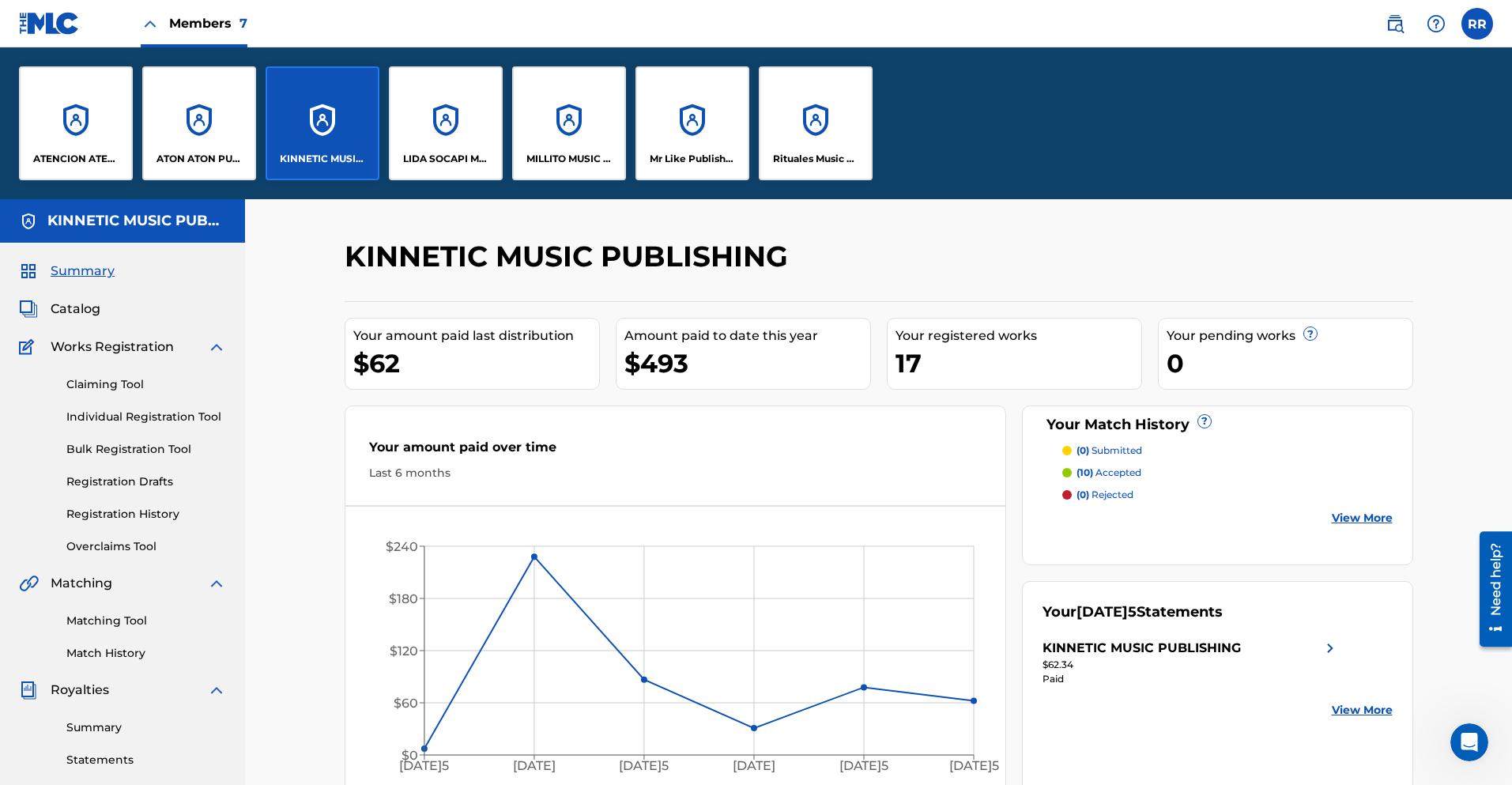 click on "Mr Like Publishing" at bounding box center (692, 159) 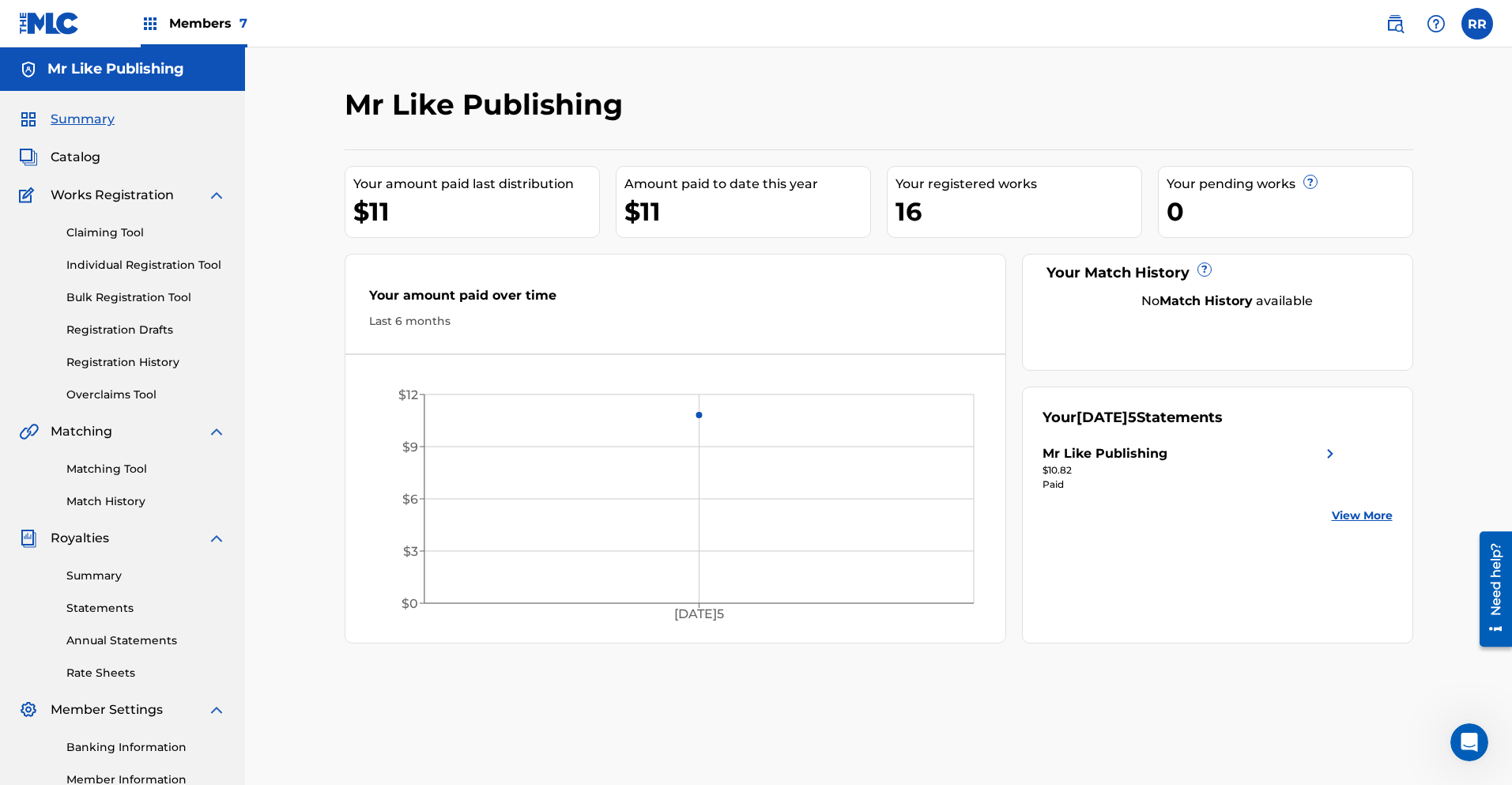 click on "Members    7" at bounding box center [208, 23] 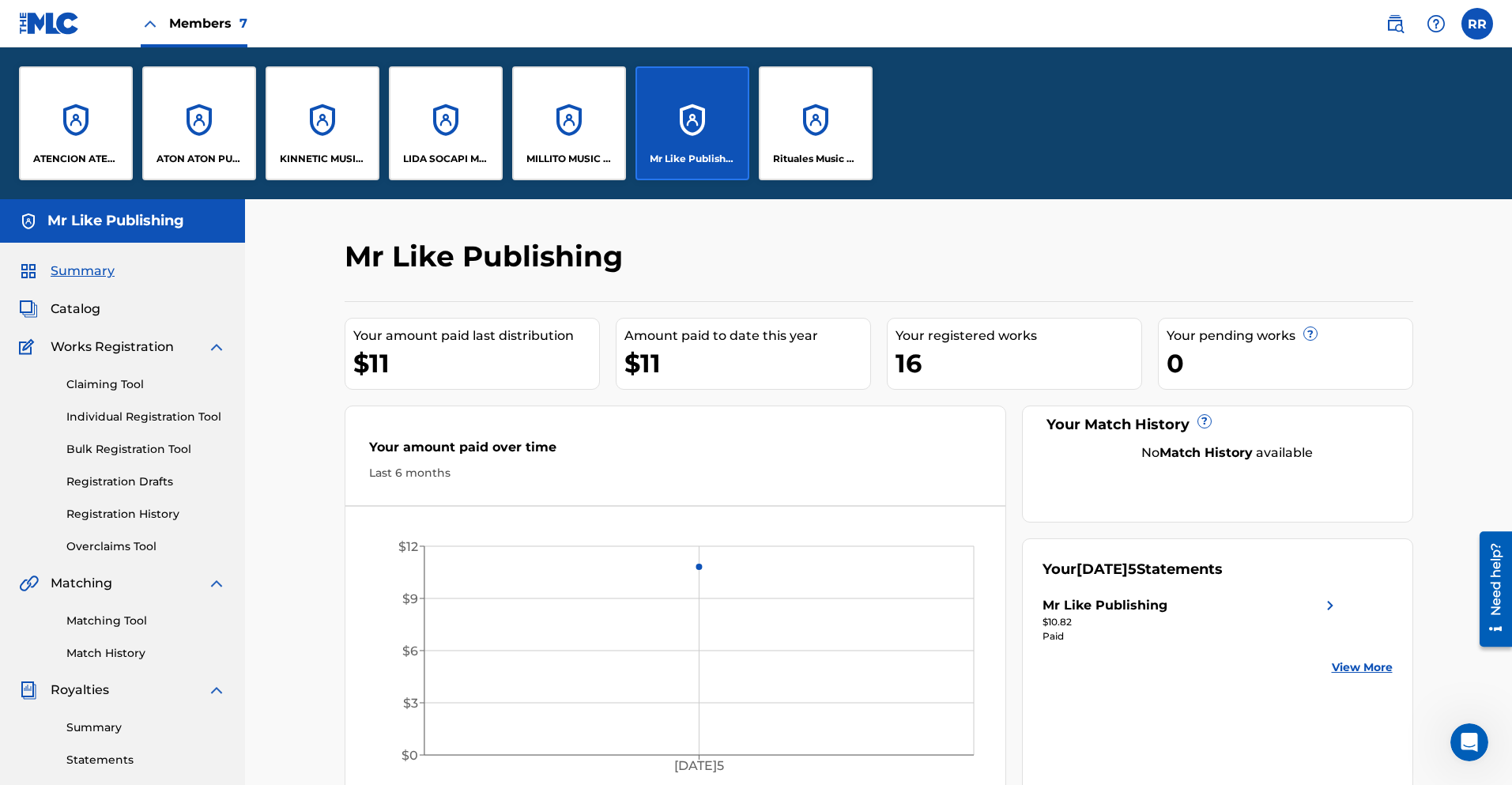click on "ATENCION ATENCION PUBLISHING" at bounding box center [76, 123] 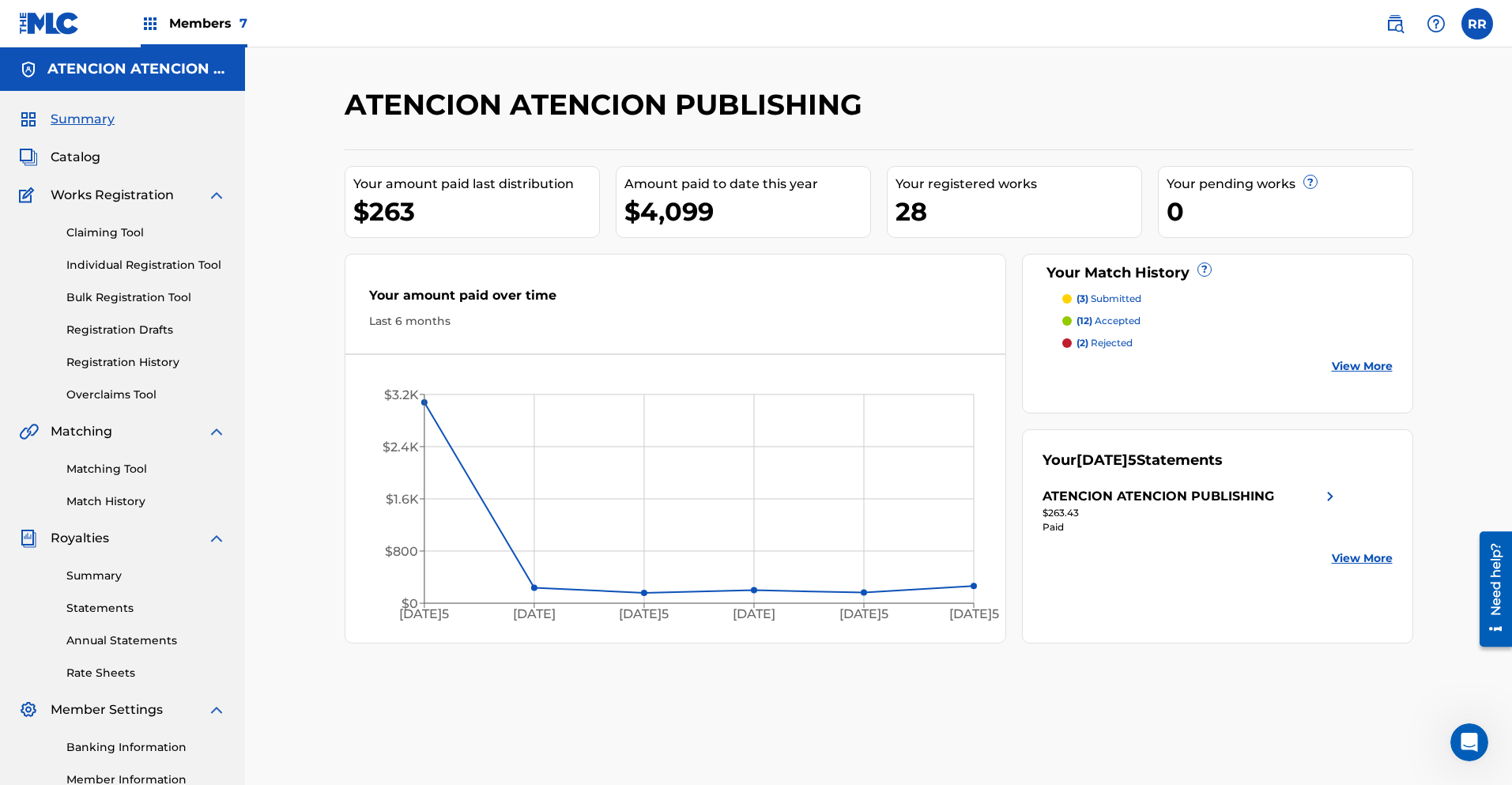 click on "(2)" at bounding box center (1082, 342) 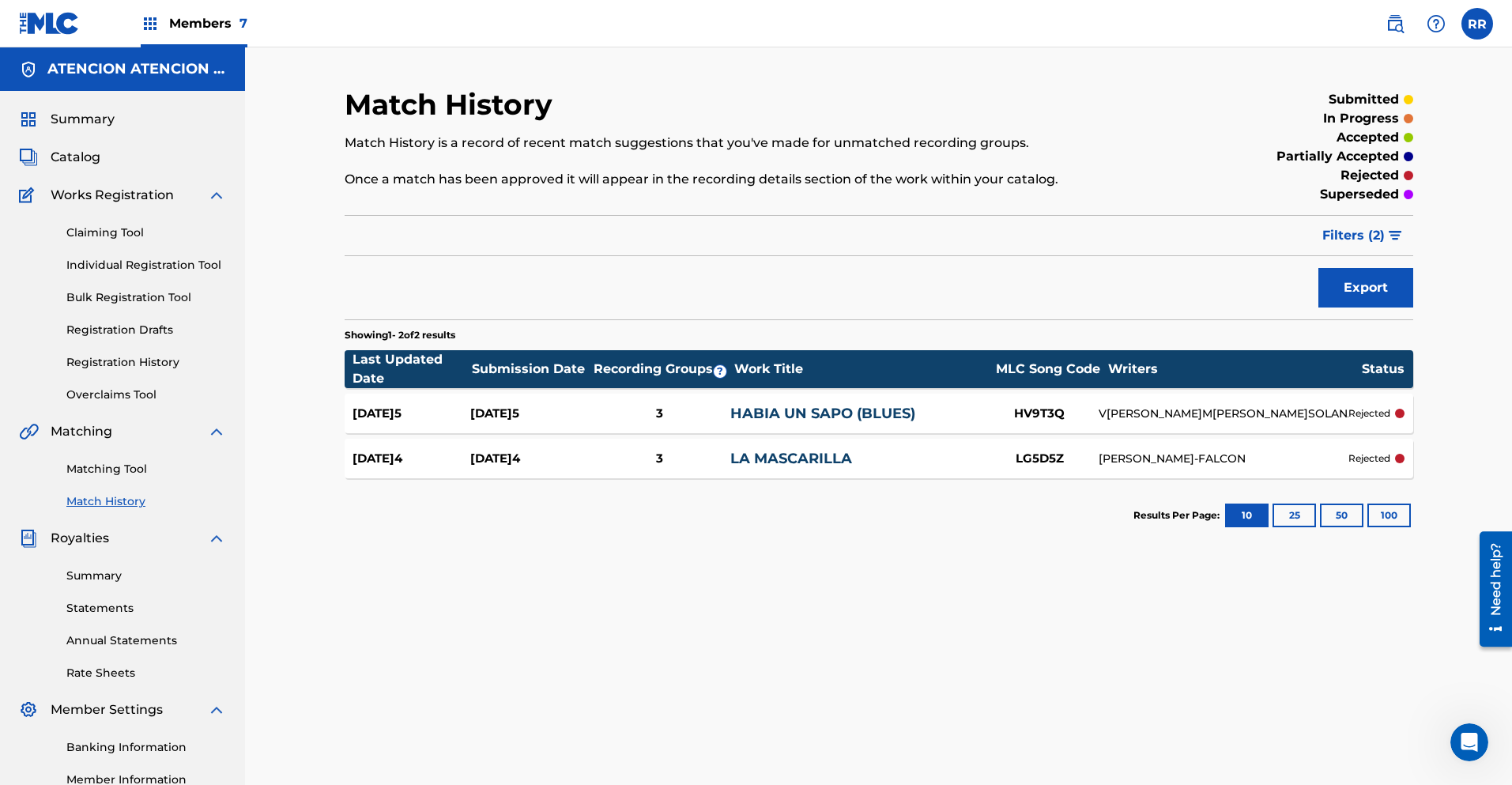click on "Members    7" at bounding box center [194, 23] 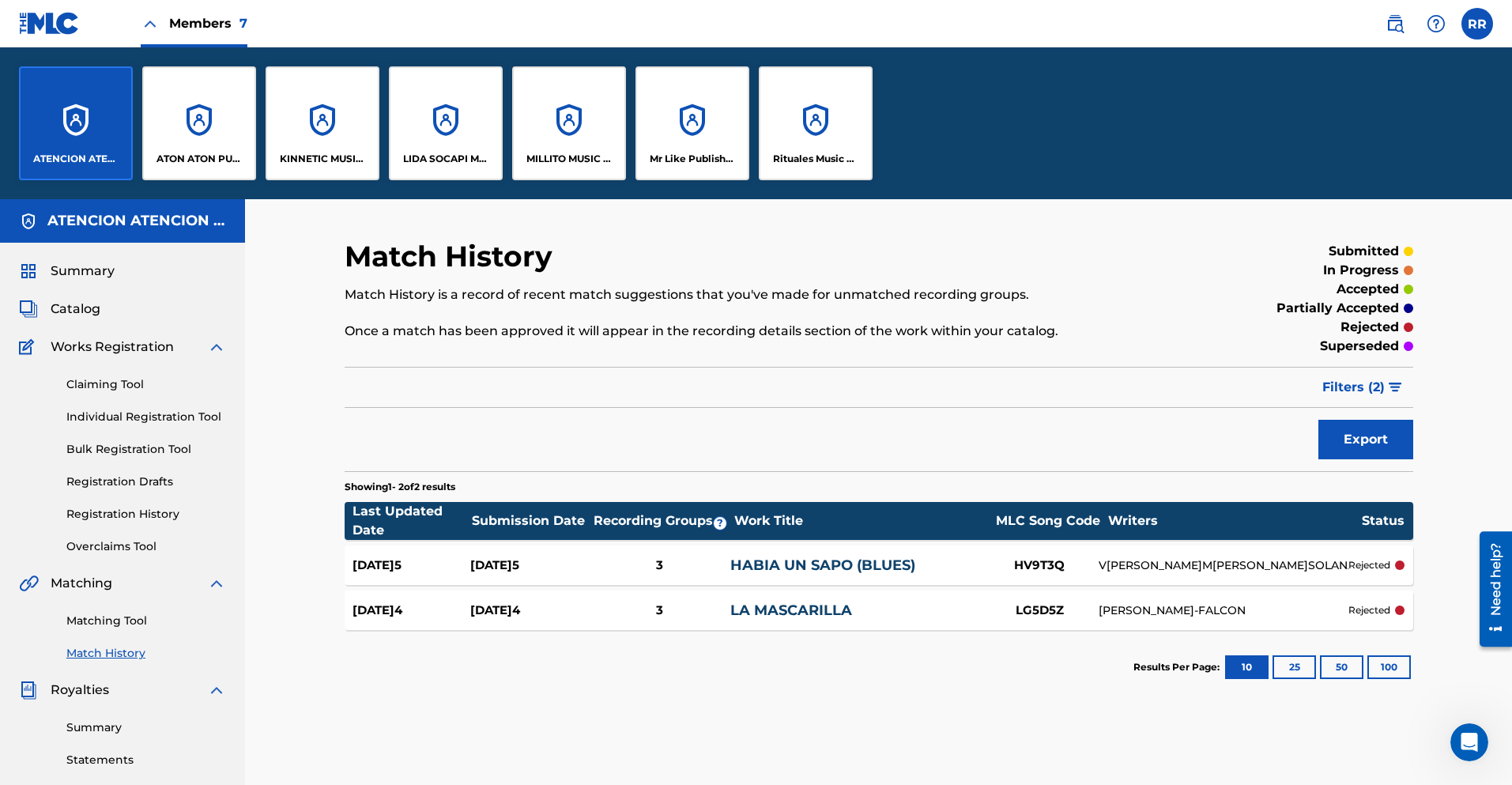 click on "ATON ATON PUBLISH" at bounding box center (199, 123) 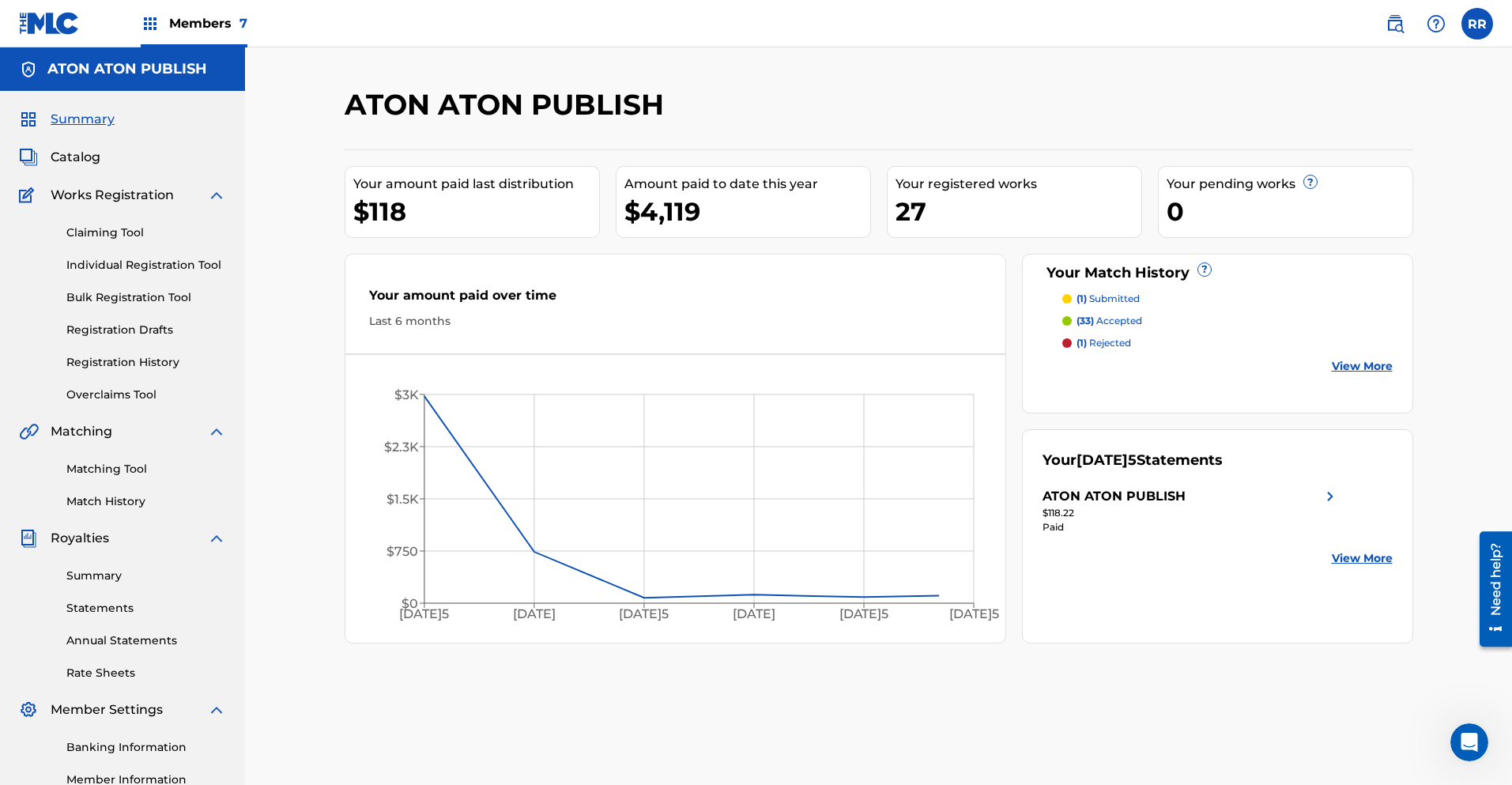 scroll, scrollTop: 13, scrollLeft: 0, axis: vertical 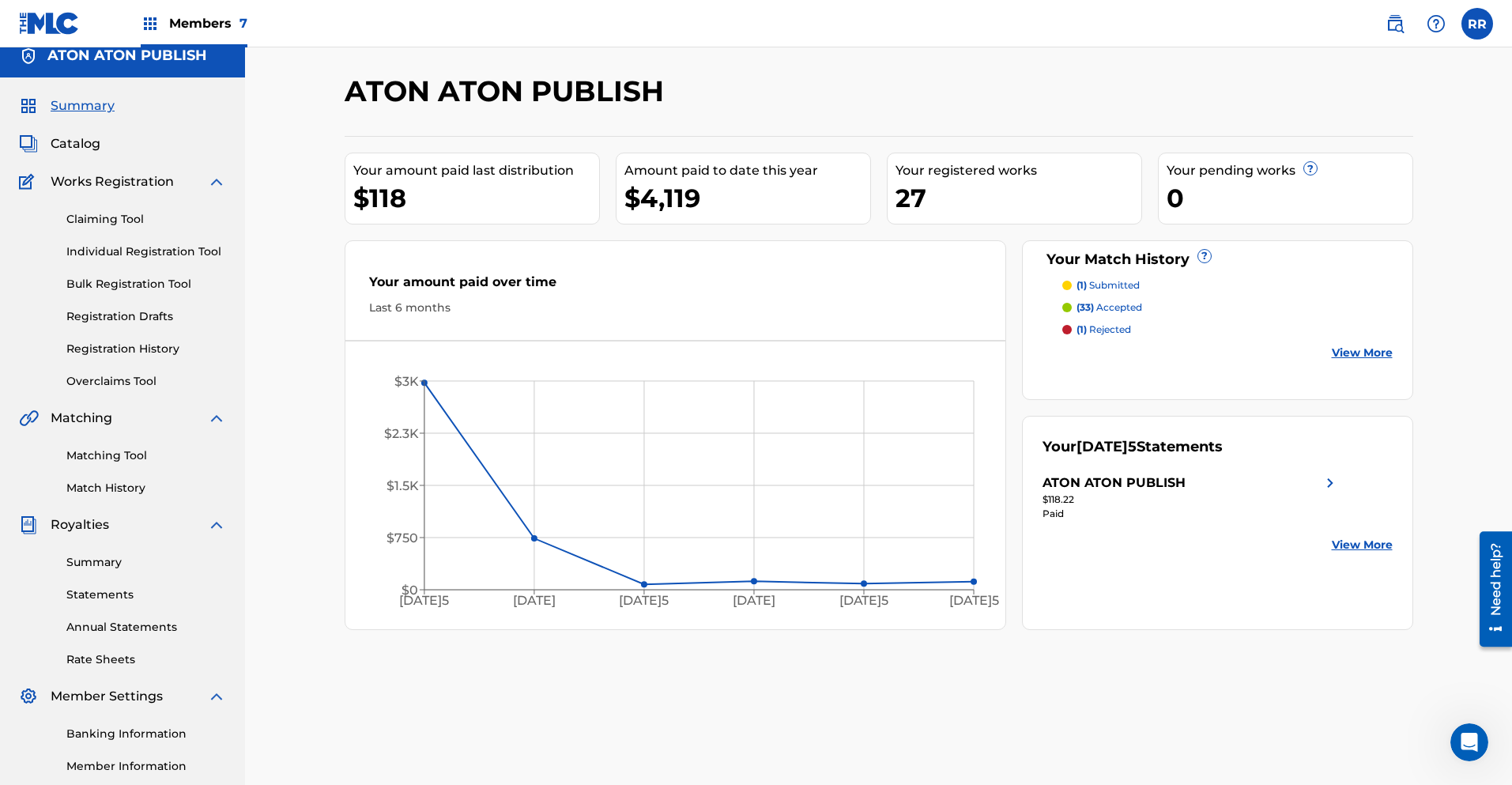 click on "Members    7" at bounding box center (194, 23) 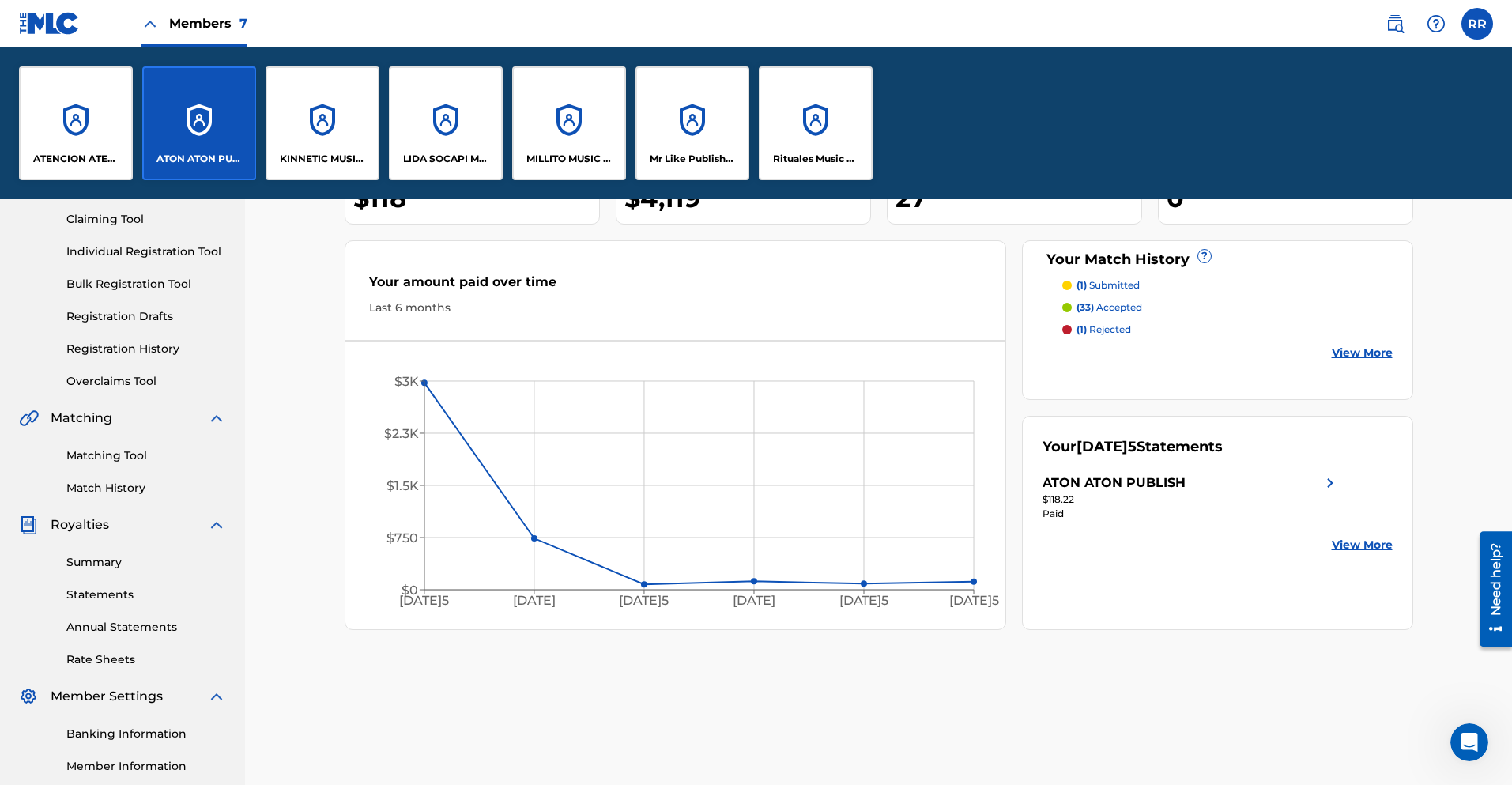 click on "KINNETIC MUSIC PUBLISHING" at bounding box center [322, 123] 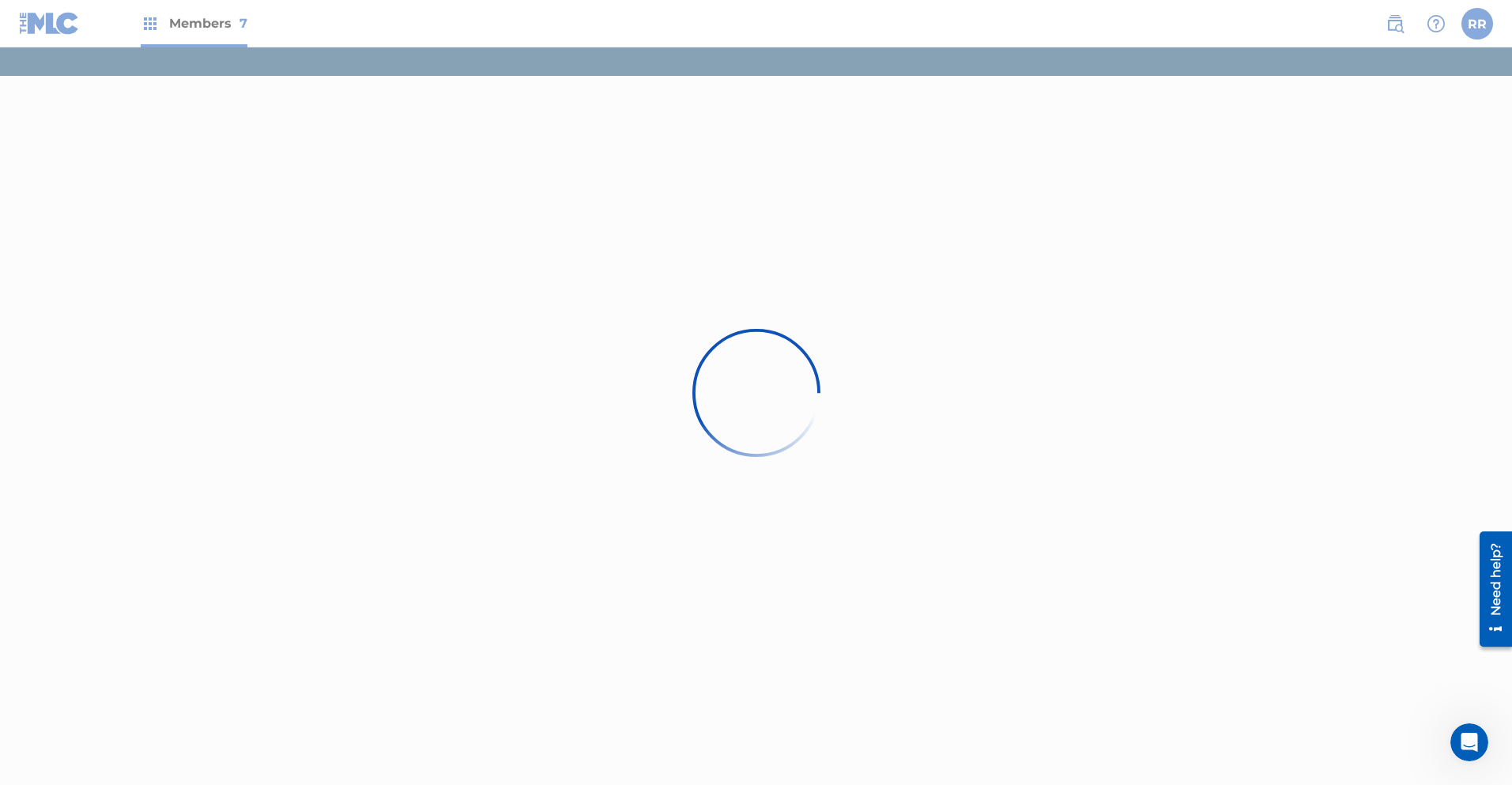 scroll, scrollTop: 0, scrollLeft: 0, axis: both 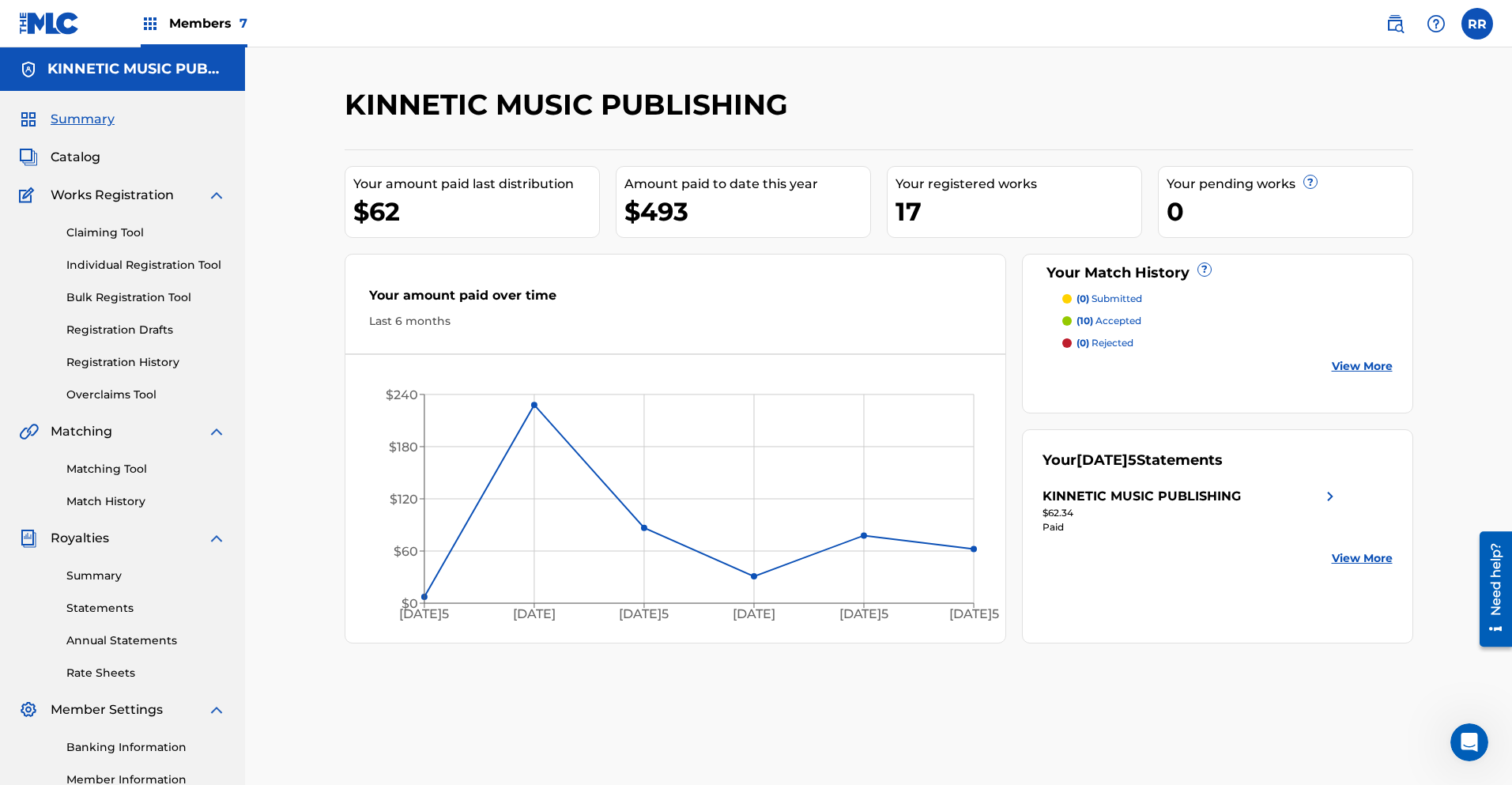 click on "Members    7" at bounding box center (194, 23) 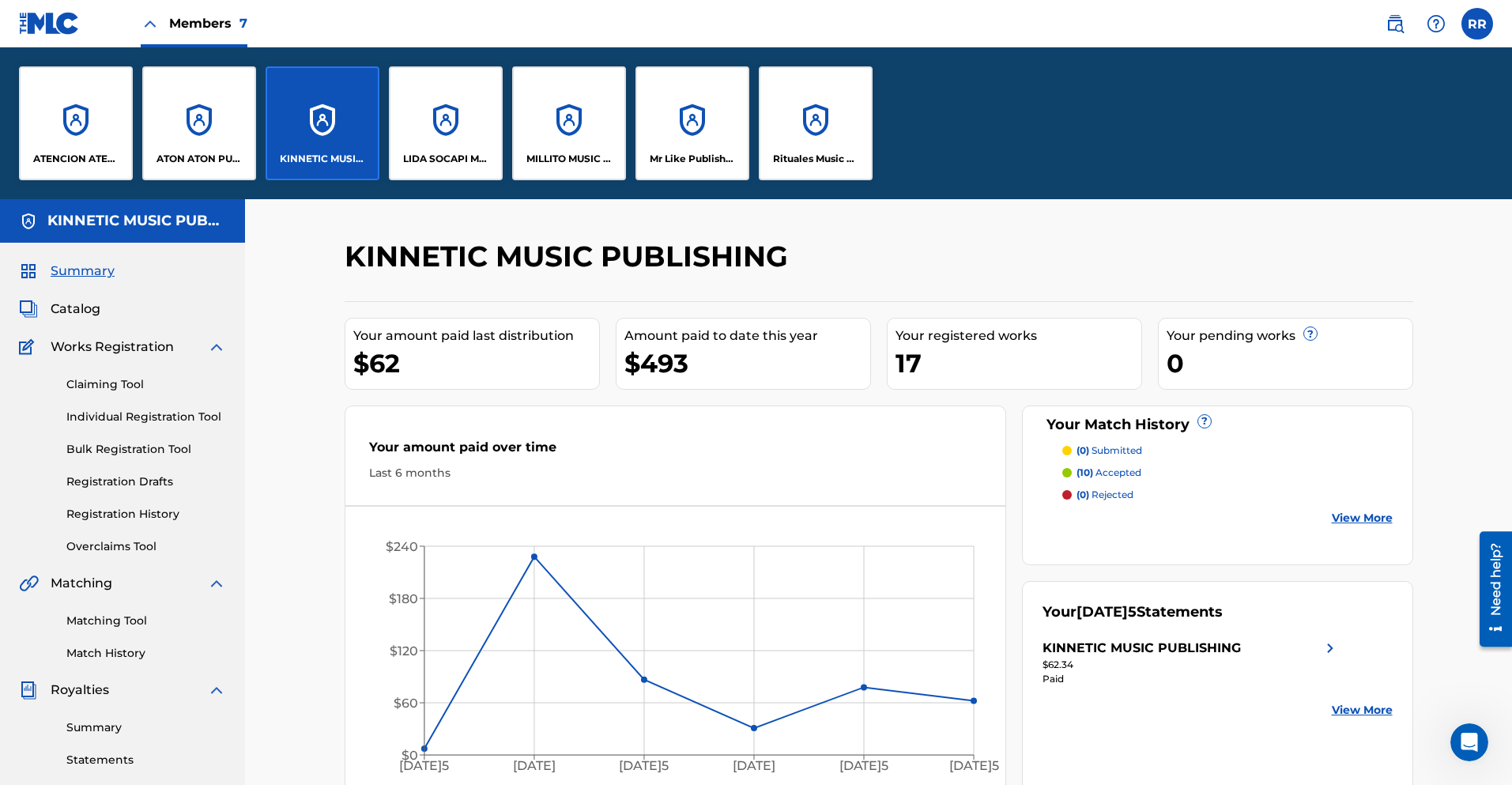 click on "ATON ATON PUBLISH" at bounding box center (199, 123) 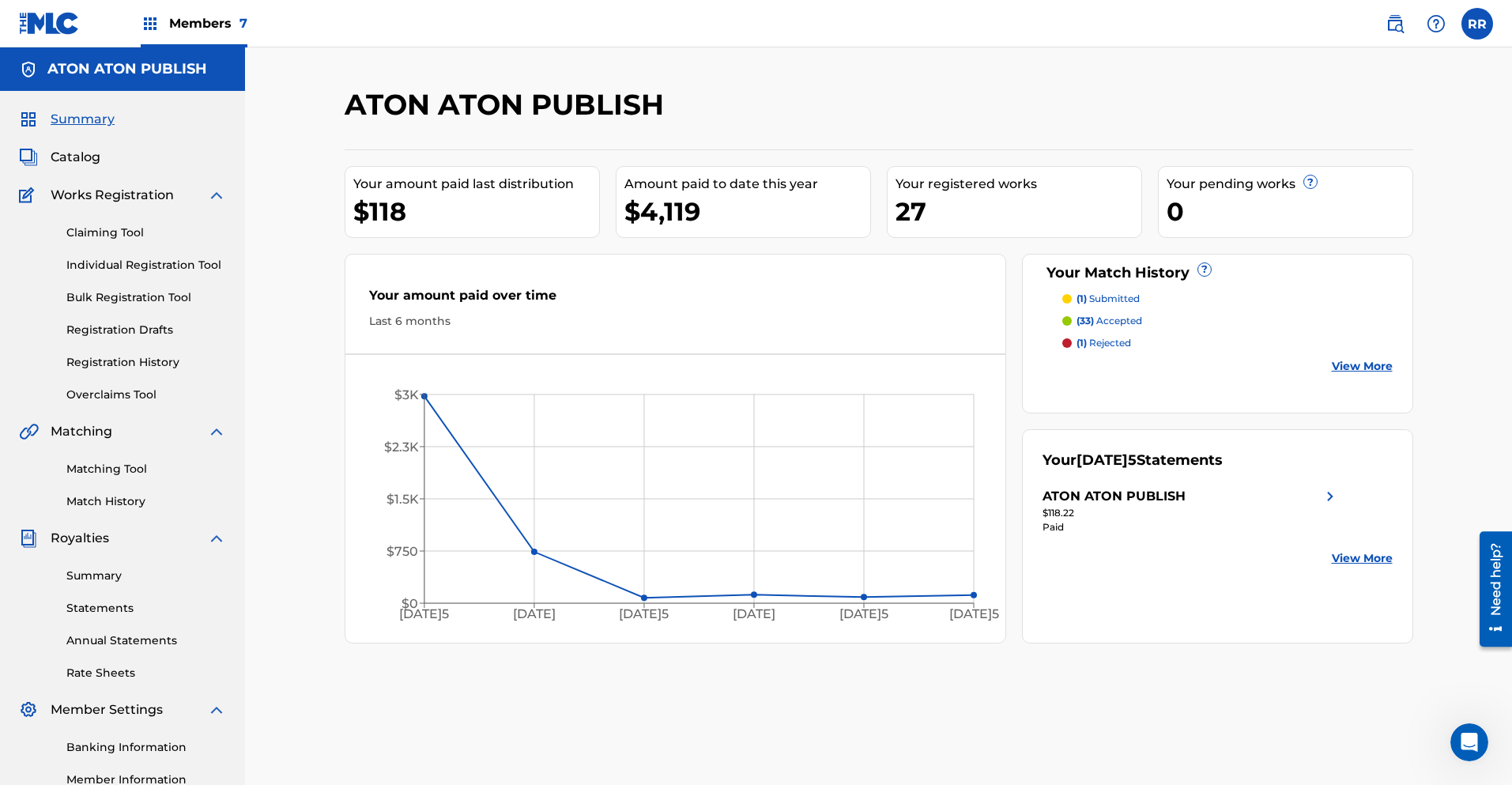 click on "View More" at bounding box center (1362, 366) 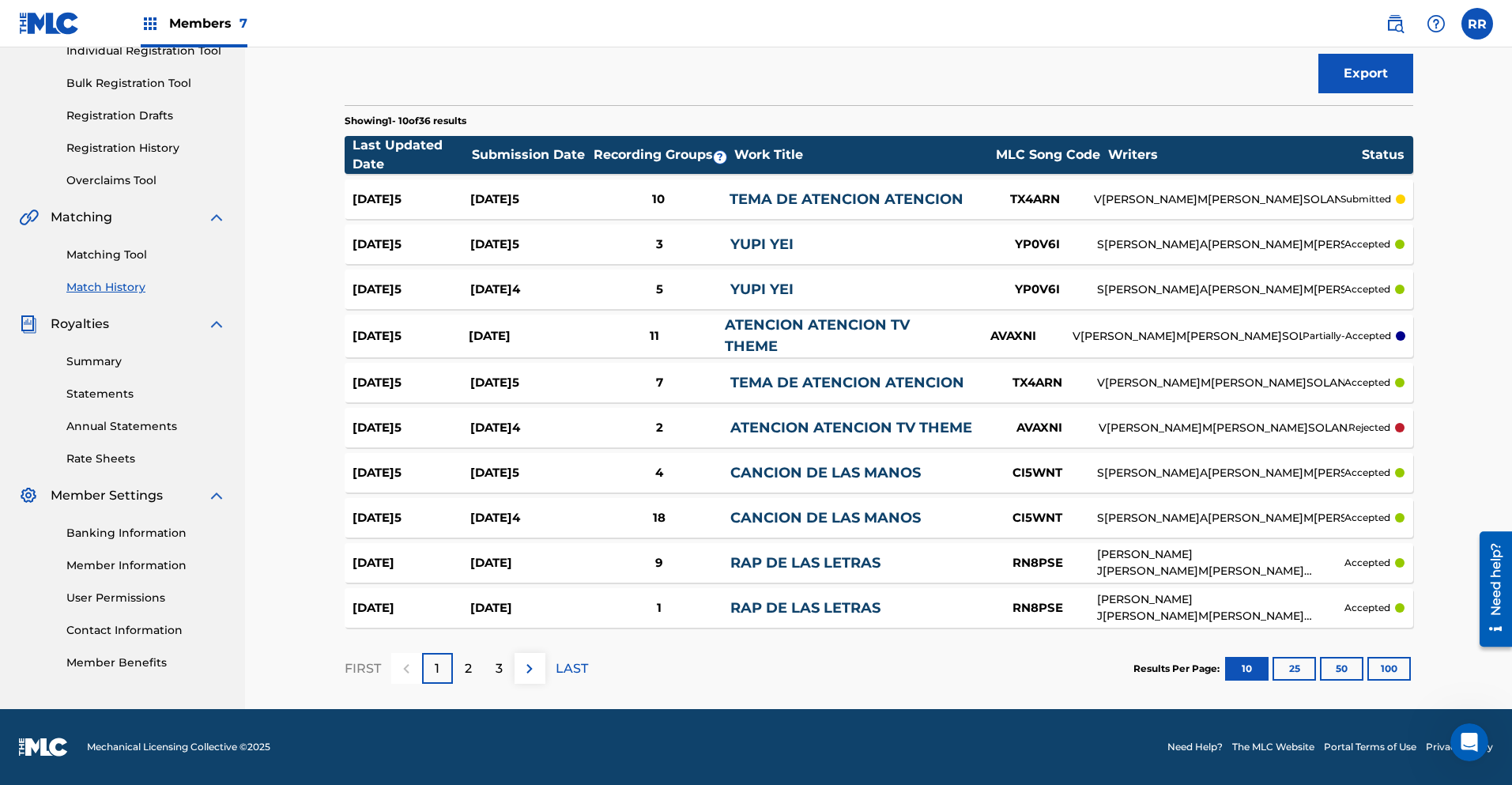 scroll, scrollTop: 0, scrollLeft: 0, axis: both 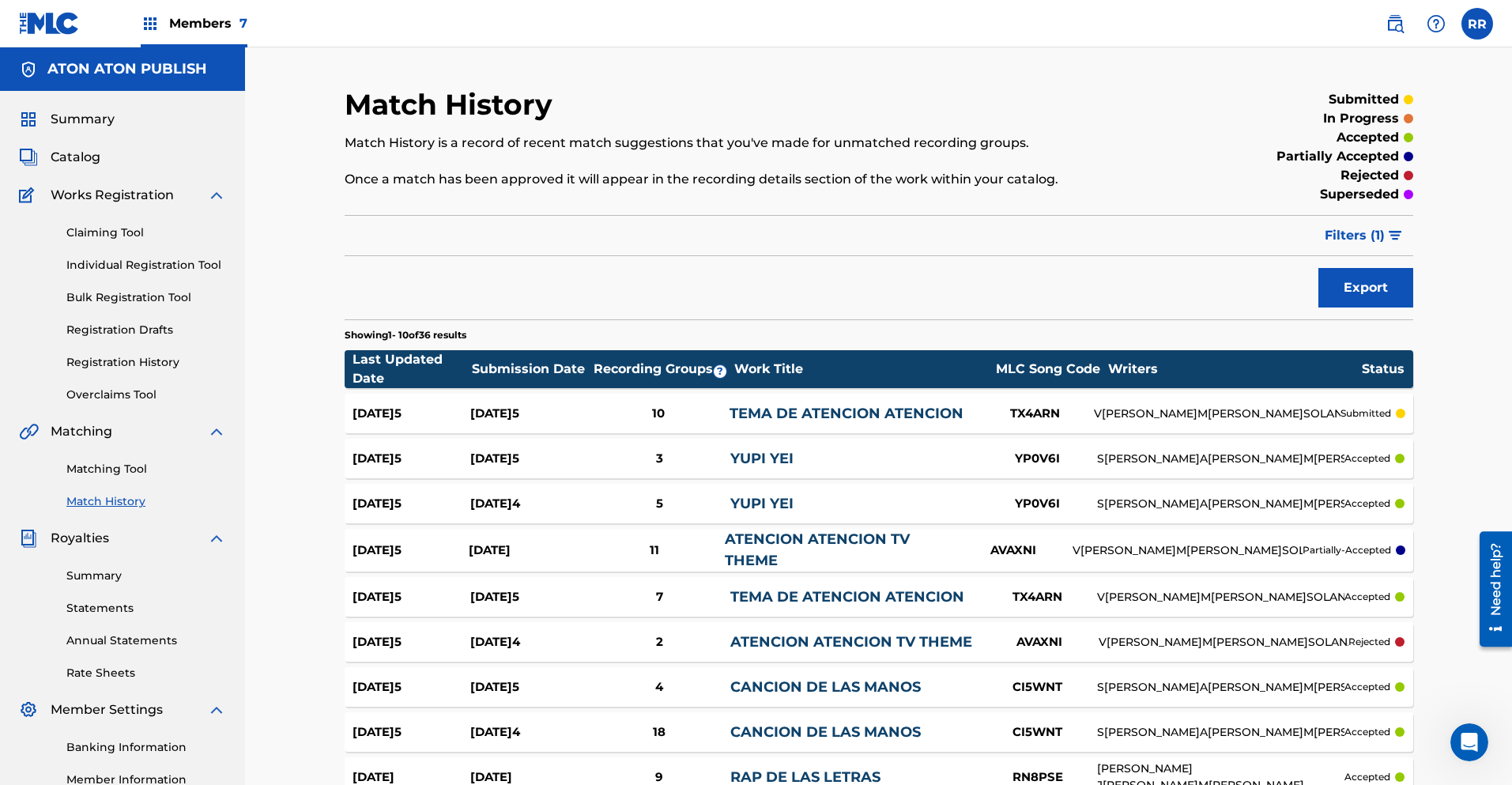 click on "Summary Catalog Works Registration Claiming Tool Individual Registration Tool Bulk Registration Tool Registration Drafts Registration History Overclaims Tool Matching Matching Tool Match History Royalties Summary Statements Annual Statements Rate Sheets Member Settings Banking Information Member Information User Permissions Contact Information Member Benefits" at bounding box center [123, 497] 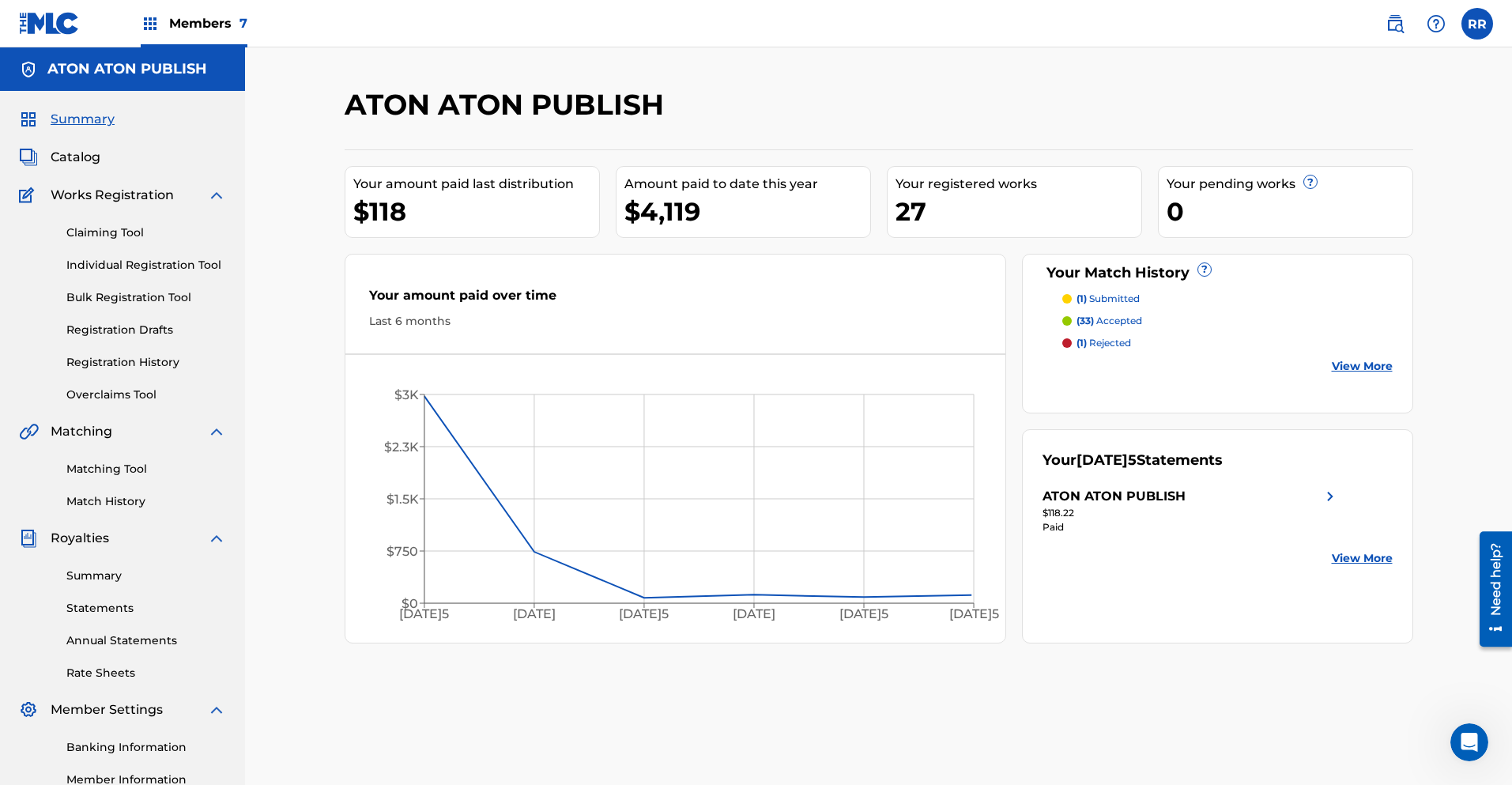 click on "Members    7" at bounding box center [208, 23] 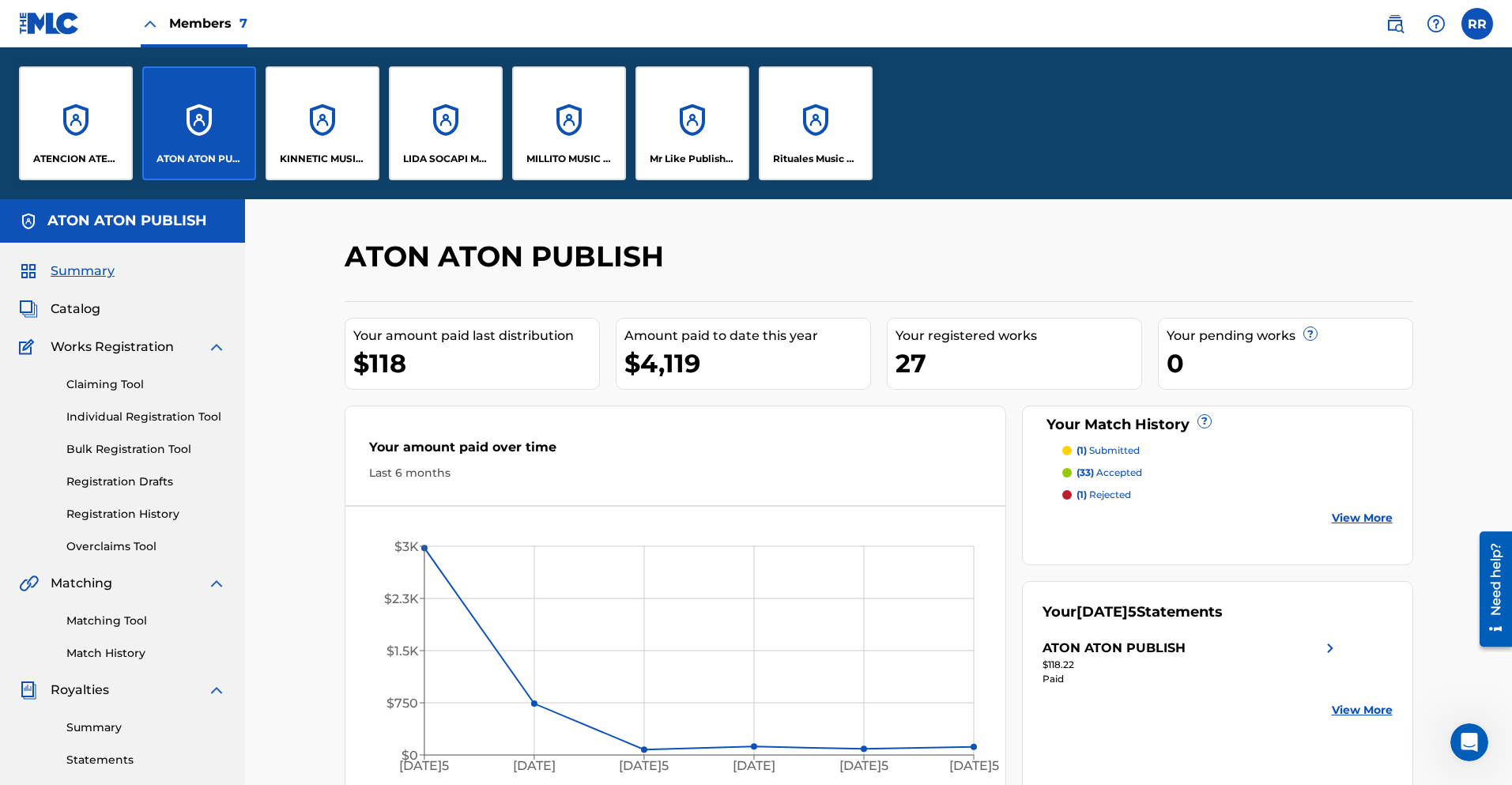 click on "Mr Like Publishing" at bounding box center [692, 123] 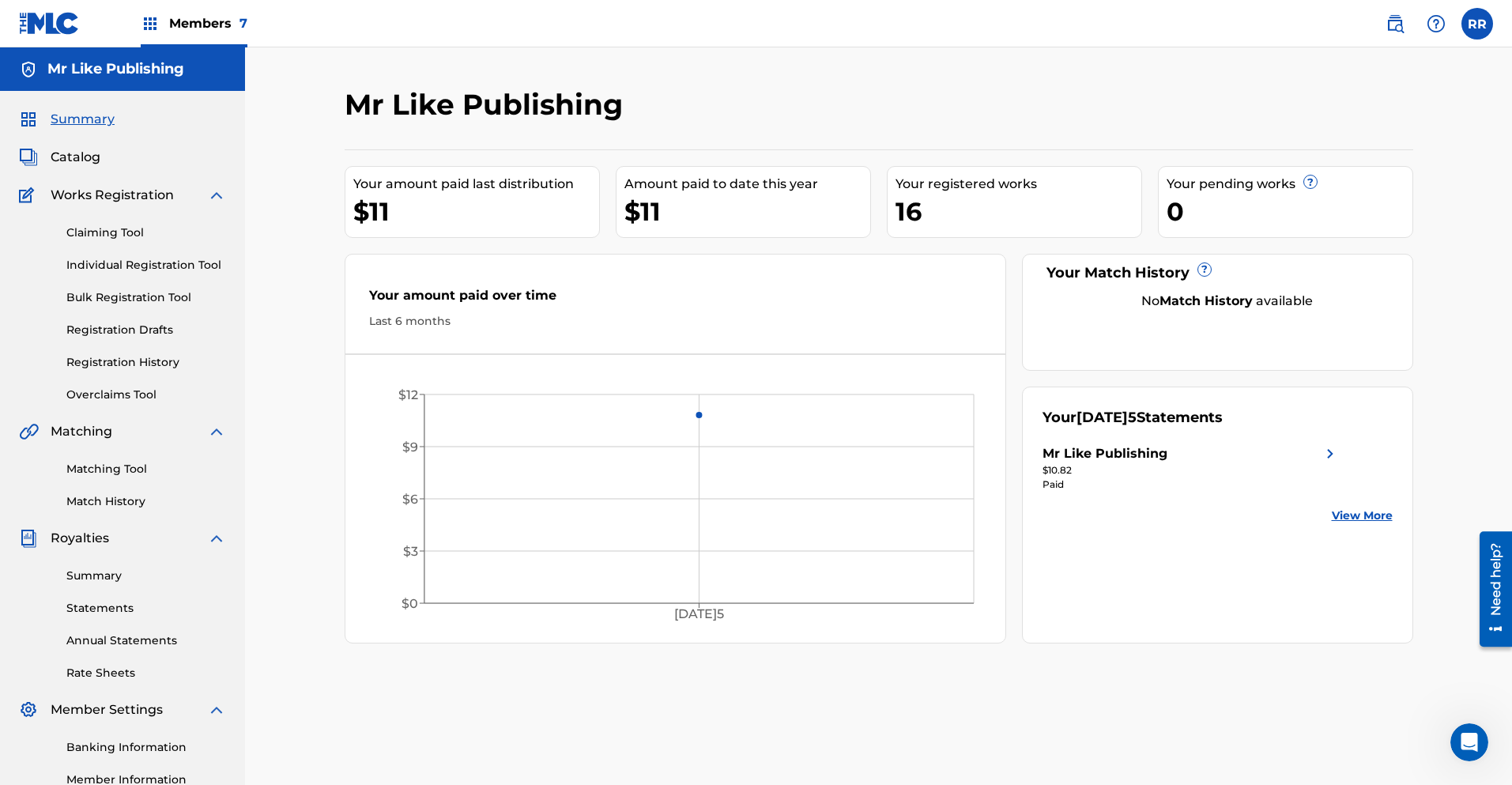 click on "Members    7" at bounding box center [208, 23] 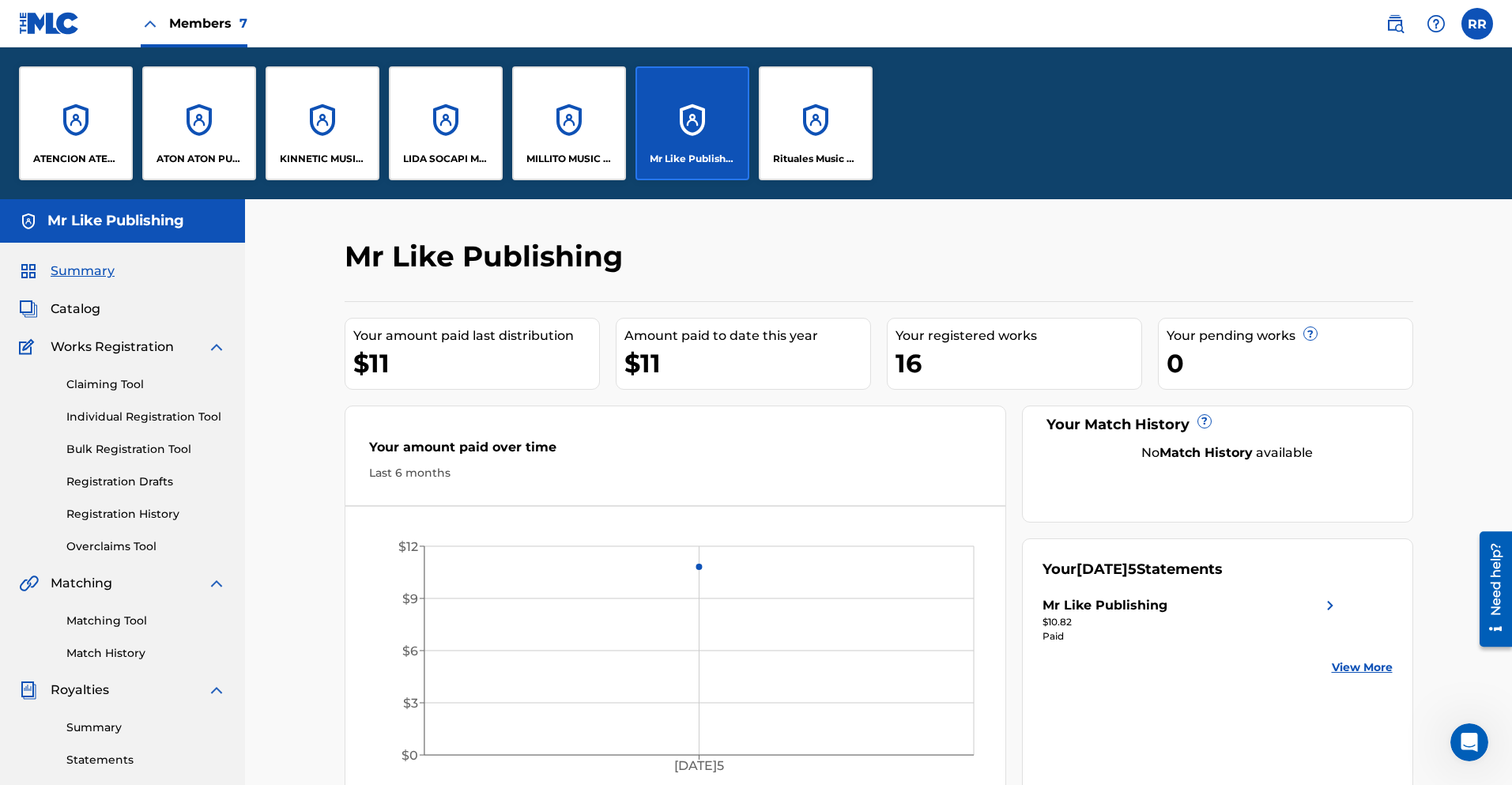 click on "ATENCION ATENCION PUBLISHING" at bounding box center (76, 159) 